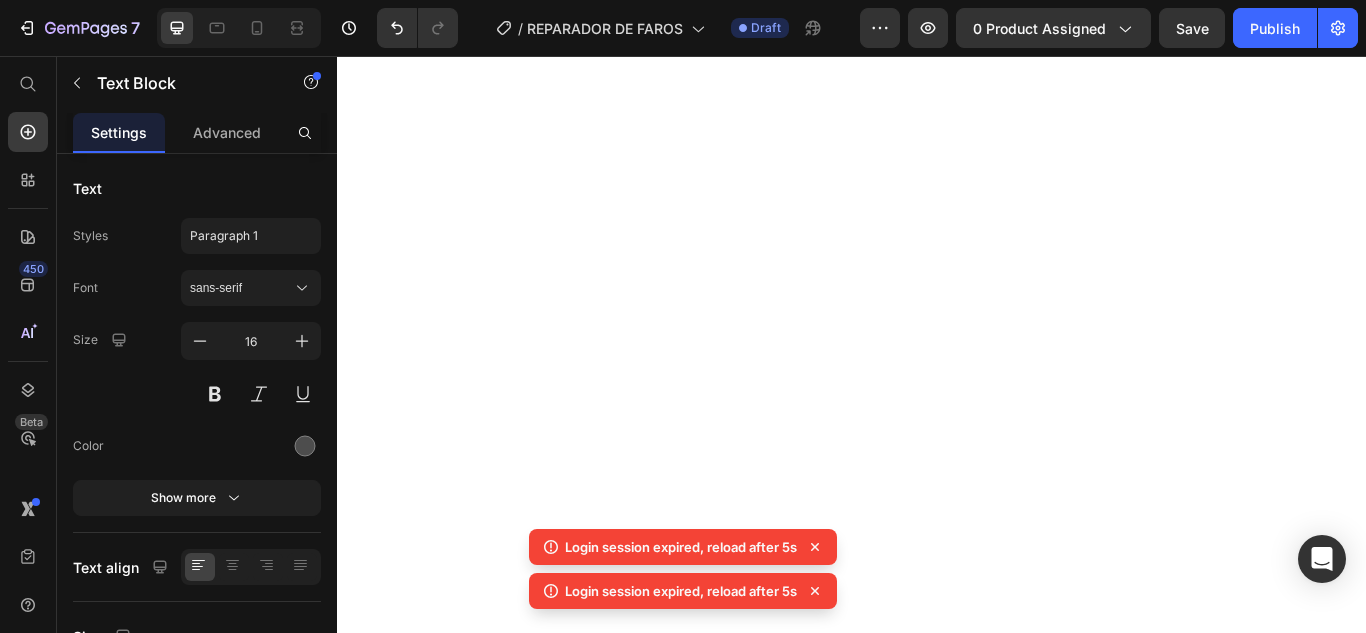scroll, scrollTop: 0, scrollLeft: 0, axis: both 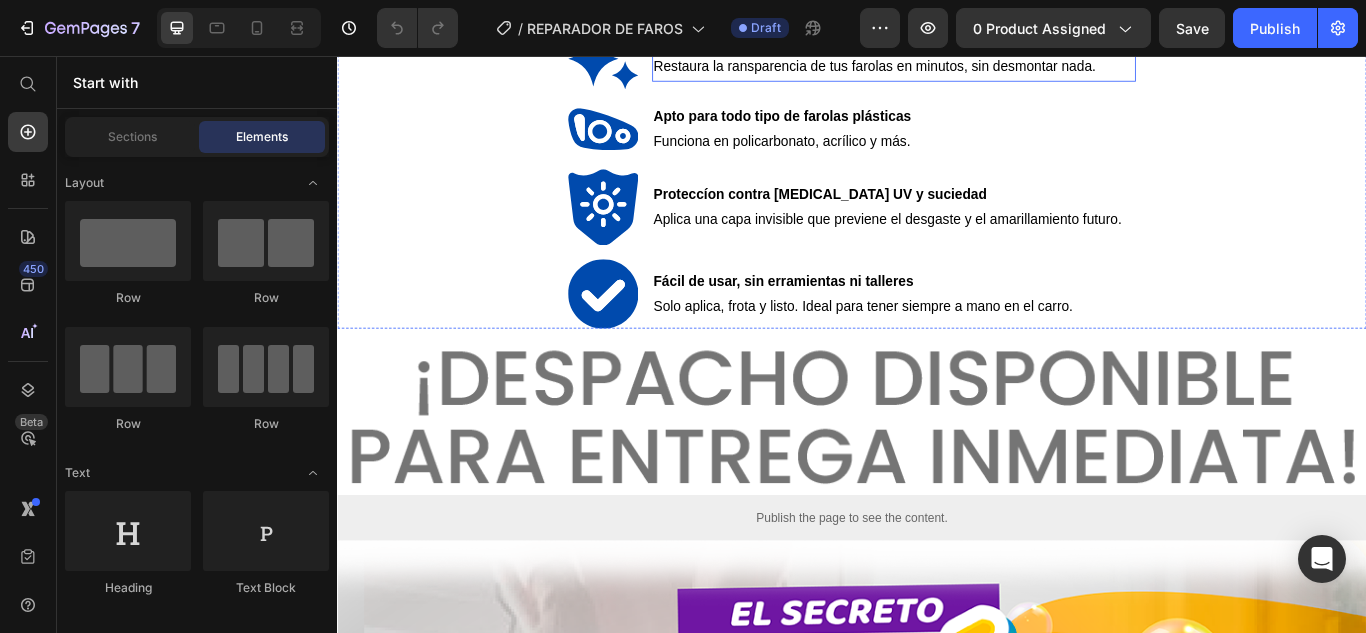 click on "Restaura la ransparencia de tus farolas en minutos, sin desmontar nada." at bounding box center [964, 68] 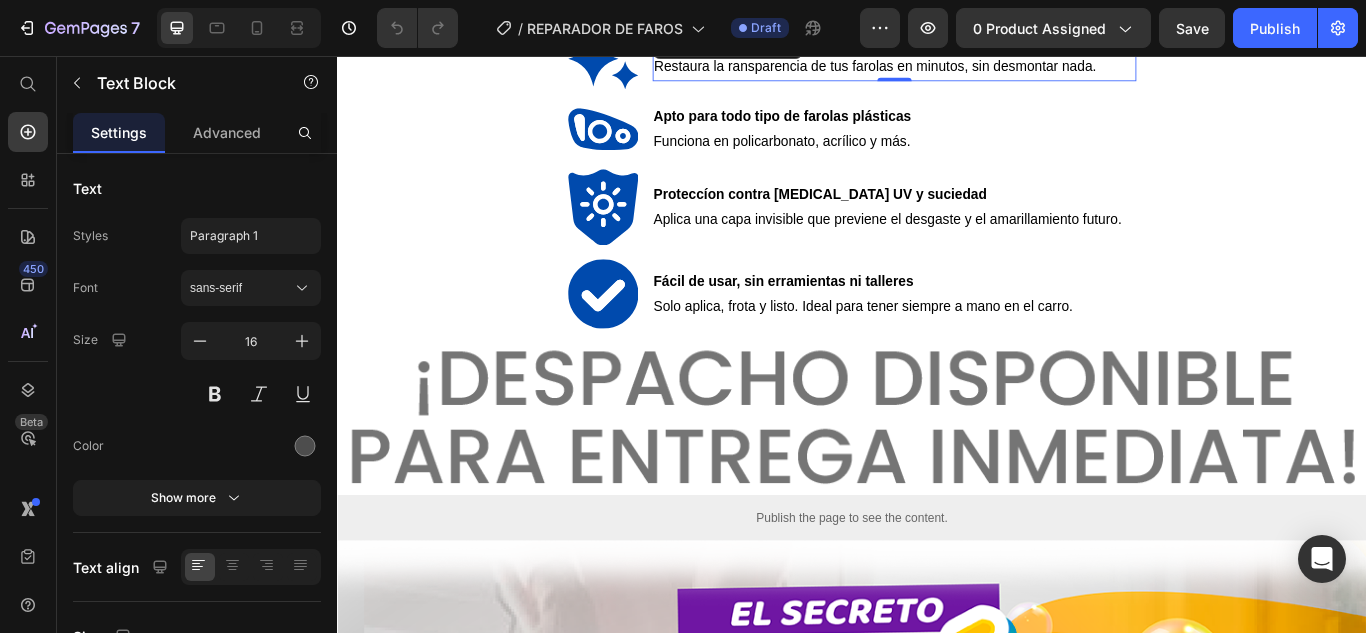 click on "Restaura la ransparencia de tus farolas en minutos, sin desmontar nada." at bounding box center [964, 68] 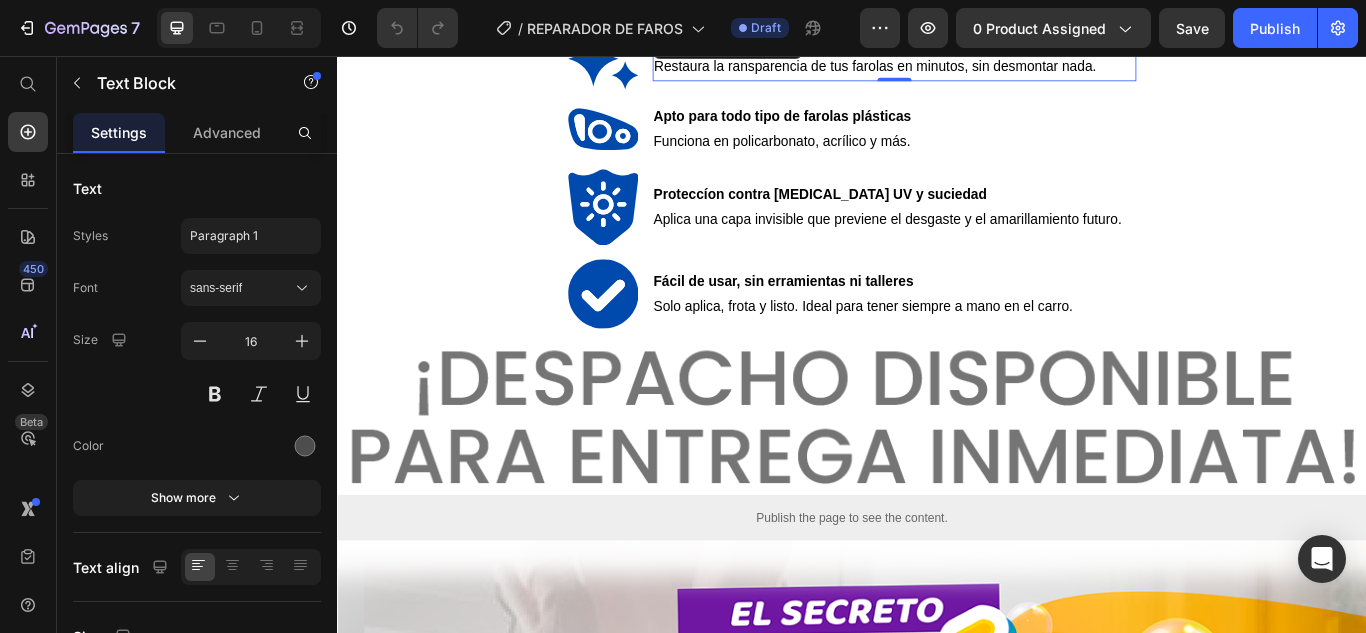 click on "Restaura la ransparencia de tus farolas en minutos, sin desmontar nada." at bounding box center (964, 68) 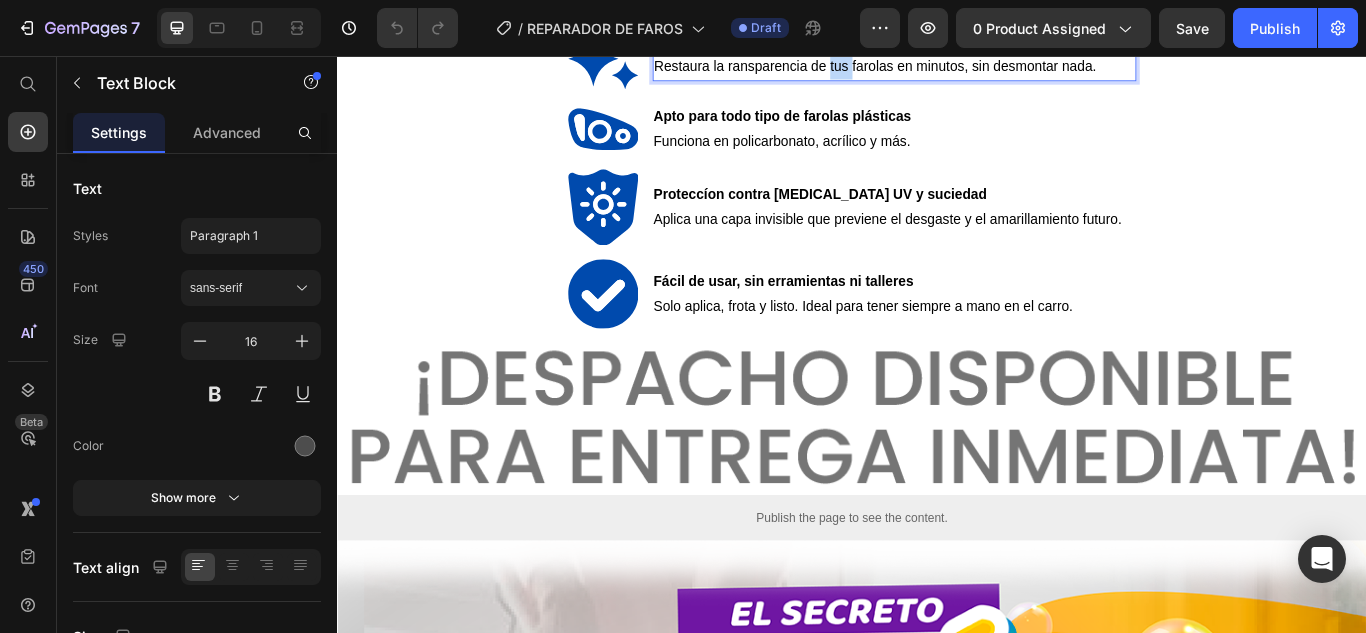 click on "Restaura la ransparencia de tus farolas en minutos, sin desmontar nada." at bounding box center [964, 68] 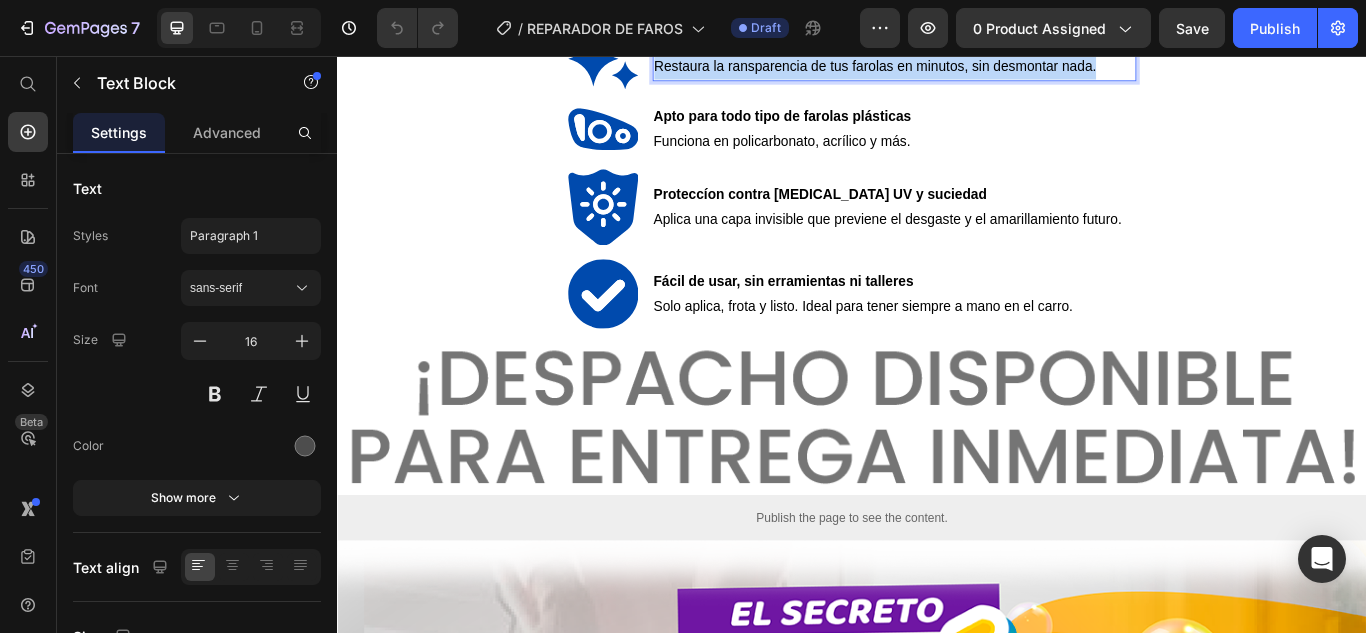 click on "Restaura la ransparencia de tus farolas en minutos, sin desmontar nada." at bounding box center (964, 68) 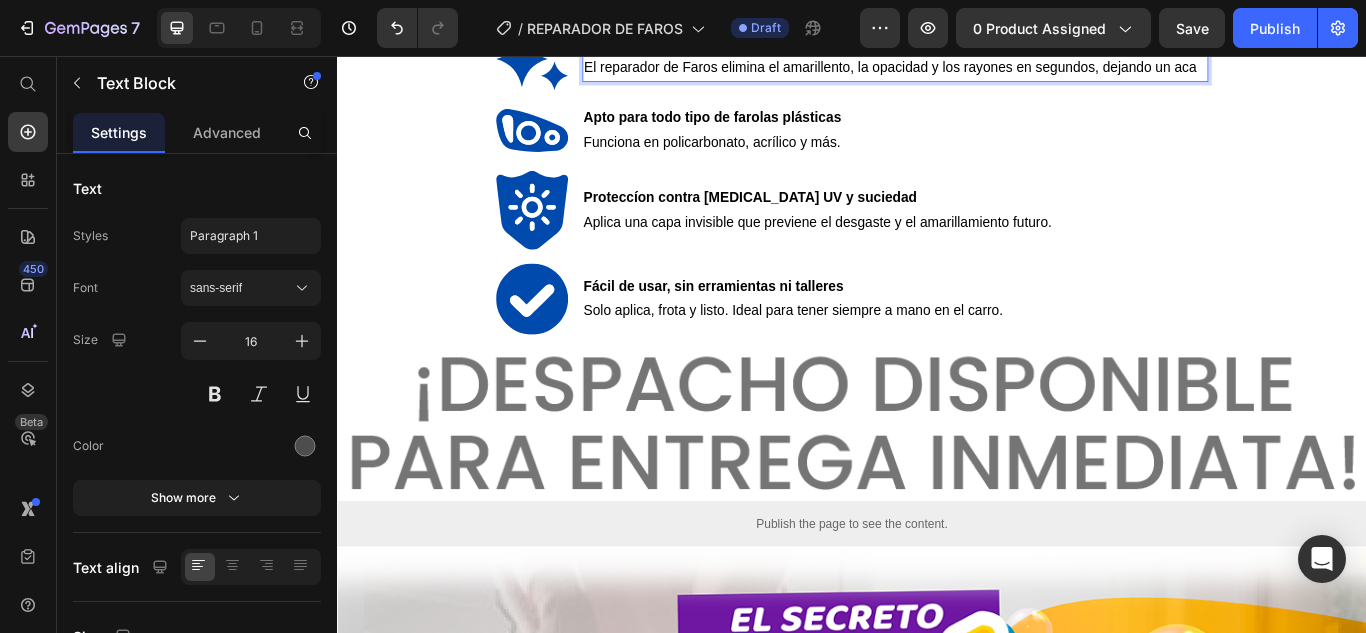 scroll, scrollTop: 4602, scrollLeft: 0, axis: vertical 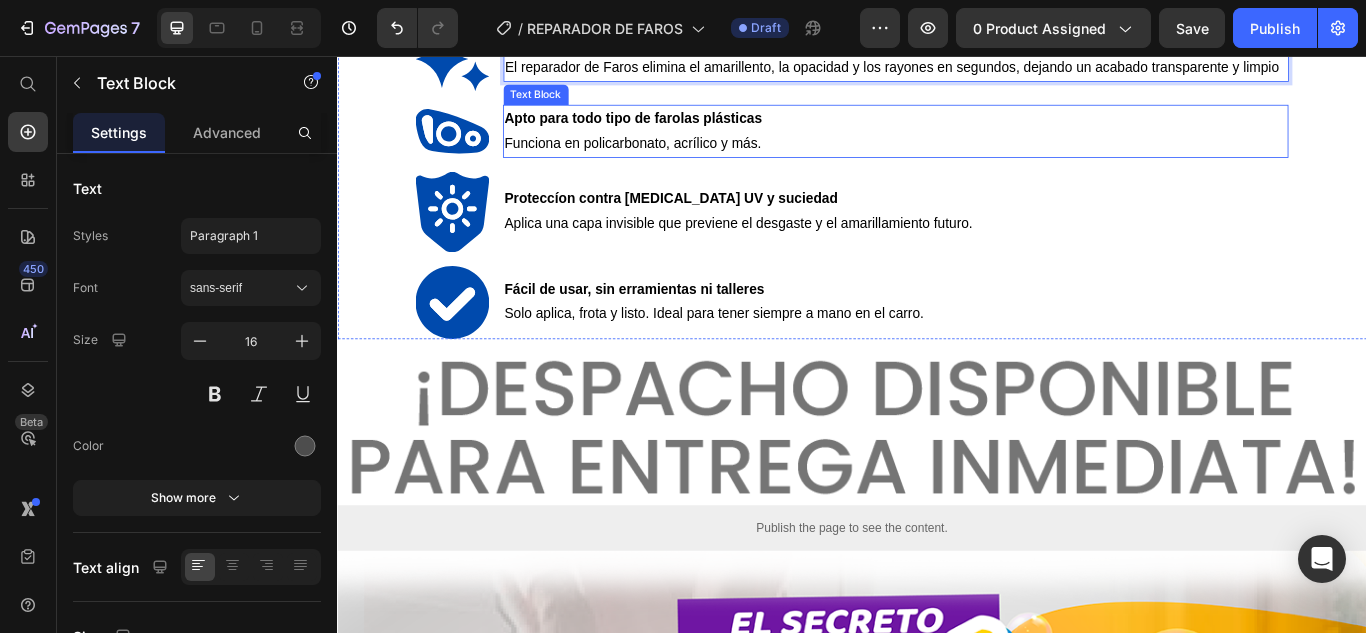 click on "Apto para todo tipo de farolas plásticas" at bounding box center (682, 128) 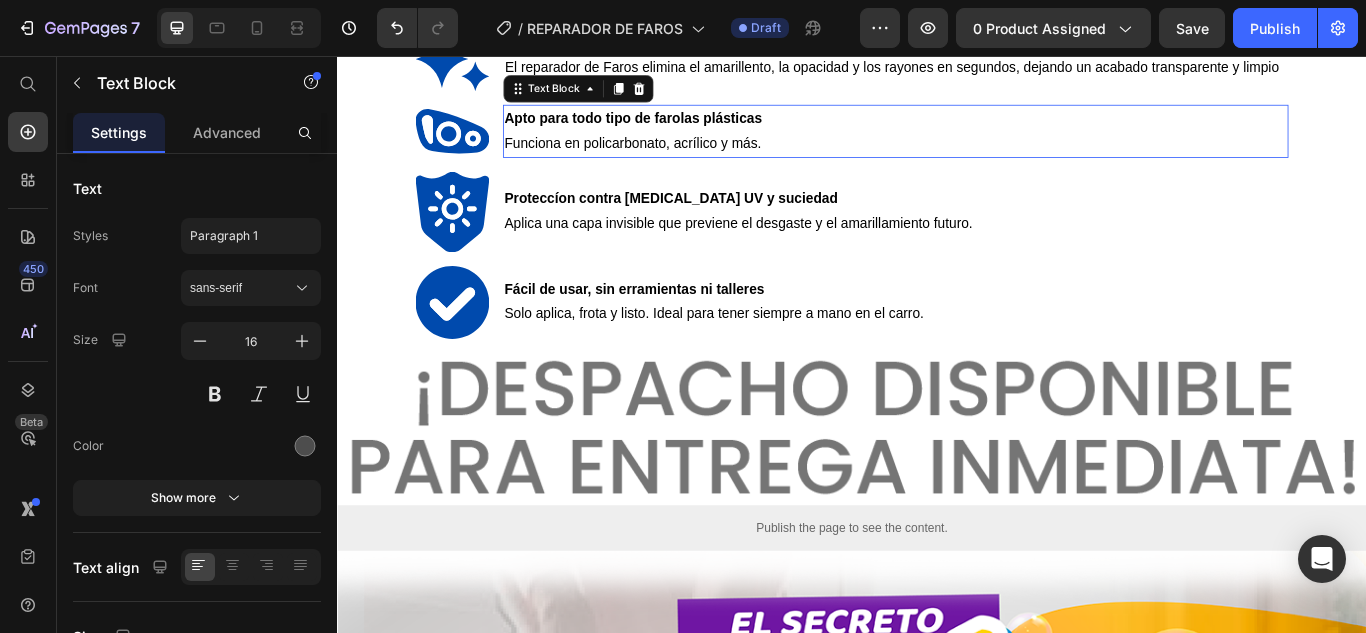 click on "Apto para todo tipo de farolas plásticas" at bounding box center (682, 128) 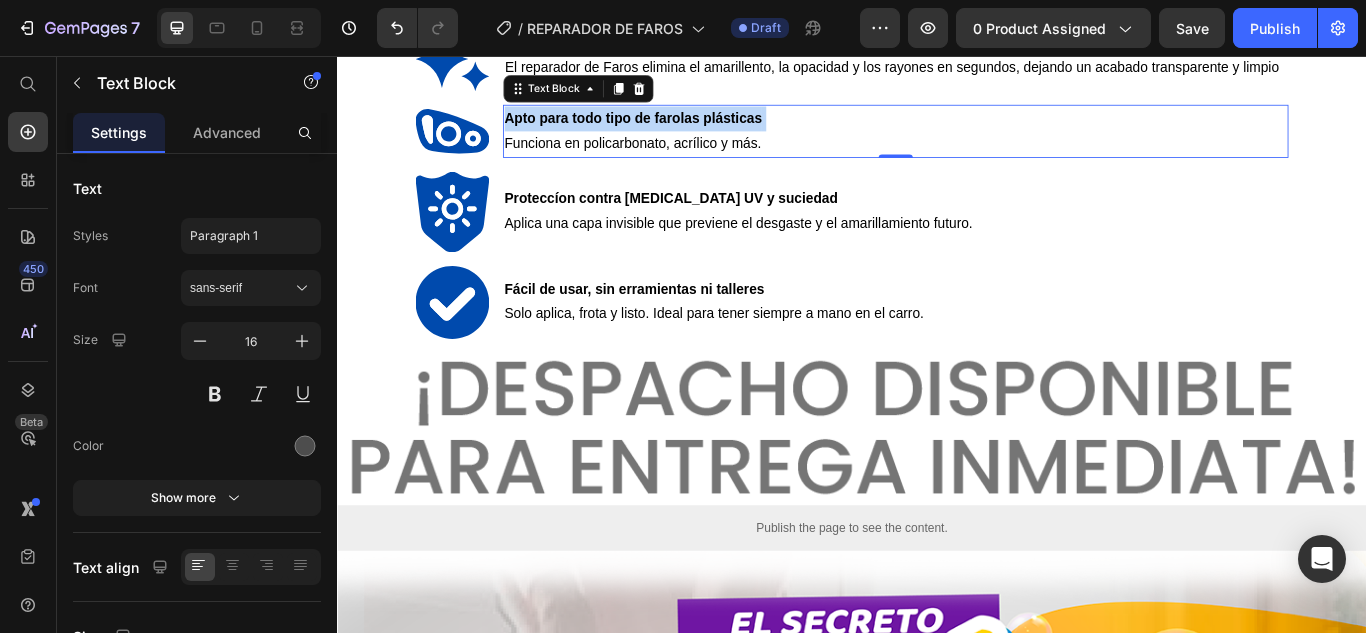 click on "Apto para todo tipo de farolas plásticas" at bounding box center (682, 128) 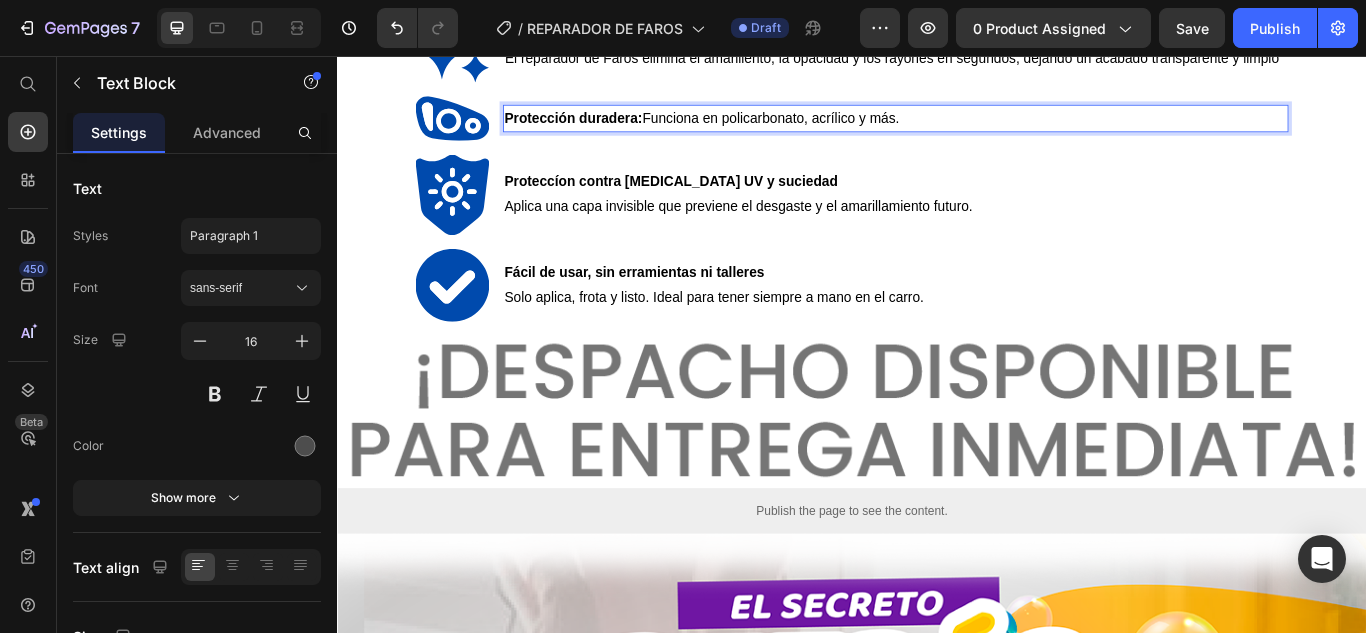 scroll, scrollTop: 4602, scrollLeft: 0, axis: vertical 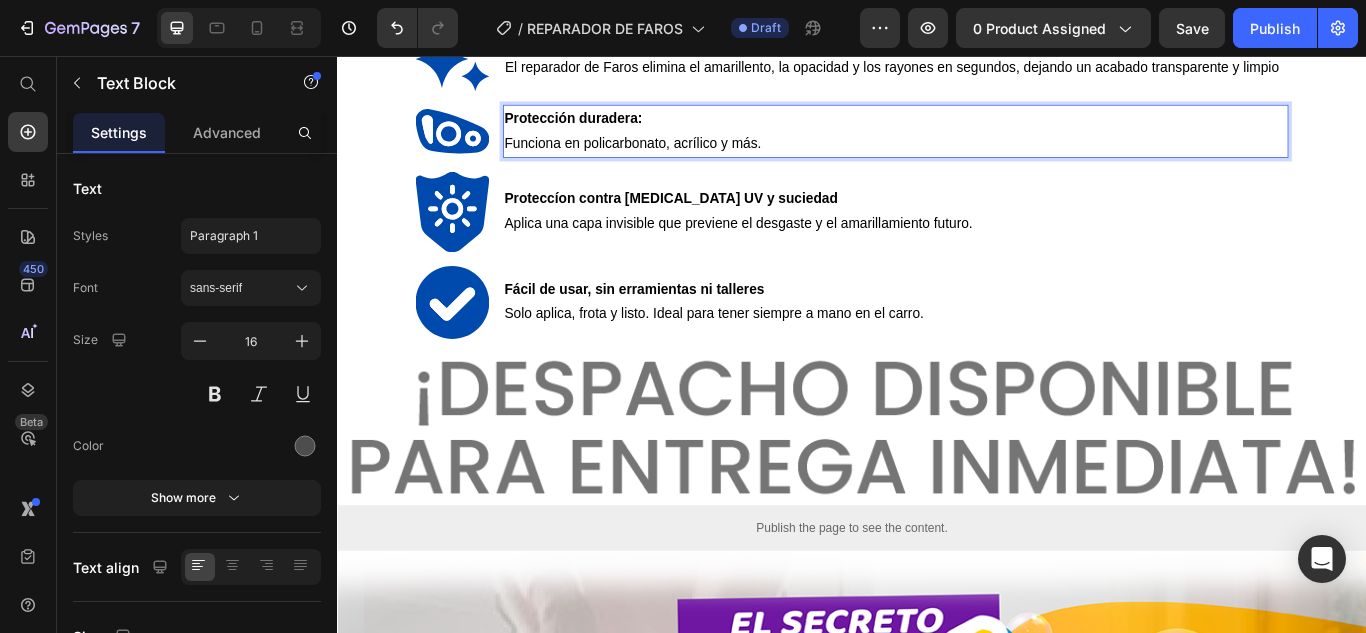 click on "⁠⁠⁠⁠⁠⁠⁠ Funciona en policarbonato, acrílico y más." at bounding box center [682, 157] 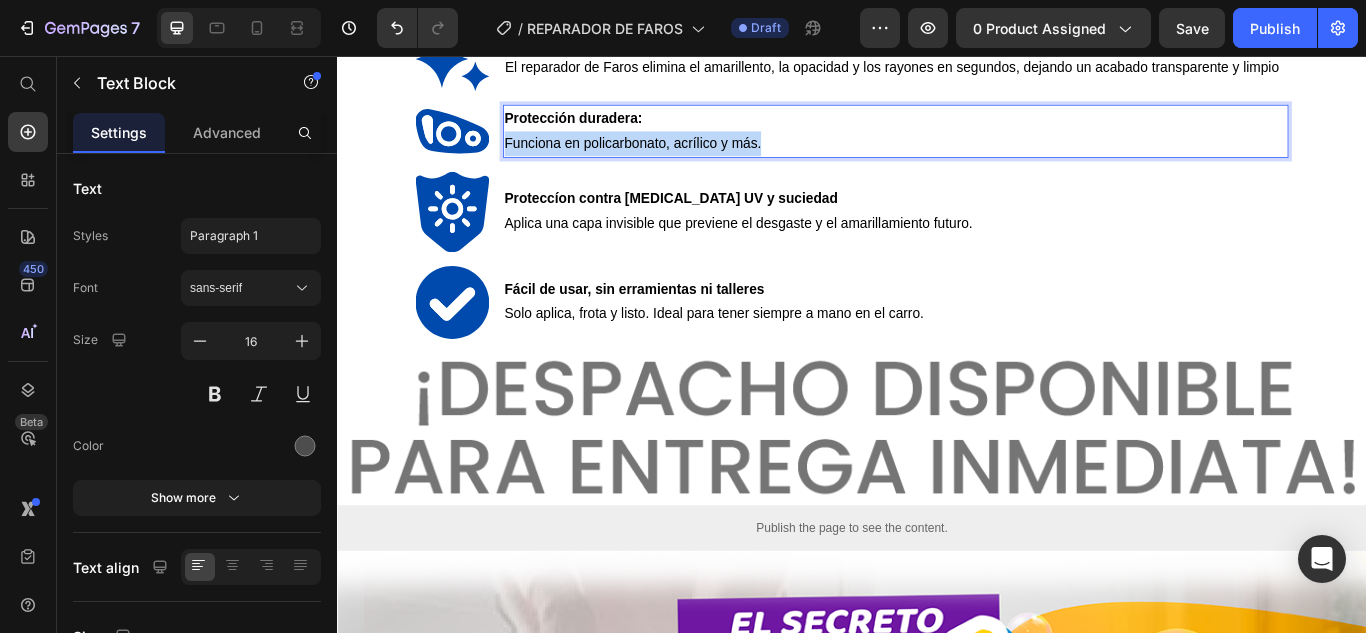click on "Funciona en policarbonato, acrílico y más." at bounding box center [682, 157] 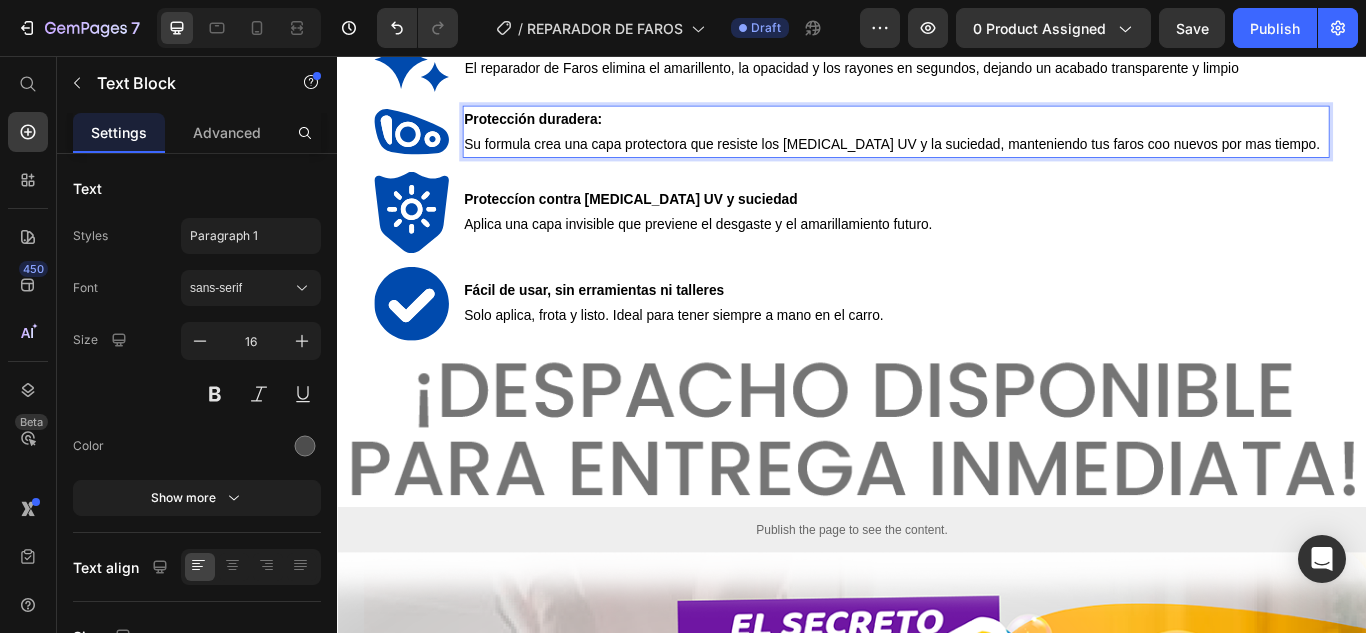 click on "Su formula crea una capa protectora que resiste los [MEDICAL_DATA] UV y la suciedad, manteniendo tus faros coo nuevos por mas tiempo." at bounding box center (984, 158) 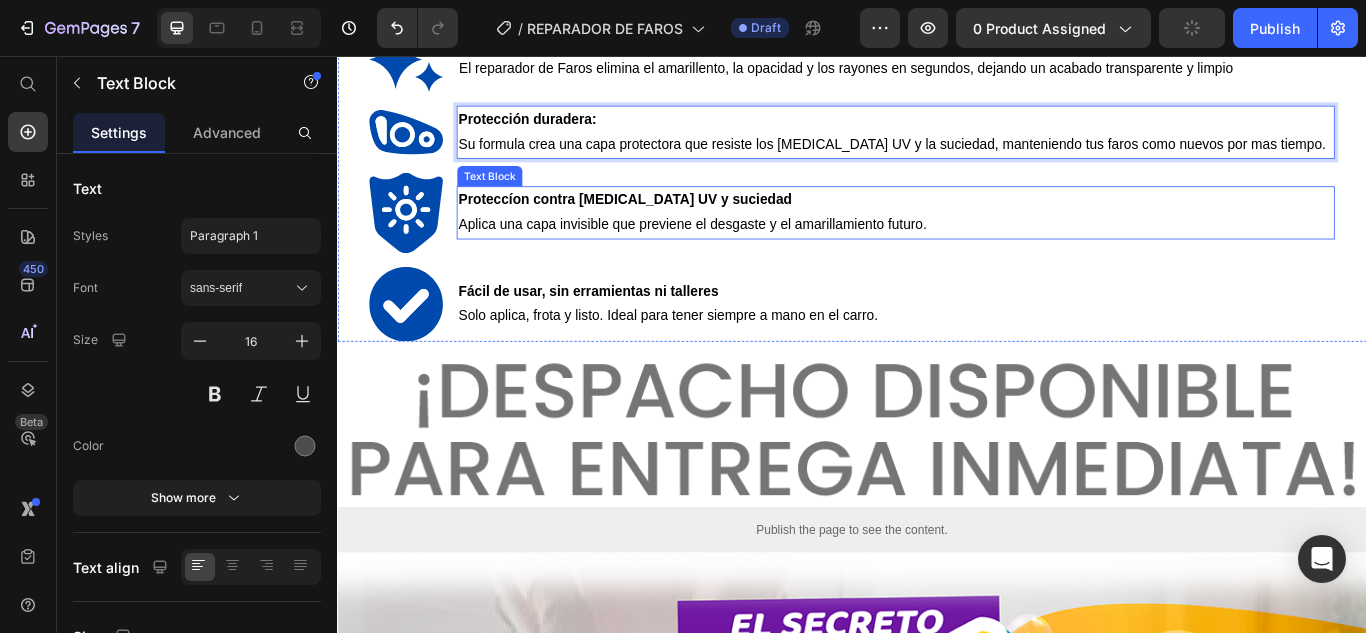 click on "Proteccíon contra [MEDICAL_DATA] UV y suciedad" at bounding box center (672, 223) 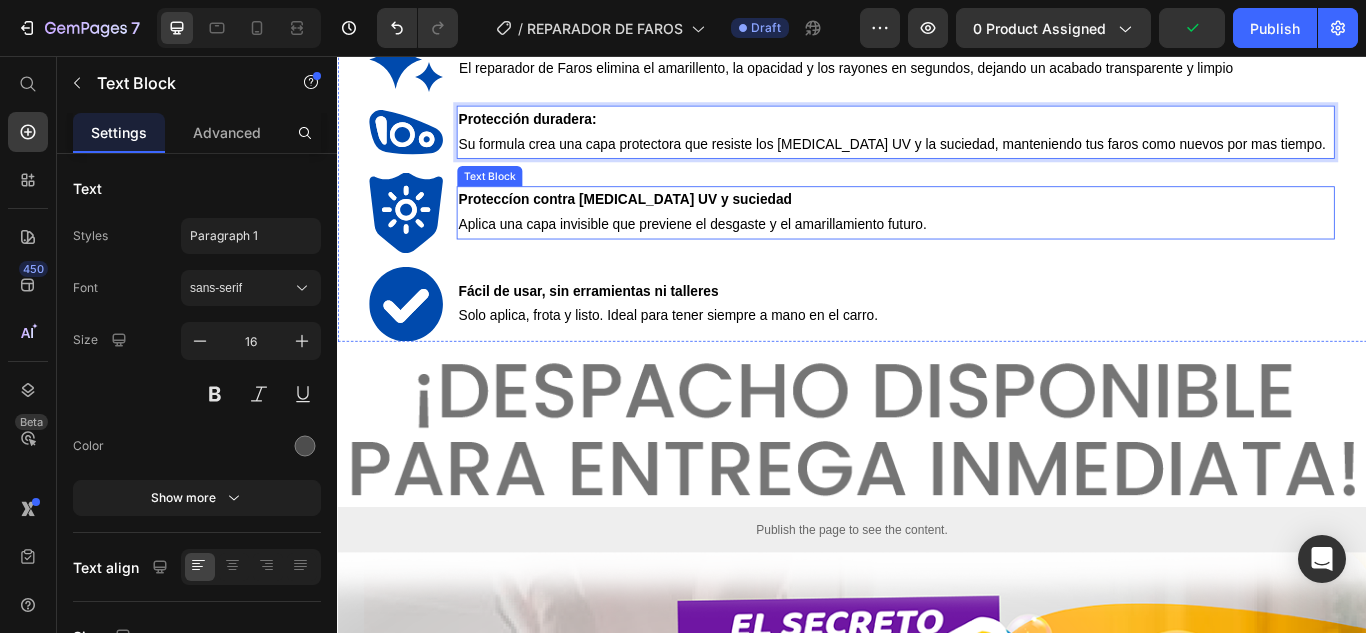 click on "Proteccíon contra [MEDICAL_DATA] UV y suciedad" at bounding box center [672, 223] 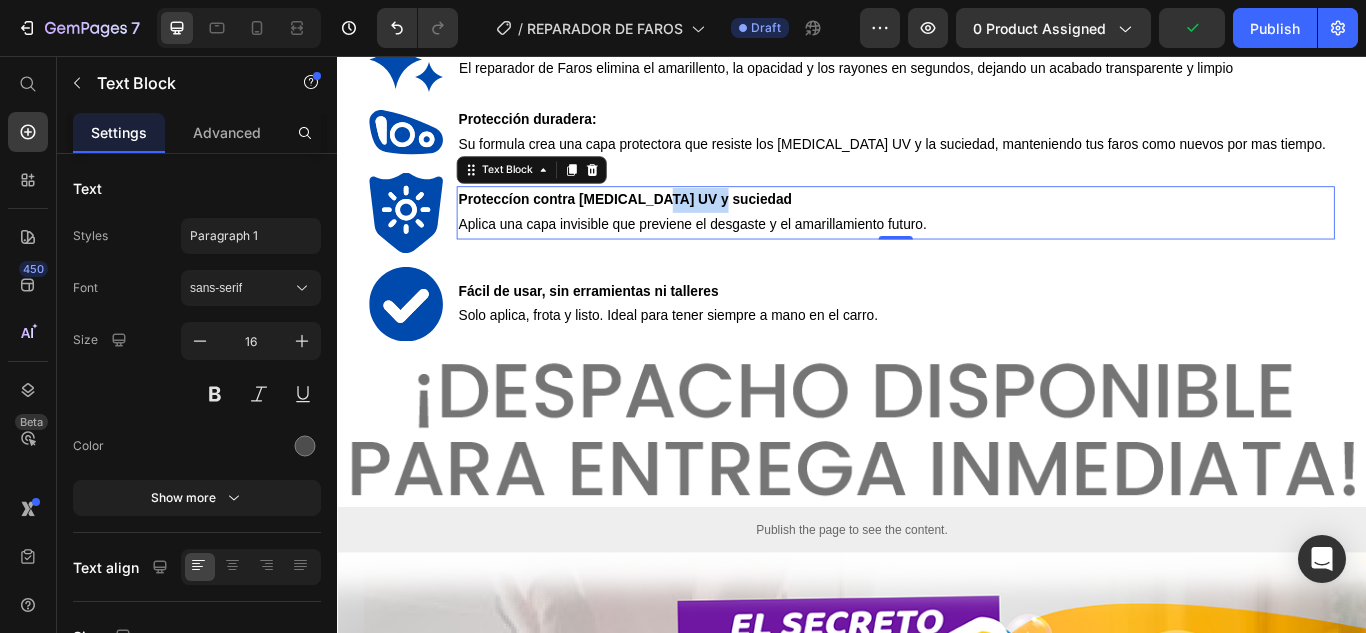 click on "Proteccíon contra [MEDICAL_DATA] UV y suciedad" at bounding box center [672, 223] 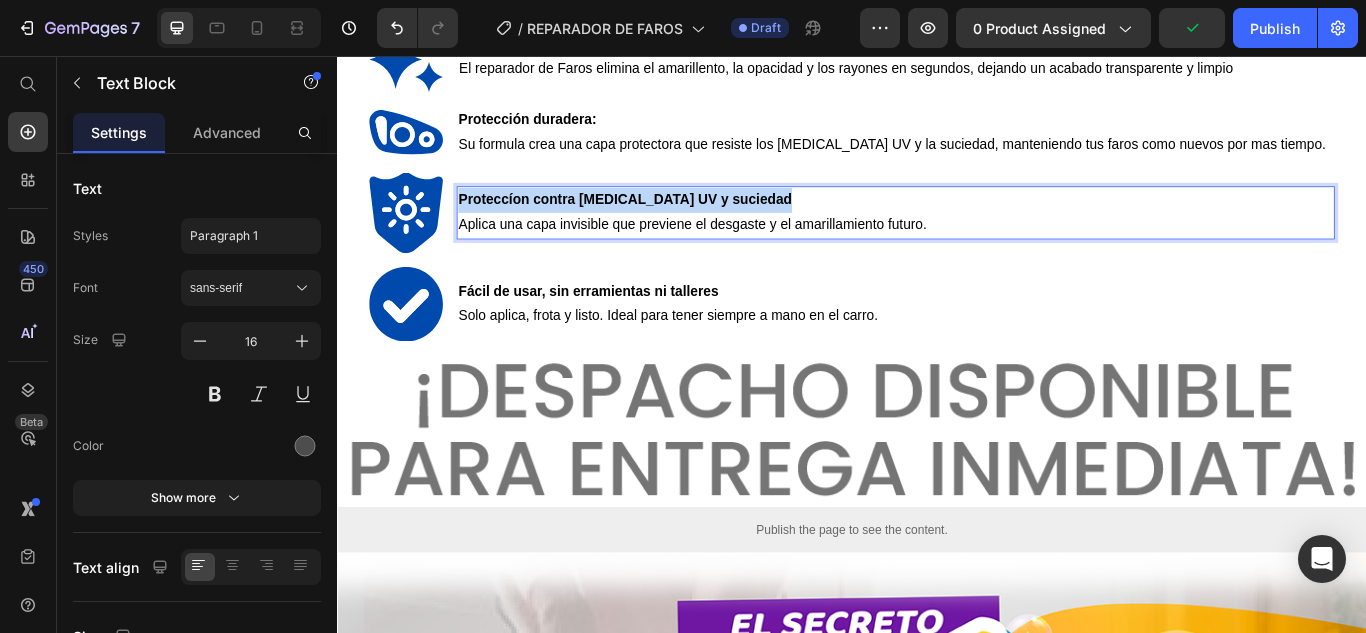 click on "Proteccíon contra [MEDICAL_DATA] UV y suciedad" at bounding box center (672, 223) 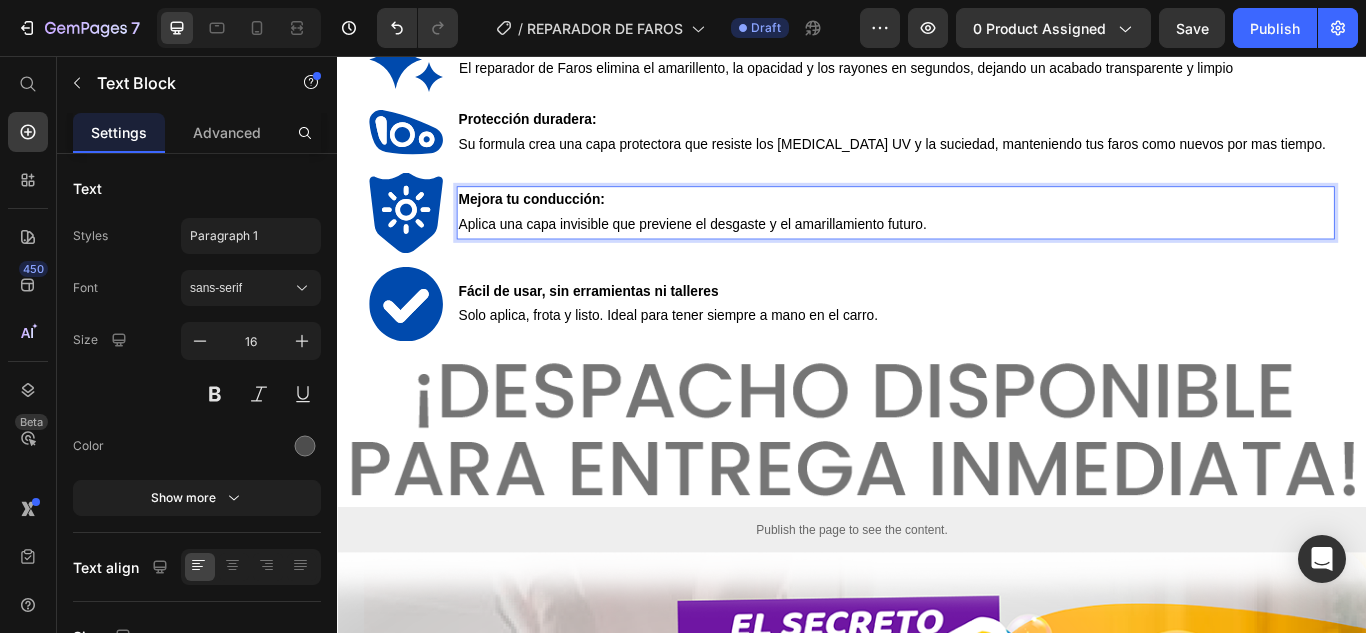click on "Aplica una capa invisible que previene el desgaste y el amarillamiento futuro." at bounding box center (751, 252) 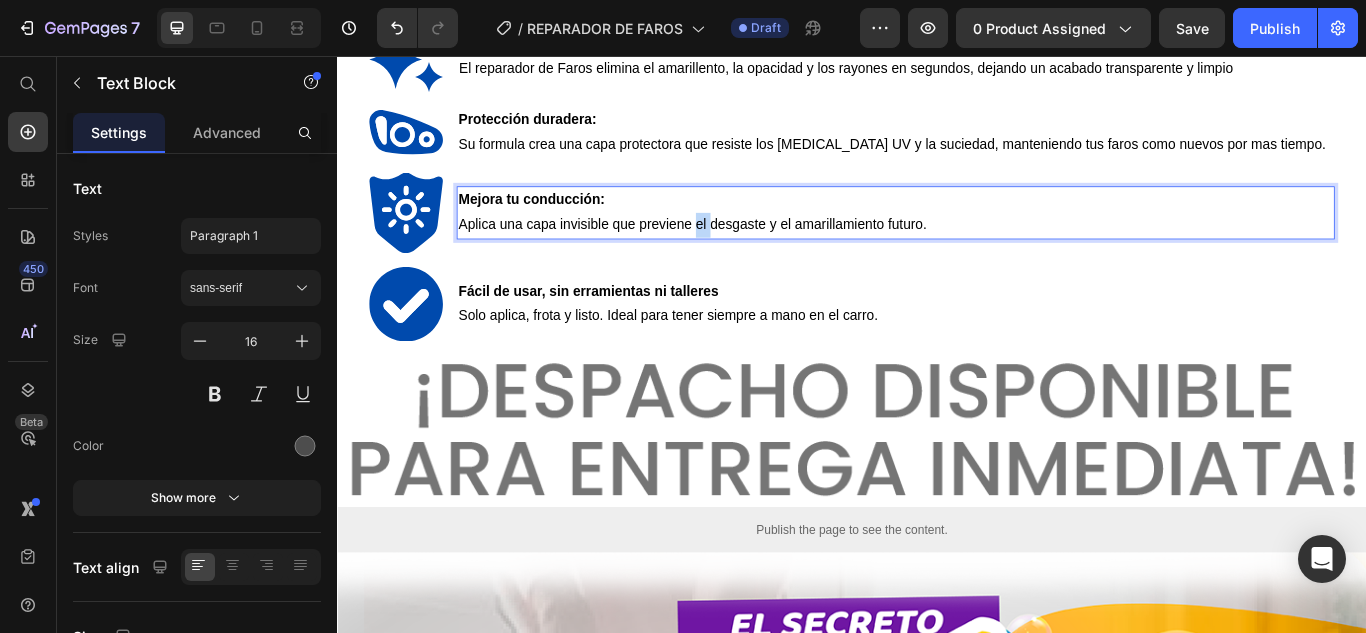 click on "Aplica una capa invisible que previene el desgaste y el amarillamiento futuro." at bounding box center (751, 252) 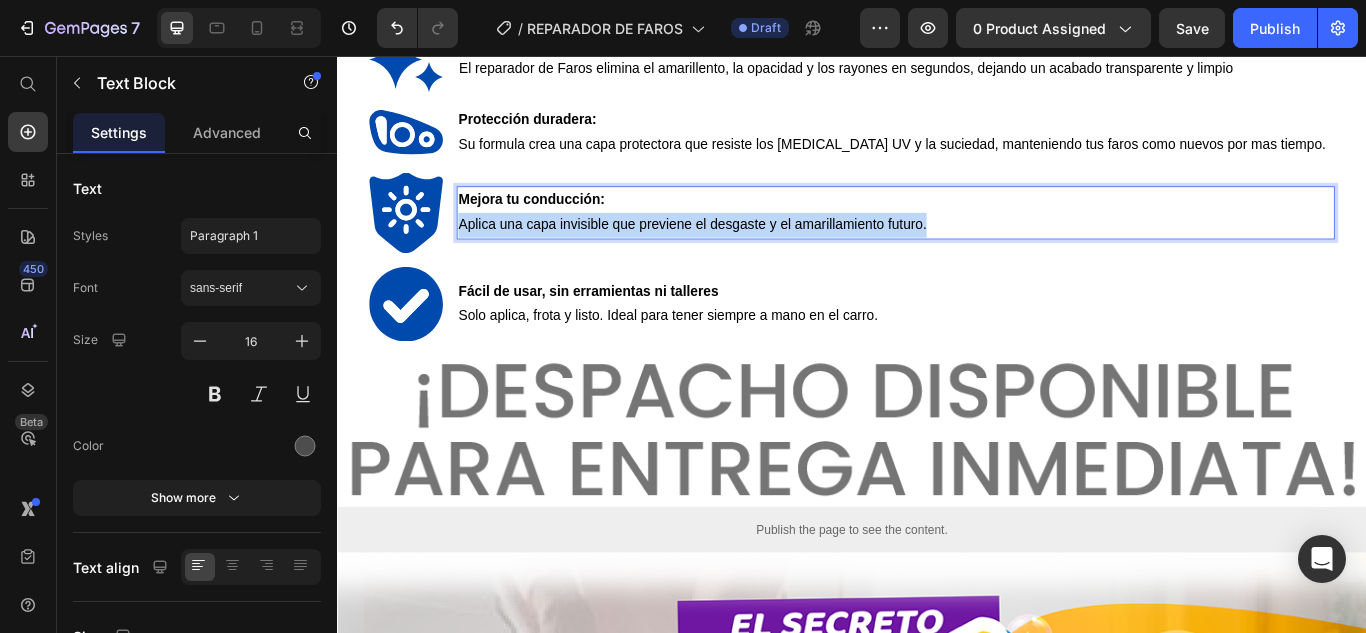 click on "Aplica una capa invisible que previene el desgaste y el amarillamiento futuro." at bounding box center (751, 252) 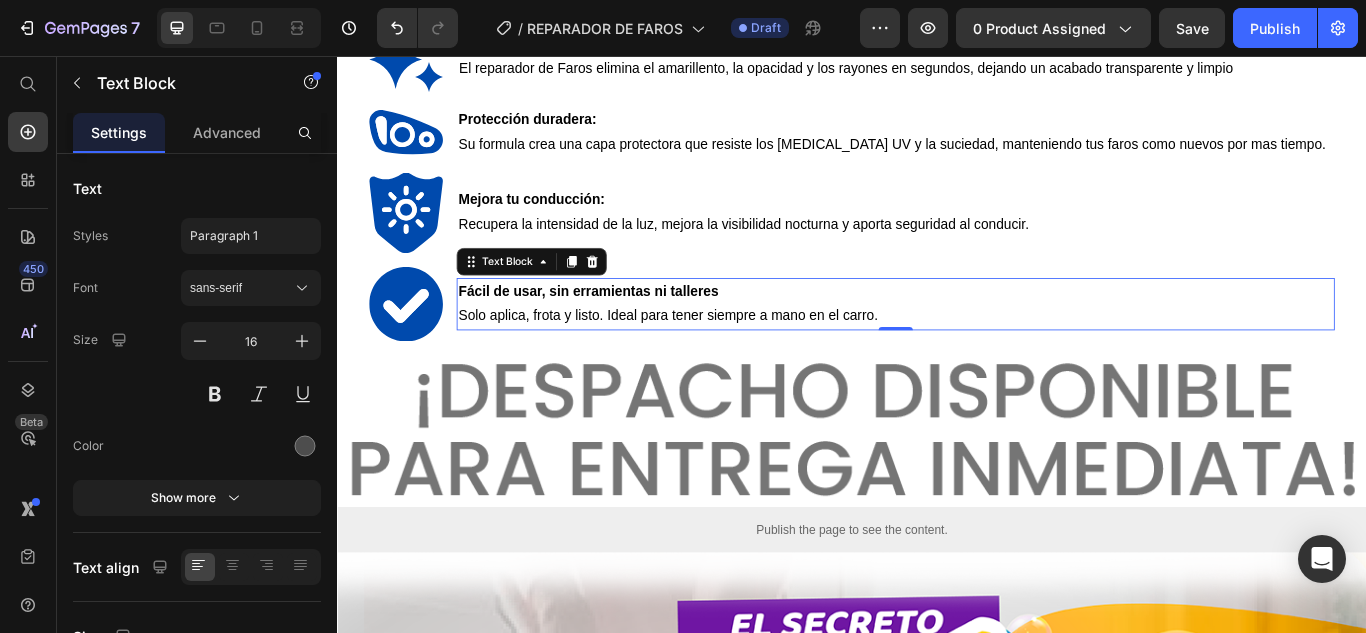 click on "Fácil de usar, sin erramientas ni talleres" at bounding box center [629, 330] 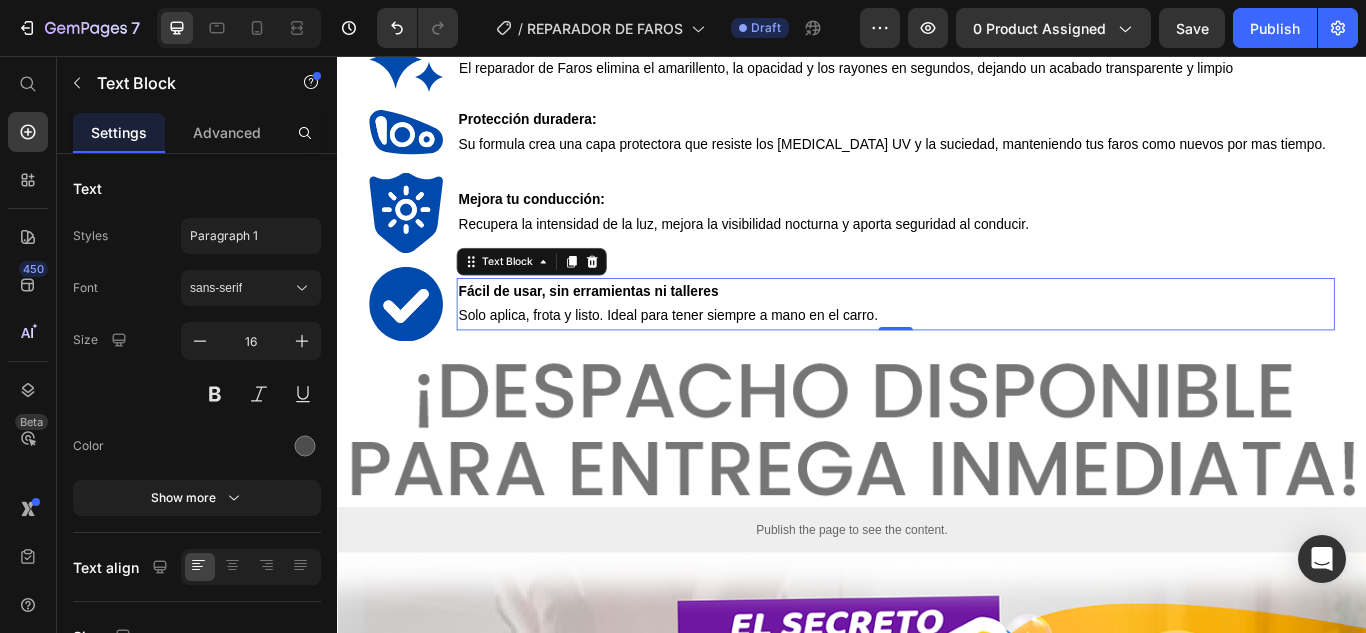 click on "Fácil de usar, sin erramientas ni talleres" at bounding box center (629, 330) 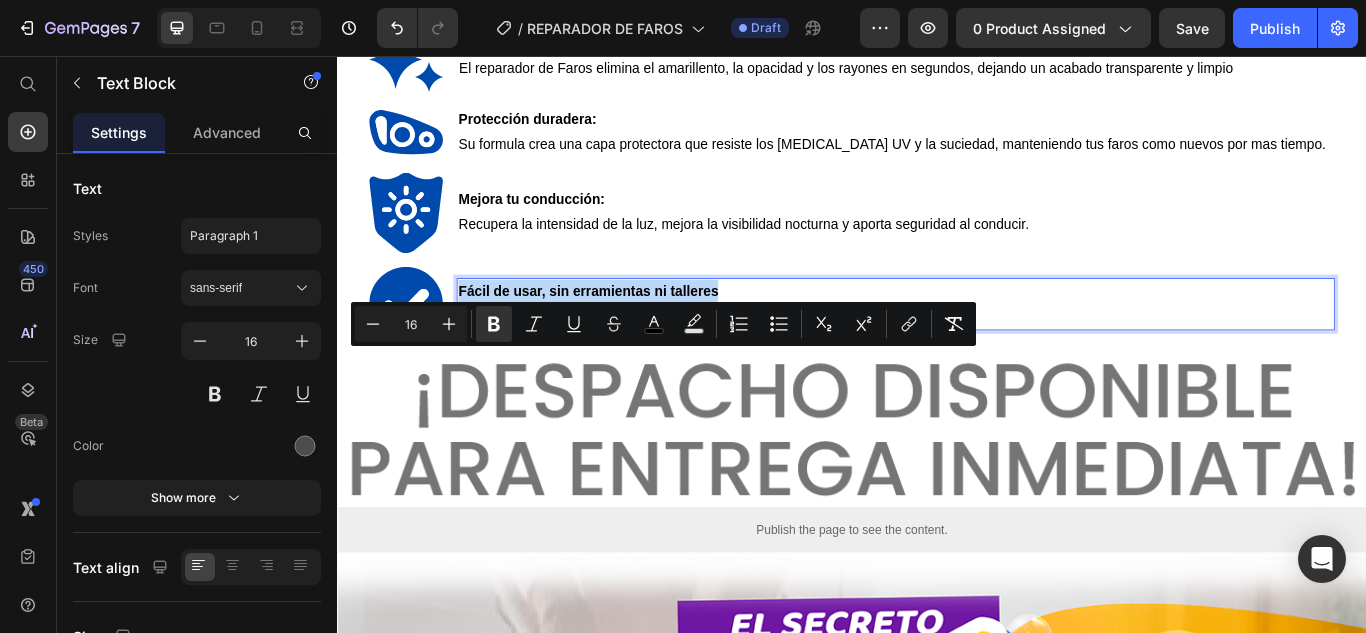 click on "Fácil de usar, sin erramientas ni talleres" at bounding box center (988, 331) 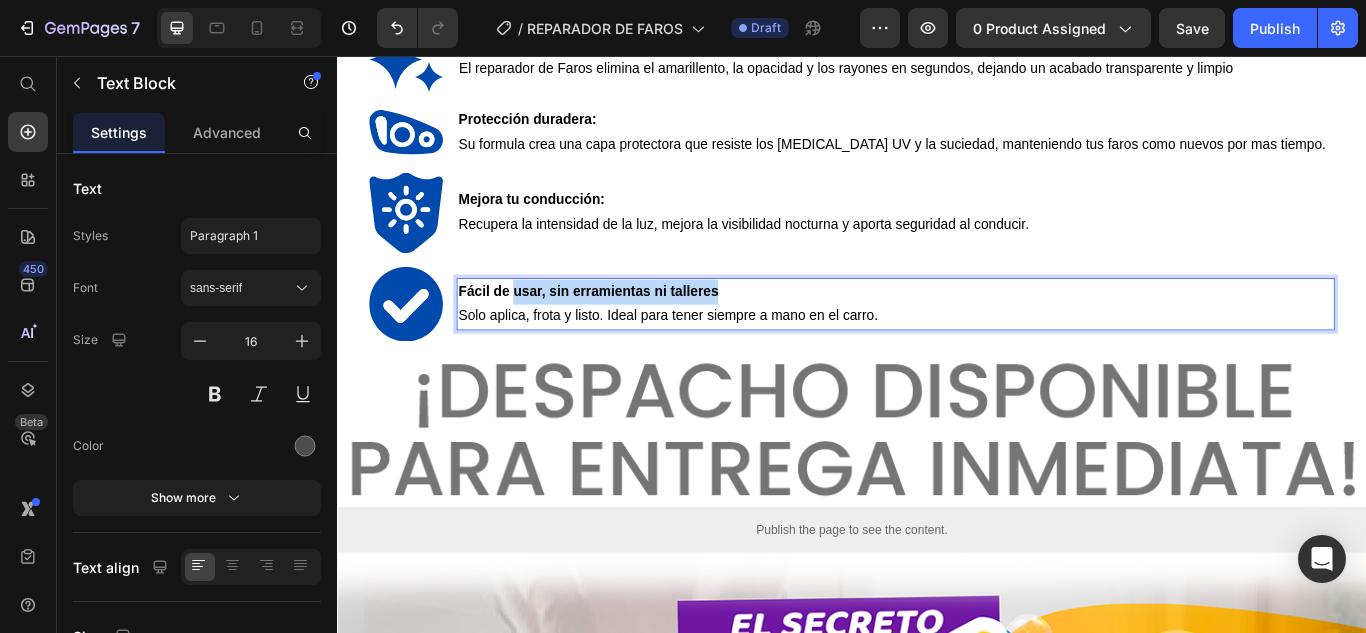 drag, startPoint x: 833, startPoint y: 409, endPoint x: 580, endPoint y: 410, distance: 253.00198 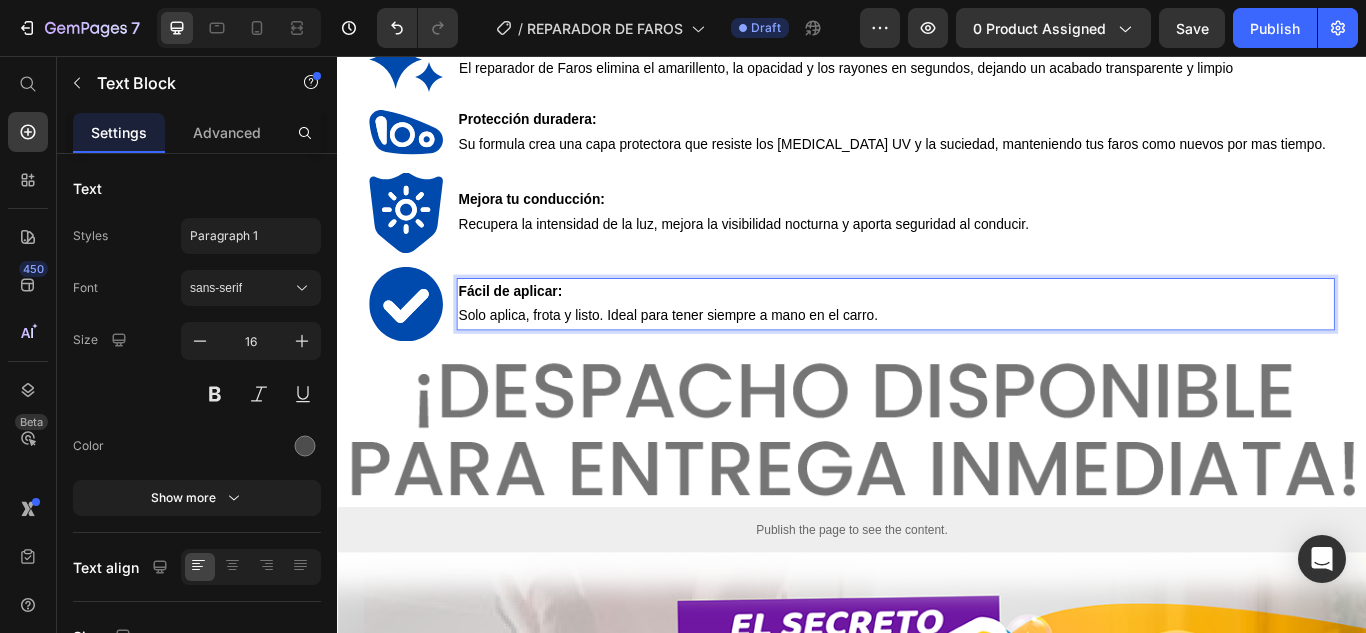 click on "Solo aplica, frota y listo. Ideal para tener siempre a mano en el carro." at bounding box center (722, 358) 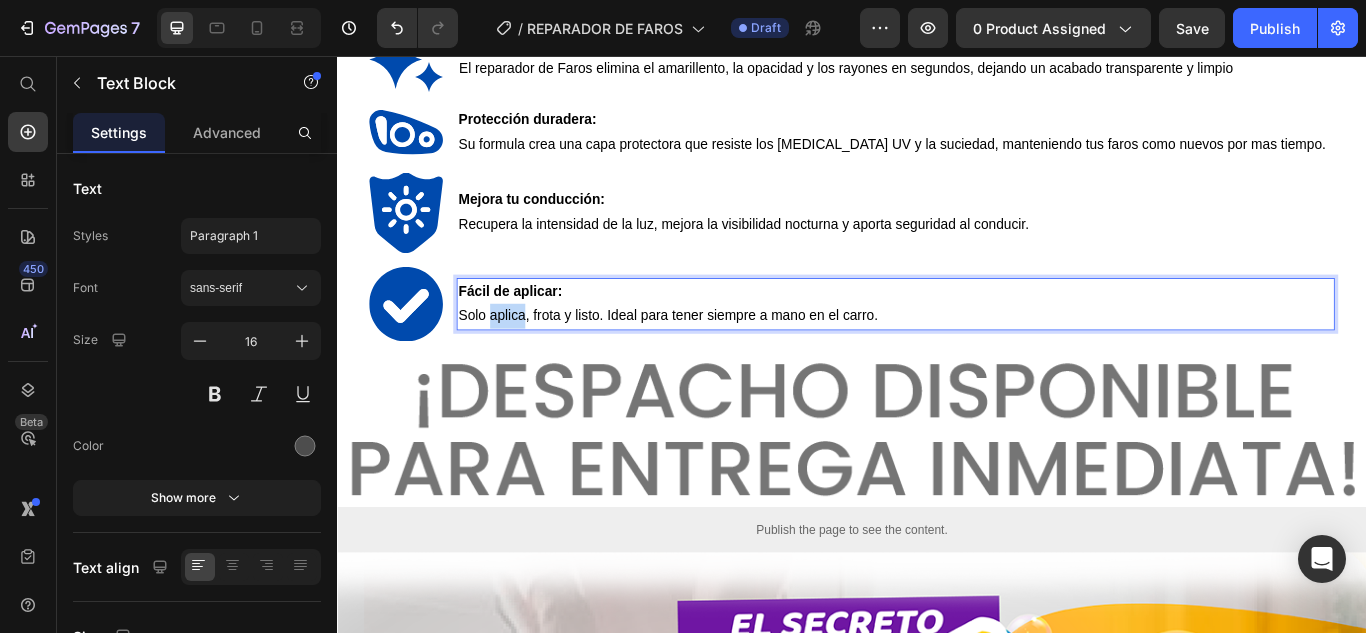 click on "Solo aplica, frota y listo. Ideal para tener siempre a mano en el carro." at bounding box center [722, 358] 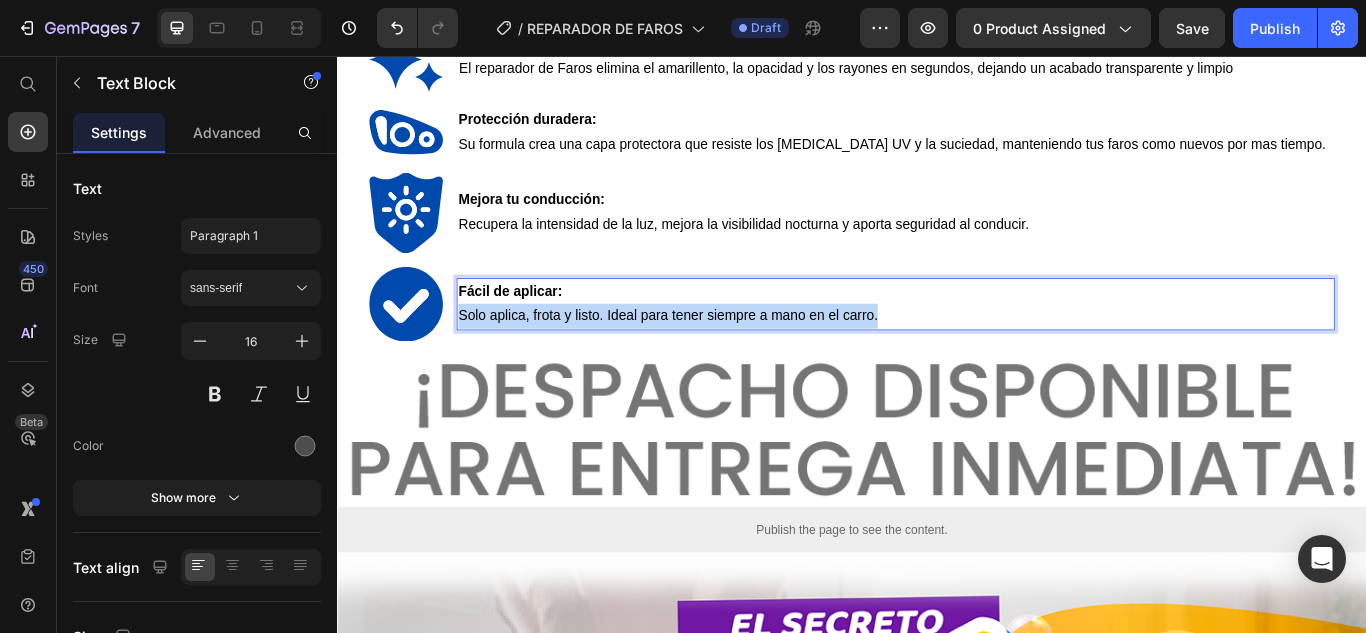 click on "Solo aplica, frota y listo. Ideal para tener siempre a mano en el carro." at bounding box center (722, 358) 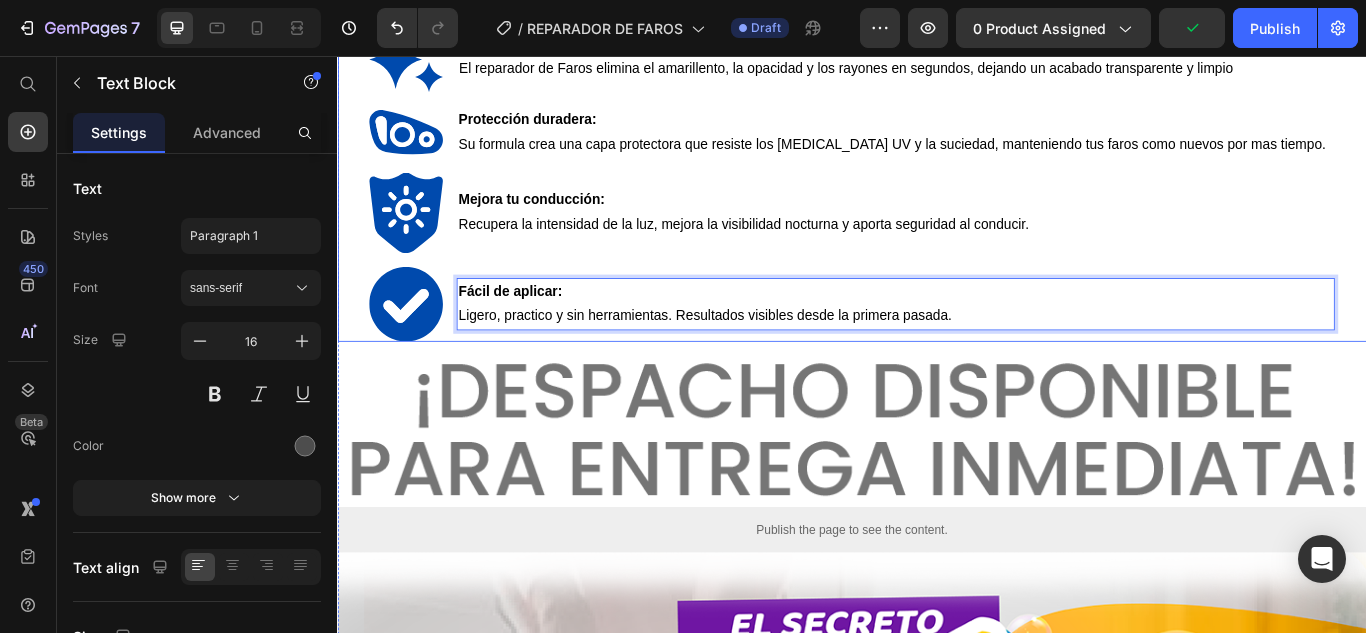 click on "Image Restauración inmediata: El reparador de Faros elimina el amarillento, la opacidad y los rayones en segundos, dejando un acabado transparente y limpio Text Block Image Protección duradera: Su formula crea una capa protectora que resiste los [MEDICAL_DATA] UV y la suciedad, manteniendo tus faros como nuevos por mas tiempo. Text Block Image Mejora tu conducción: Recupera la intensidad de la luz, mejora la visibilidad nocturna y aporta seguridad al conducir. Text Block Image Fácil de aplicar: Ligero, practico y sin herramientas. Resultados visibles desde la primera pasada. Text Block   0" at bounding box center [937, 200] 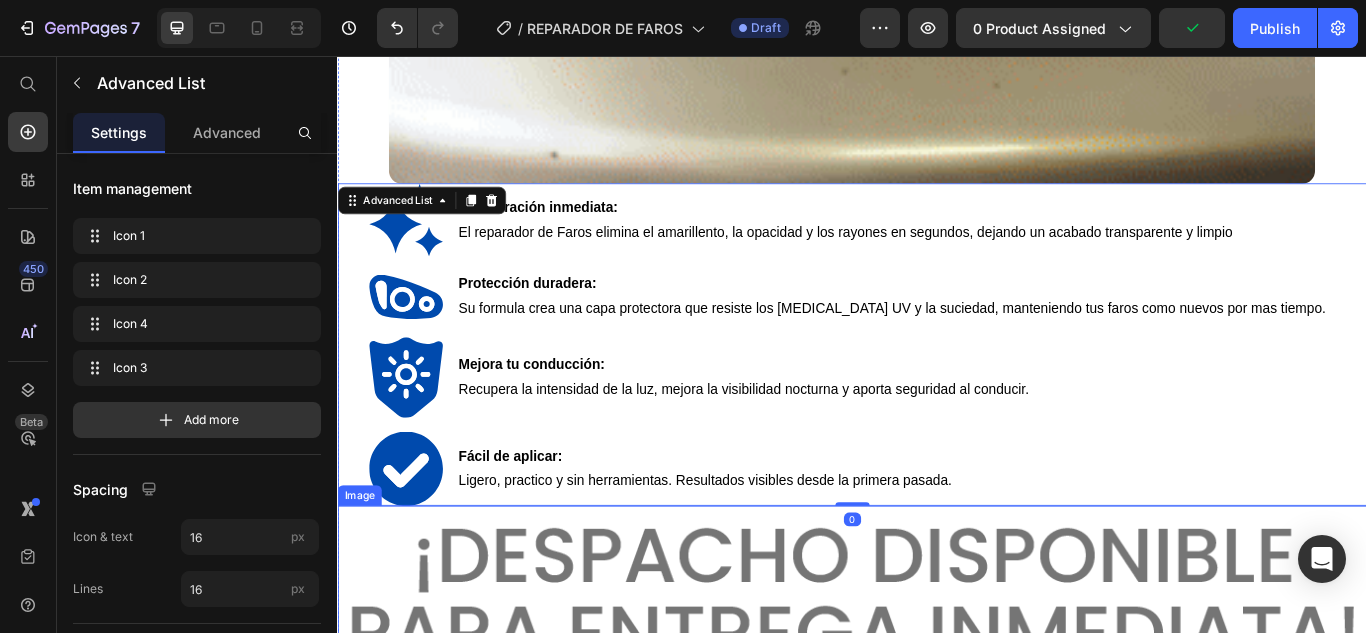 scroll, scrollTop: 4402, scrollLeft: 0, axis: vertical 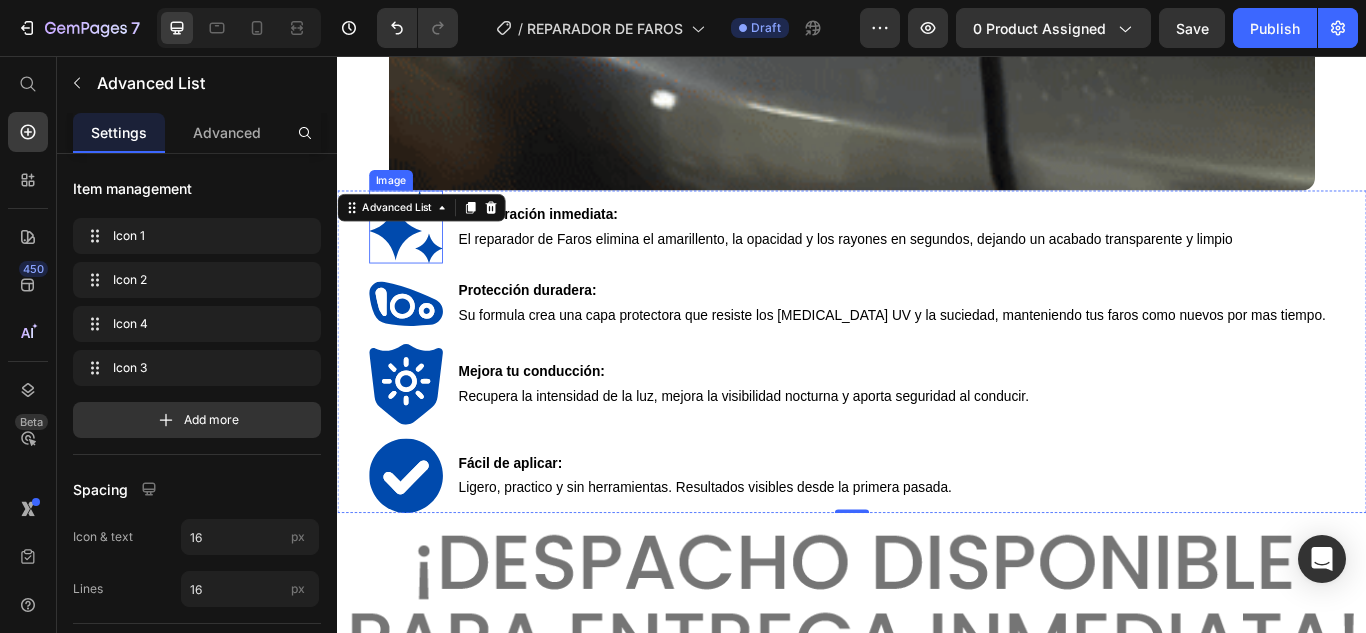 click at bounding box center [417, 255] 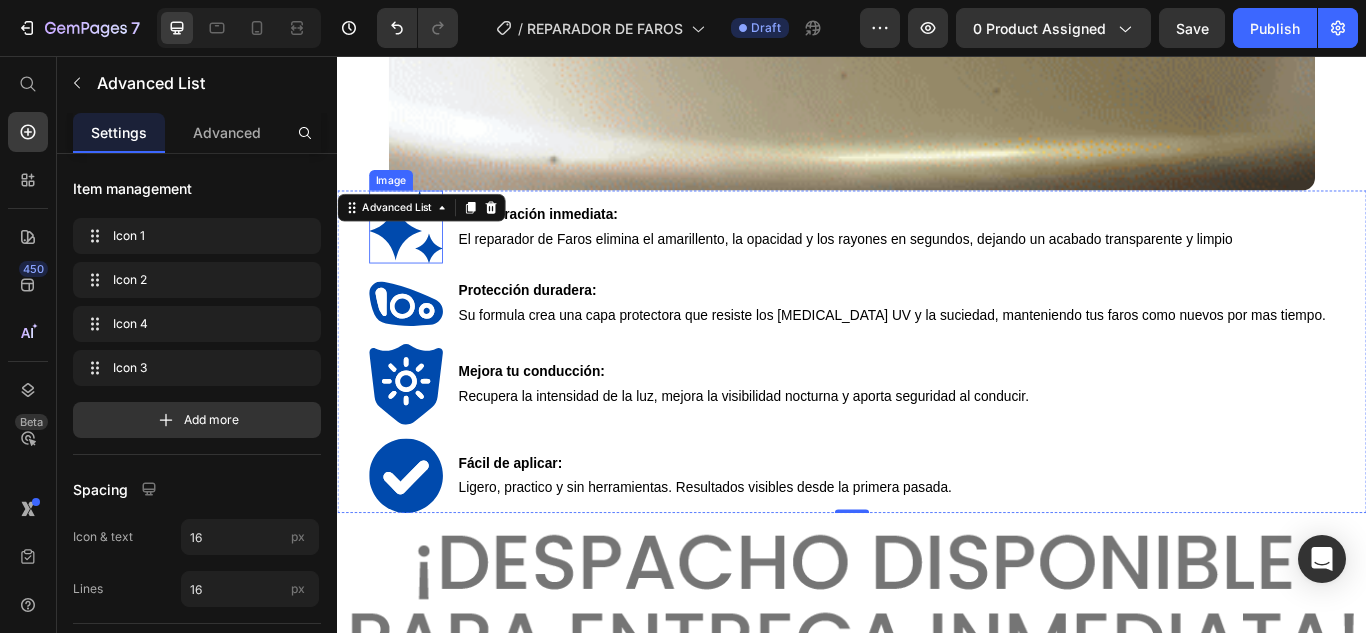 click at bounding box center (417, 255) 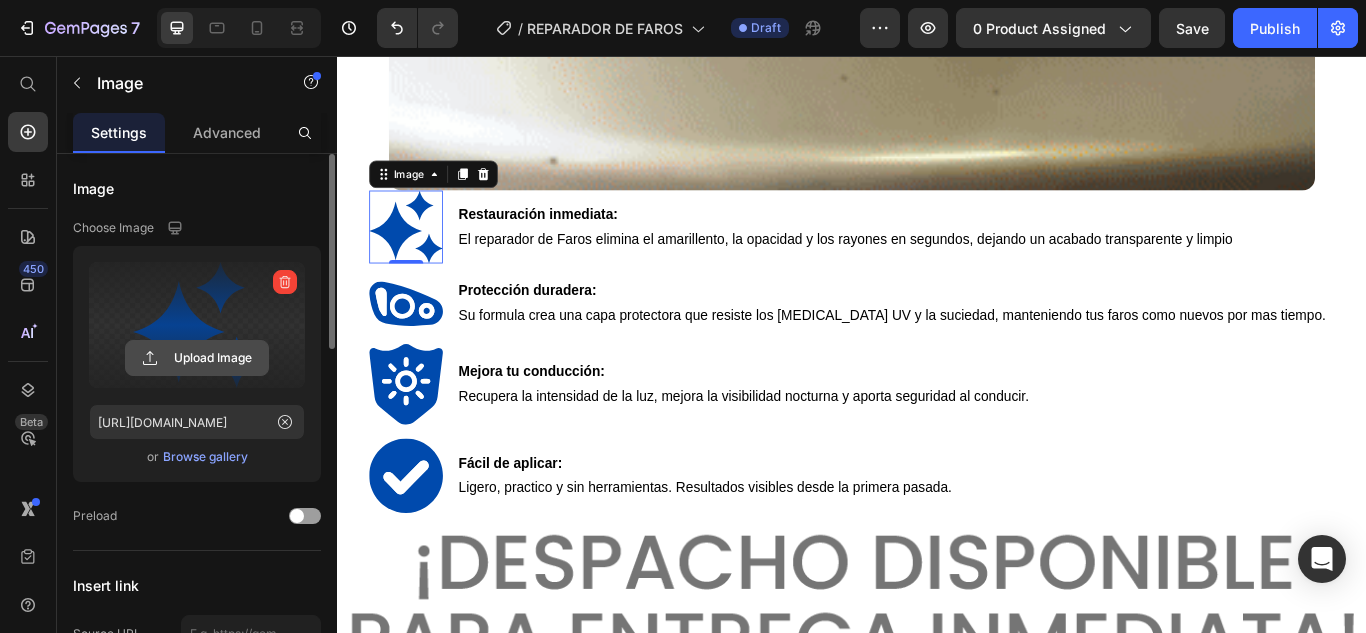 click 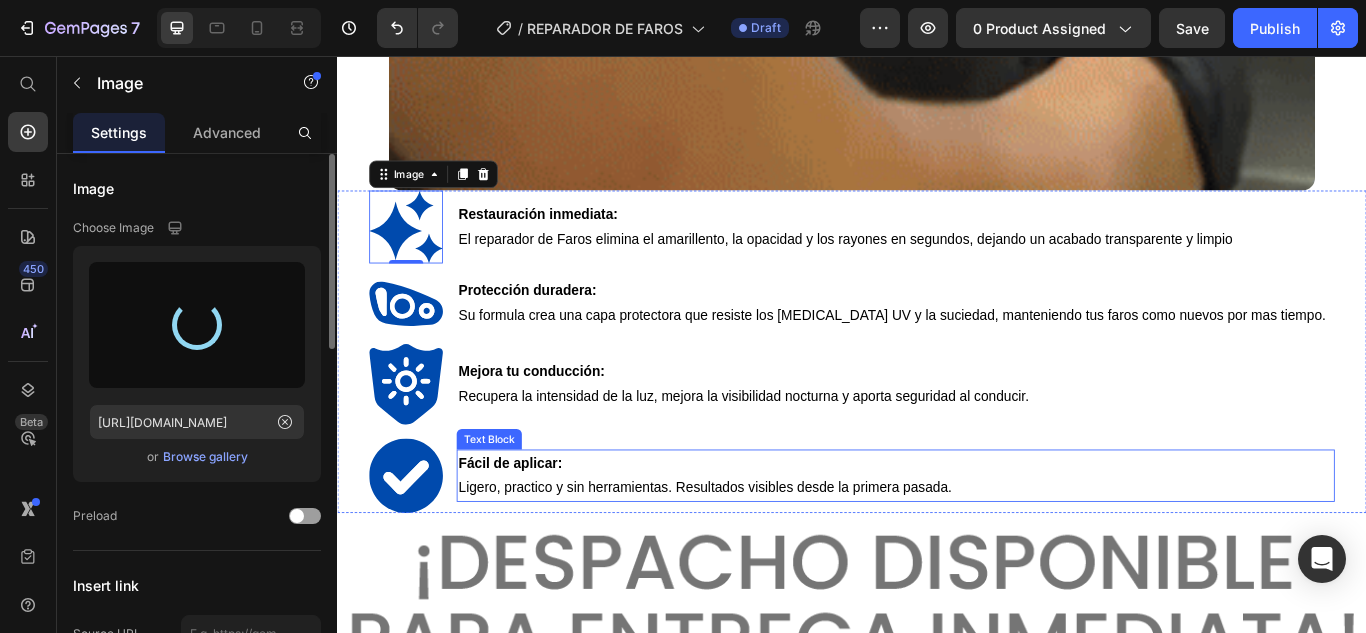 type on "[URL][DOMAIN_NAME]" 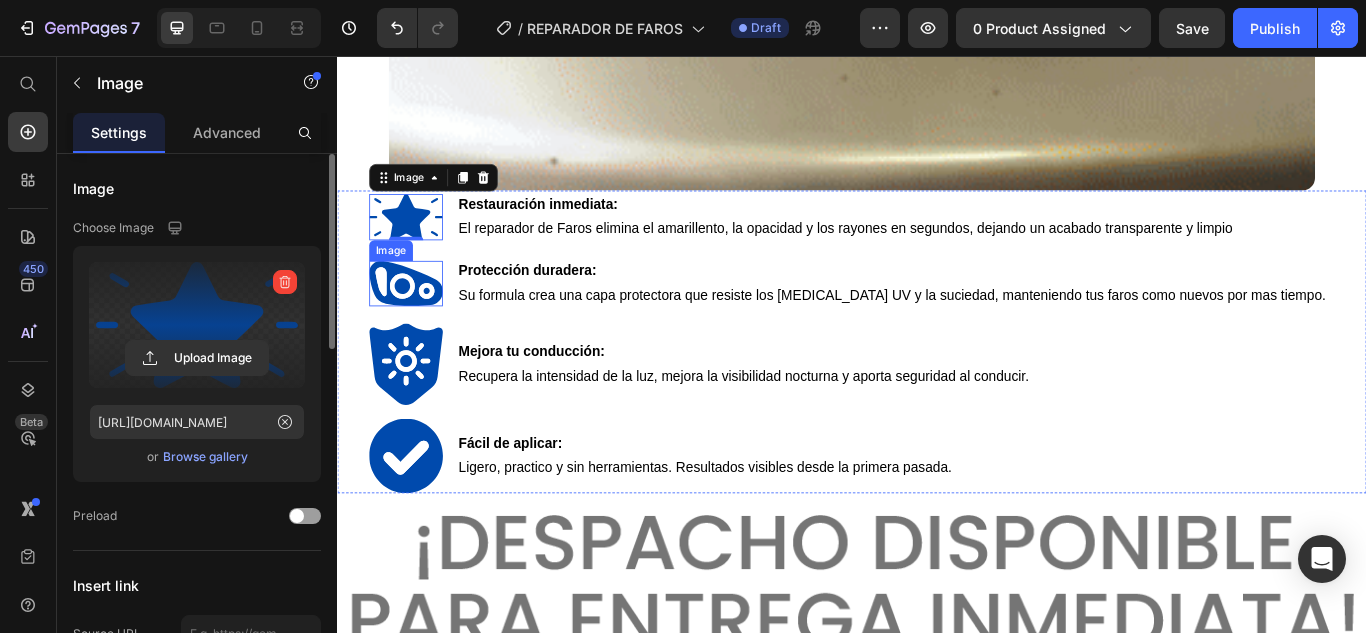 click at bounding box center [417, 321] 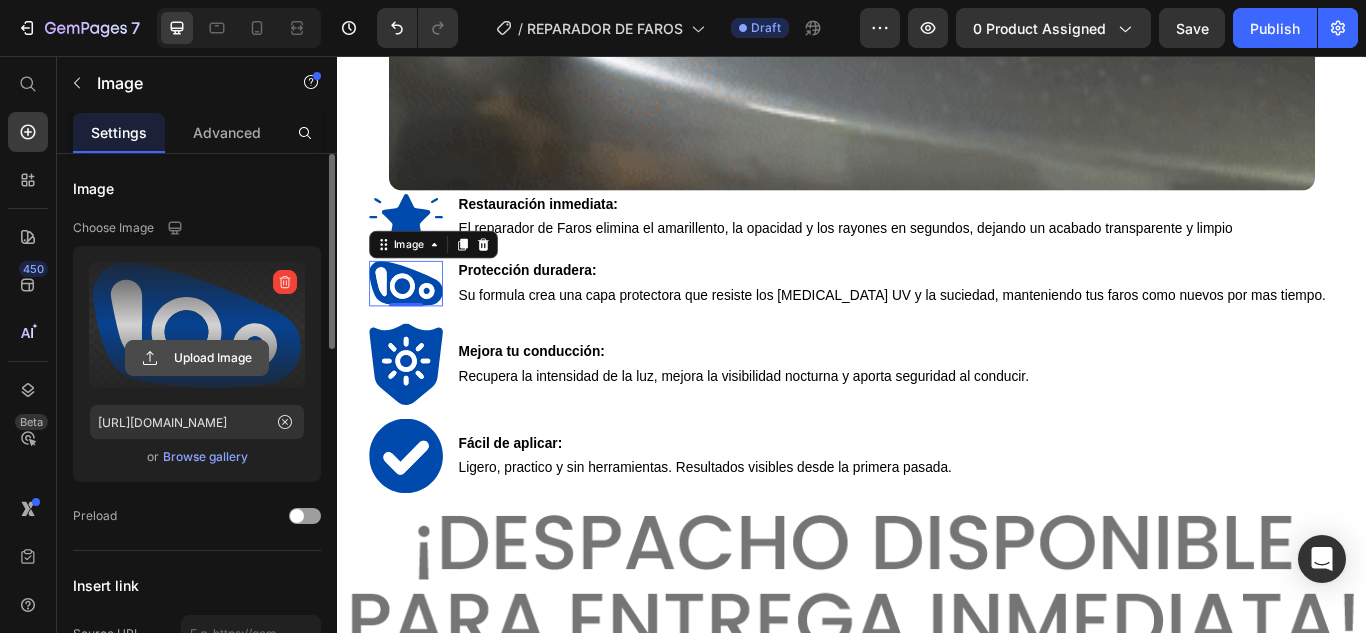 click 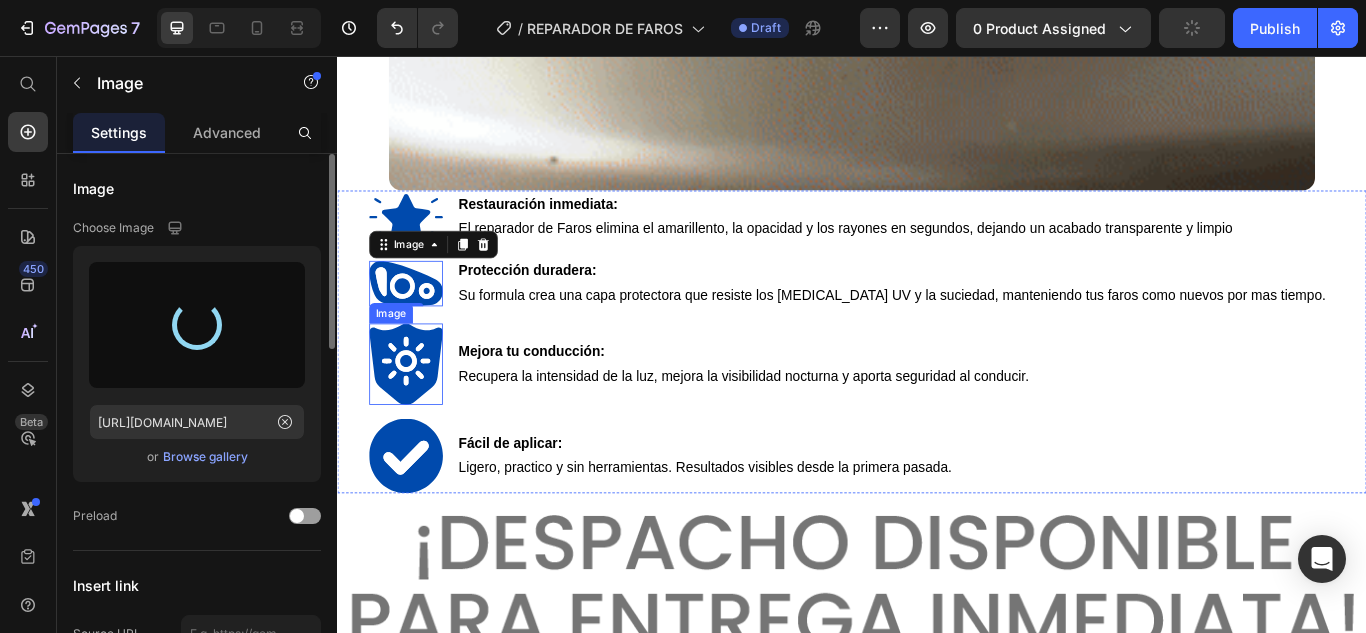type on "[URL][DOMAIN_NAME]" 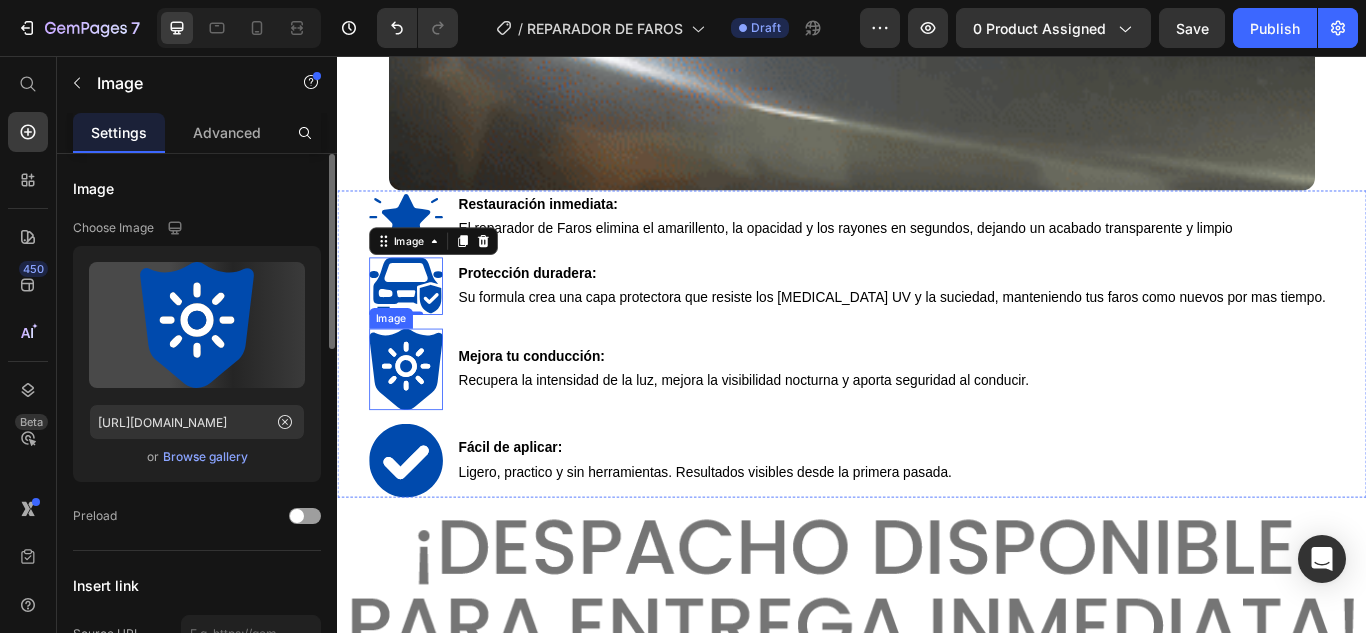 click at bounding box center [417, 421] 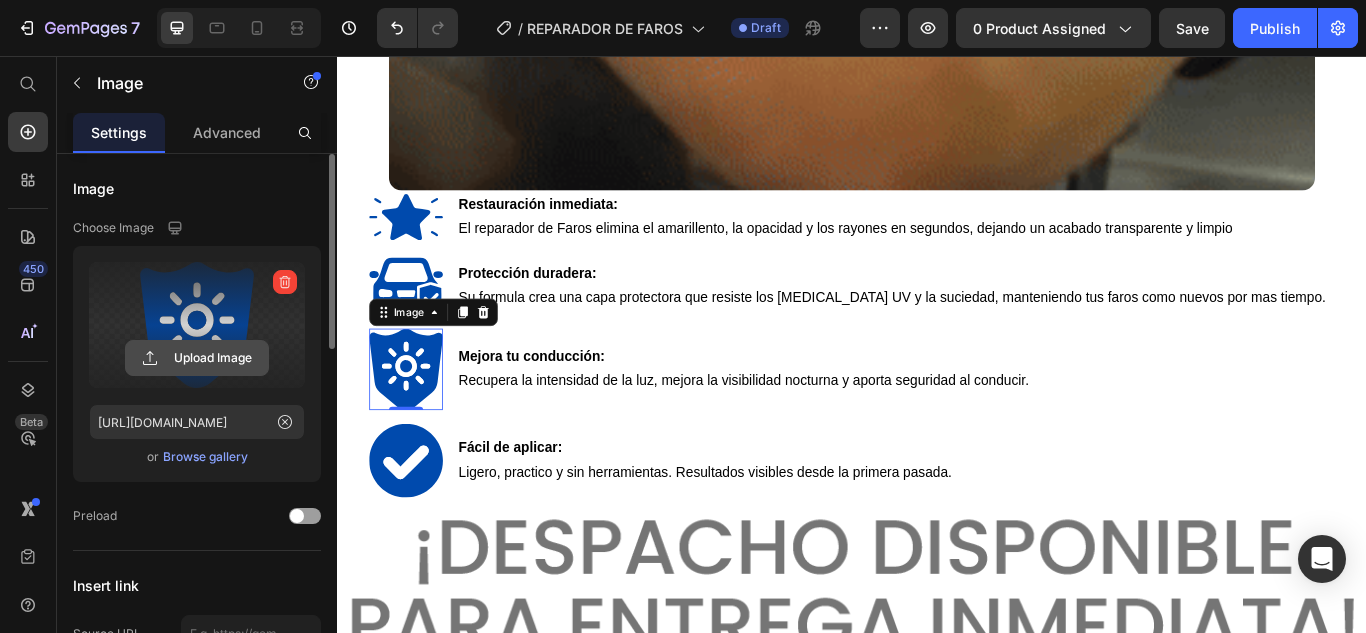 click 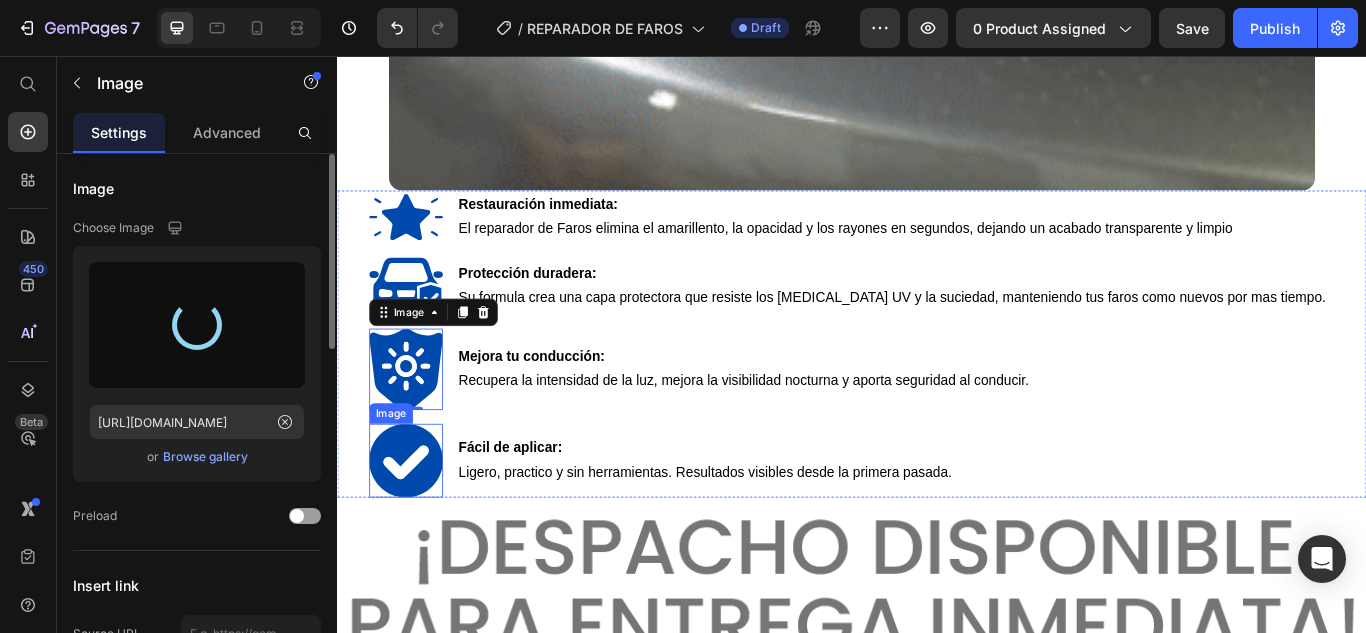 type on "[URL][DOMAIN_NAME]" 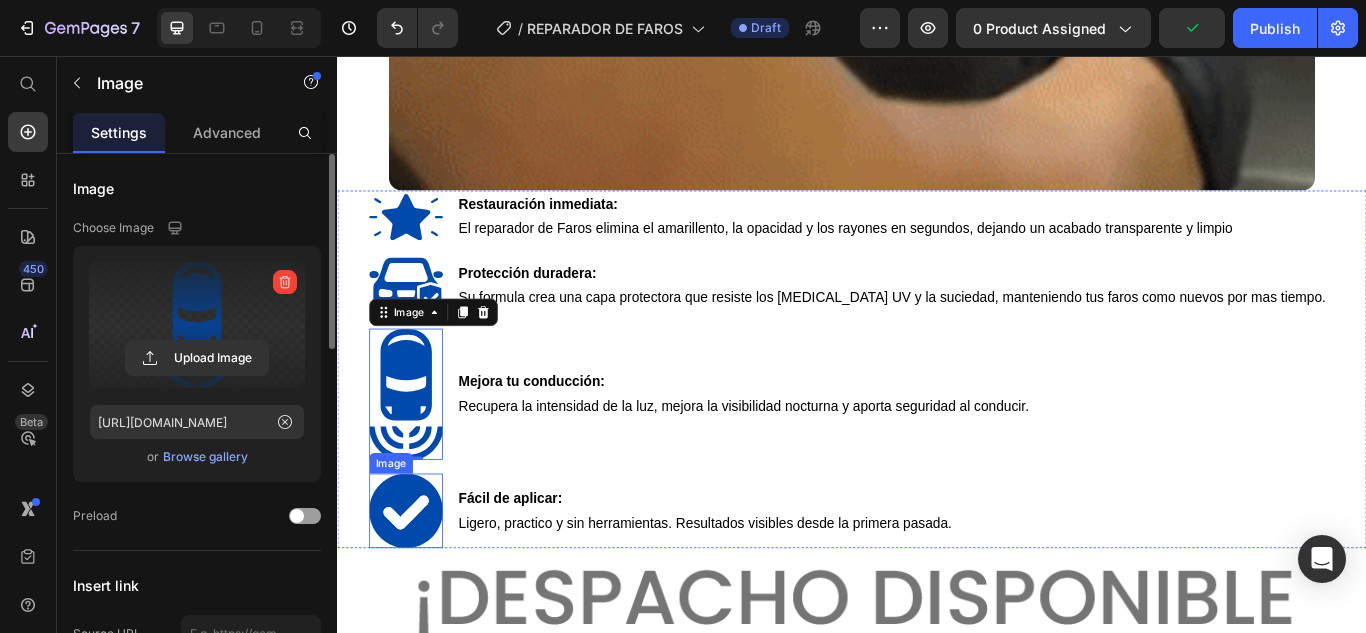 click on "Image" at bounding box center (399, 531) 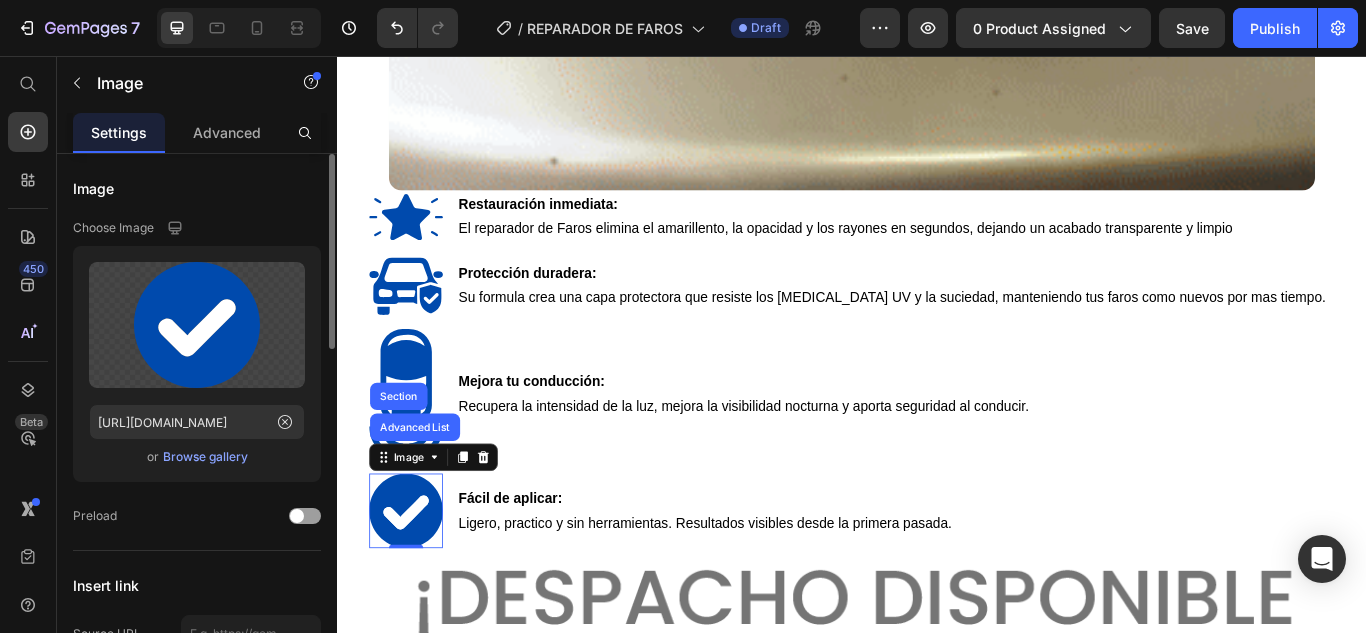 click at bounding box center (417, 586) 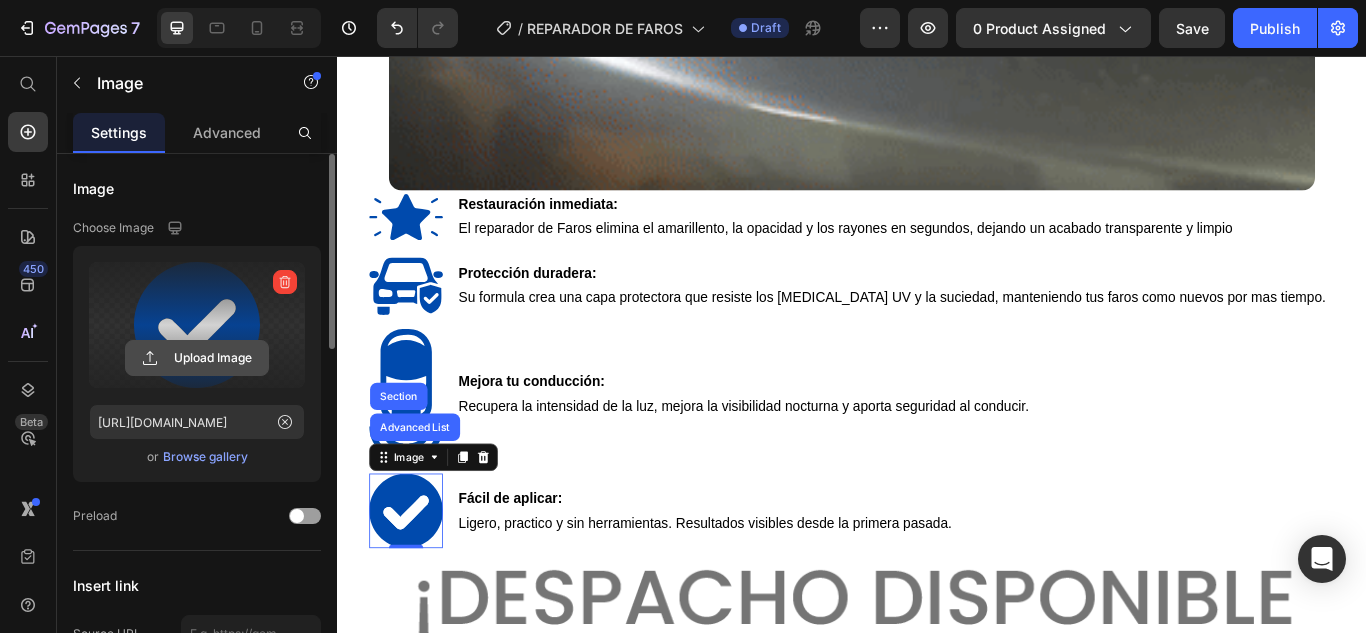 click 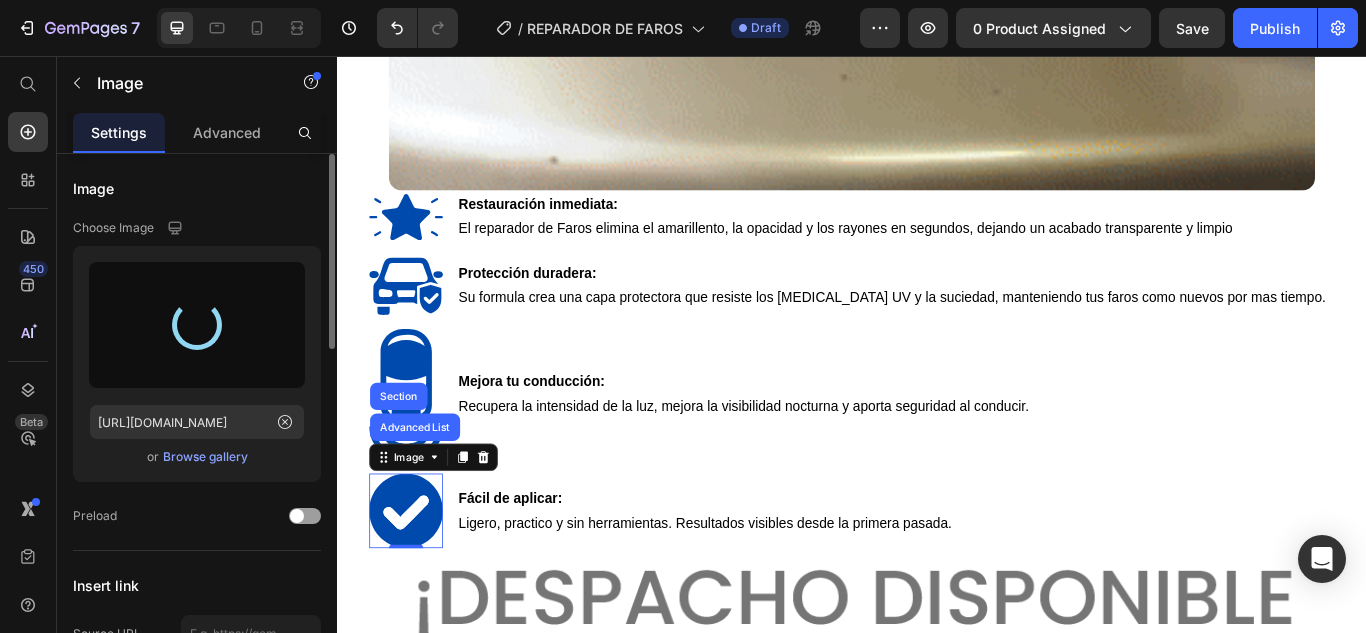 type on "[URL][DOMAIN_NAME]" 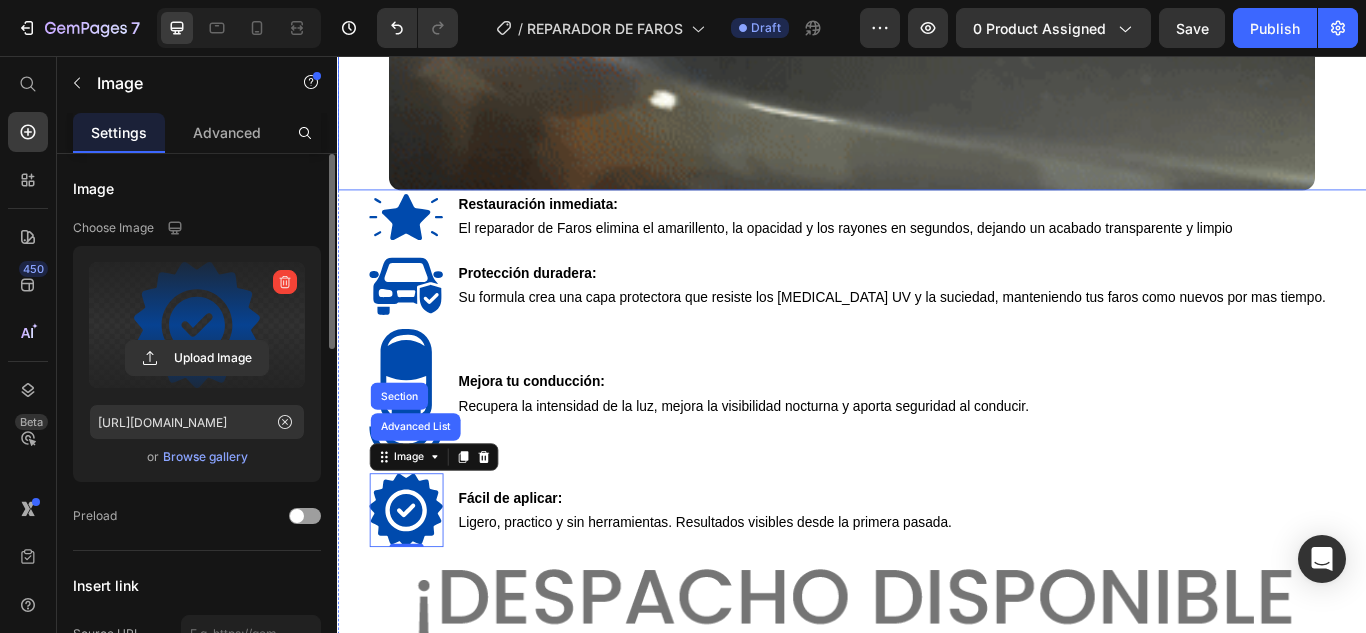 click at bounding box center (937, -327) 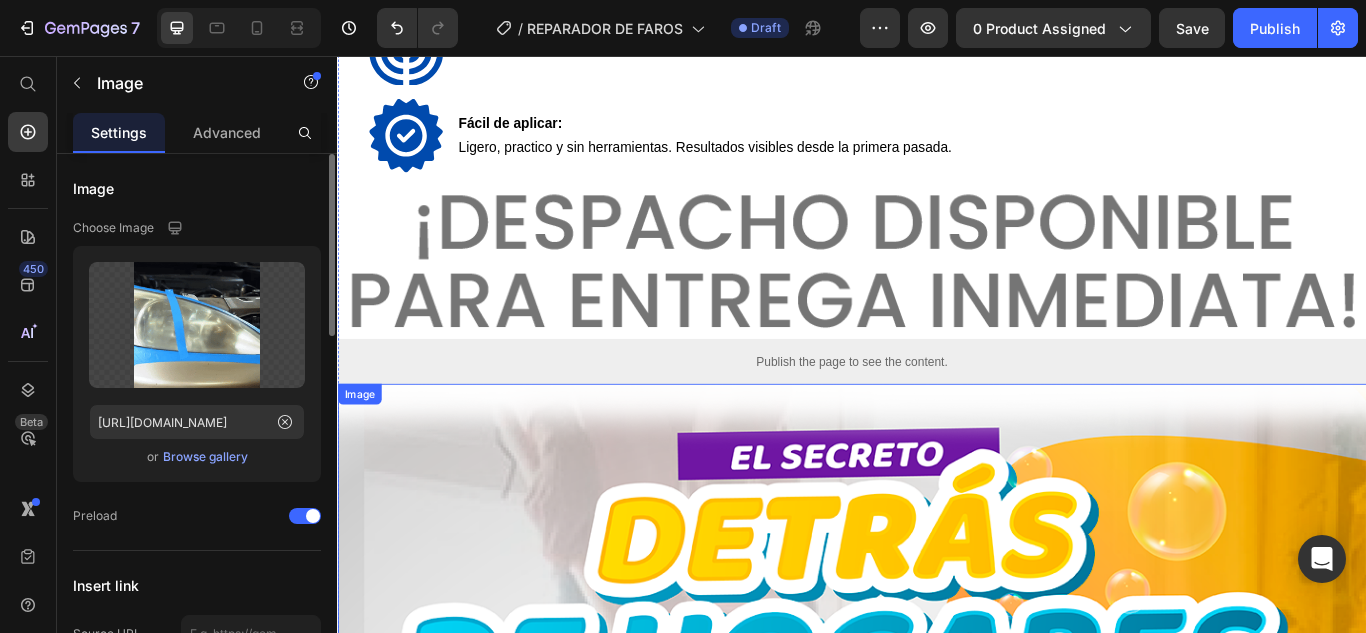 scroll, scrollTop: 4821, scrollLeft: 0, axis: vertical 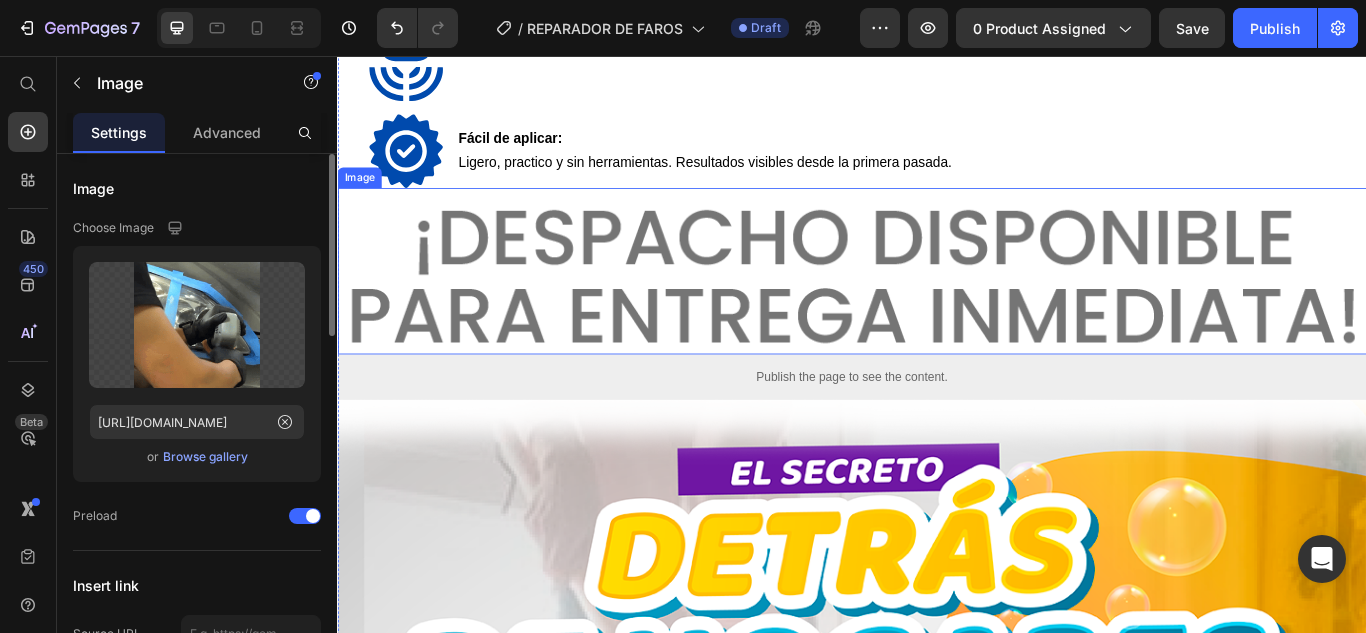 click at bounding box center (937, 307) 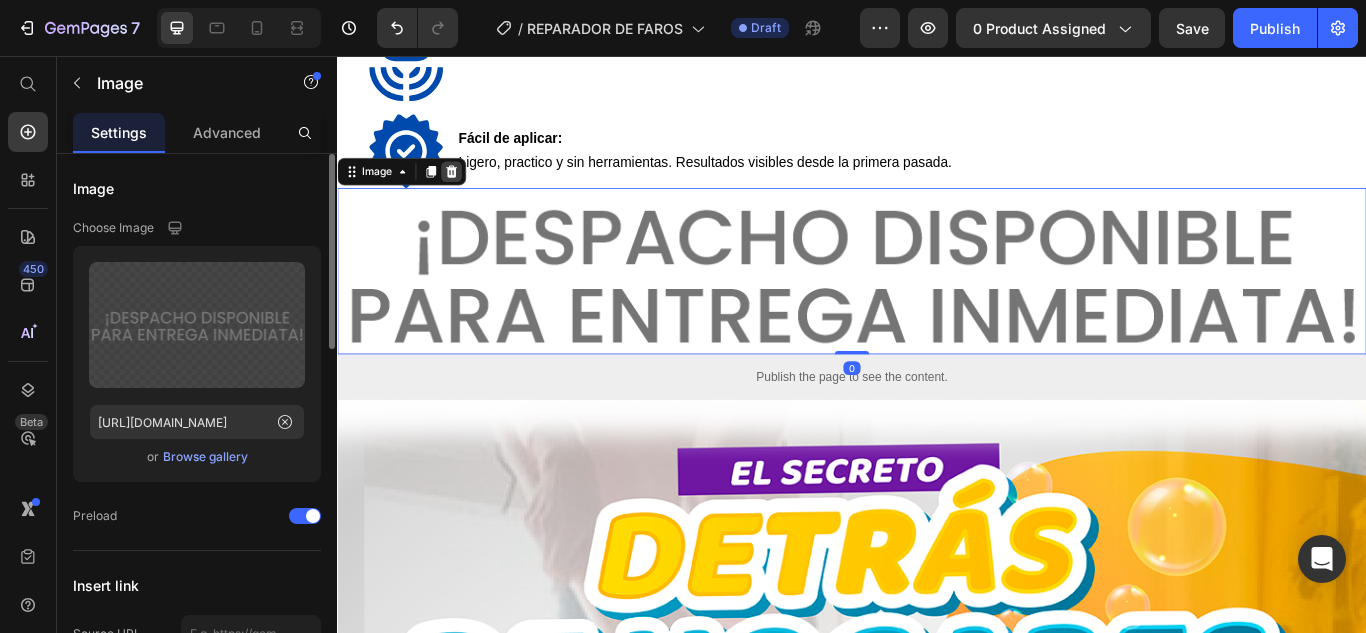click 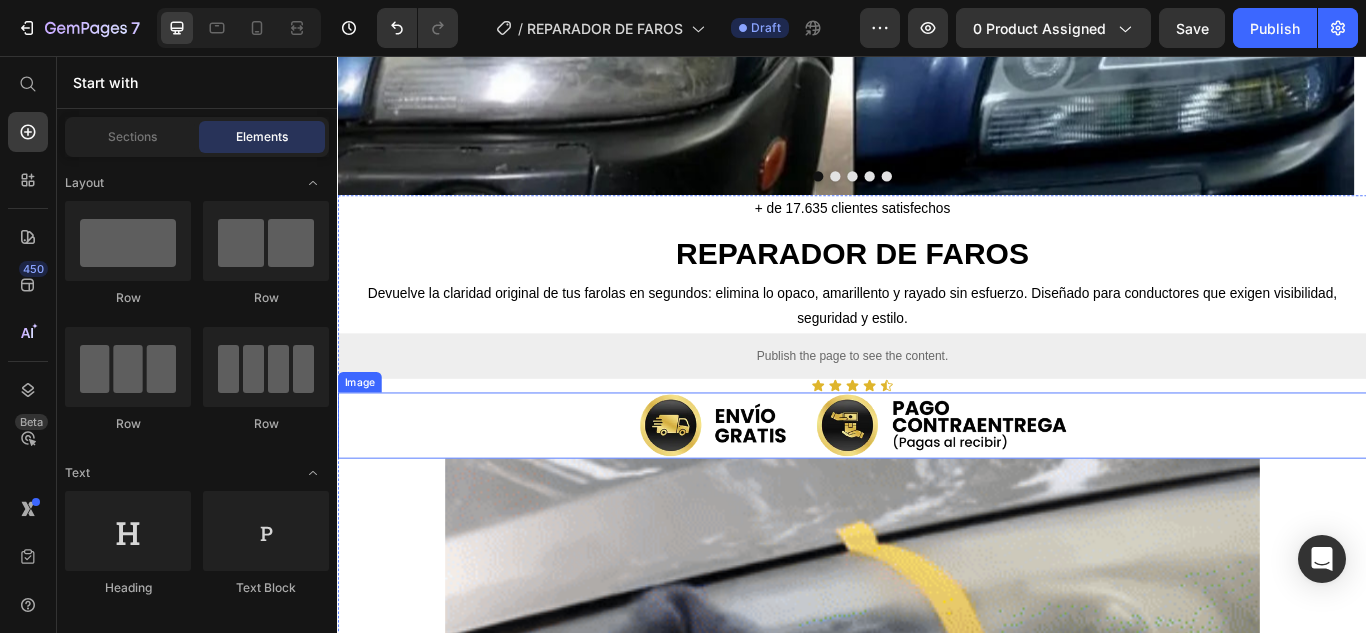 scroll, scrollTop: 1121, scrollLeft: 0, axis: vertical 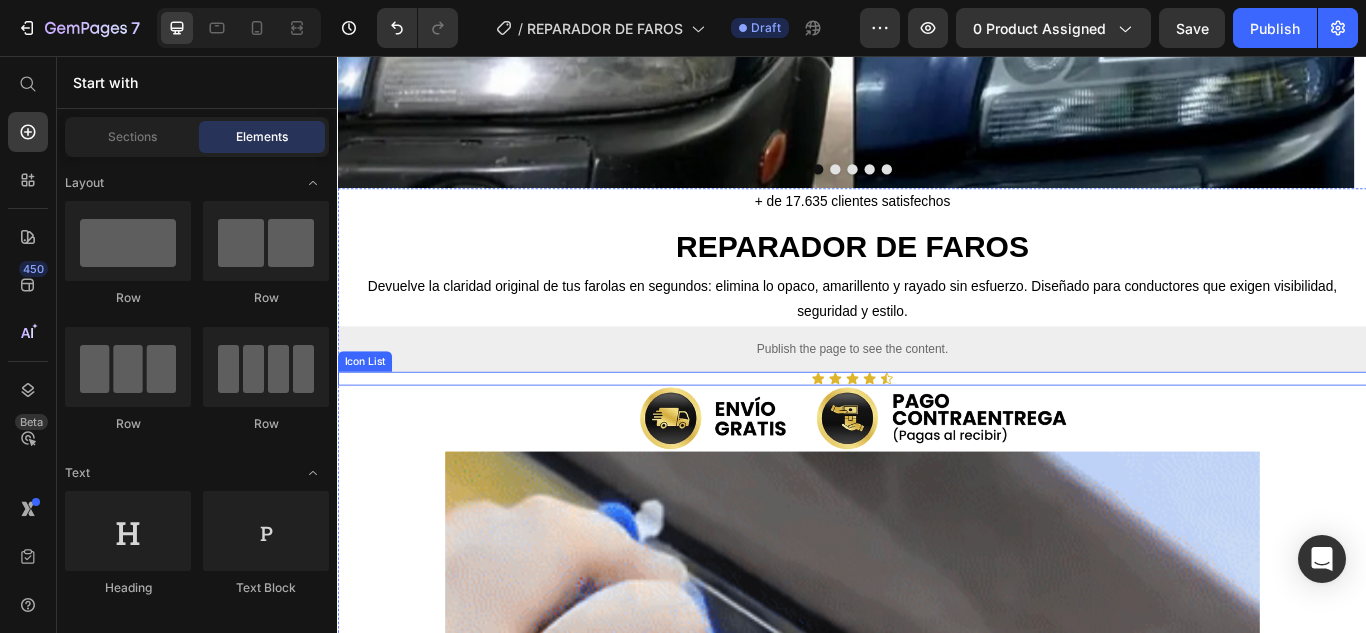 click on "Icon Icon Icon Icon Icon" at bounding box center (937, 432) 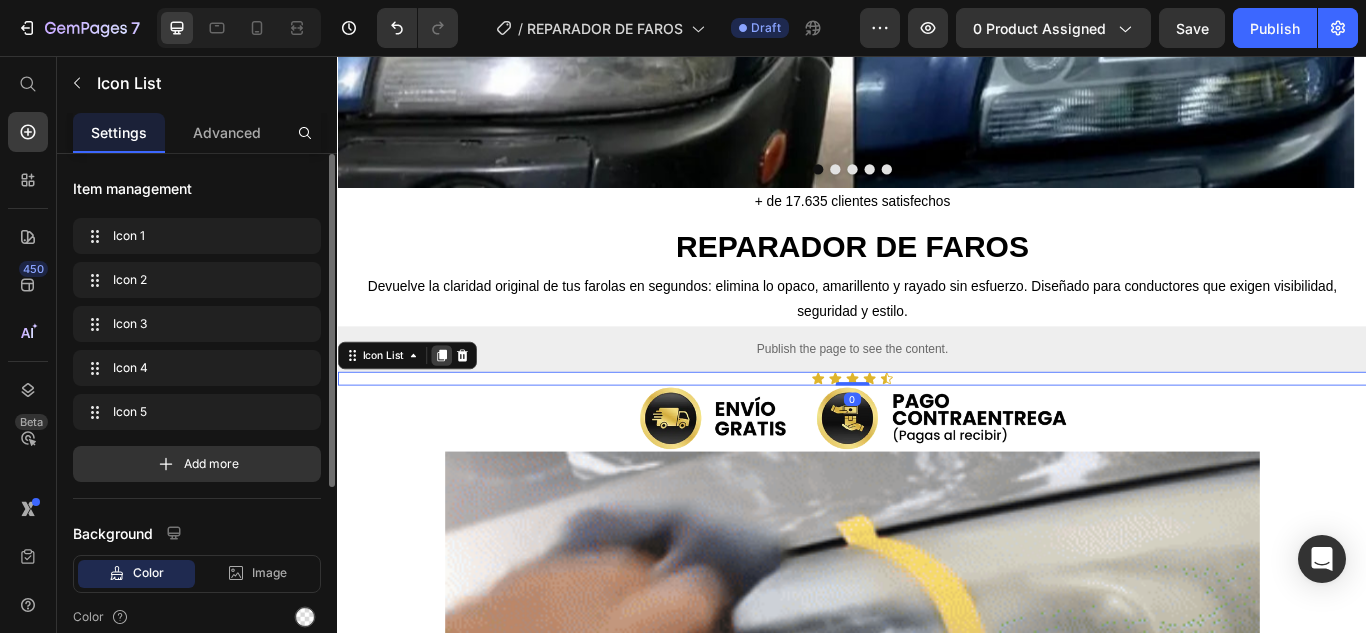 click 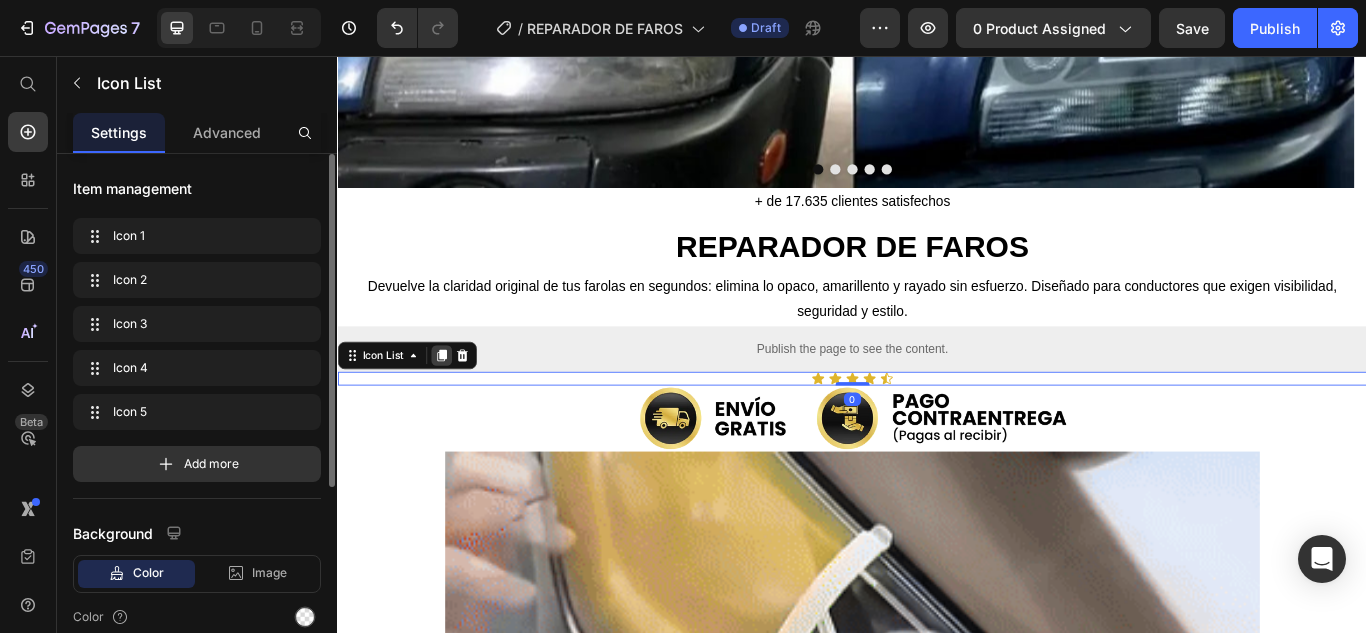 click 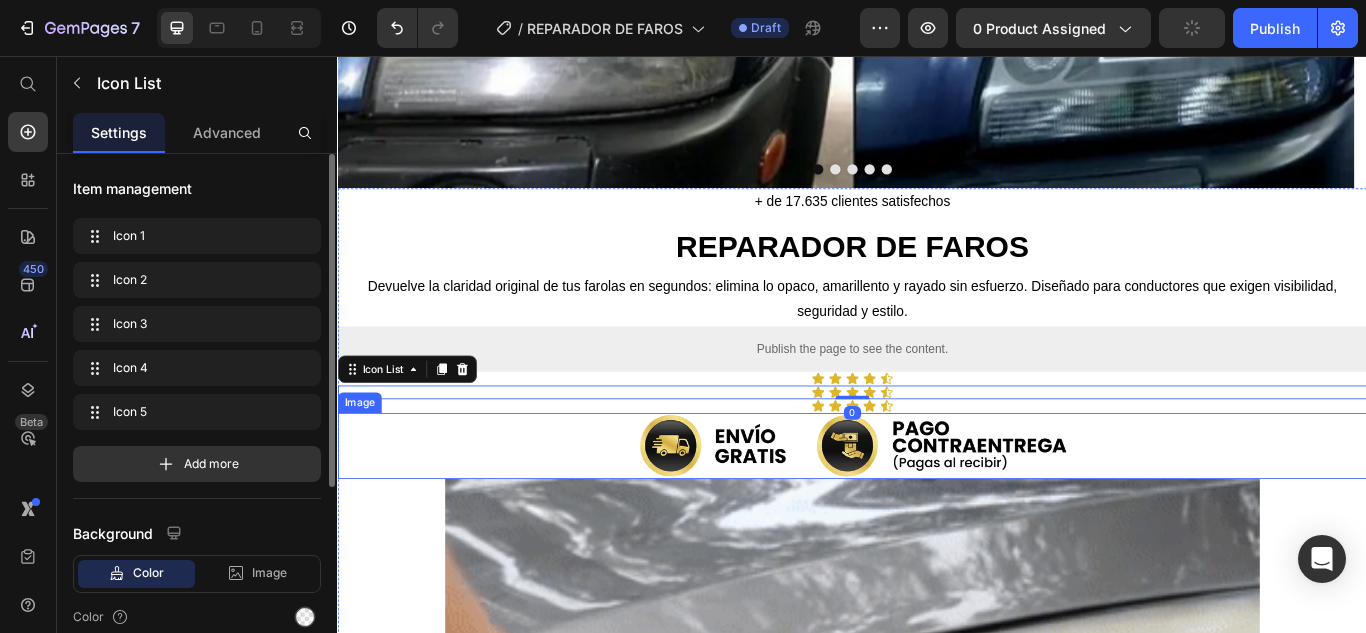 click at bounding box center (937, 510) 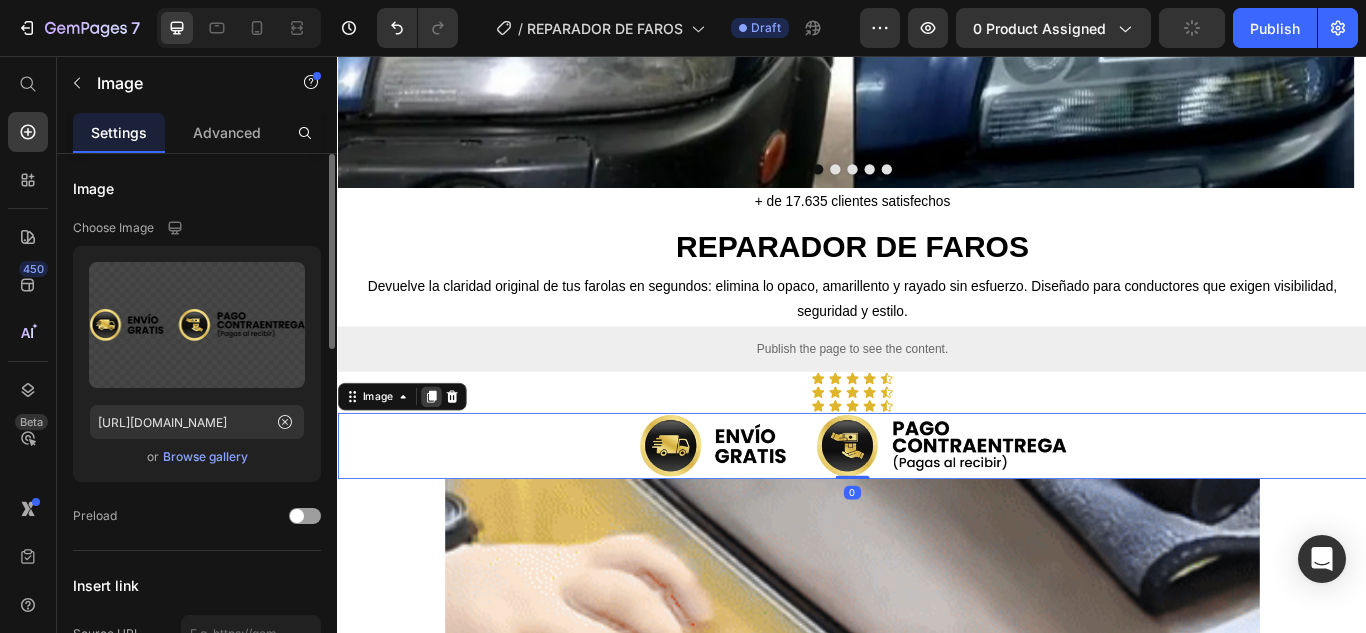 click at bounding box center [446, 453] 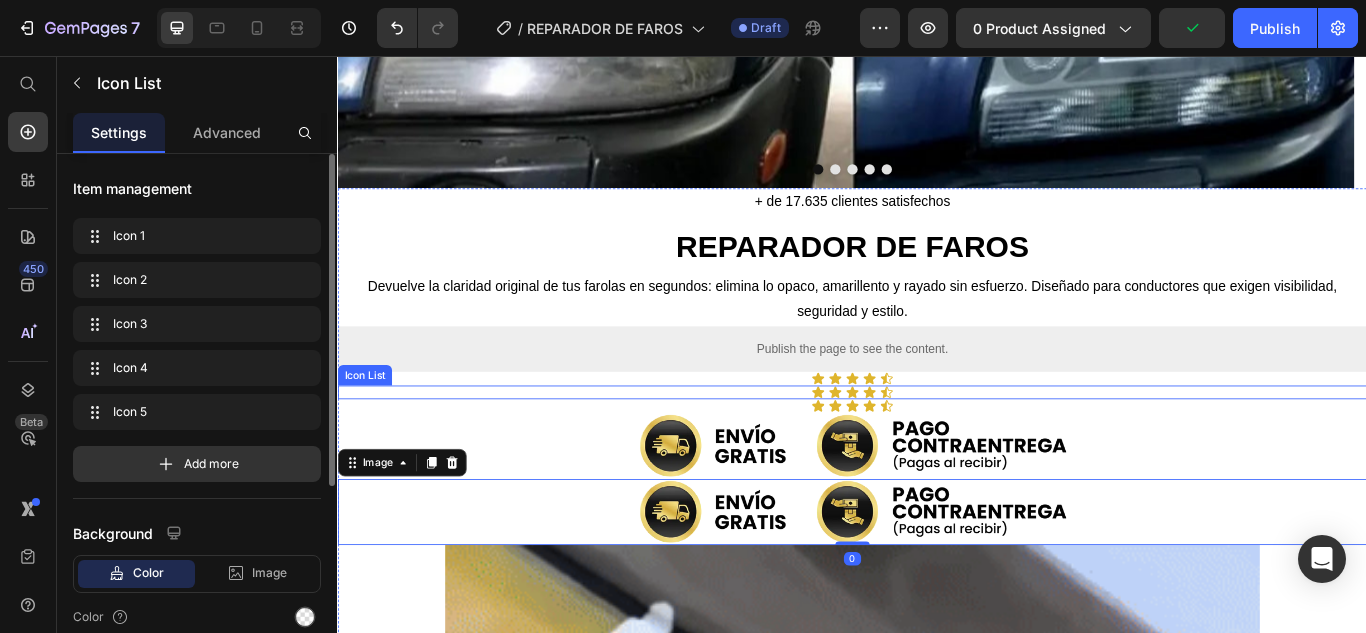 click on "Icon Icon Icon Icon Icon" at bounding box center (937, 448) 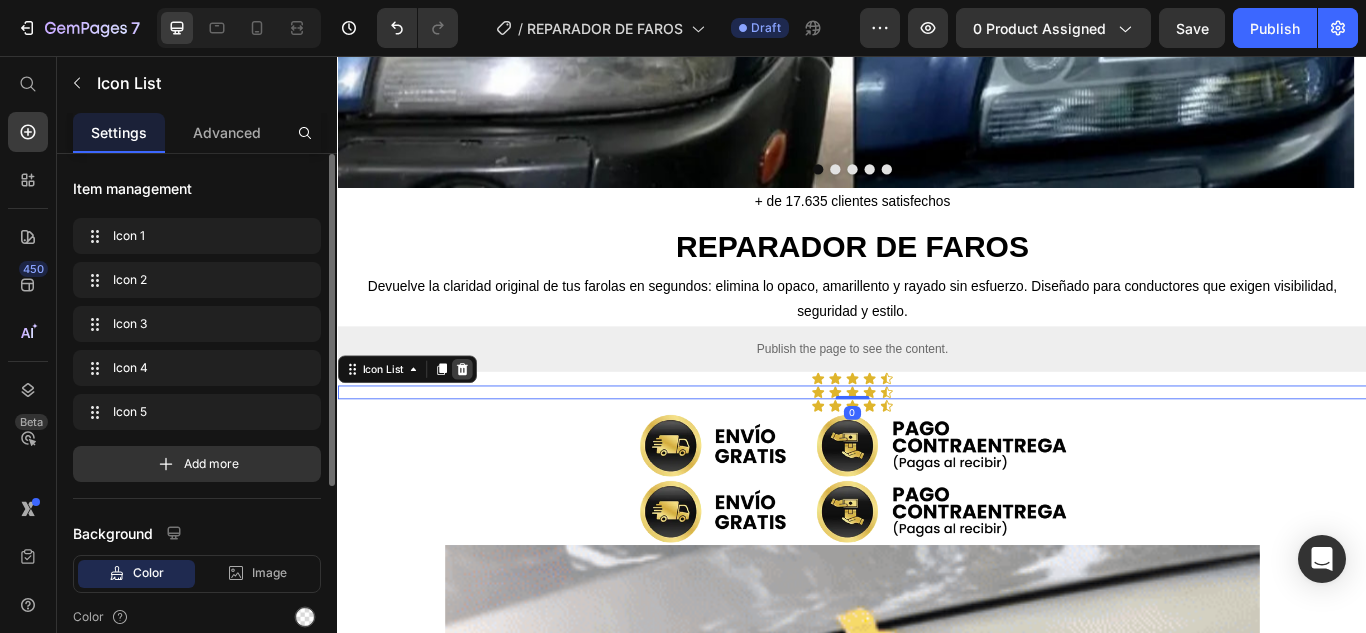 click 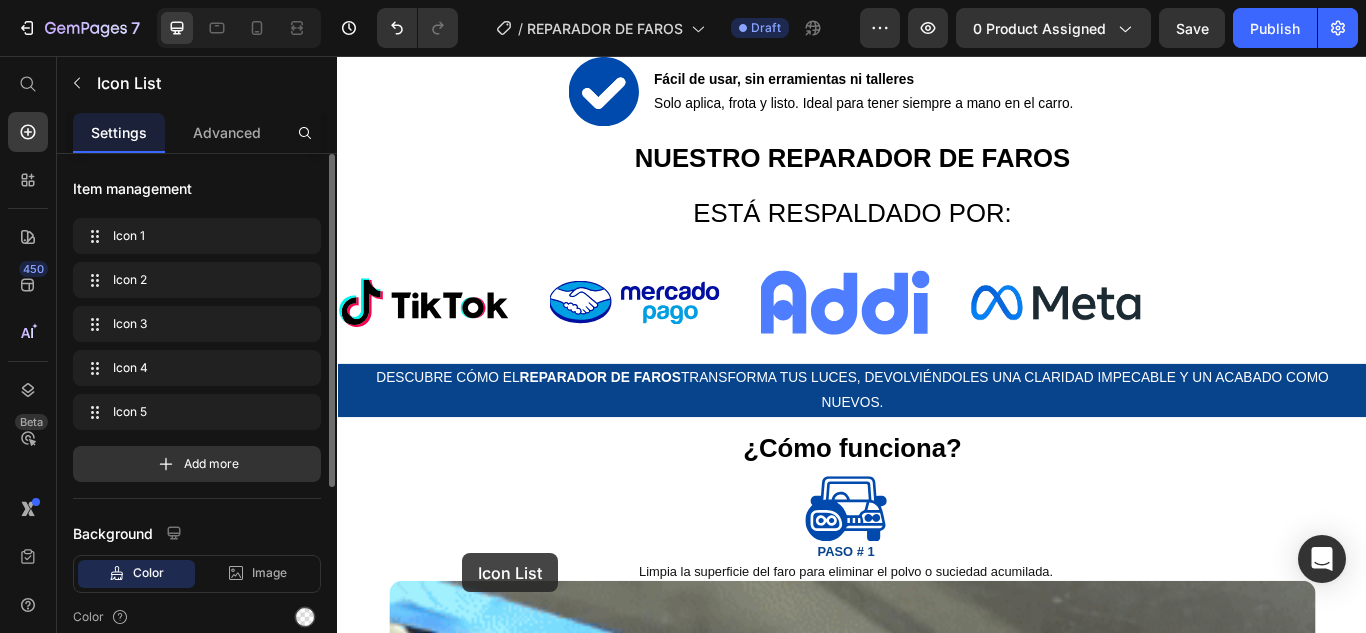 drag, startPoint x: 371, startPoint y: 415, endPoint x: 483, endPoint y: 636, distance: 247.75996 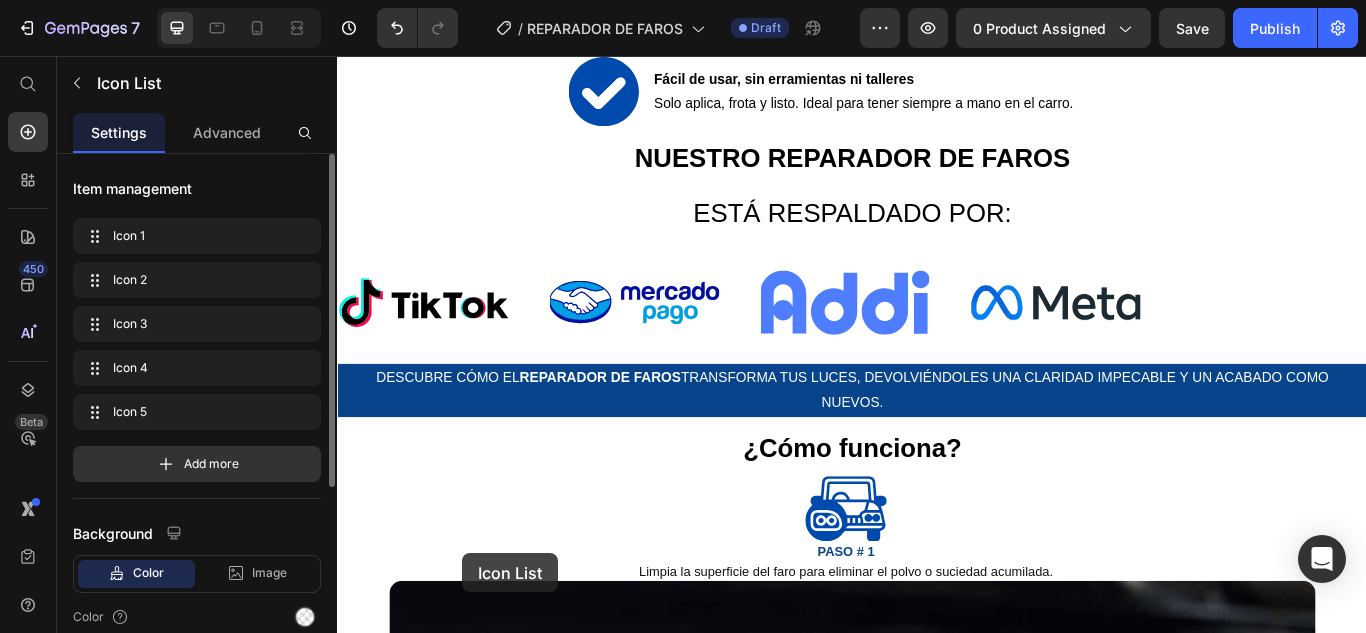 click on "Image Resultados instantáneos sin complicaciones Restaura la ransparencia de tus farolas en minutos, sin desmontar nada. Text Block Image Apto para todo tipo de farolas plásticas Funciona en policarbonato, acrílico y más. Text Block Image Proteccíon contra [MEDICAL_DATA] UV y suciedad Aplica una capa invisible que previene el desgaste y el amarillamiento futuro. Text Block Image Fácil de usar, sin erramientas ni talleres Solo aplica, frota y listo. Ideal para tener siempre a mano en el carro. Text Block Advanced List NUESTRO REPARADOR DE FAROS ESTÁ RESPALDADO POR: Heading Image Image Image Image Image Image Image Image Marquee DESCUBRE CÓMO EL  REPARADOR DE FAROS  TRANSFORMA TUS LUCES, DEVOLVIÉNDOLES UNA CLARIDAD IMPECABLE Y UN ACABADO COMO NUEVOS. Text Block Row ¿Cómo funciona? Heading Image PASO # 1 Heading Limpia la superficie [PERSON_NAME] para eliminar el polvo o suciedad acumilada. Heading Image PASO # 2 Heading Heading Image PASO # 3 Heading Heading LoO HACEMOS MÁS FÁCIL QUE NUNCA  Heading Carousel 💧" at bounding box center [937, 3679] 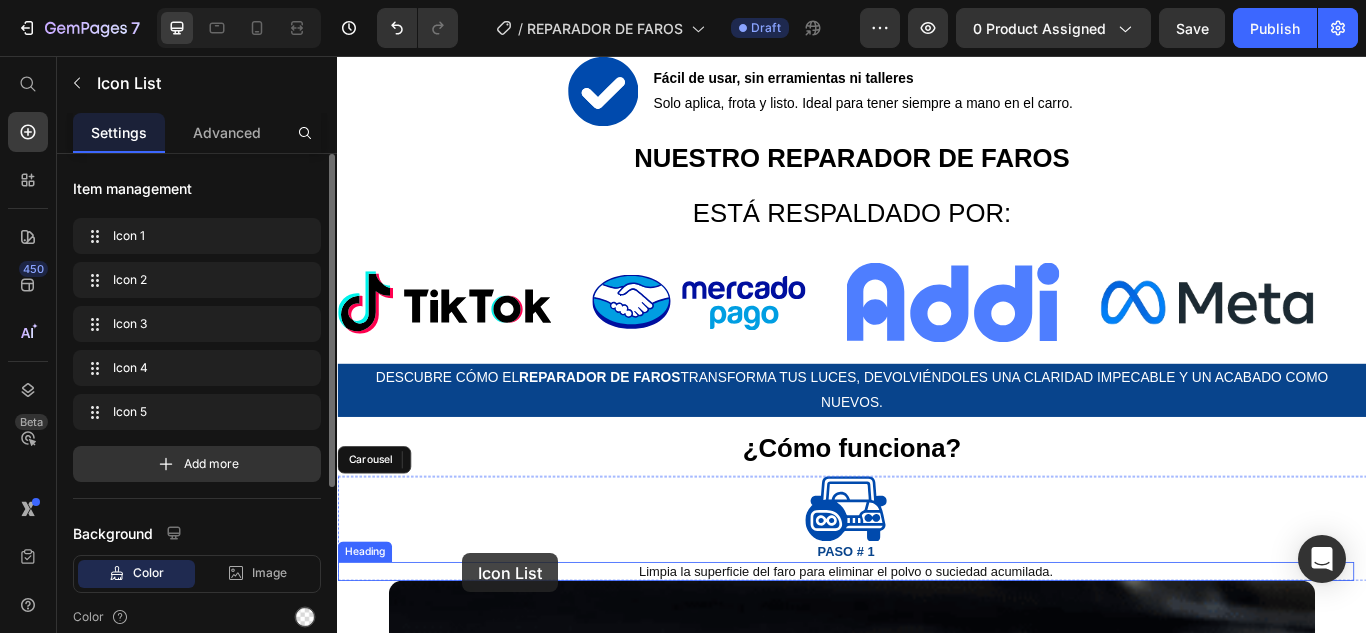 scroll, scrollTop: 3094, scrollLeft: 0, axis: vertical 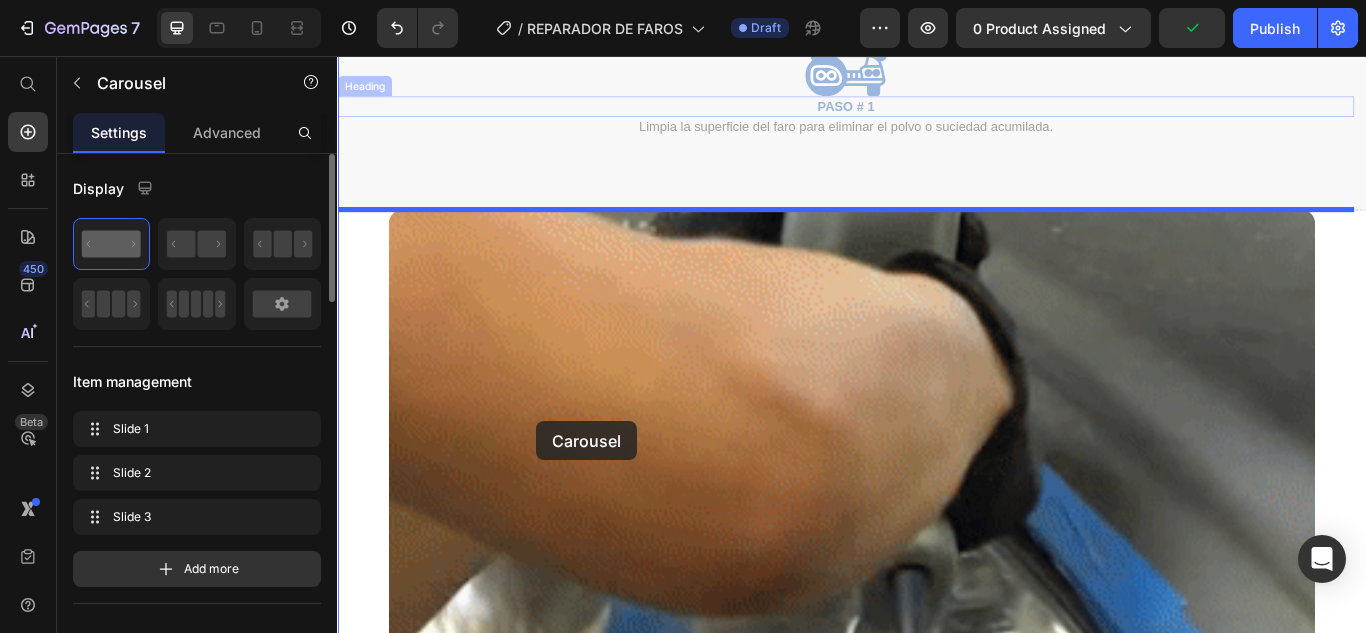 drag, startPoint x: 514, startPoint y: 528, endPoint x: 569, endPoint y: 481, distance: 72.34639 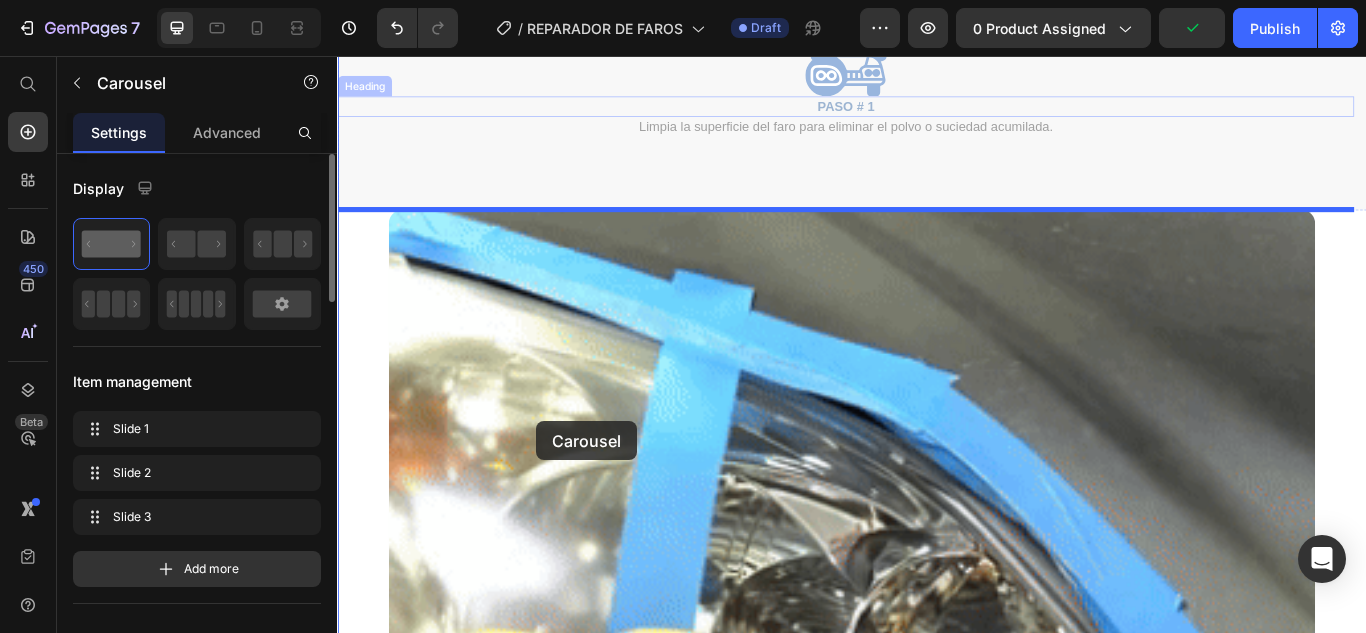 click on "Header Image Resultados instantáneos sin complicaciones Restaura la ransparencia de tus farolas en minutos, sin desmontar nada. Text Block Image Apto para todo tipo de farolas plásticas Funciona en policarbonato, acrílico y más. Text Block Image Proteccíon contra [MEDICAL_DATA] UV y suciedad Aplica una capa invisible que previene el desgaste y el amarillamiento futuro. Text Block Image Fácil de usar, sin erramientas ni talleres Solo aplica, frota y listo. Ideal para tener siempre a mano en el carro. Text Block Advanced List NUESTRO REPARADOR DE FAROS ESTÁ RESPALDADO POR: Heading Image Image Image Image Image Image Image Image Marquee DESCUBRE CÓMO EL  REPARADOR DE FAROS  TRANSFORMA TUS LUCES, DEVOLVIÉNDOLES UNA CLARIDAD IMPECABLE Y UN ACABADO COMO NUEVOS. Text Block Row ¿Cómo funciona? Heading Image PASO # 1 Heading Limpia la superficie [PERSON_NAME] para eliminar el polvo o suciedad acumilada. Heading Image PASO # 2 Heading Heading Image PASO # 3 Heading Heading LoO HACEMOS MÁS FÁCIL QUE NUNCA  Heading   0" at bounding box center [937, 4263] 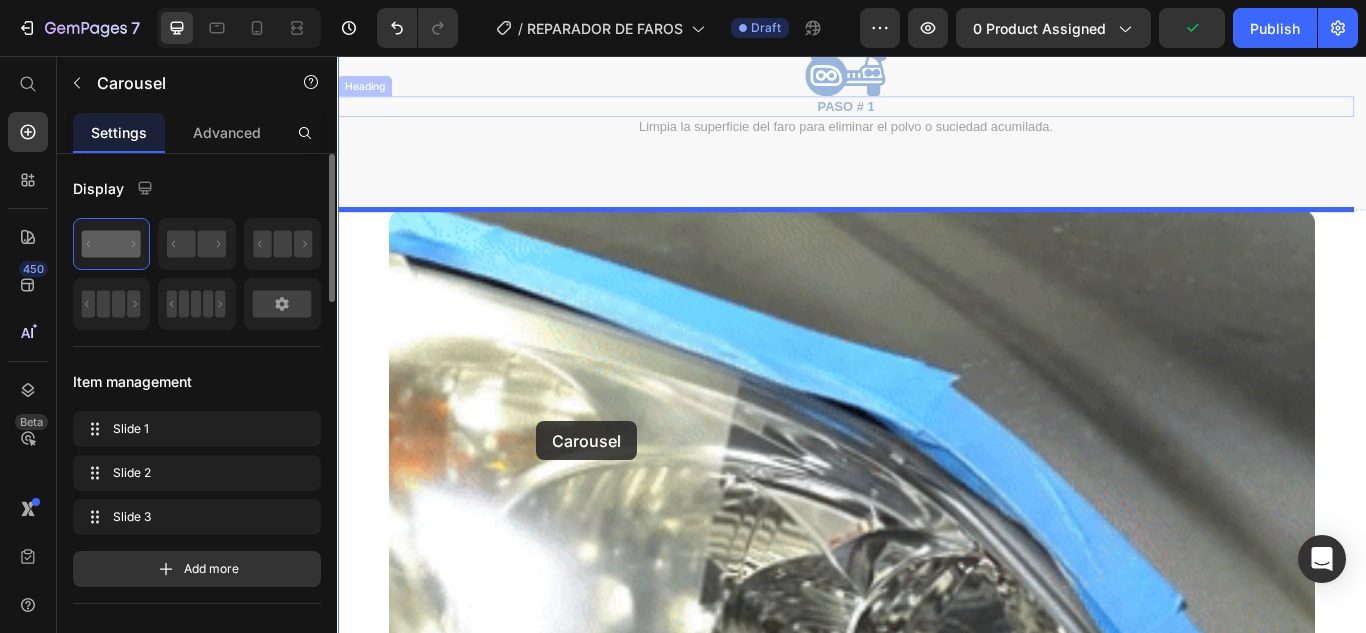 click on "Image PASO # 1 Heading Limpia la superficie [PERSON_NAME] para eliminar el polvo o suciedad acumilada. Heading Image PASO # 2 Heading Aplica una pequeña cantidad del reparador de faros directamete sobre la superficie opaca o amarilla. Heading Image PASO # 3 Heading Limpia con un paño seco y disfruta de un auto como nuevo, con brillo y sin rayones. Heading LoO HACEMOS MÁS FÁCIL QUE NUNCA  REVITALIZA TU AUTO Y SU APARIENCIA. Heading" at bounding box center [337, 56] 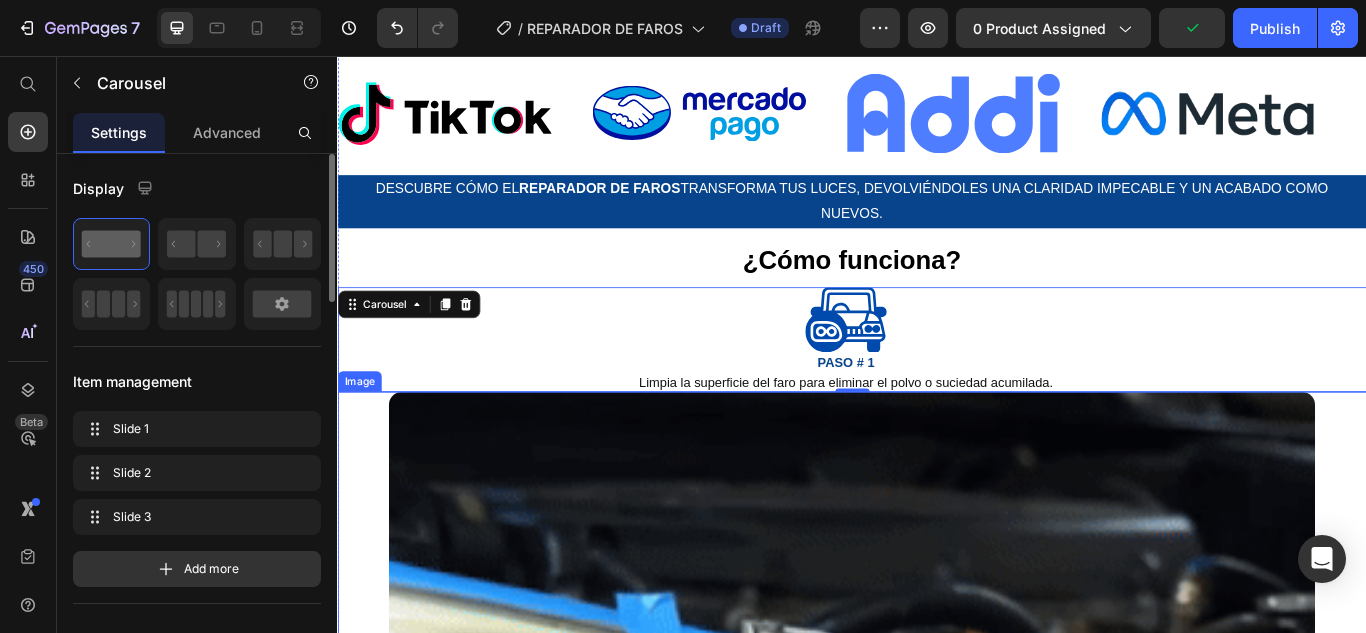 scroll, scrollTop: 3187, scrollLeft: 0, axis: vertical 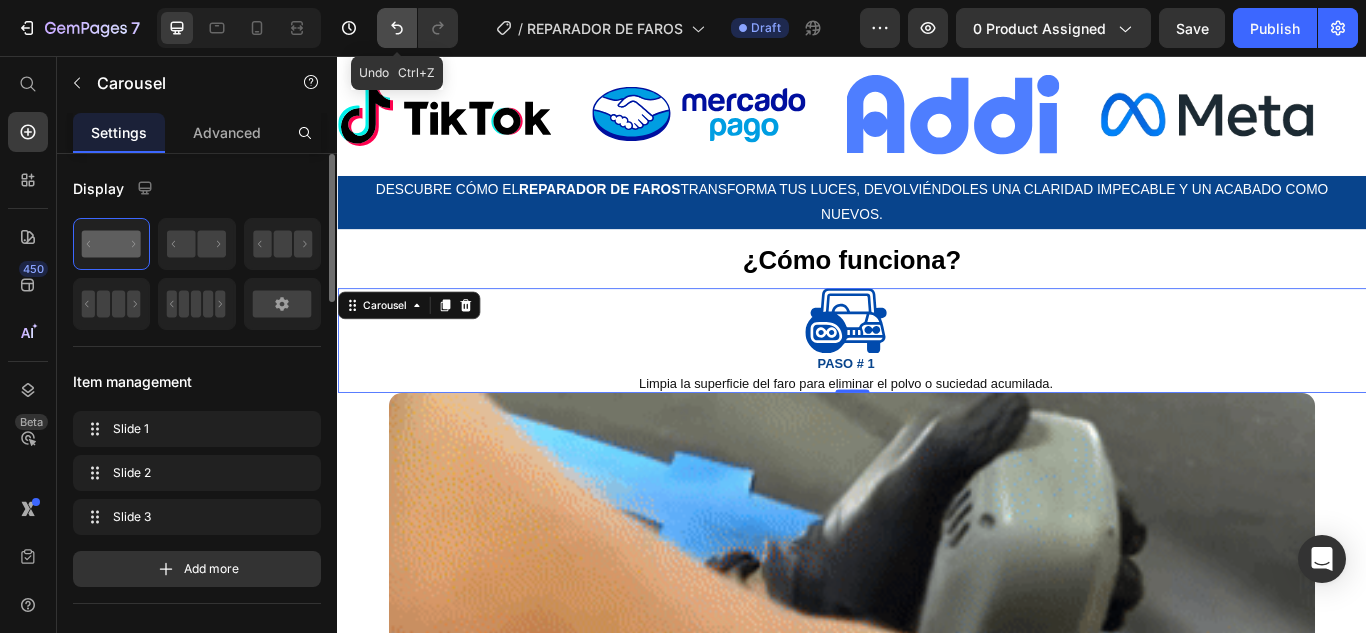 click 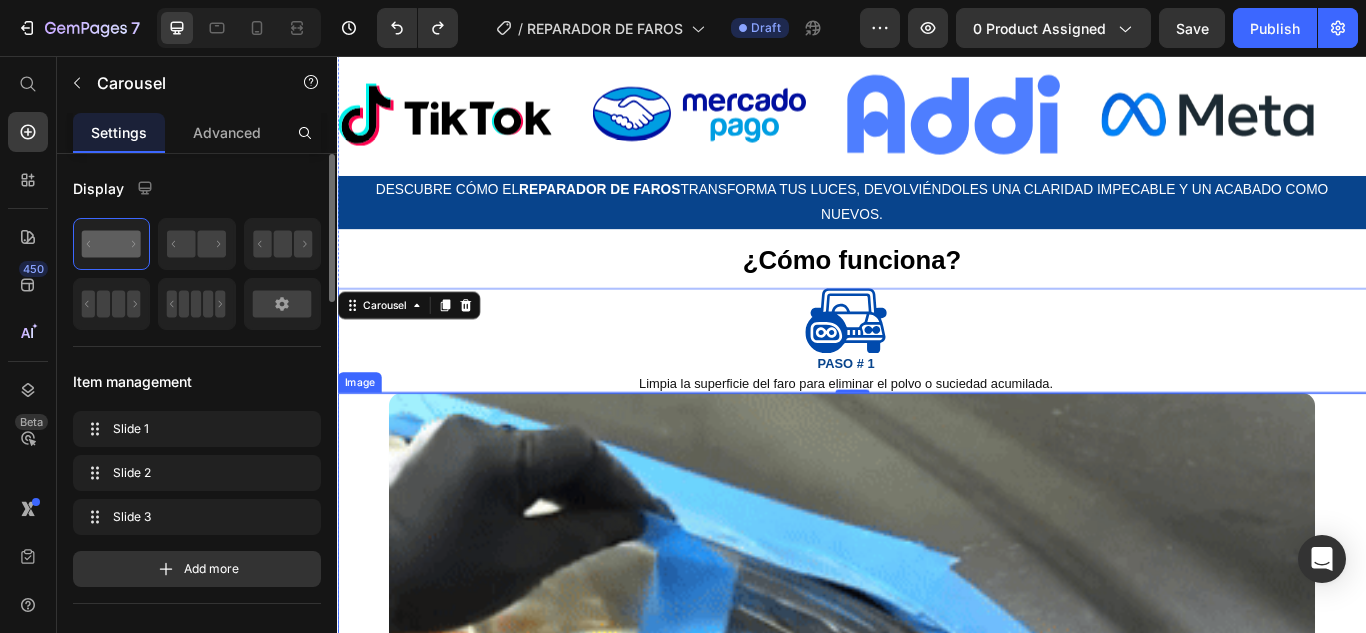 click at bounding box center [937, 989] 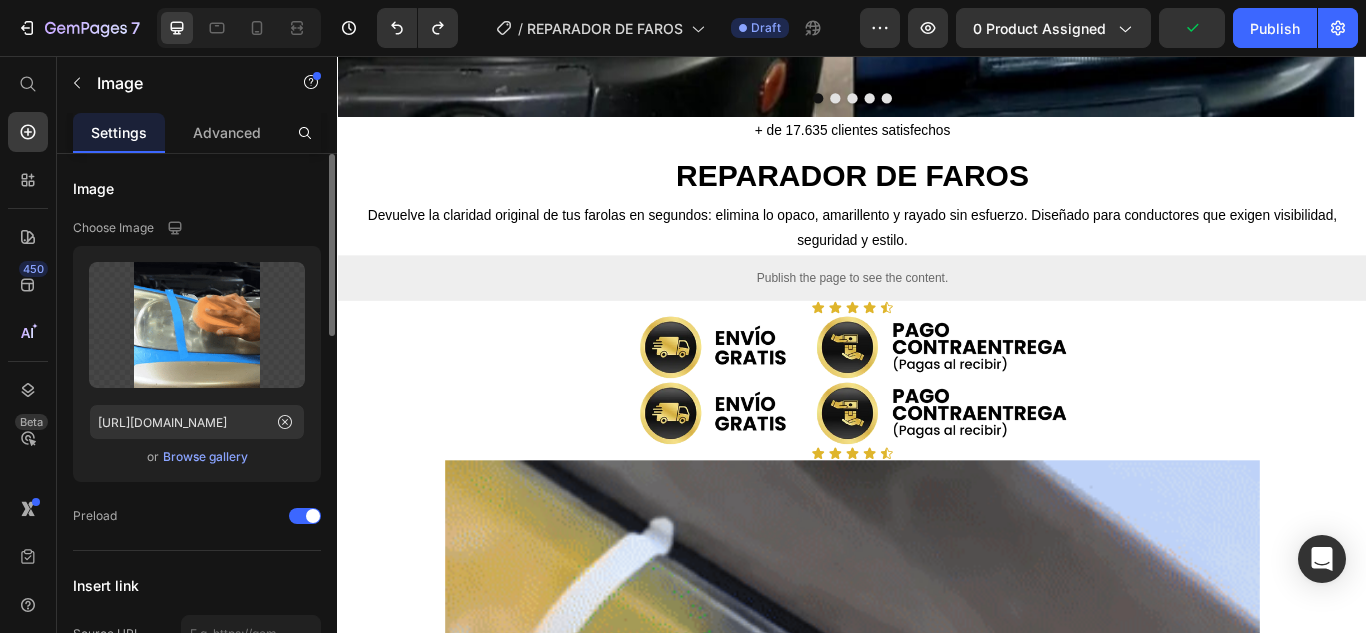 scroll, scrollTop: 1287, scrollLeft: 0, axis: vertical 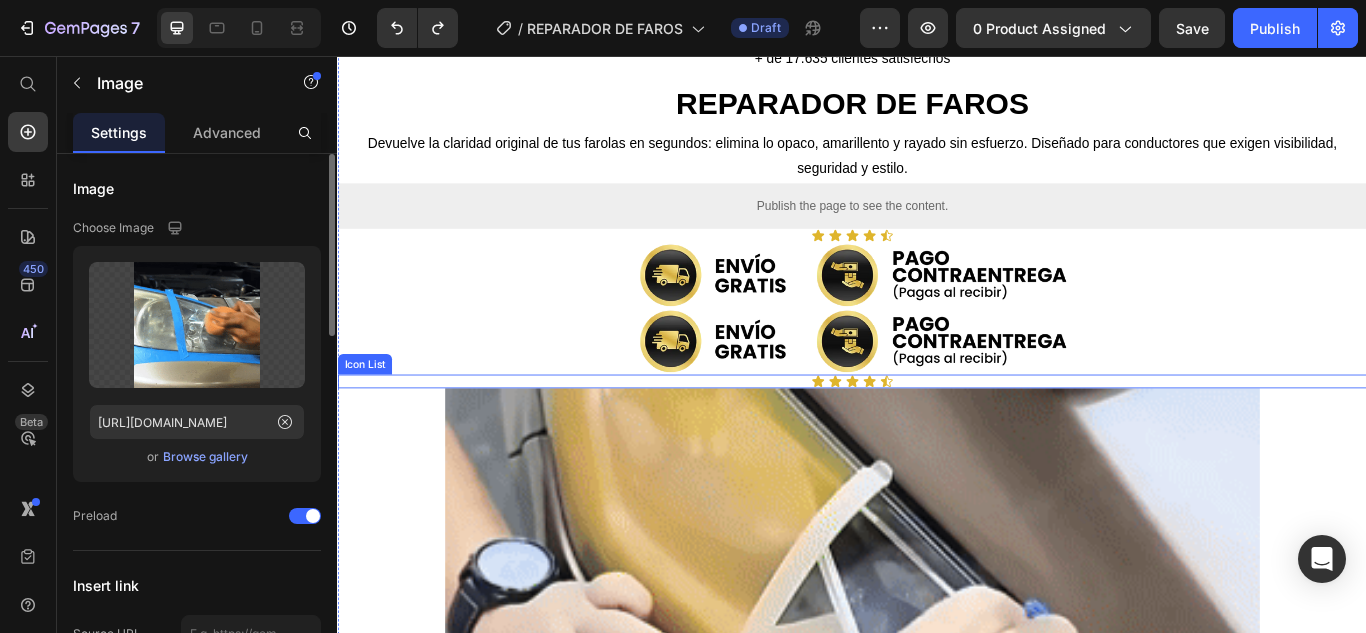 click on "Icon Icon Icon Icon Icon" at bounding box center [937, 436] 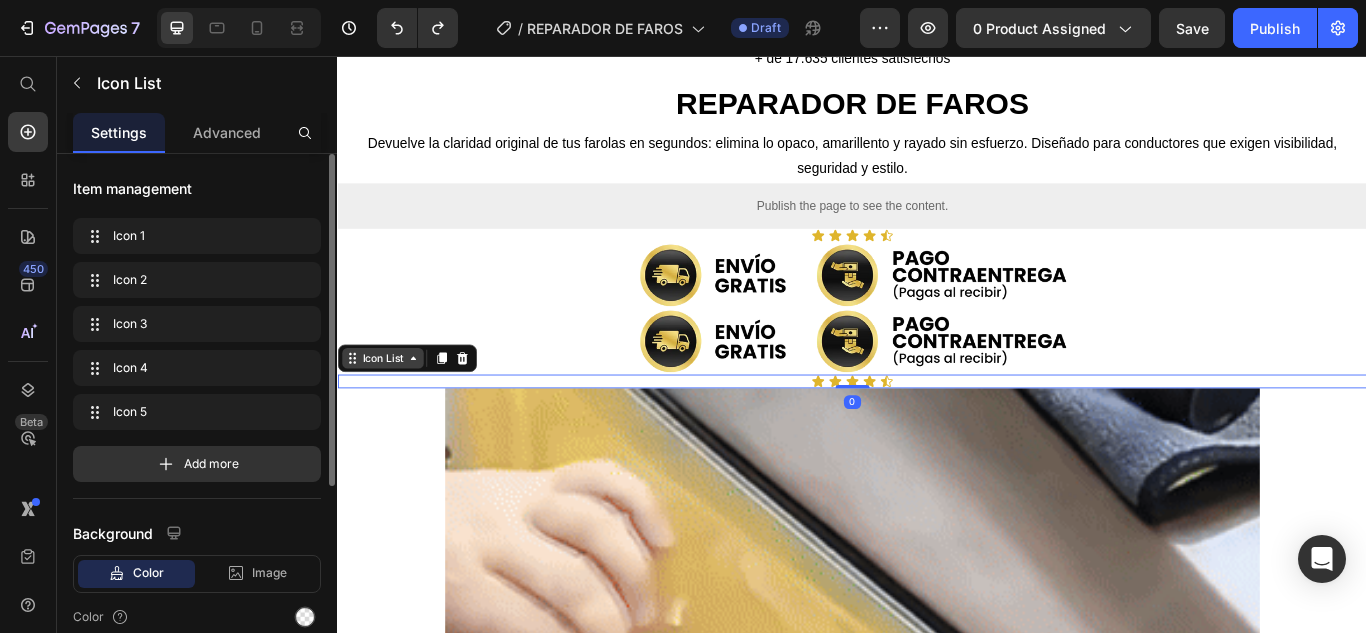 click on "Icon List" at bounding box center [389, 409] 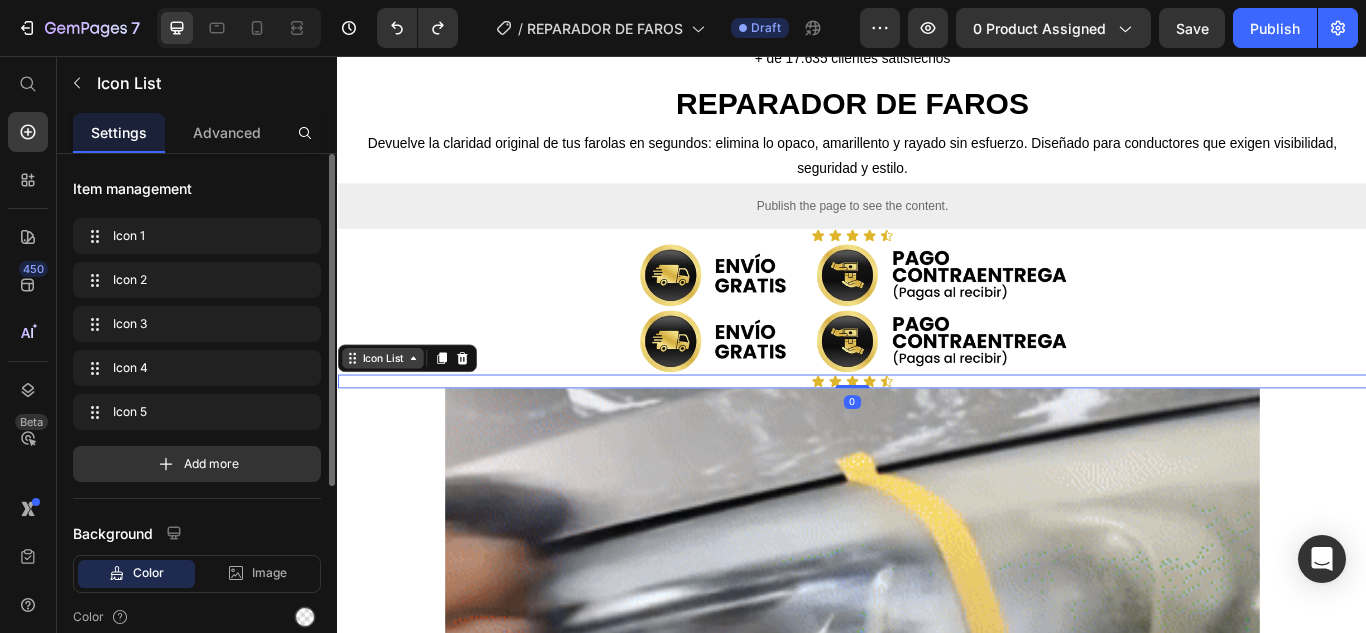 click on "Icon List" at bounding box center (389, 409) 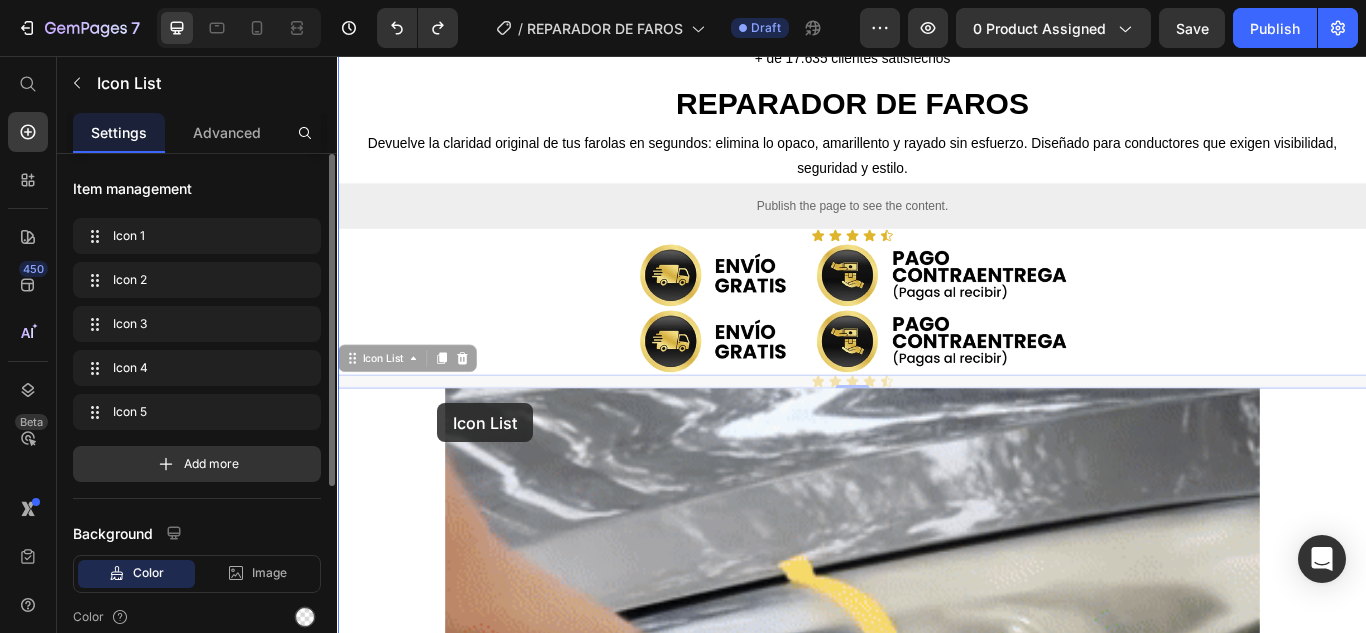 drag, startPoint x: 403, startPoint y: 412, endPoint x: 517, endPoint y: 549, distance: 178.22739 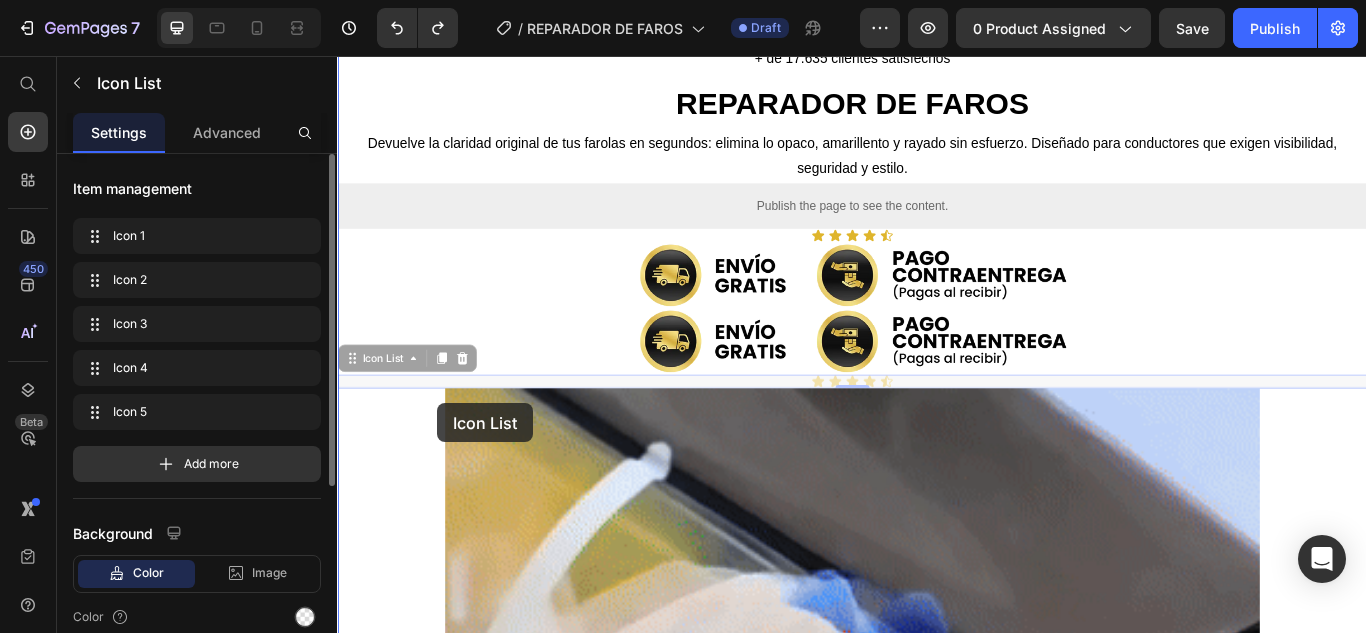 click at bounding box center (937, 919) 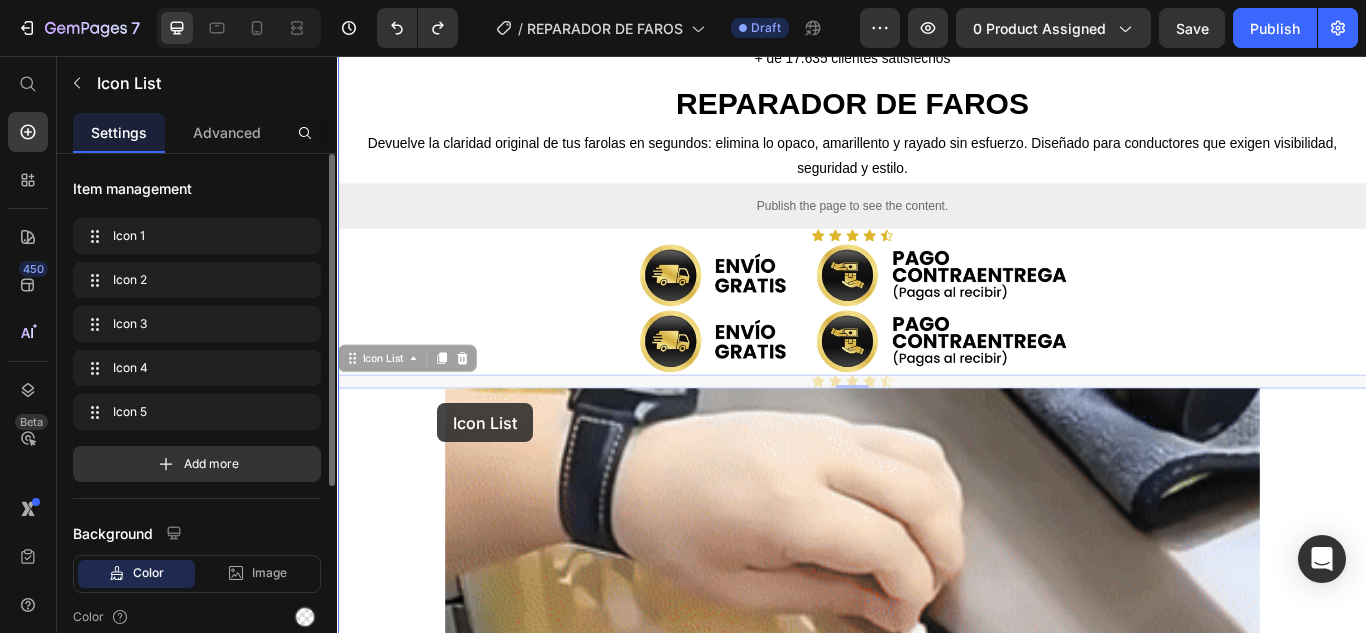 click at bounding box center [937, 919] 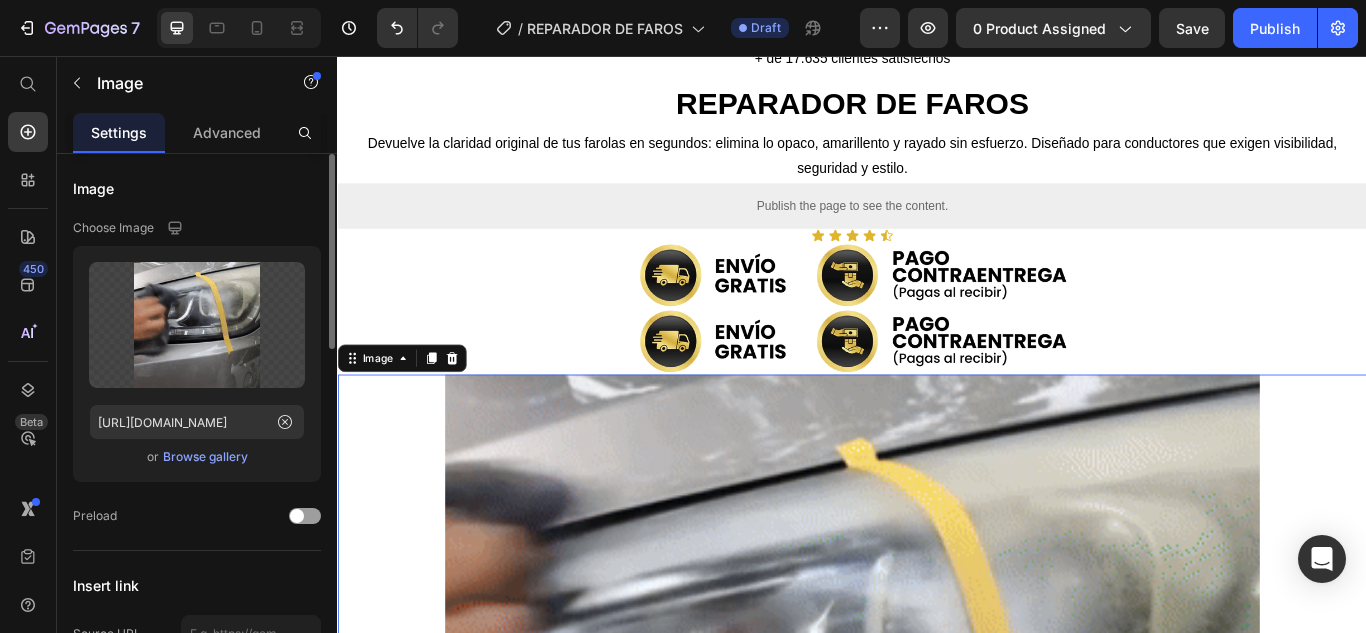 click at bounding box center [937, 903] 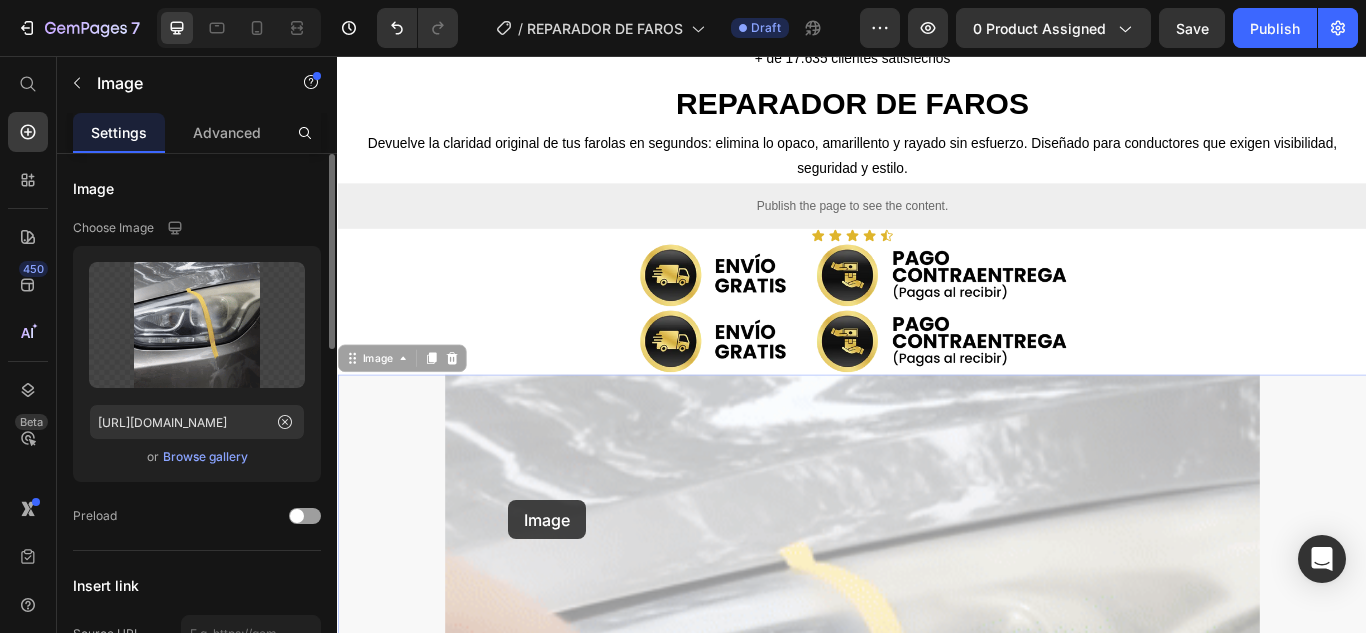 click at bounding box center [337, 56] 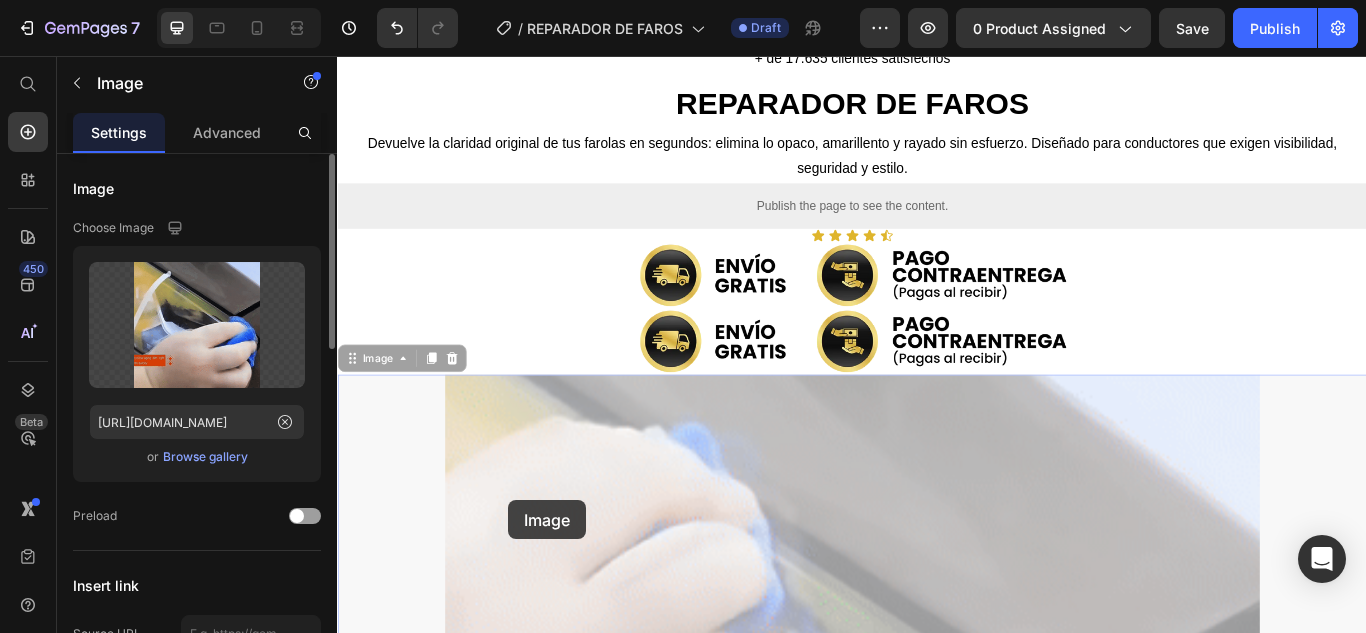 click at bounding box center (337, 56) 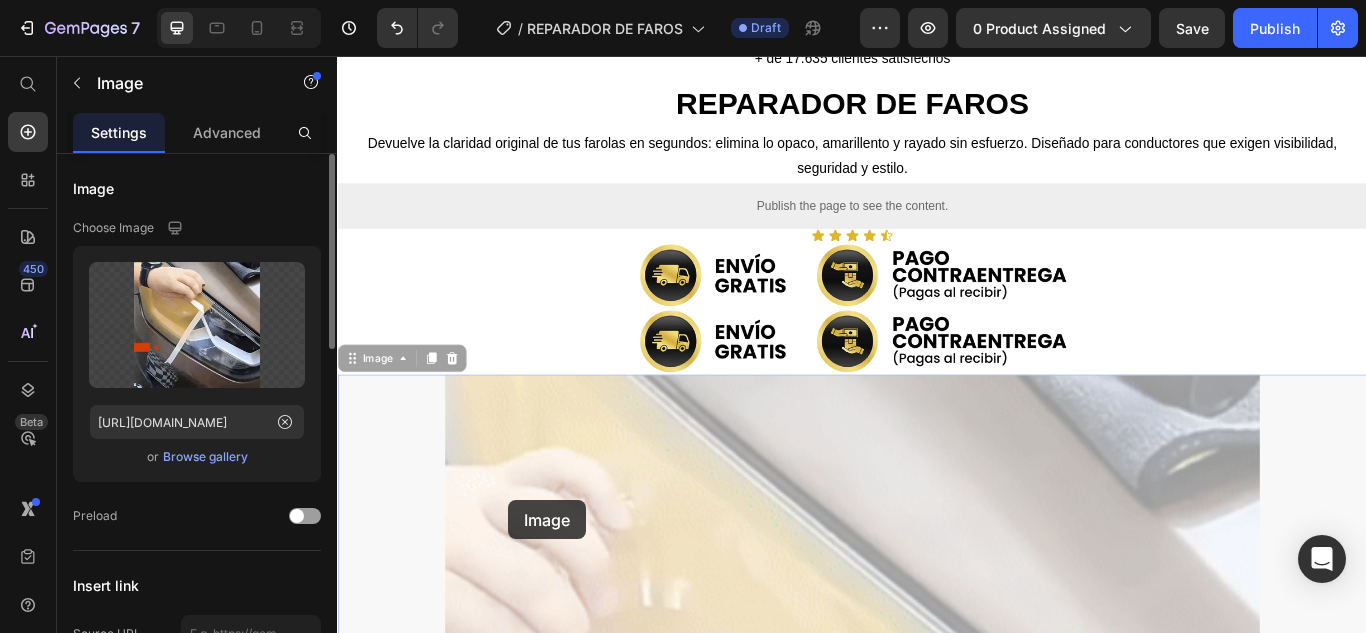 click at bounding box center [337, 56] 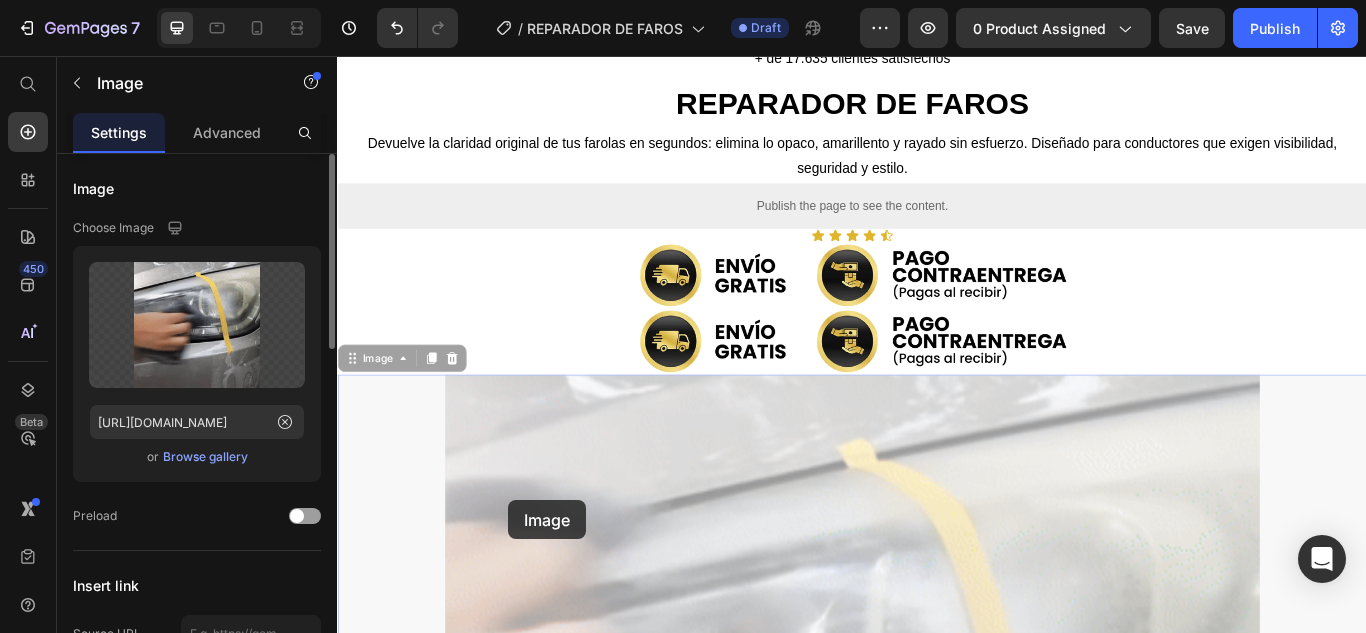 scroll, scrollTop: 1329, scrollLeft: 0, axis: vertical 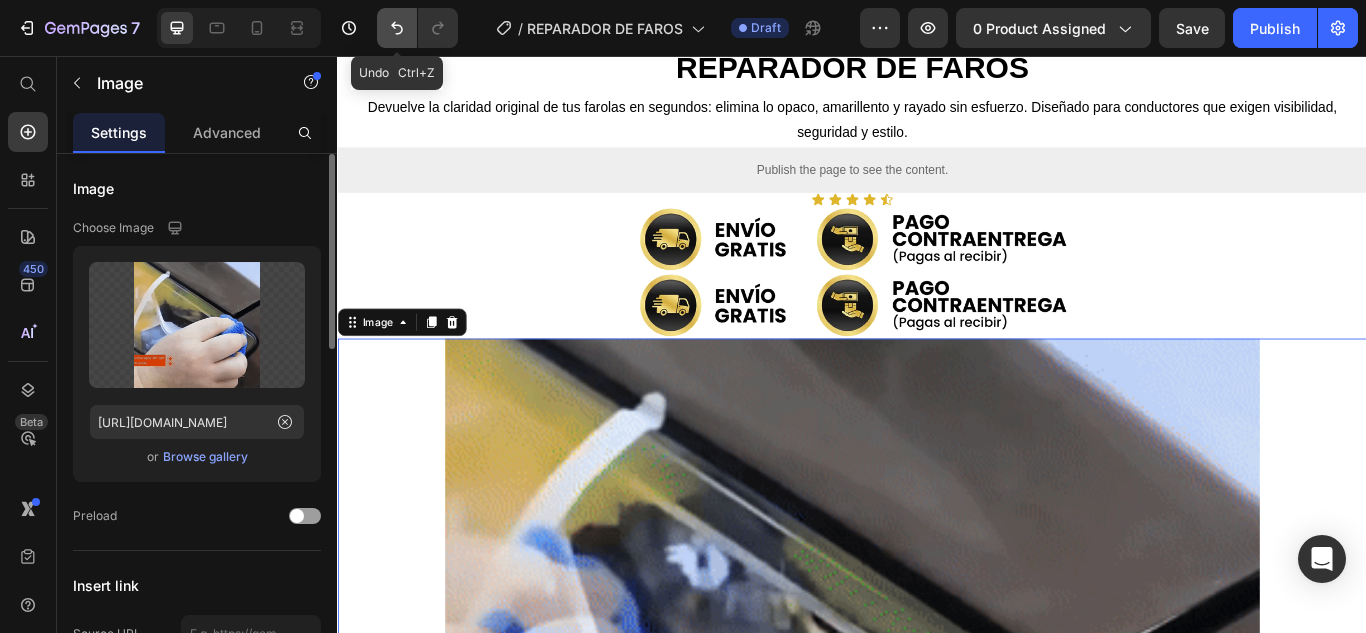 click 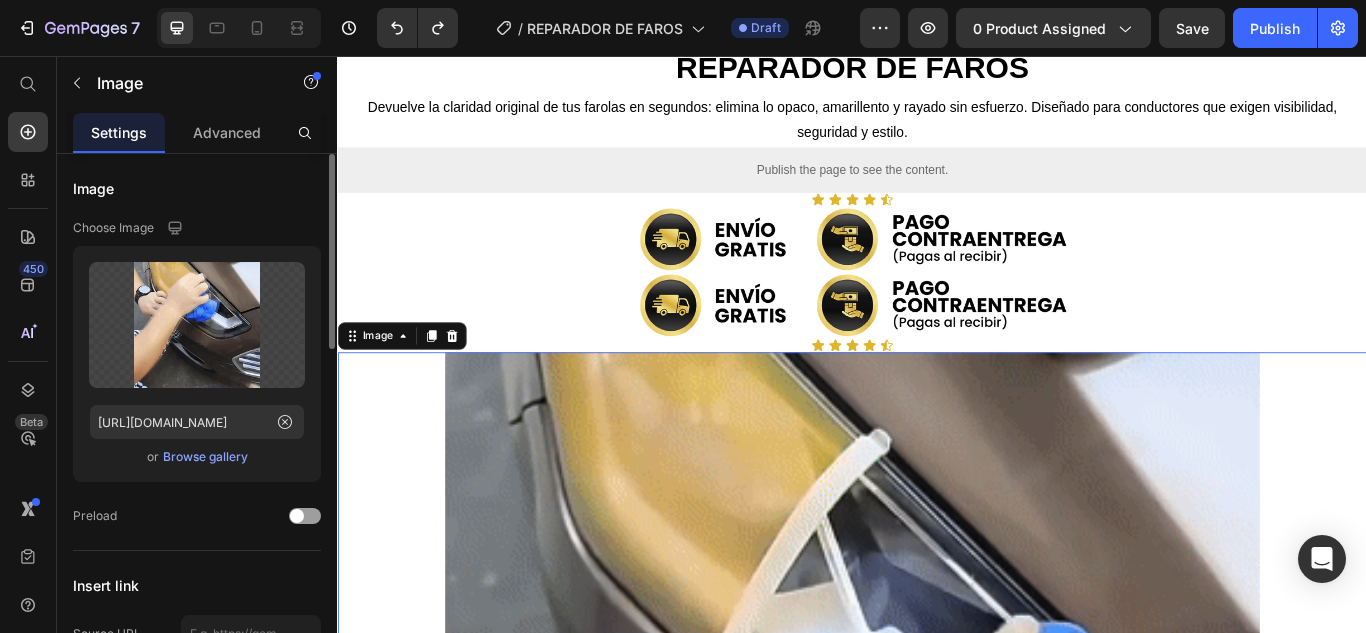 click at bounding box center [937, 877] 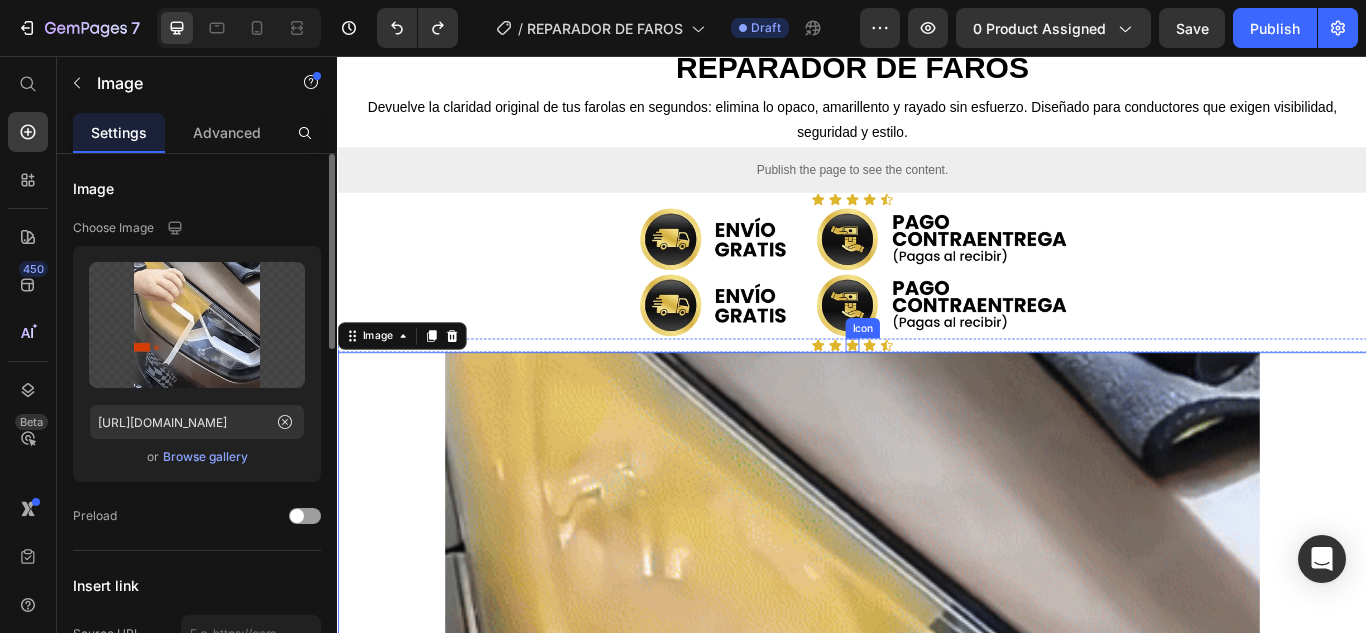 click 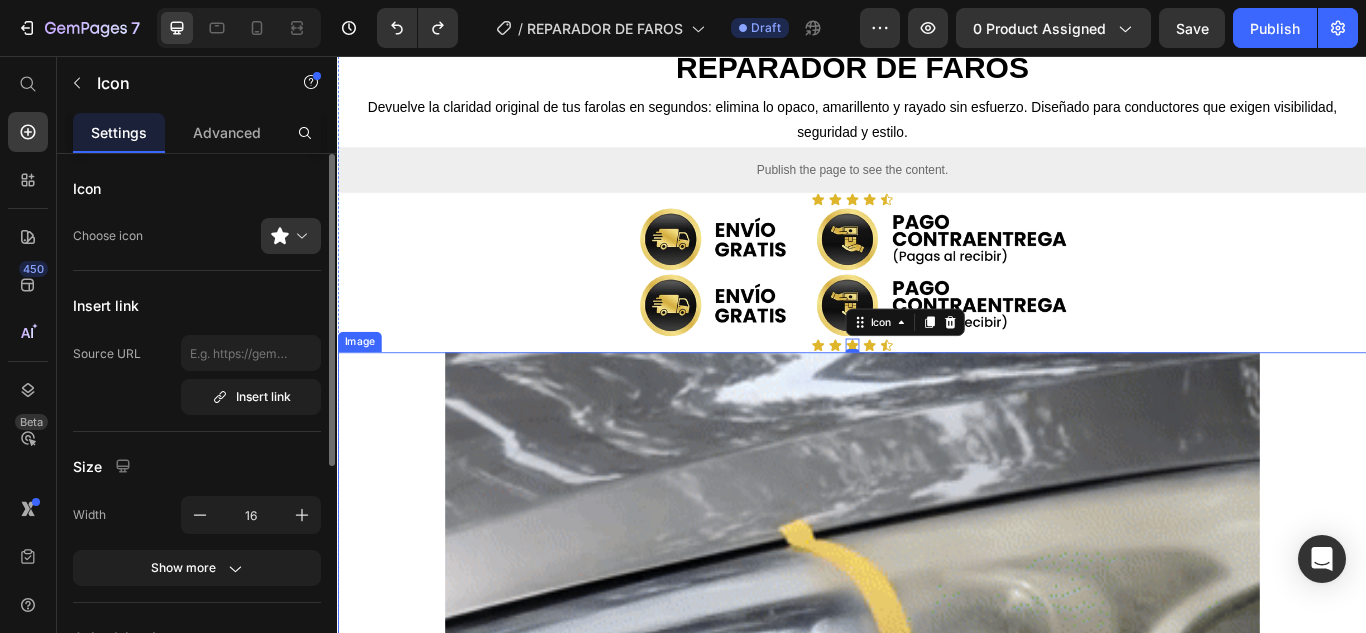 click at bounding box center [937, 877] 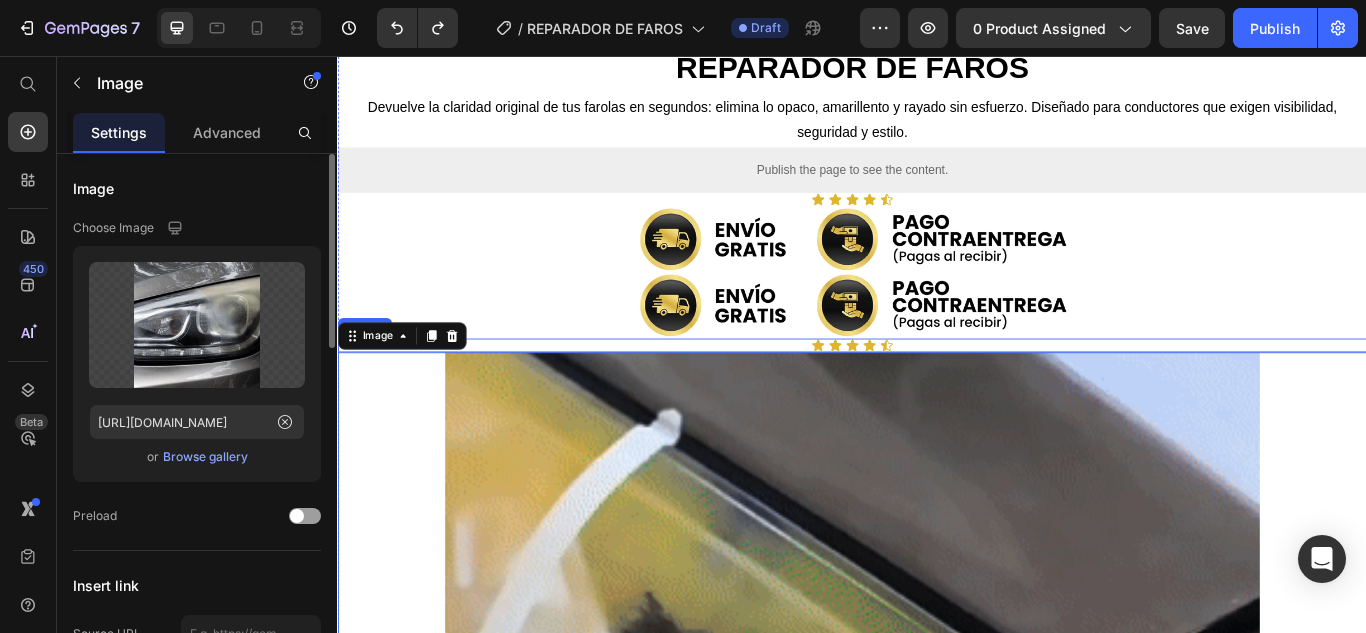 click on "Icon Icon Icon Icon Icon" at bounding box center [937, 394] 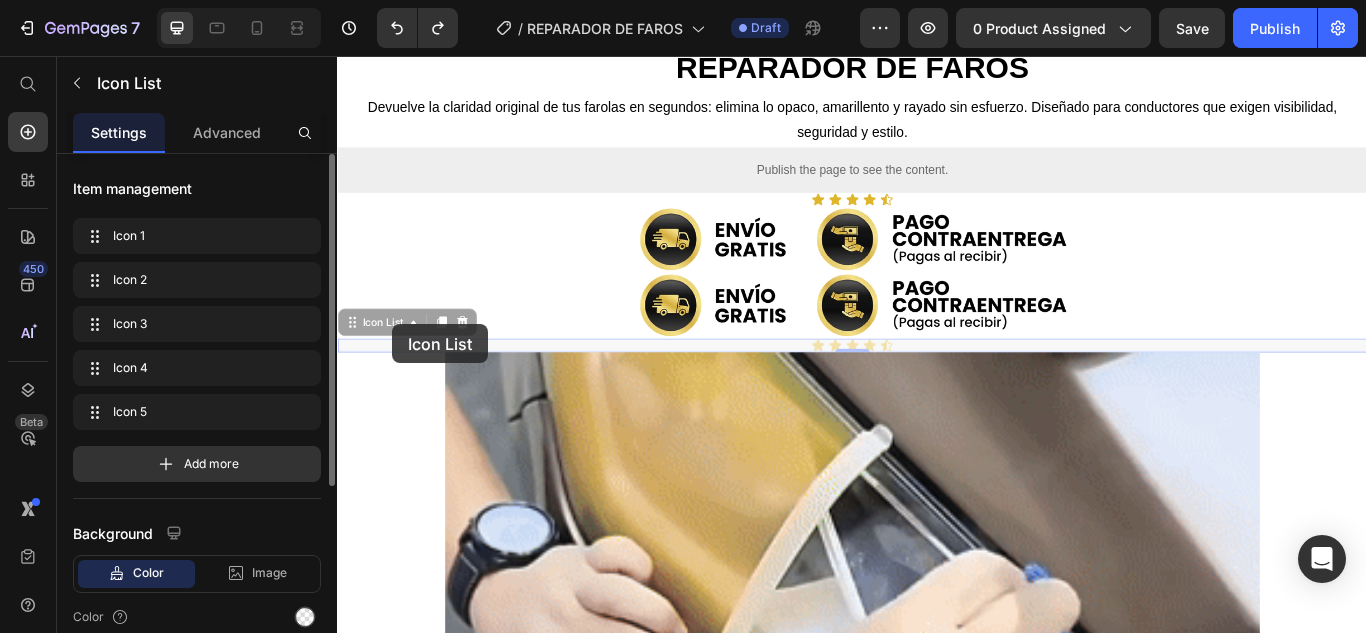 click on "Icon List" at bounding box center (337, 56) 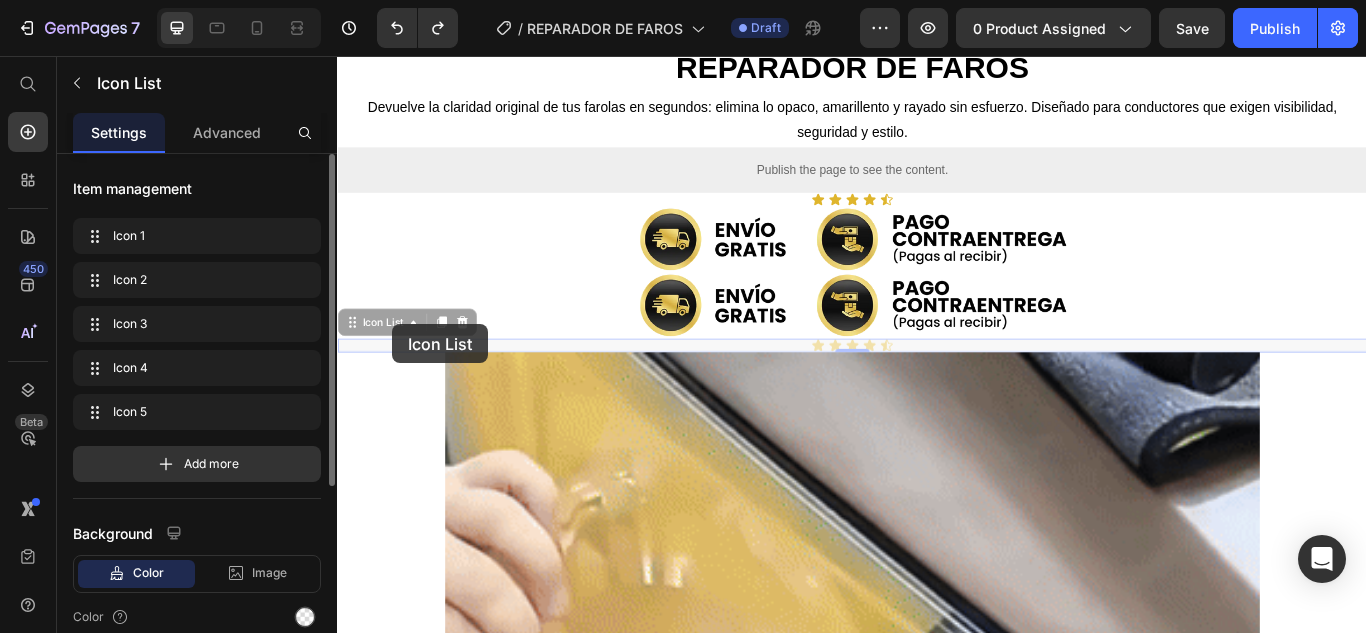 click on "Icon List" at bounding box center [337, 56] 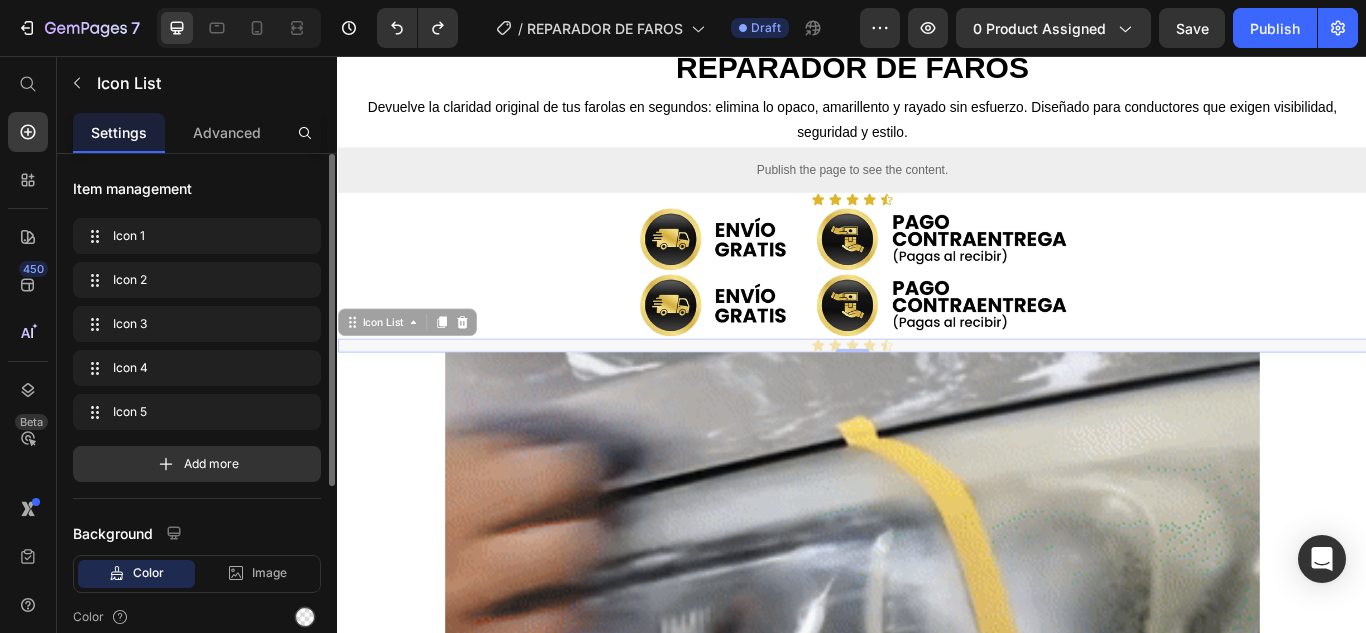 click on "Icon List" at bounding box center [337, 56] 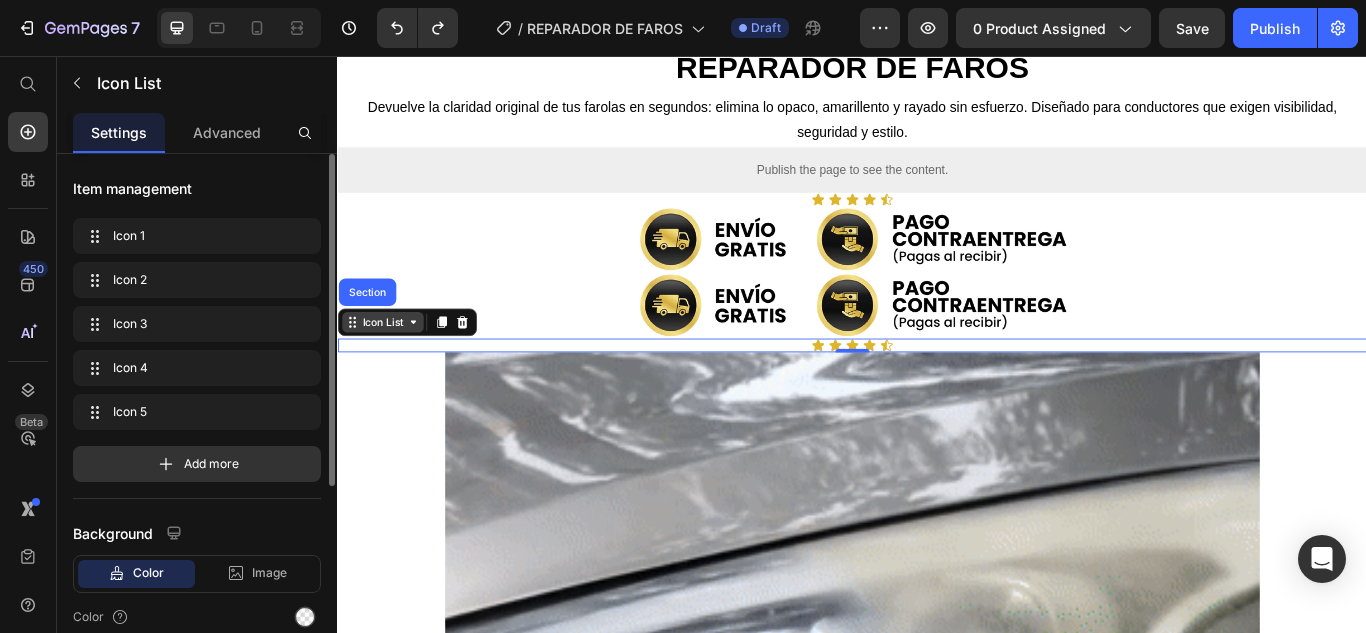 click on "Icon List" at bounding box center (389, 367) 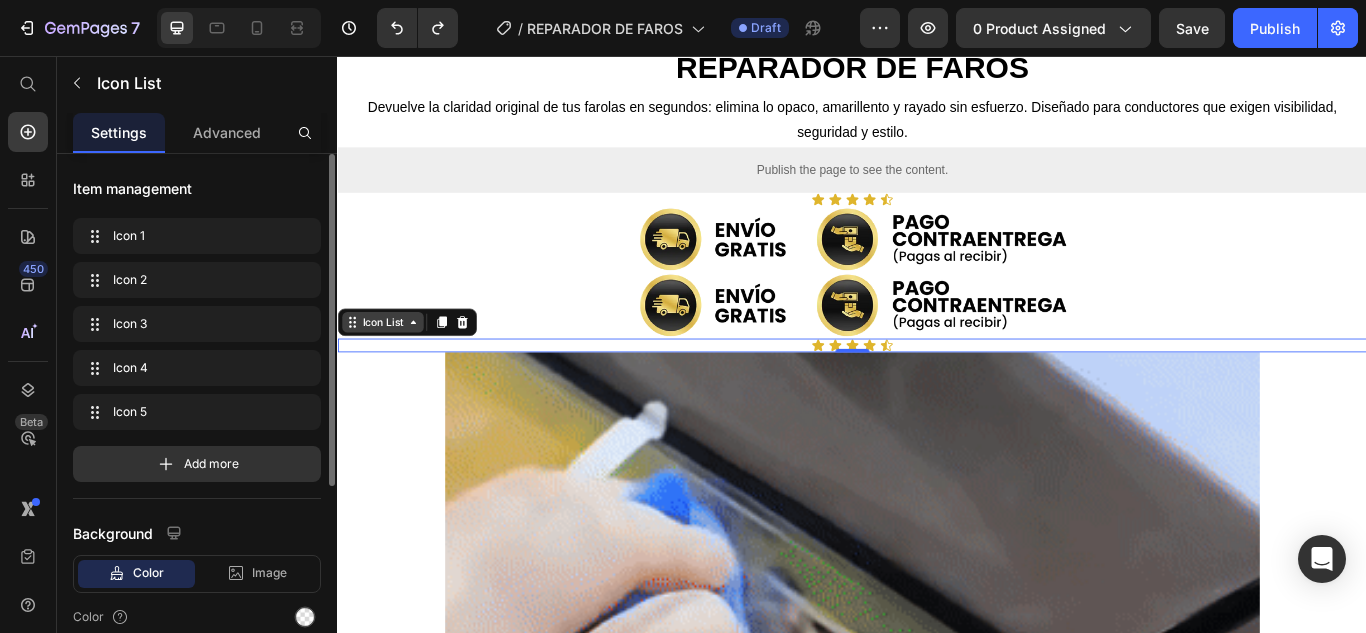 click on "Icon List" at bounding box center [389, 367] 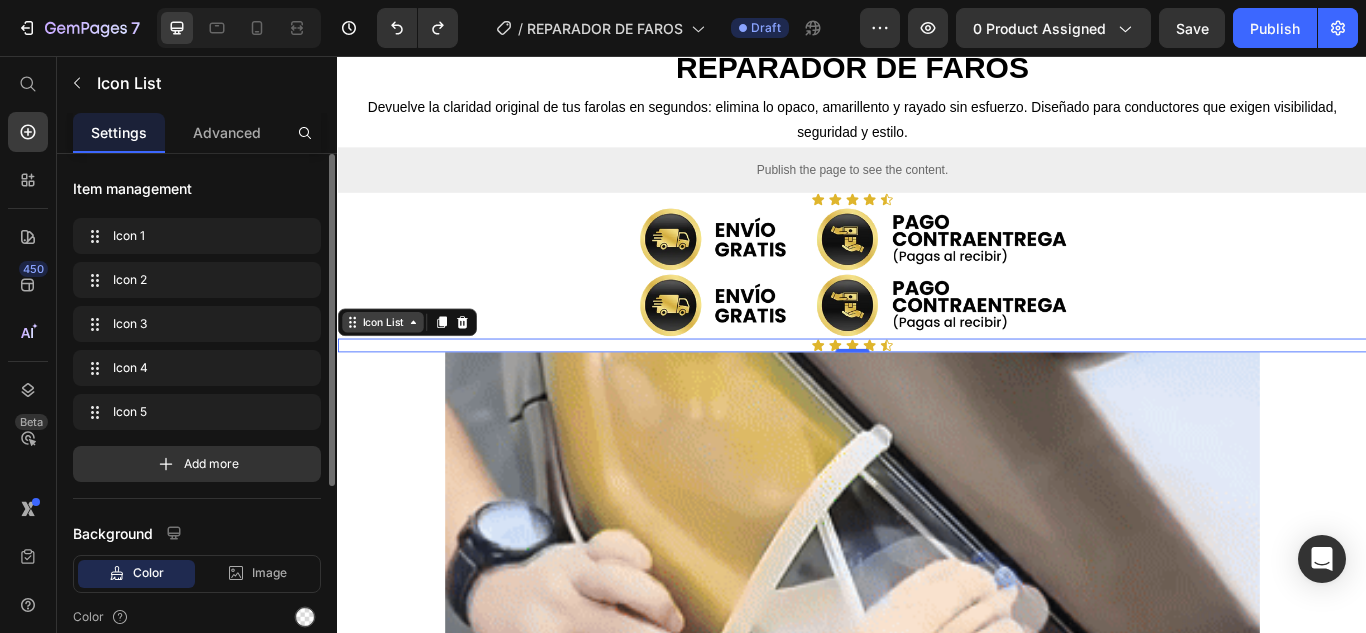 click on "Icon List" at bounding box center (389, 367) 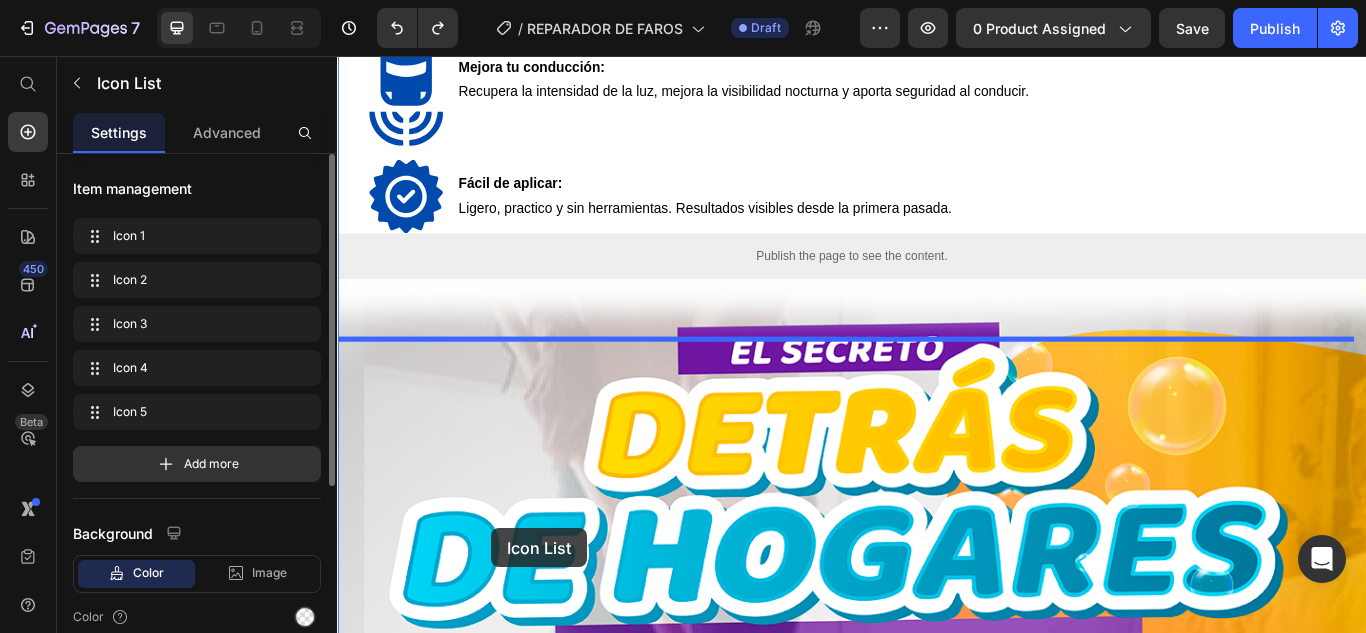 scroll, scrollTop: 4959, scrollLeft: 0, axis: vertical 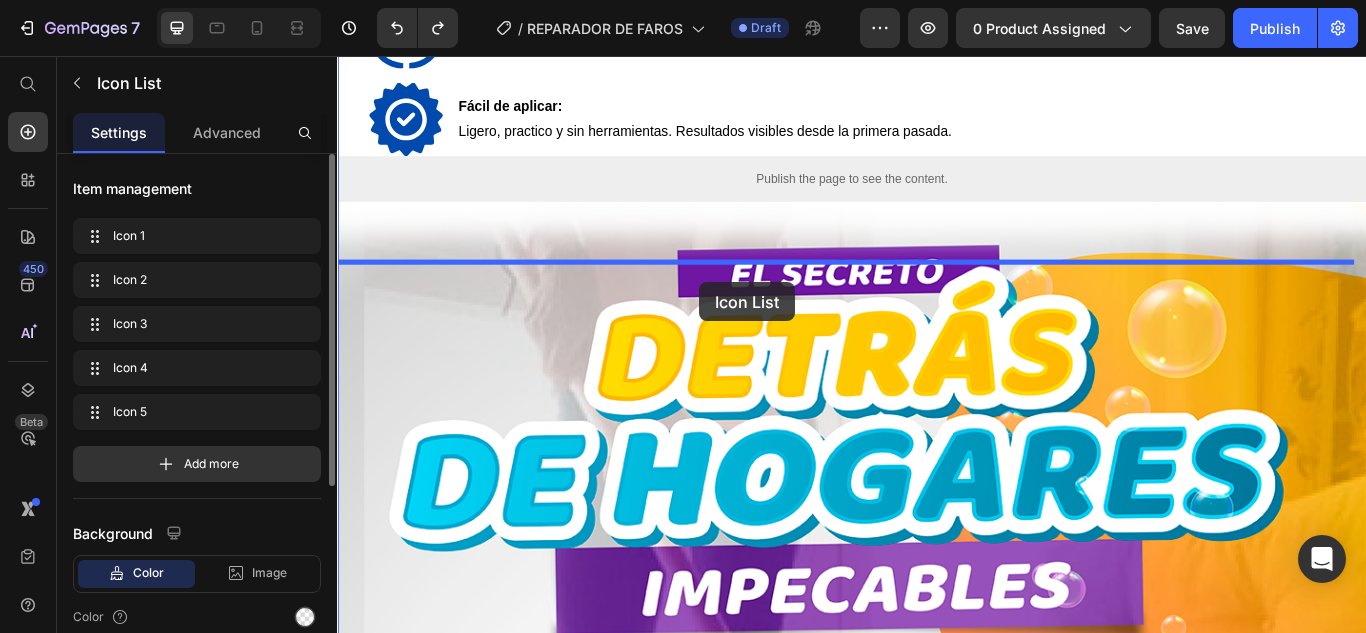 drag, startPoint x: 401, startPoint y: 370, endPoint x: 759, endPoint y: 320, distance: 361.47476 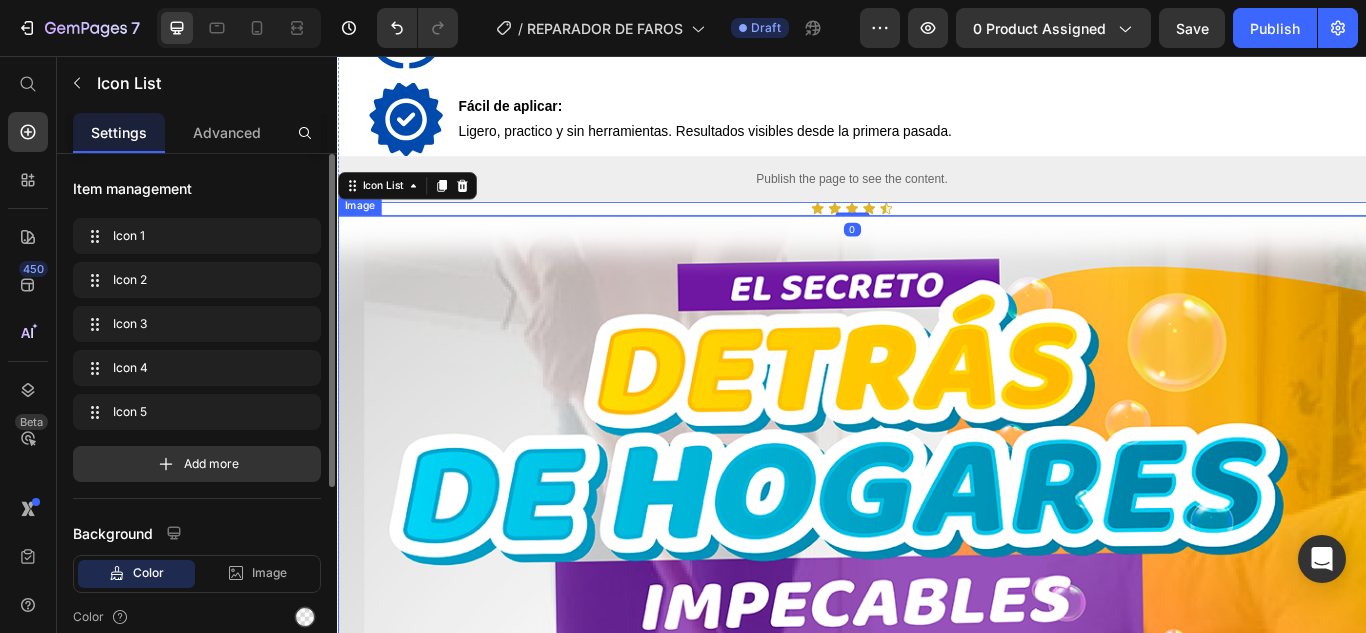 click at bounding box center (937, 1197) 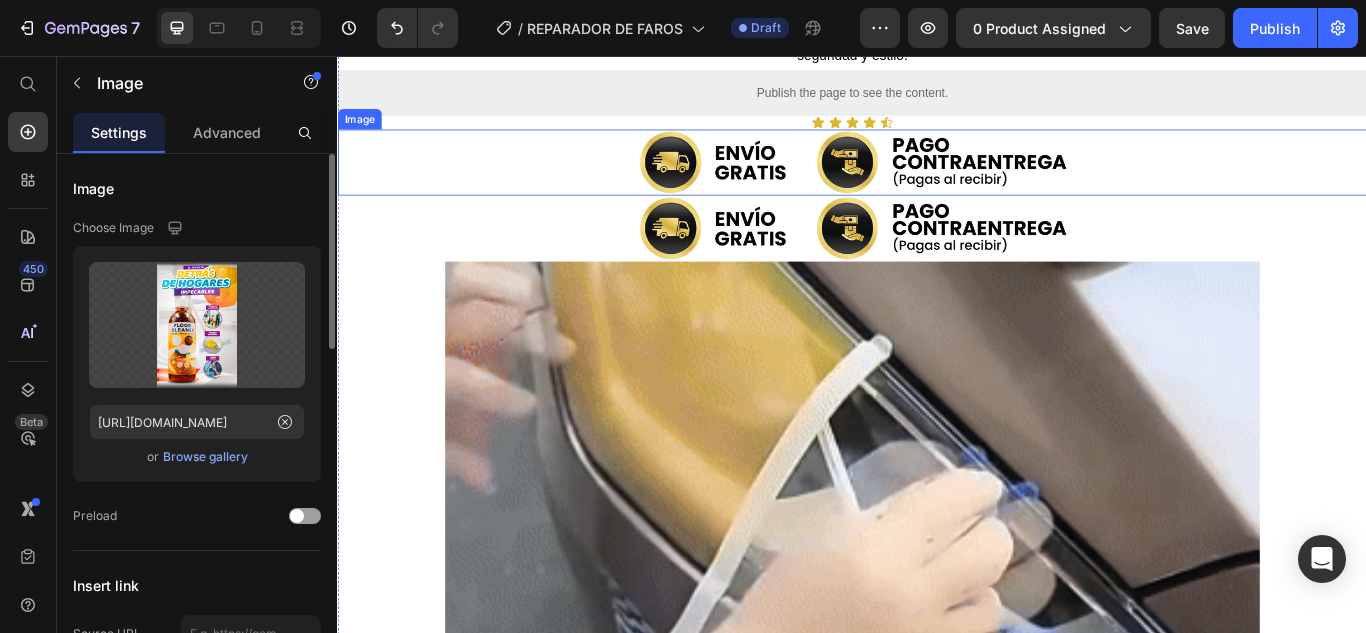 scroll, scrollTop: 1343, scrollLeft: 0, axis: vertical 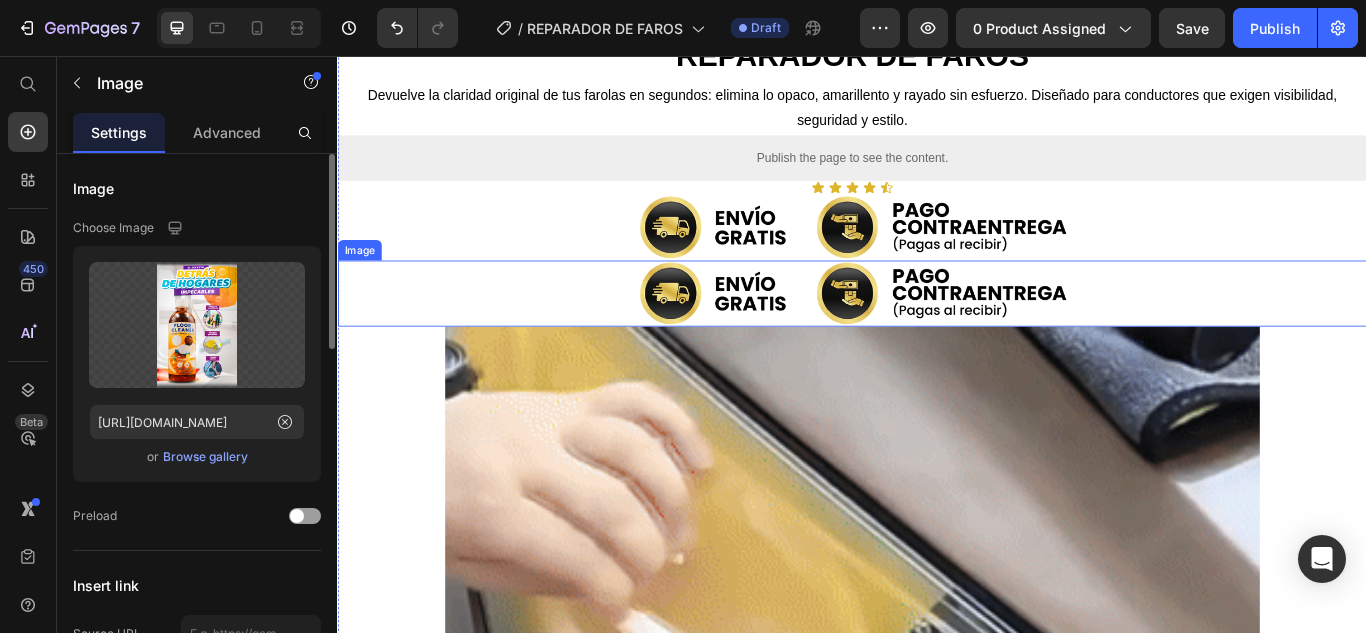 click at bounding box center (937, 333) 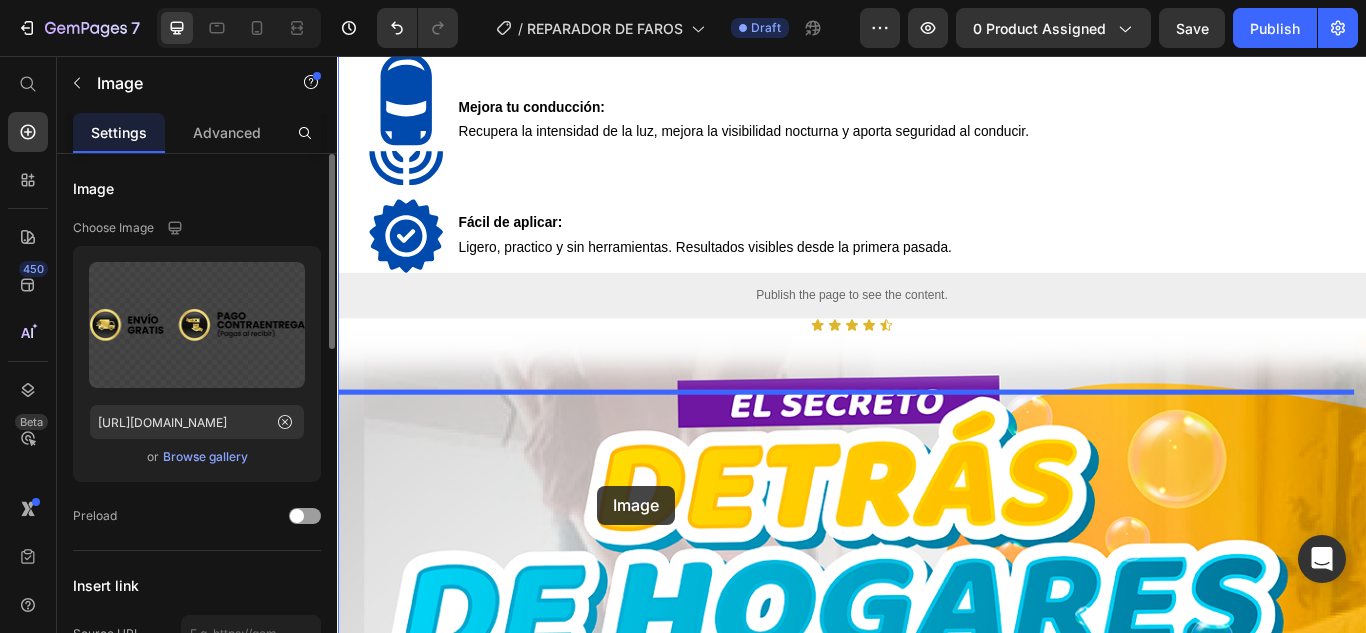 scroll, scrollTop: 4826, scrollLeft: 0, axis: vertical 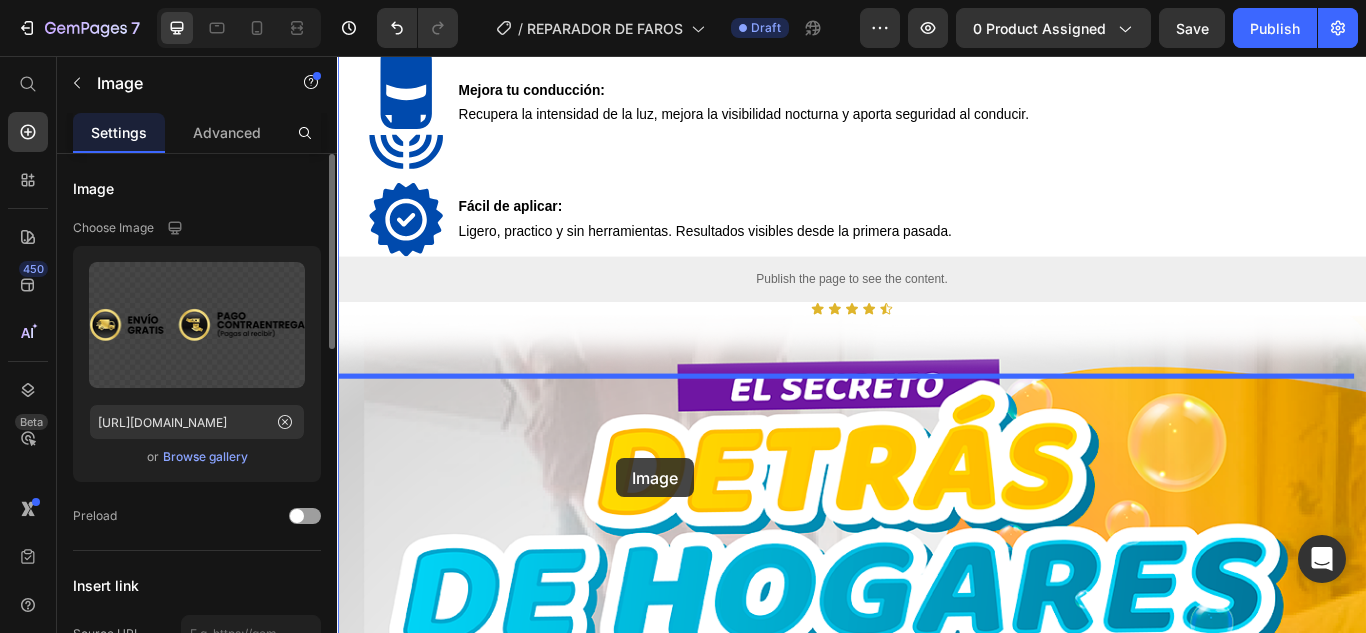 drag, startPoint x: 390, startPoint y: 276, endPoint x: 662, endPoint y: 525, distance: 368.76144 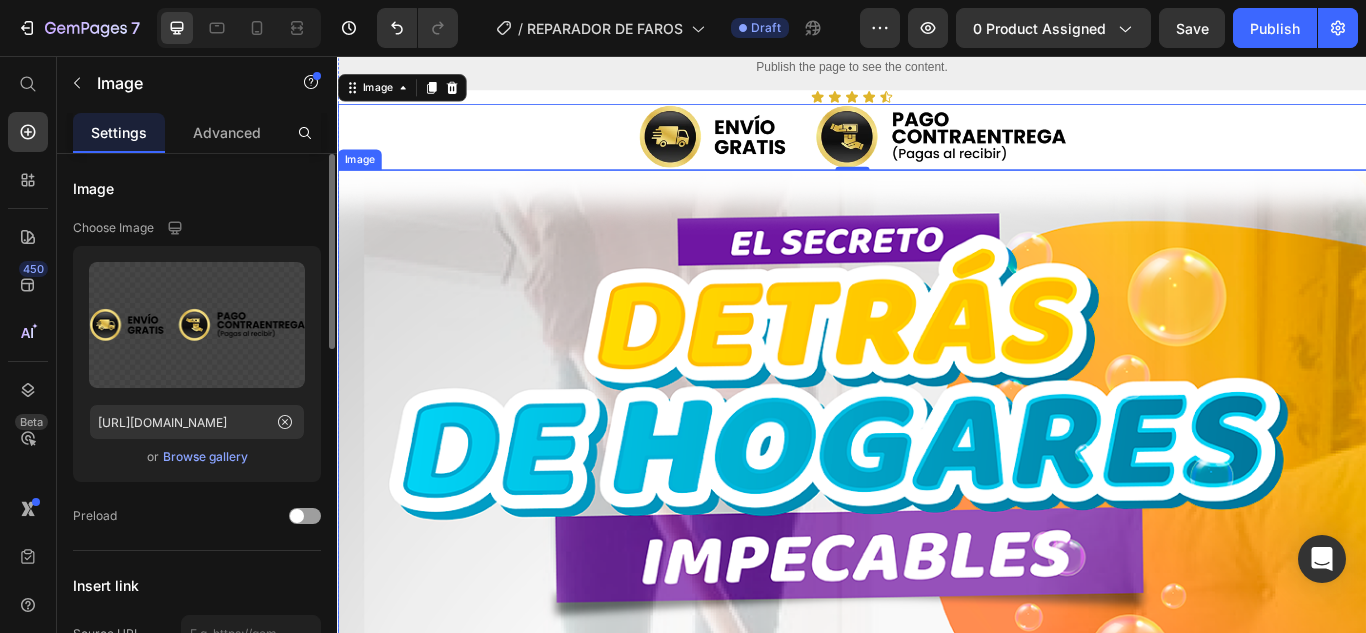 scroll, scrollTop: 5026, scrollLeft: 0, axis: vertical 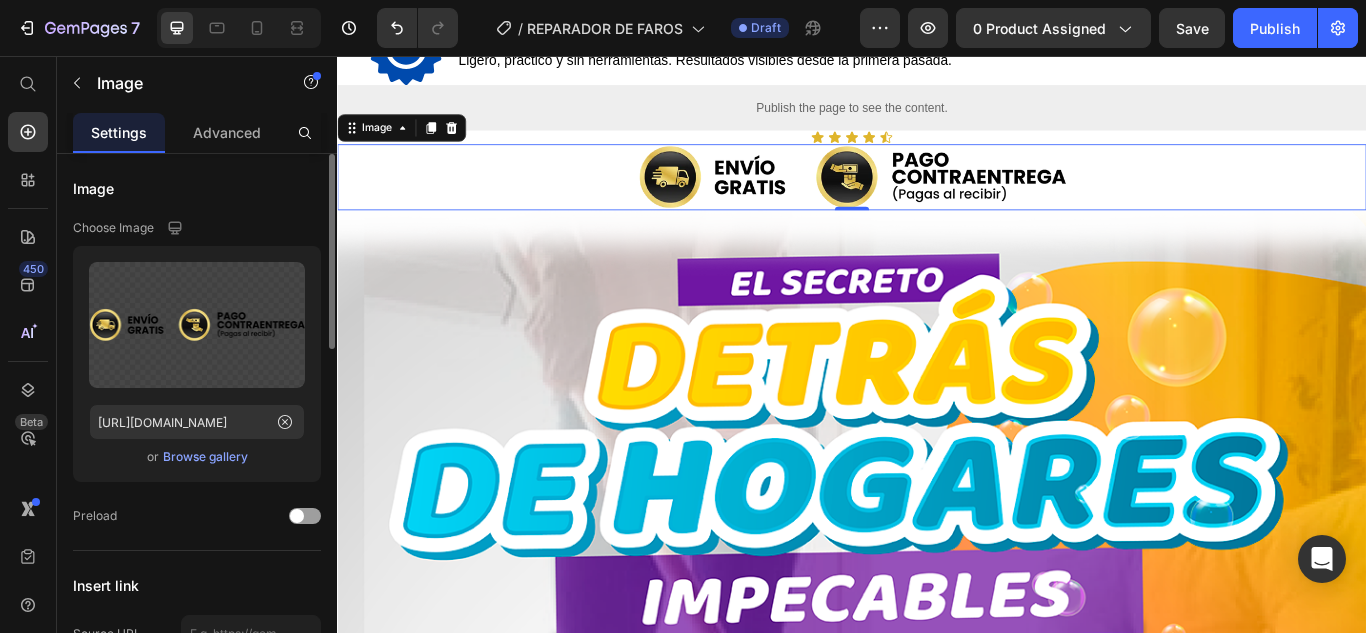 click at bounding box center [937, 197] 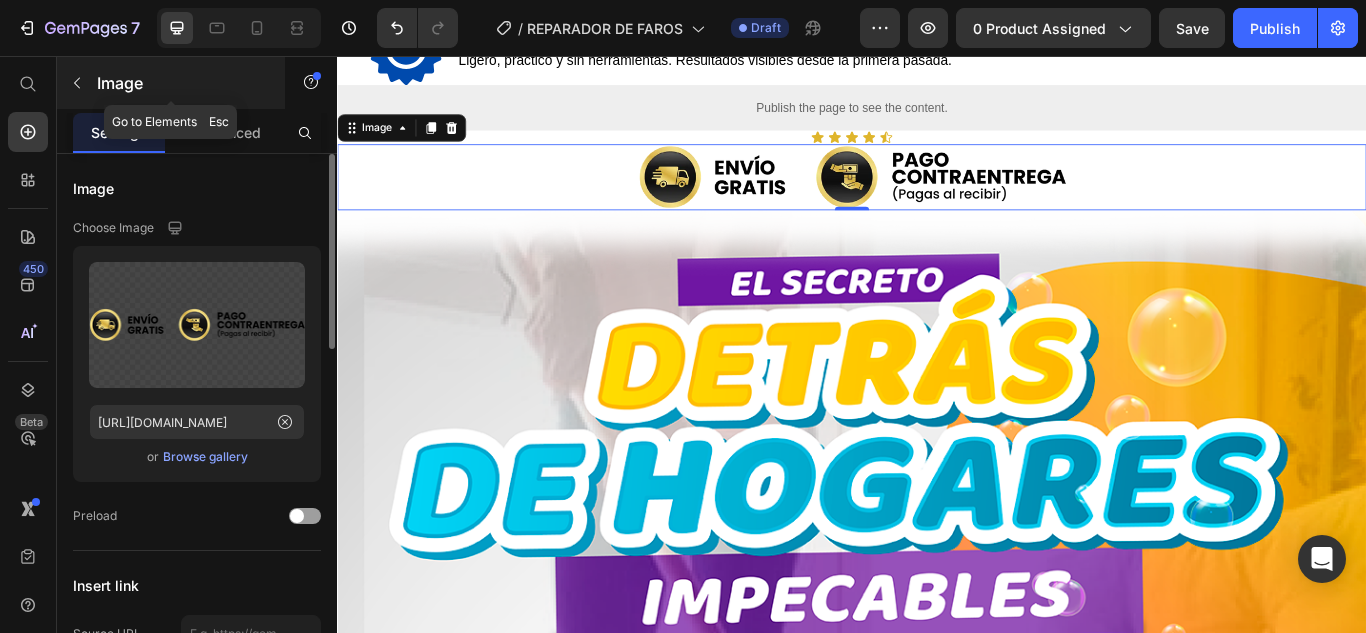 click 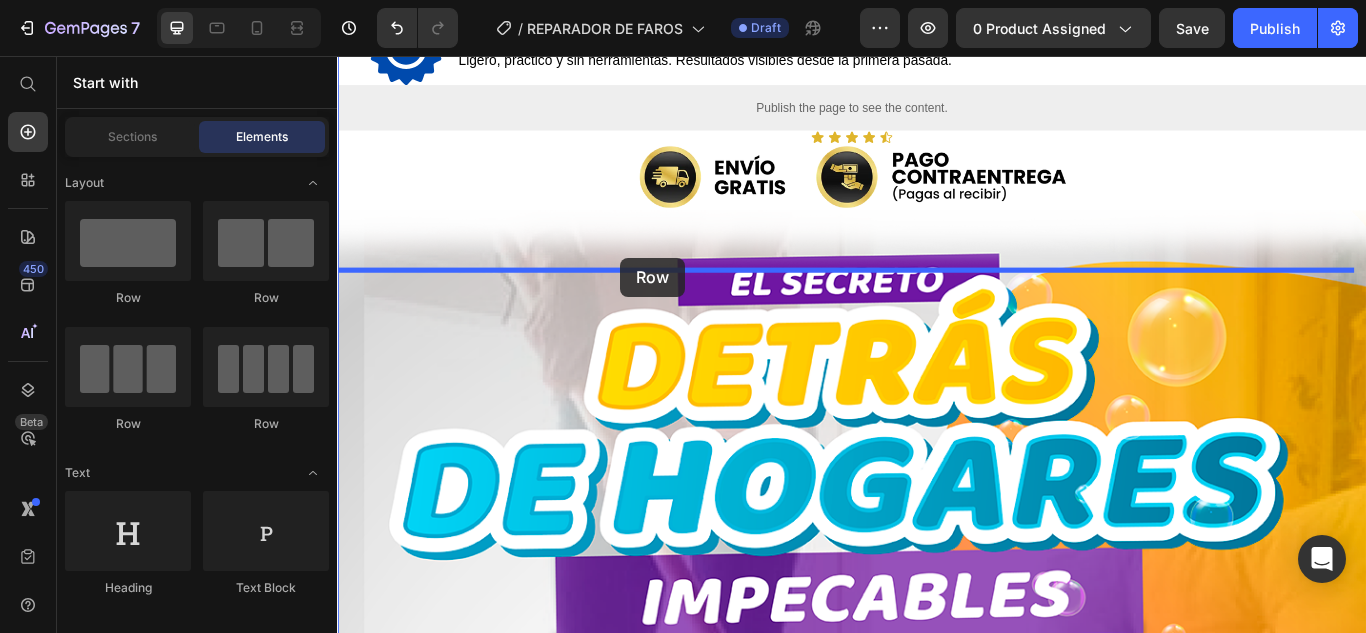 drag, startPoint x: 464, startPoint y: 304, endPoint x: 667, endPoint y: 291, distance: 203.41583 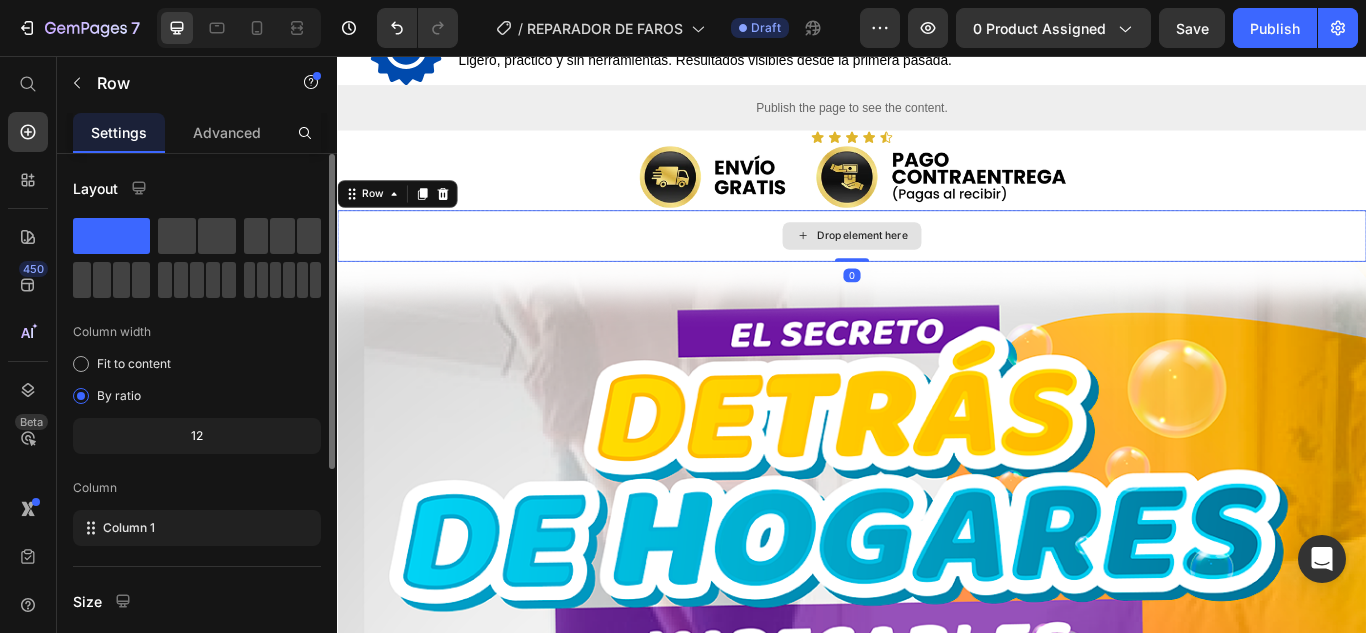 click on "Drop element here" at bounding box center [949, 266] 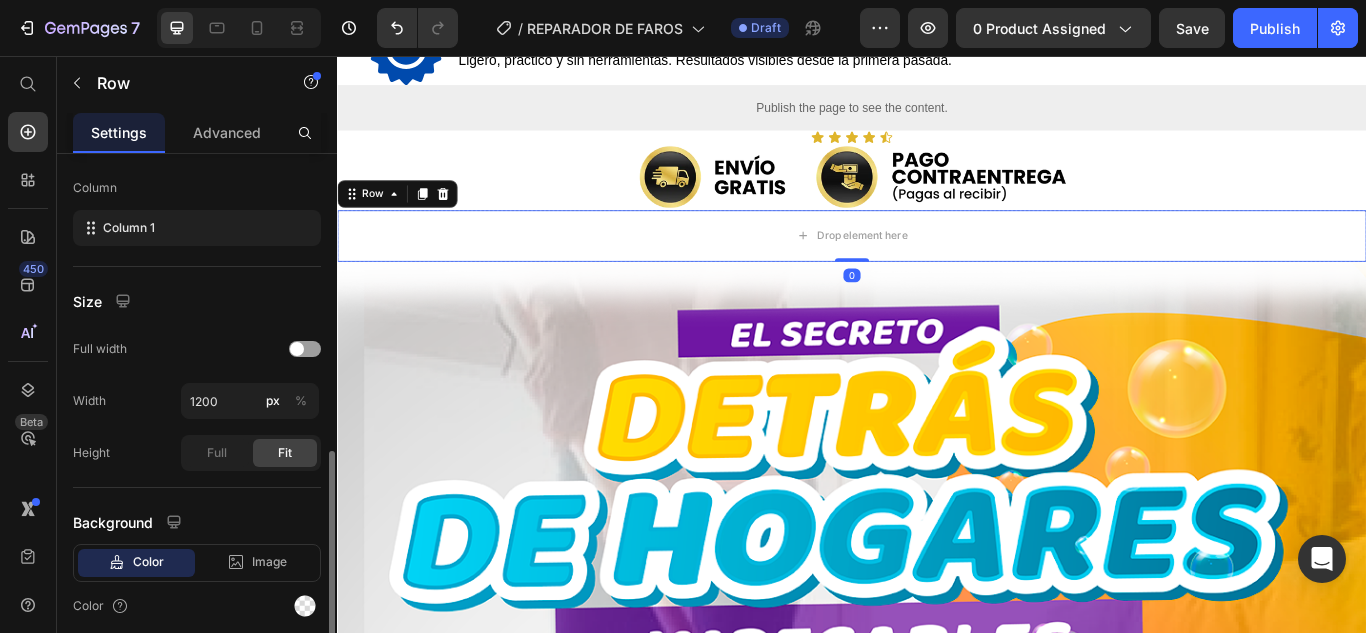 scroll, scrollTop: 376, scrollLeft: 0, axis: vertical 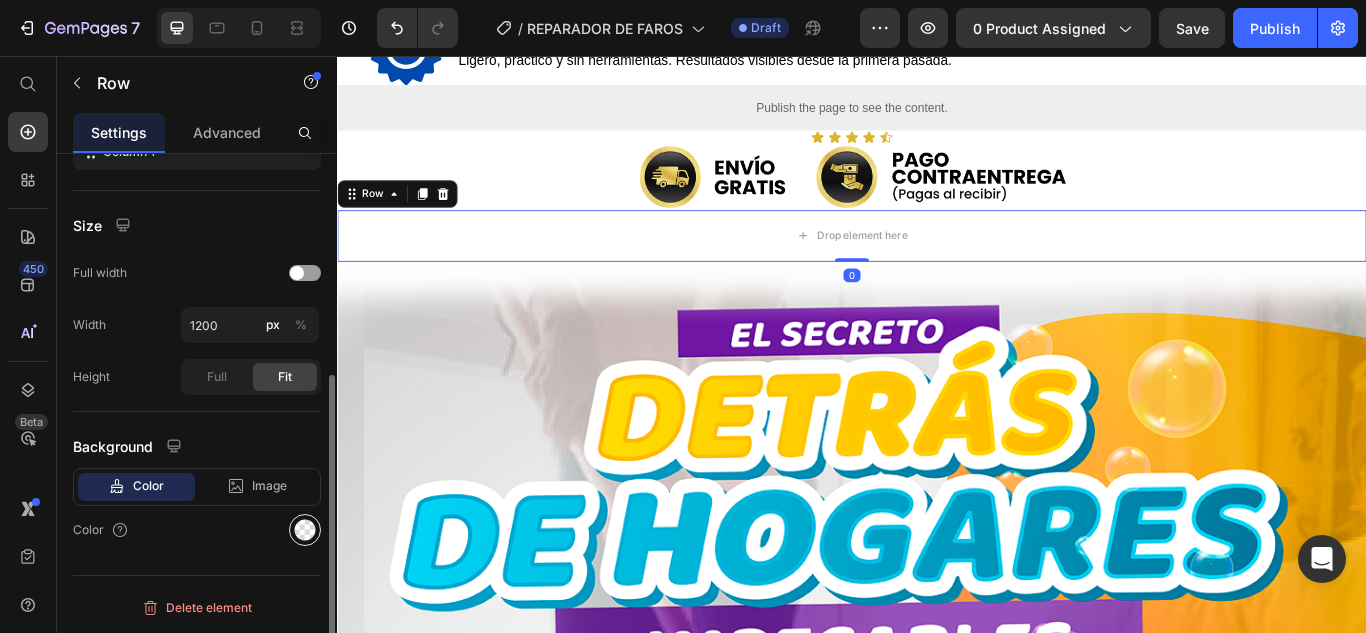 click at bounding box center (305, 530) 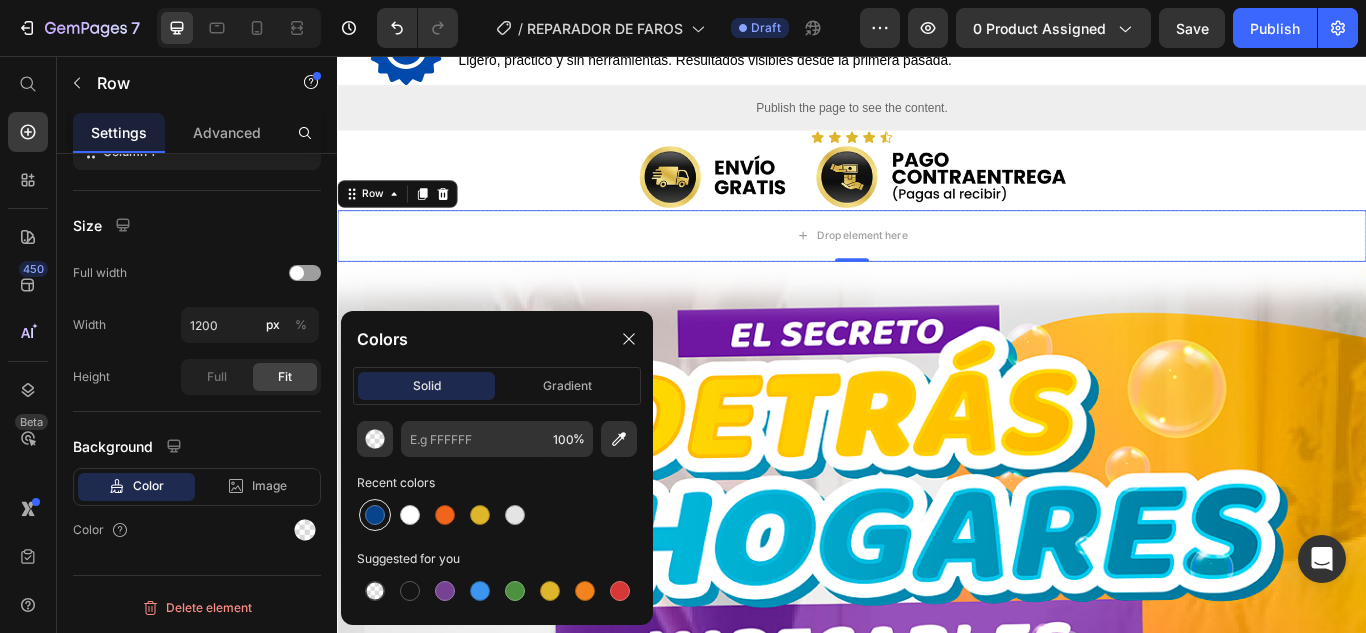 click at bounding box center [375, 515] 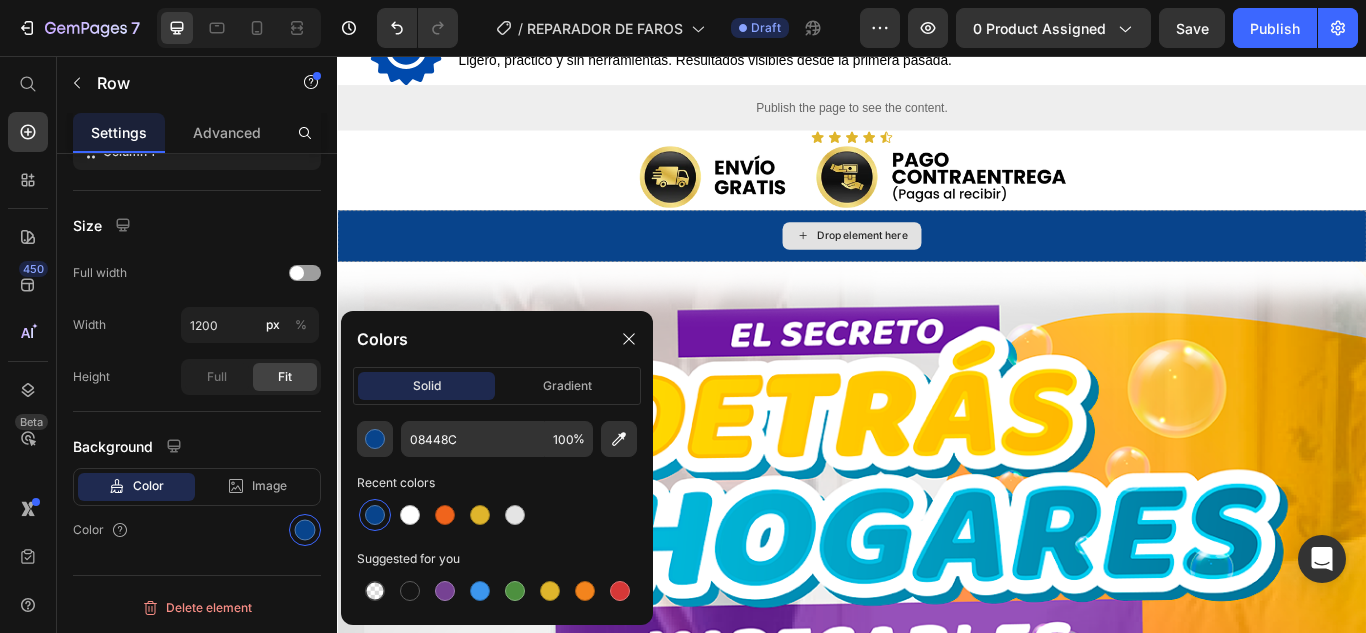 click 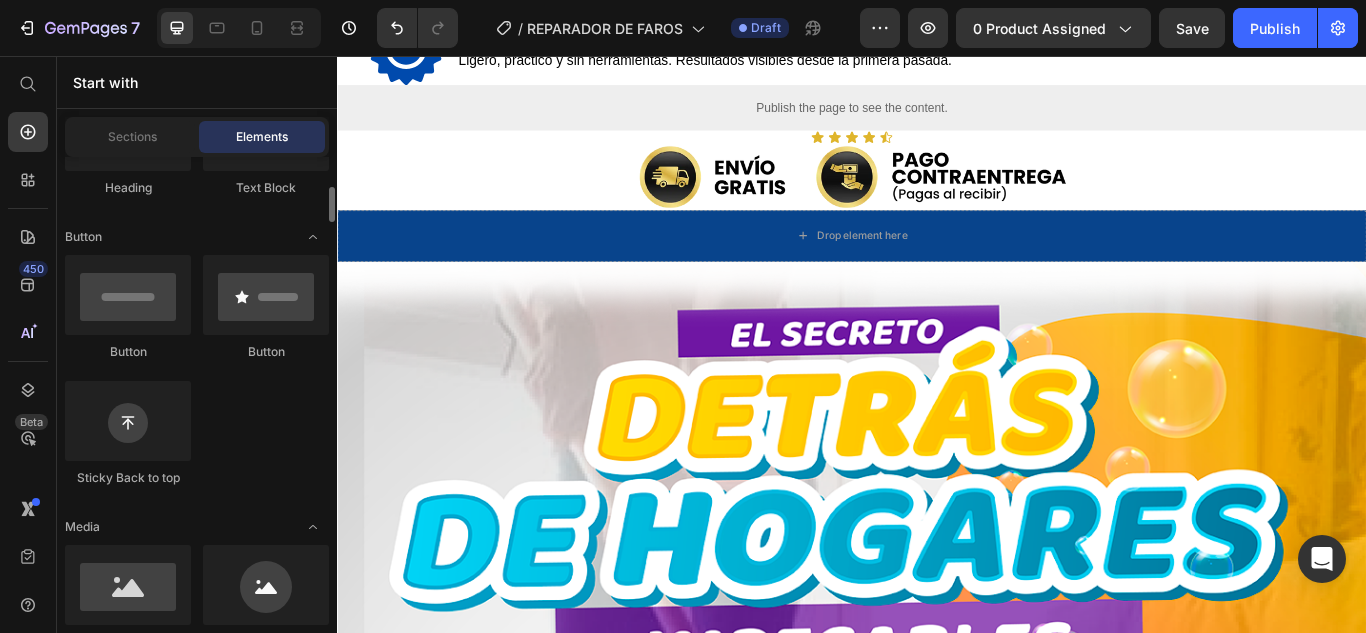 scroll, scrollTop: 600, scrollLeft: 0, axis: vertical 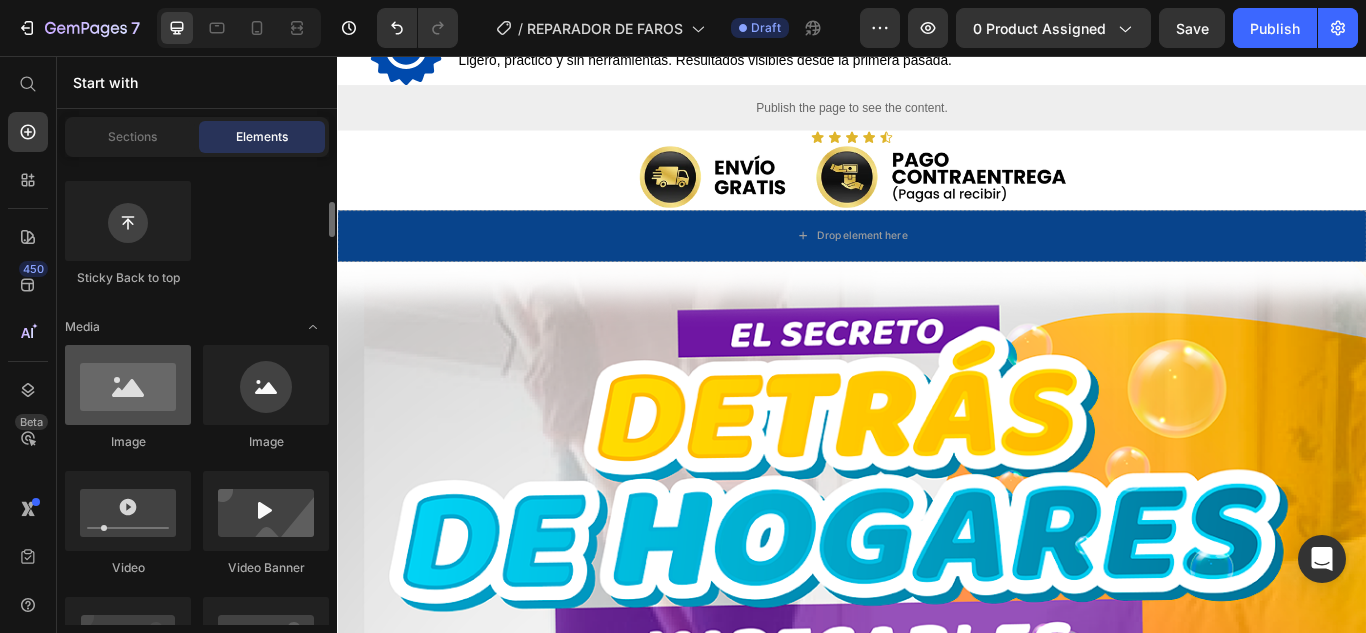 click at bounding box center (128, 385) 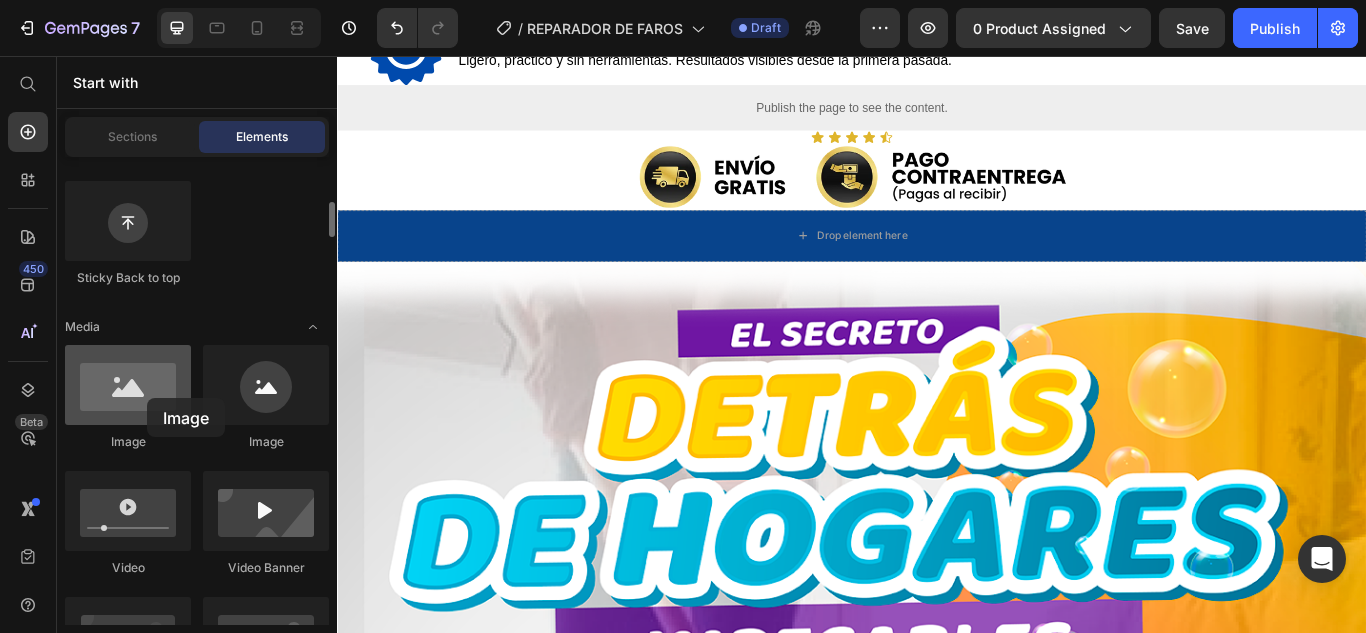 click at bounding box center [128, 385] 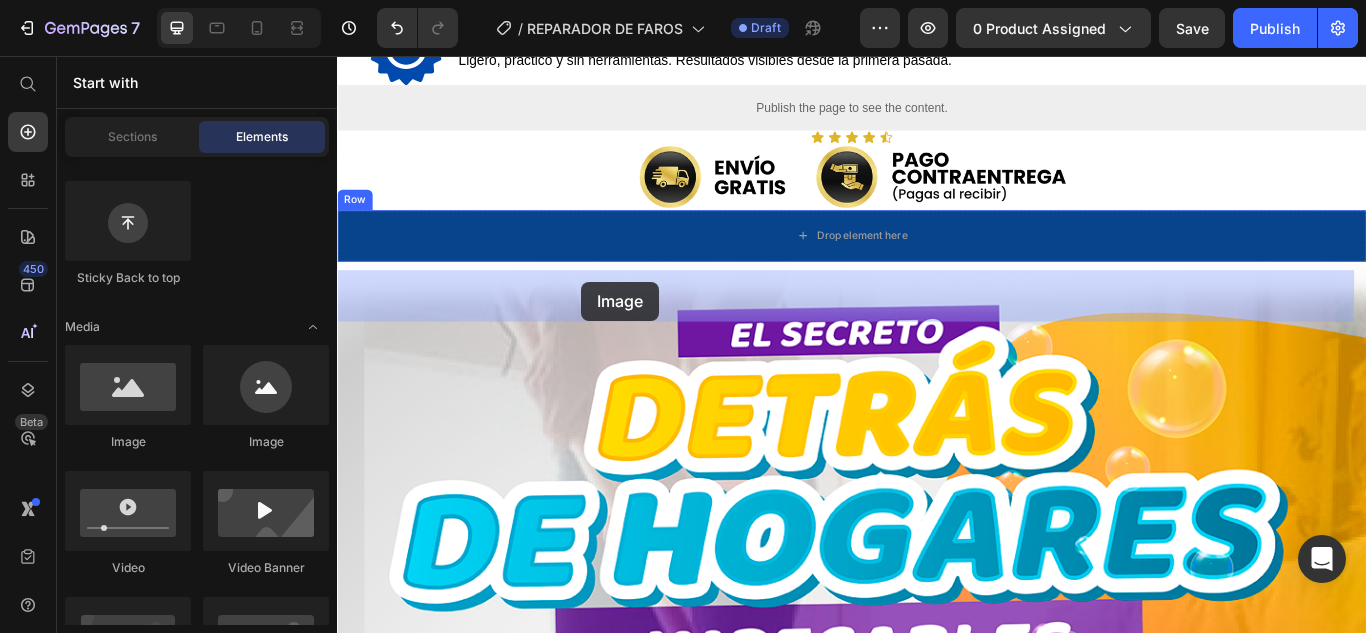 drag, startPoint x: 484, startPoint y: 454, endPoint x: 621, endPoint y: 319, distance: 192.33824 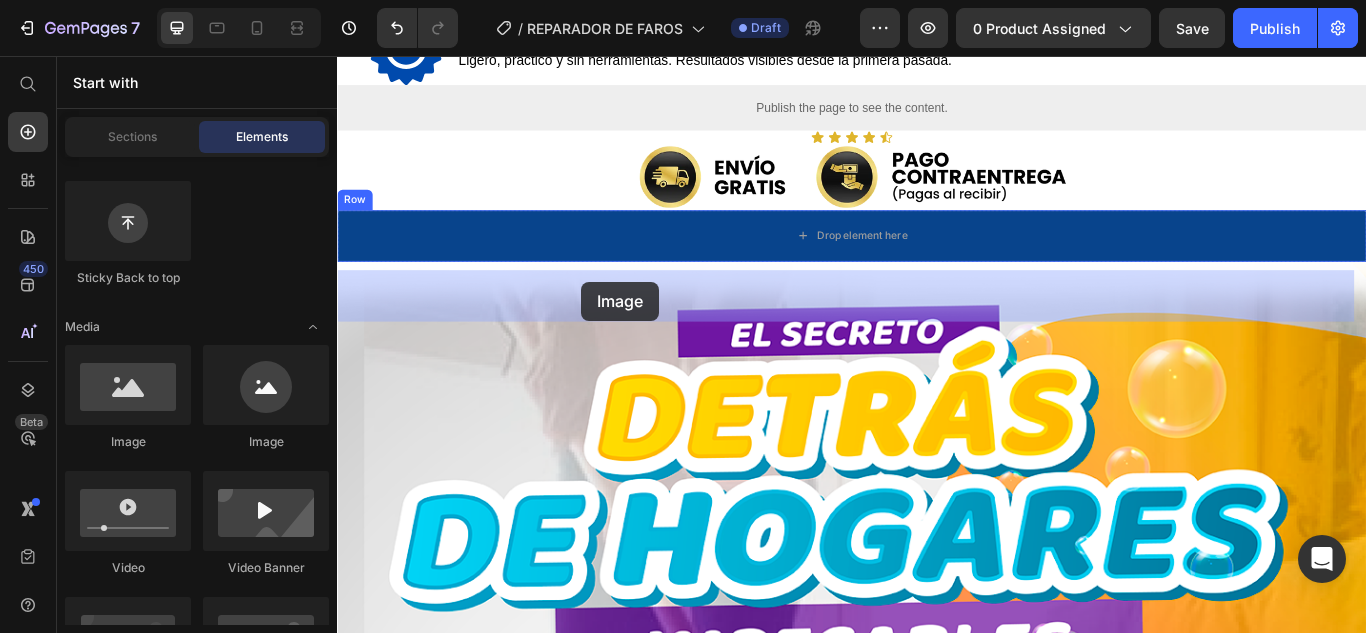 click at bounding box center (937, 1251) 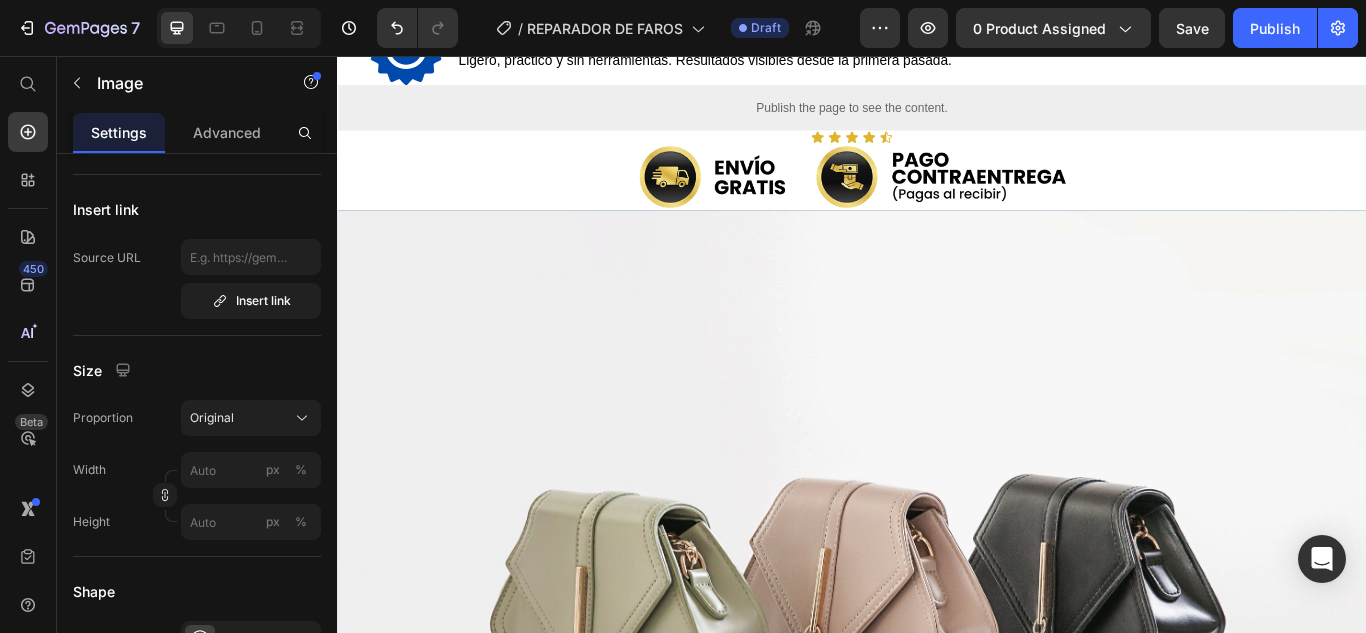 scroll, scrollTop: 0, scrollLeft: 0, axis: both 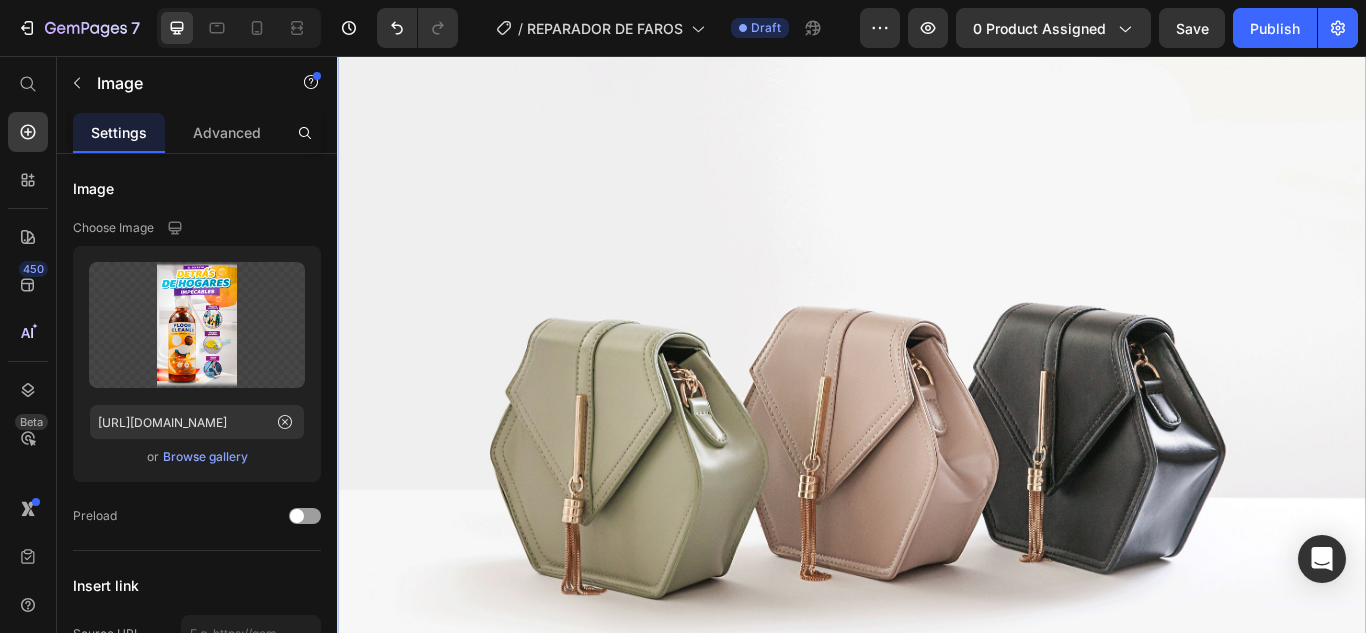 click at bounding box center [937, 486] 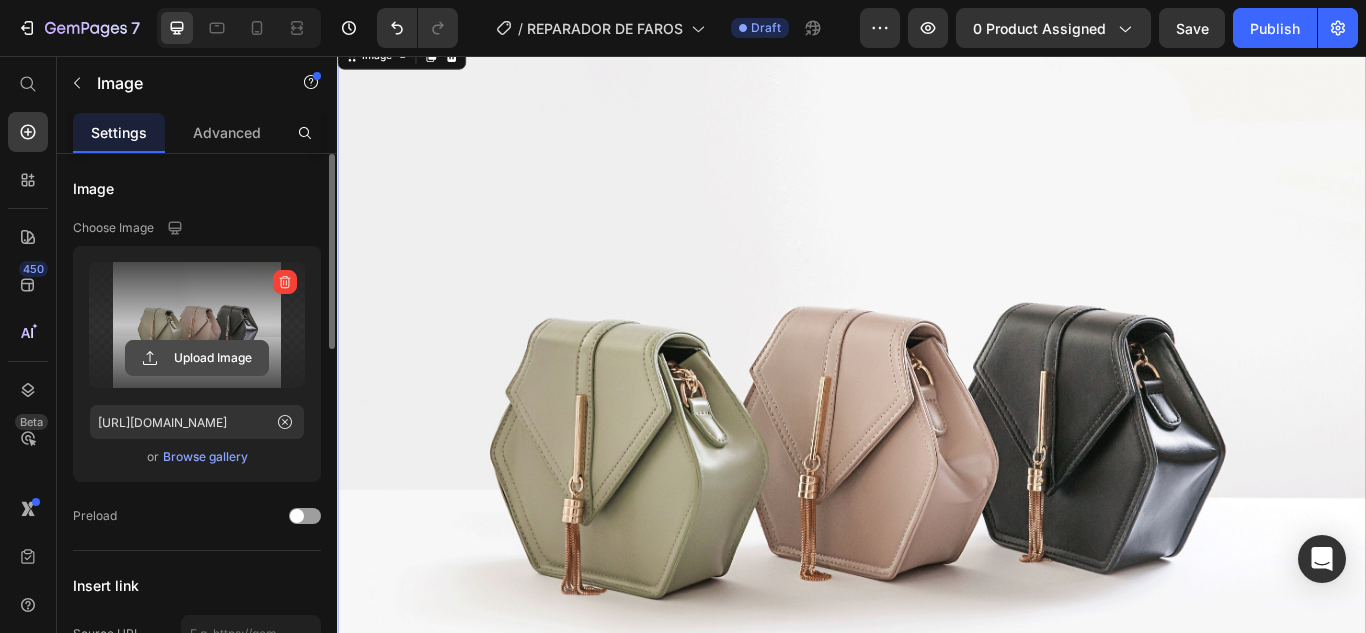 click 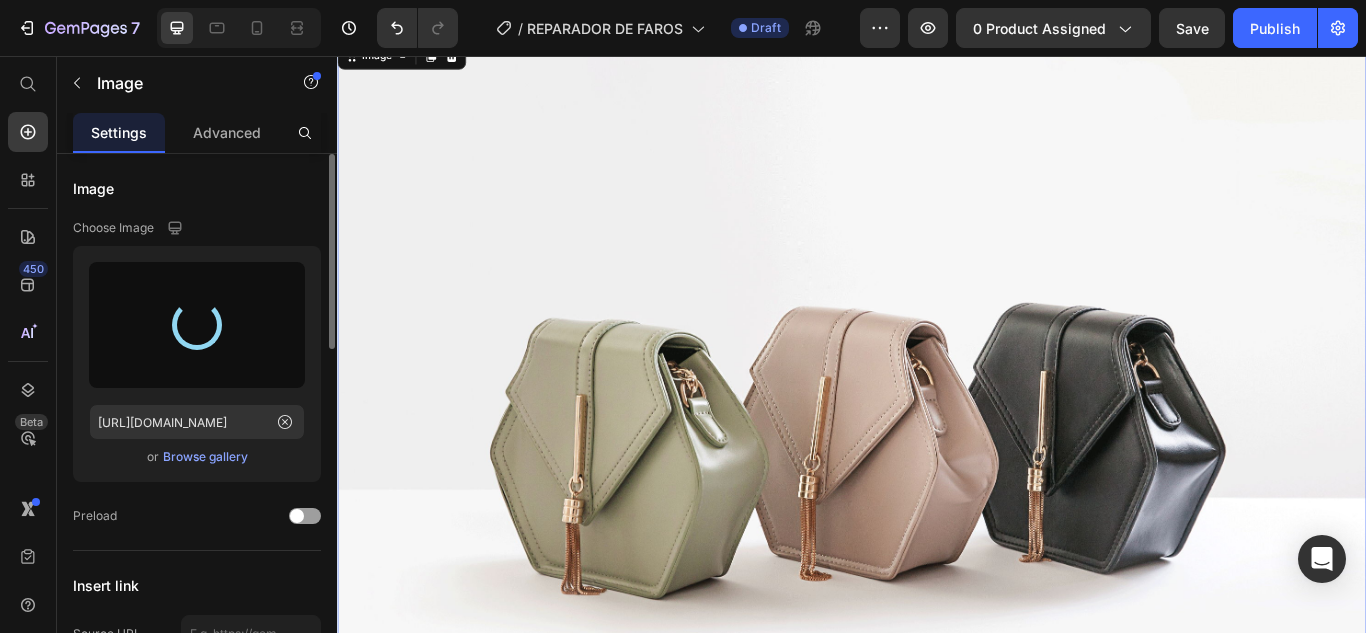 type on "[URL][DOMAIN_NAME]" 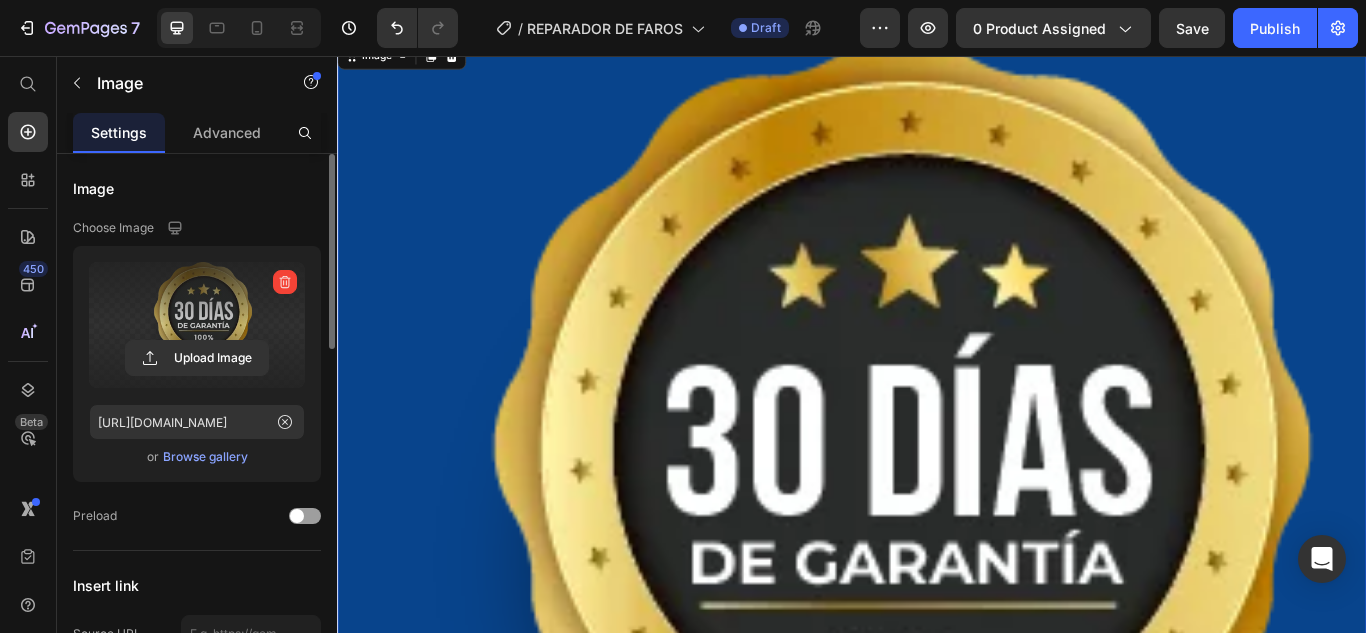 scroll, scrollTop: 400, scrollLeft: 0, axis: vertical 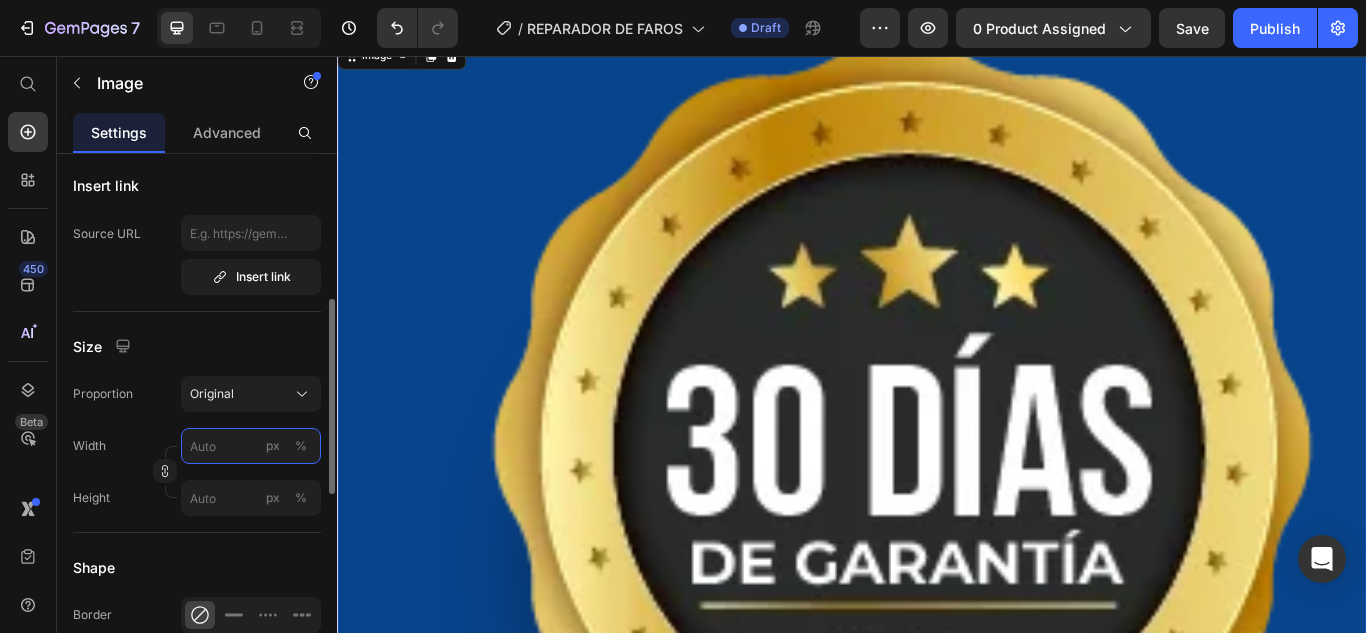click on "px %" at bounding box center [251, 446] 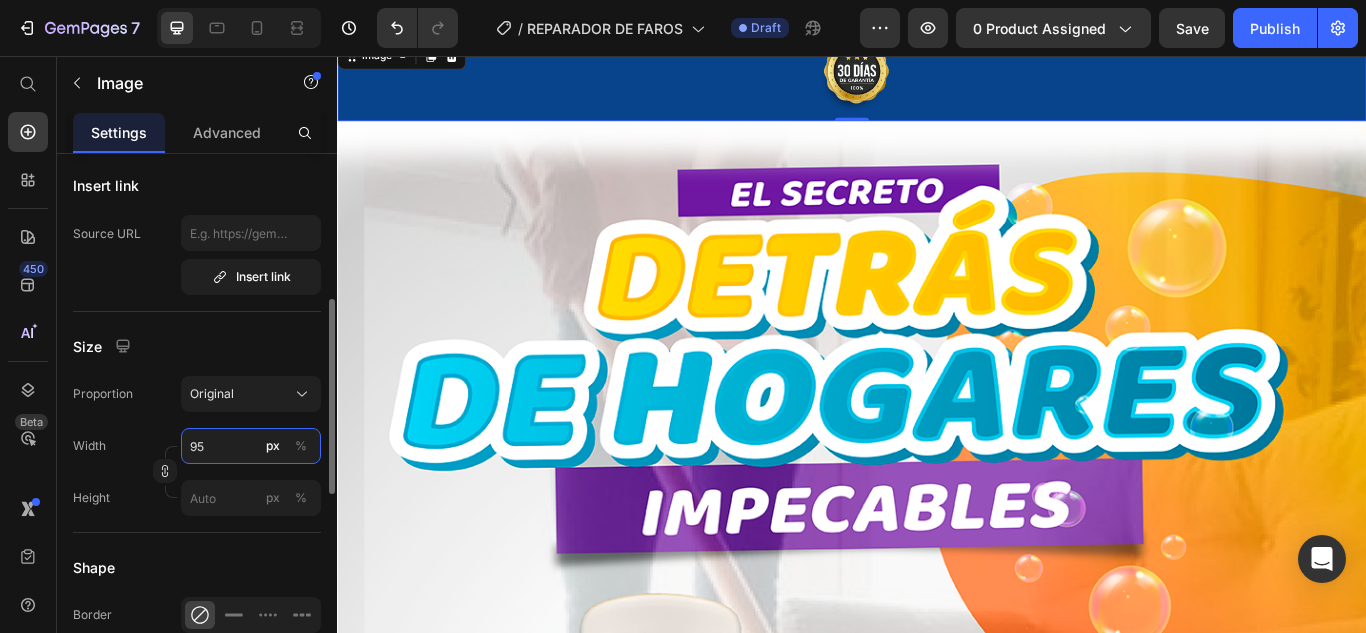 type on "9" 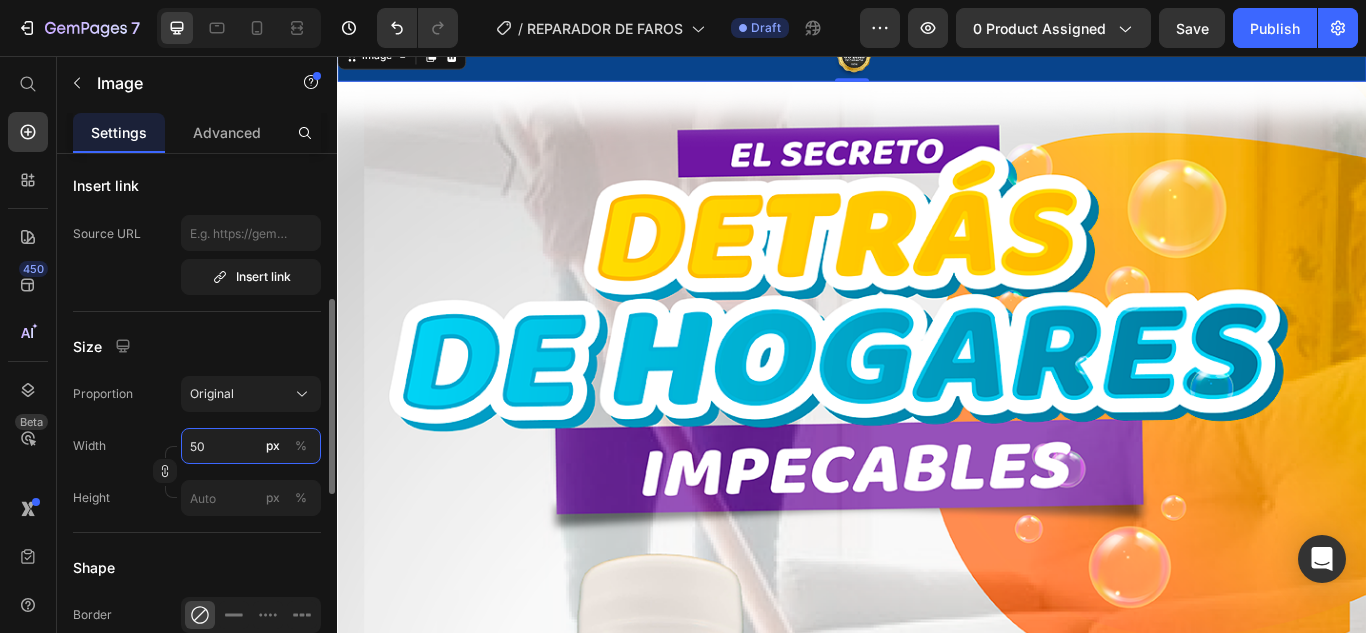 type on "5" 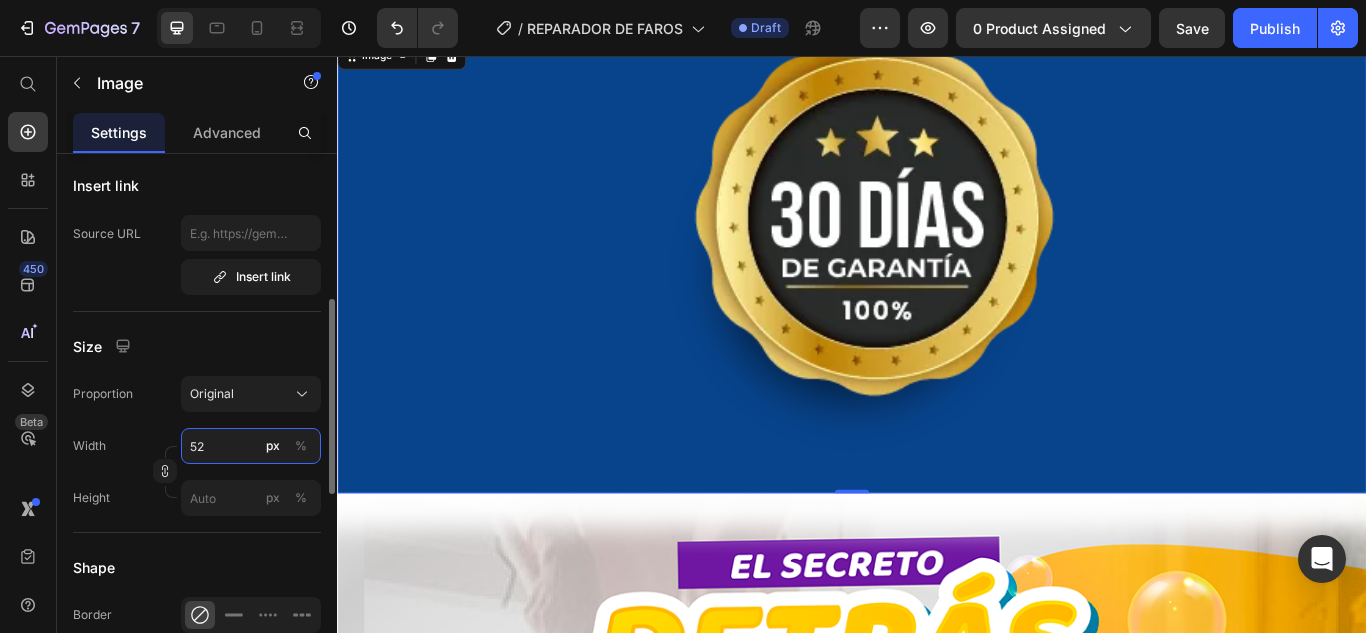 type on "5" 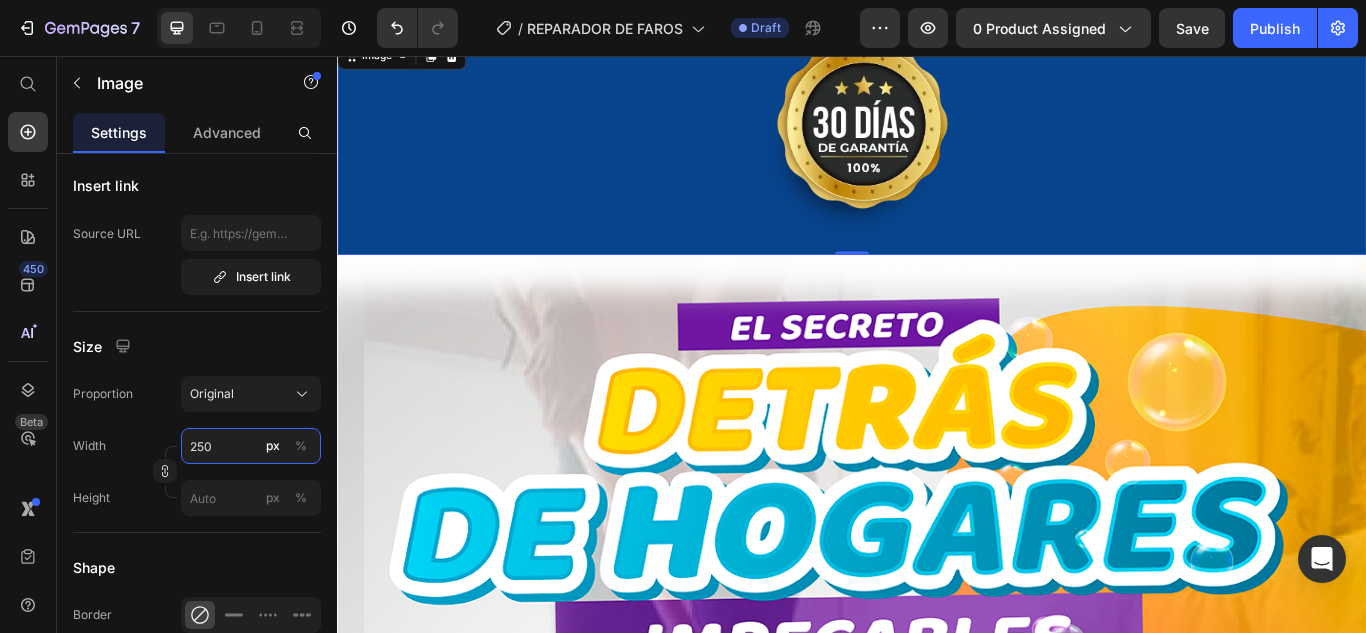 type on "250" 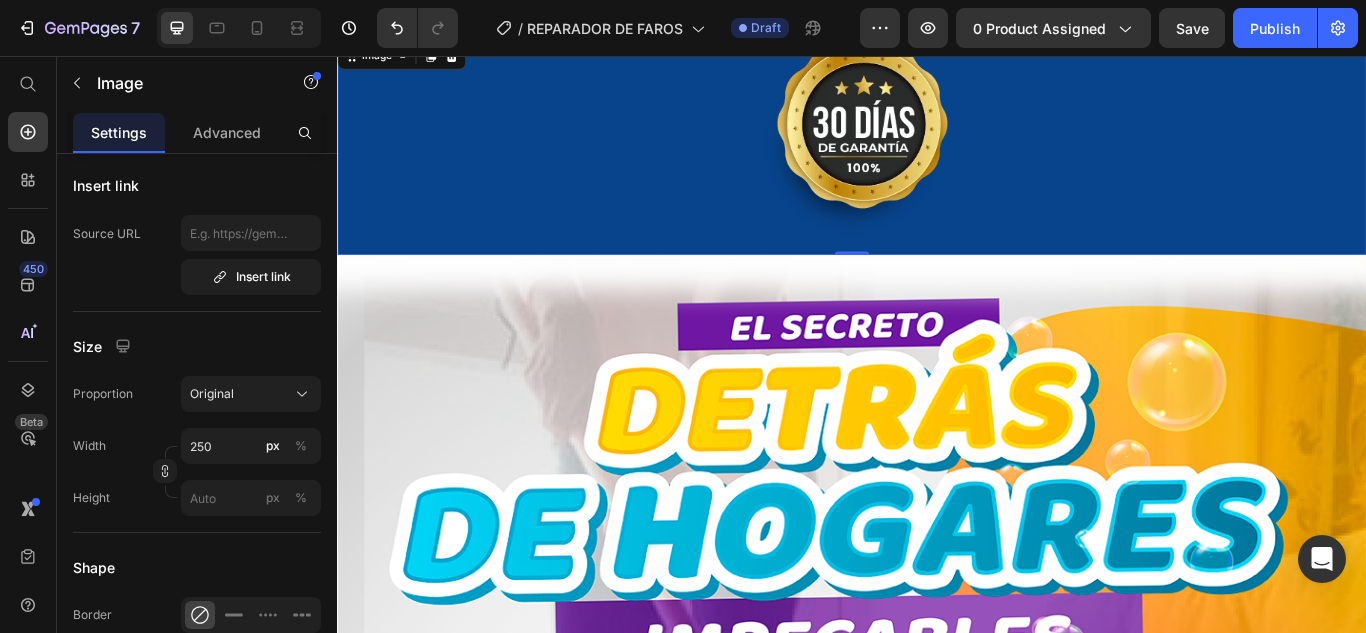 click at bounding box center (937, 162) 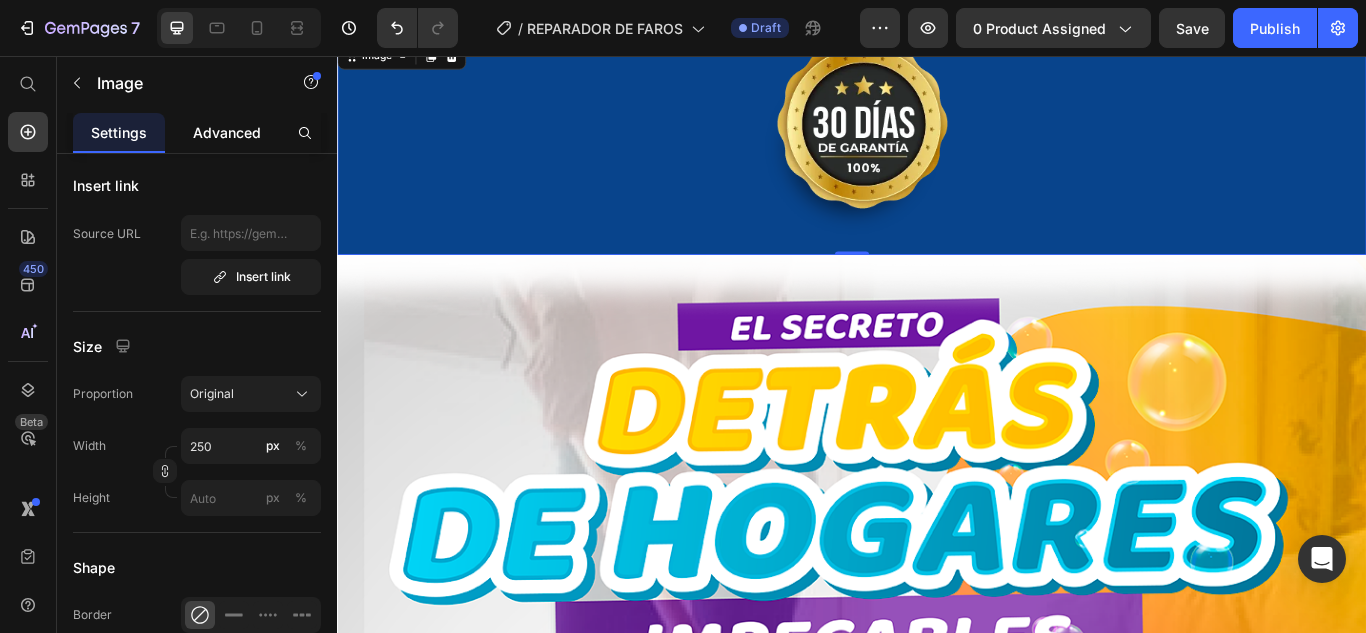 click on "Advanced" 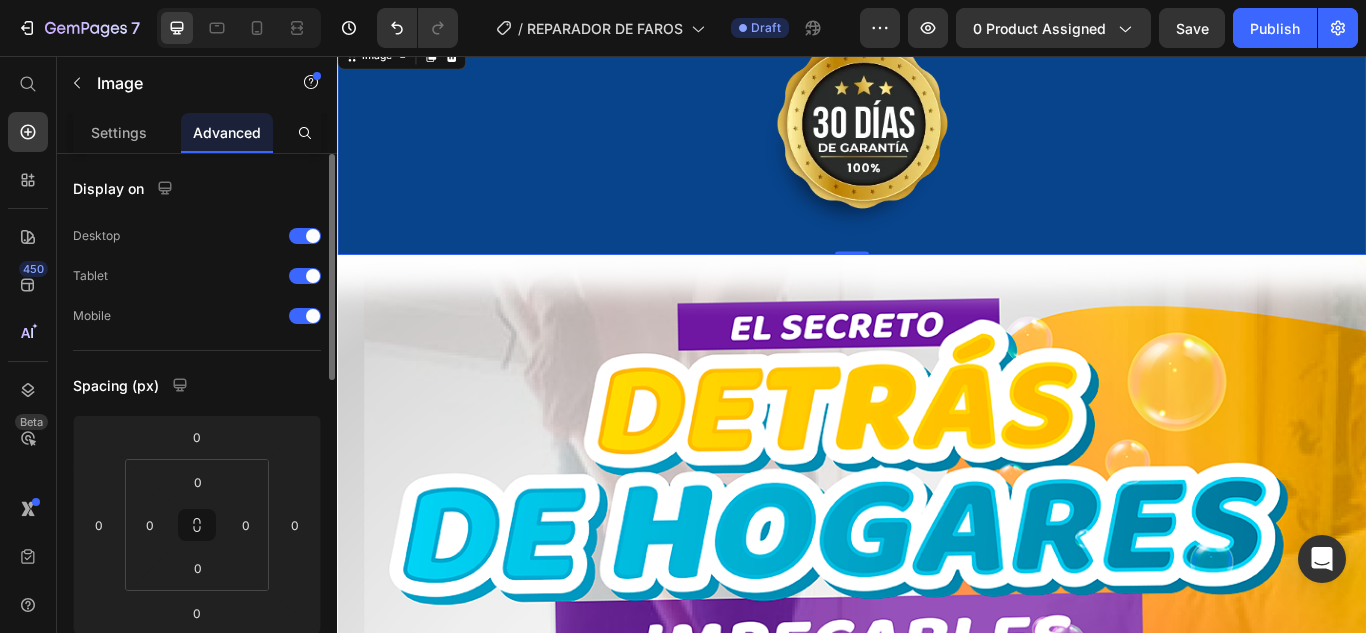 scroll, scrollTop: 100, scrollLeft: 0, axis: vertical 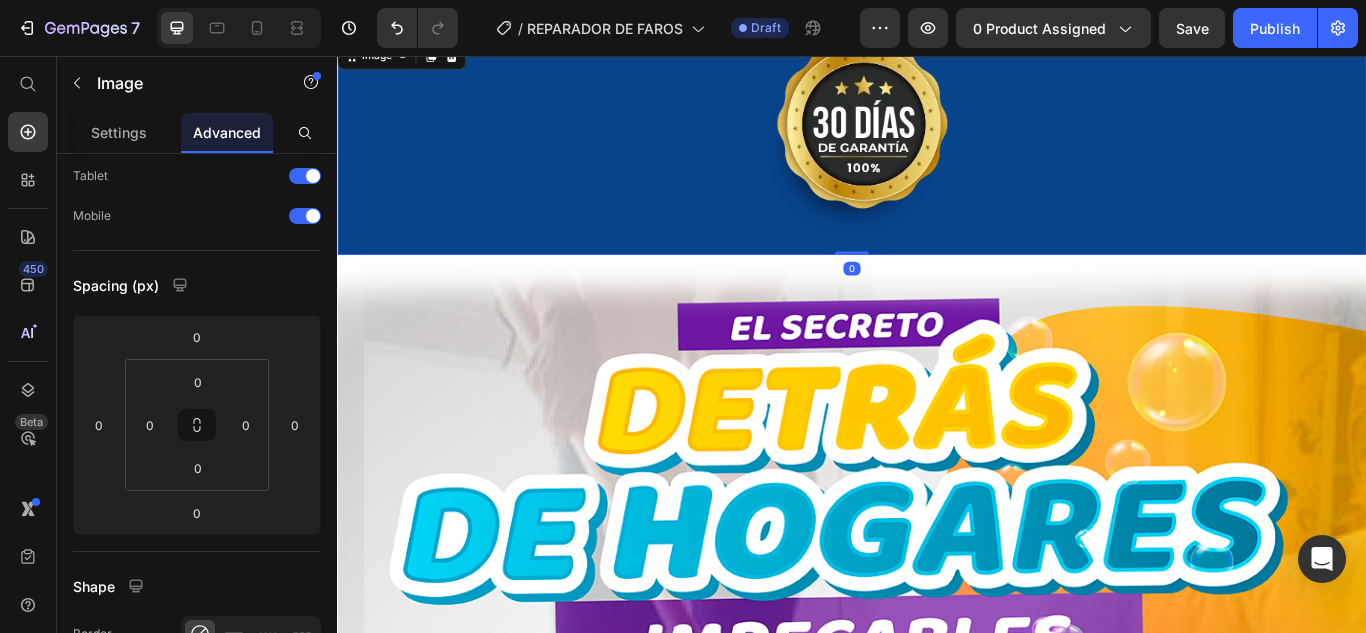 drag, startPoint x: 939, startPoint y: 356, endPoint x: 945, endPoint y: 331, distance: 25.70992 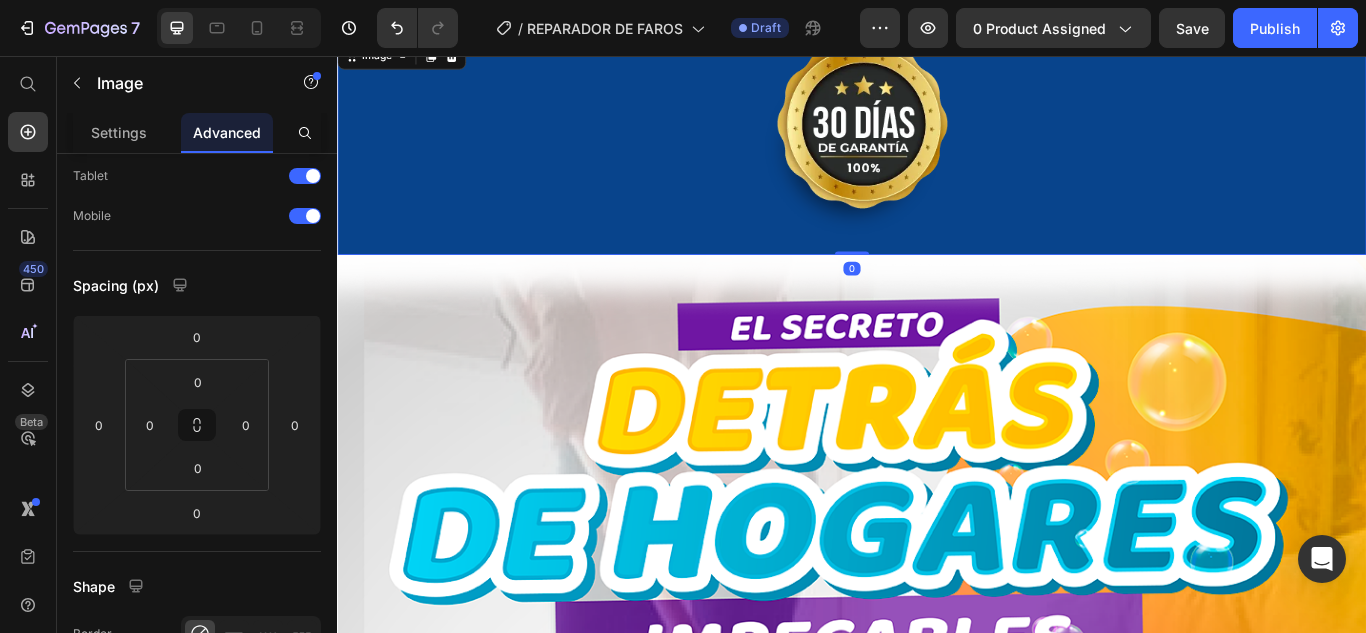 click on "Image   0" at bounding box center [937, 162] 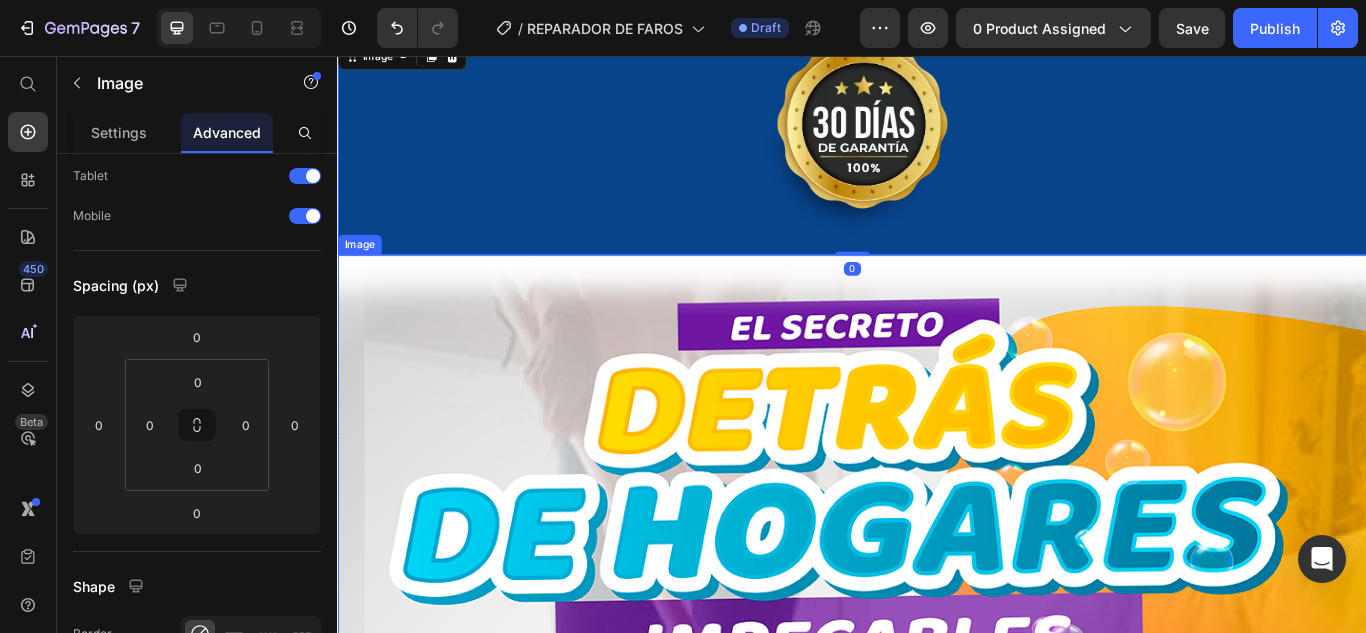 click at bounding box center (937, 1243) 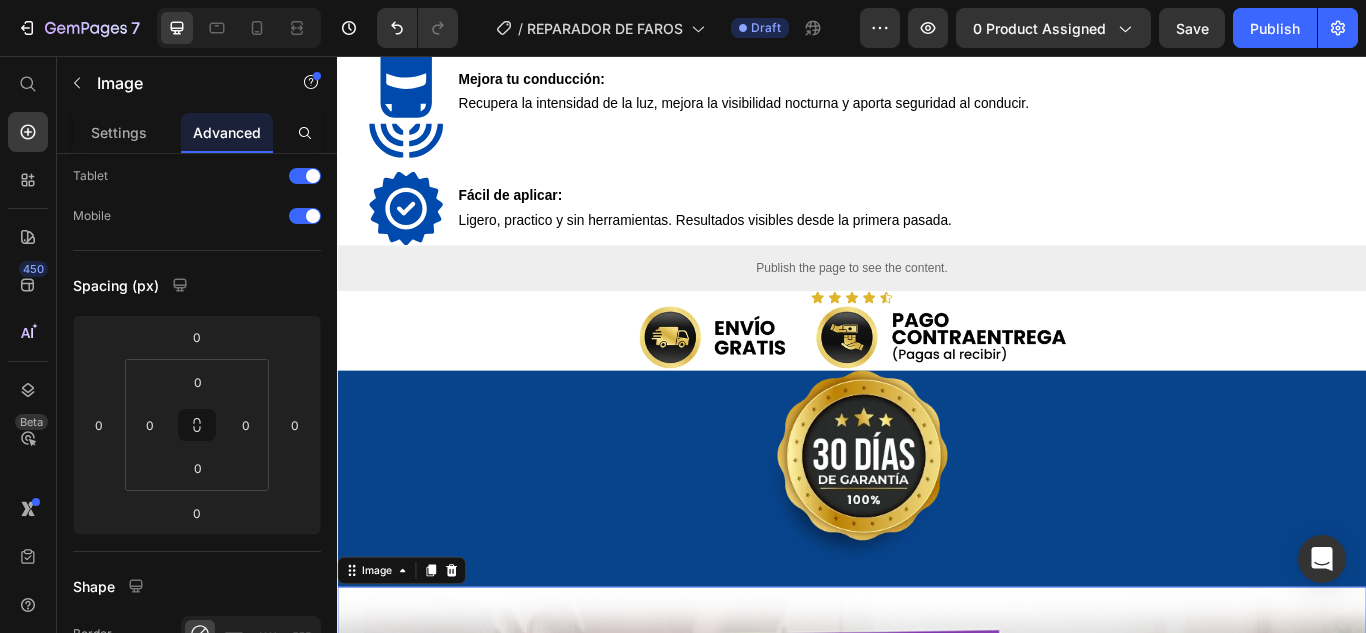 scroll, scrollTop: 4826, scrollLeft: 0, axis: vertical 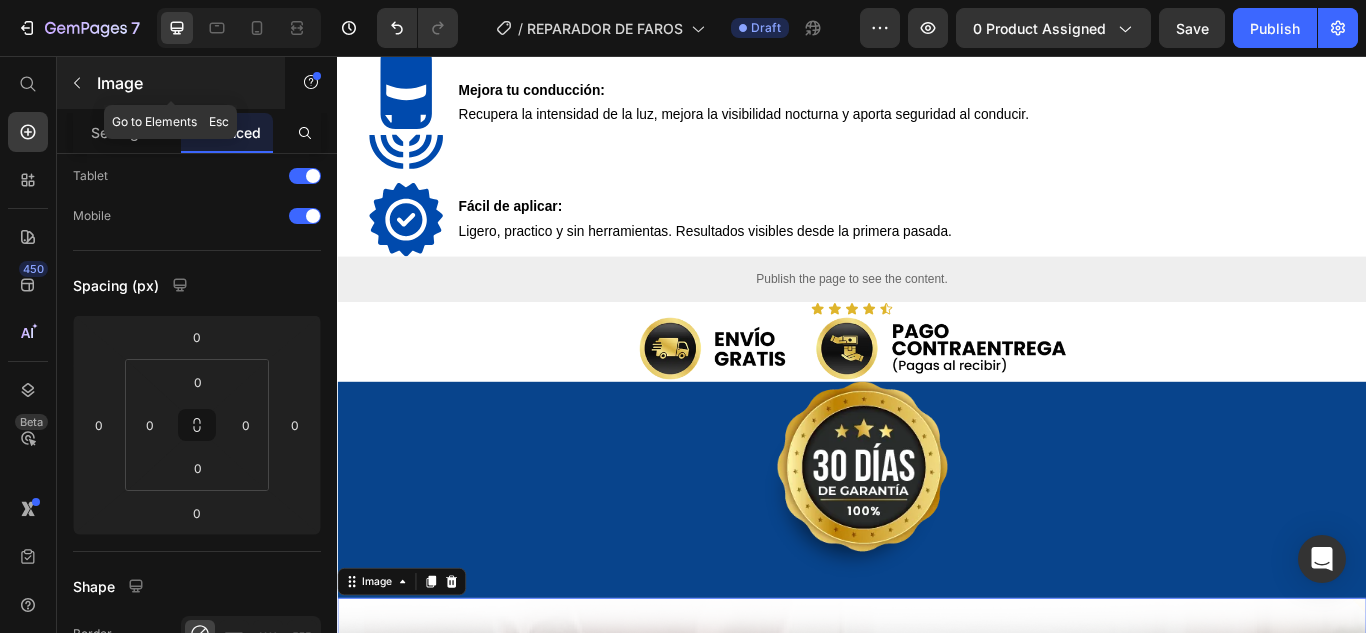 click at bounding box center (77, 83) 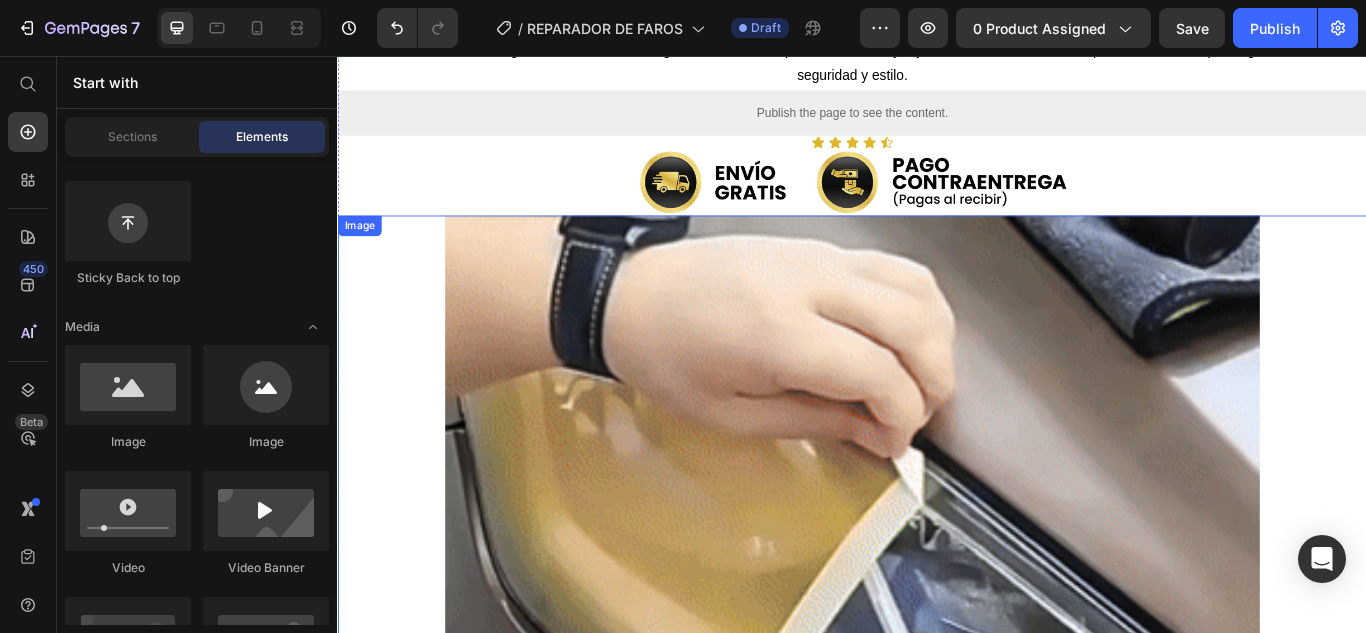 scroll, scrollTop: 1049, scrollLeft: 0, axis: vertical 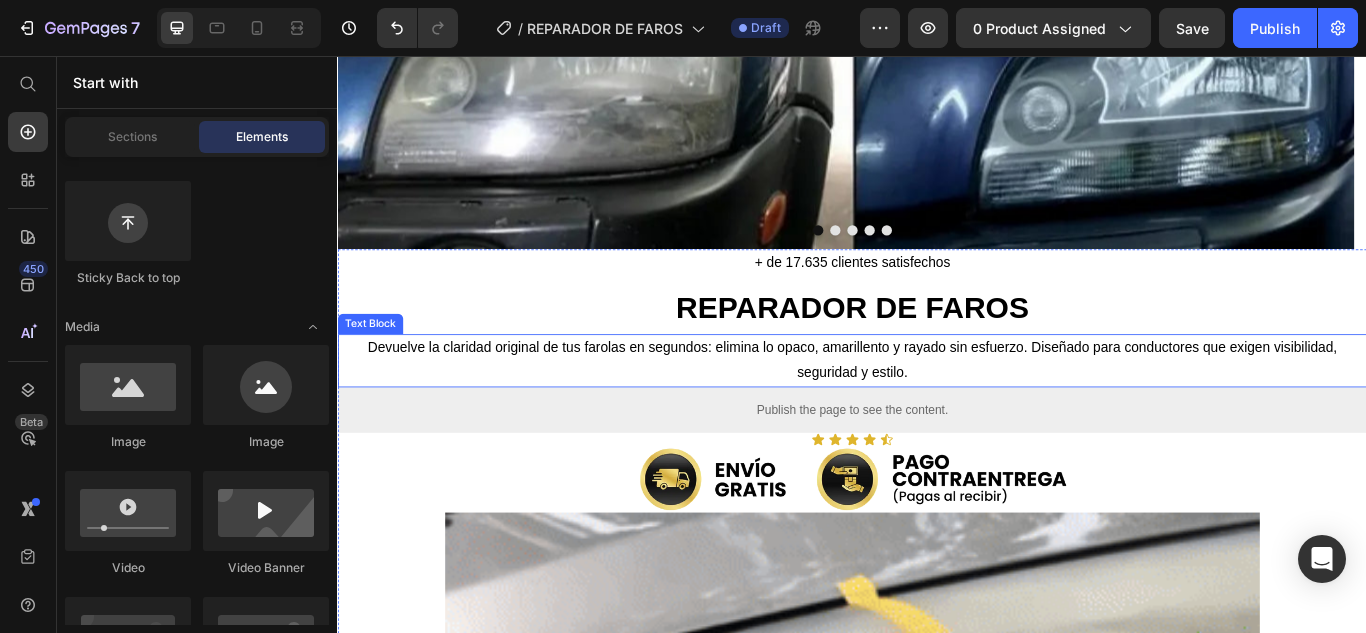 click on "Devuelve la claridad original de tus farolas en segundos: elimina lo opaco, amarillento y rayado sin esfuerzo. Diseñado para conductores que exigen visibilidad, seguridad y estilo." at bounding box center [937, 412] 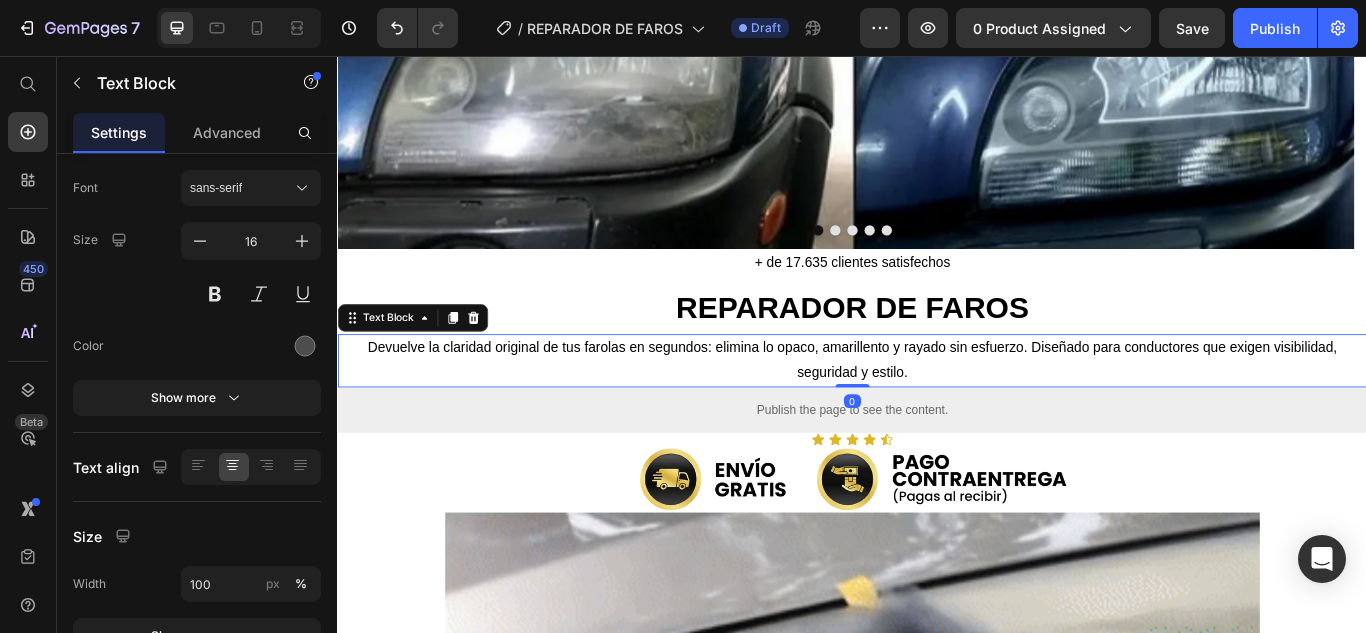 scroll, scrollTop: 0, scrollLeft: 0, axis: both 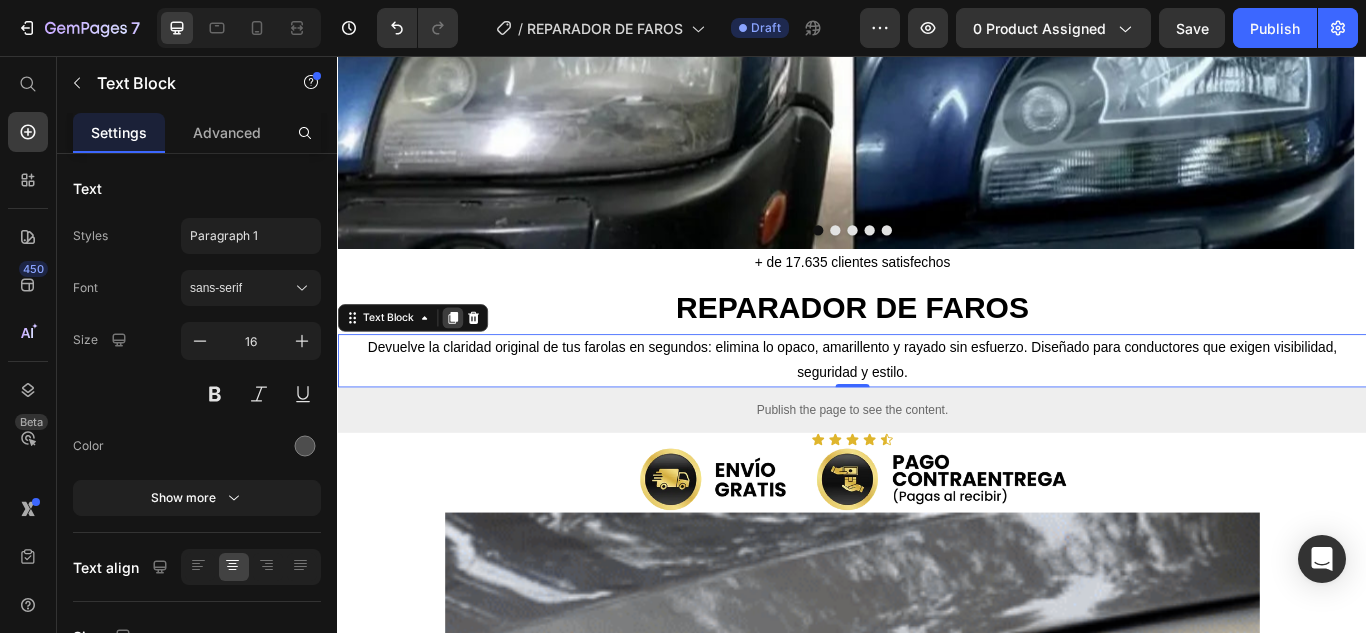 click 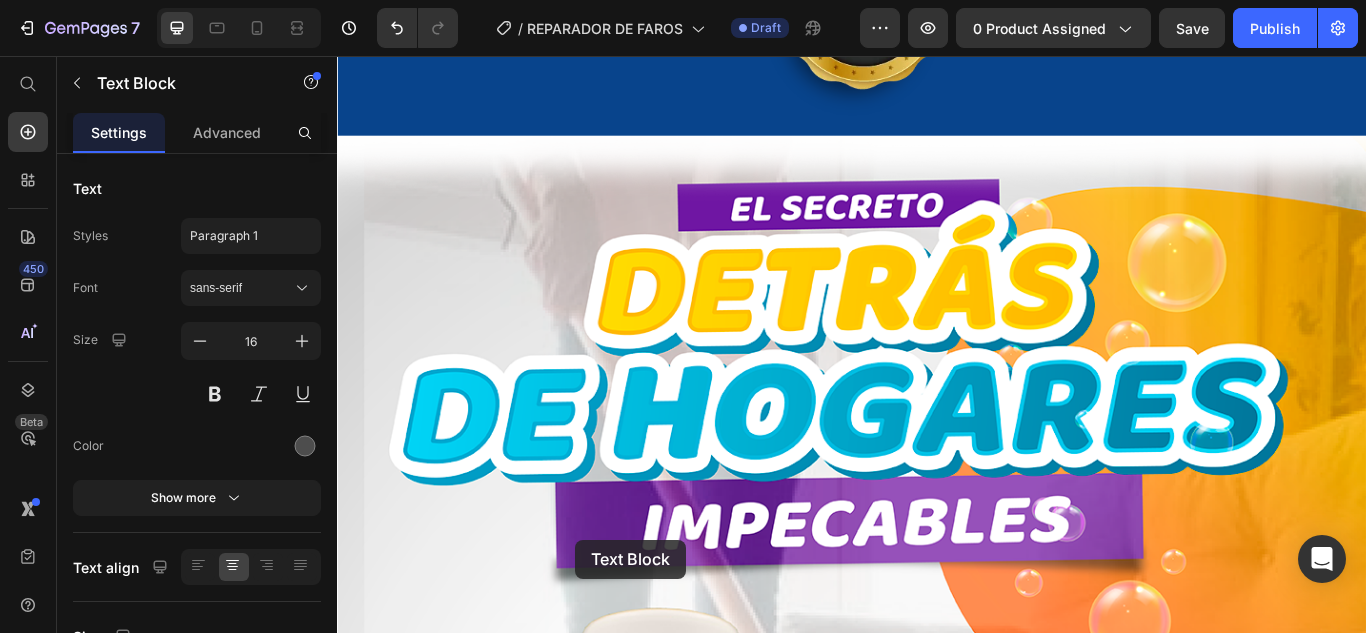 drag, startPoint x: 397, startPoint y: 429, endPoint x: 662, endPoint y: 559, distance: 295.16943 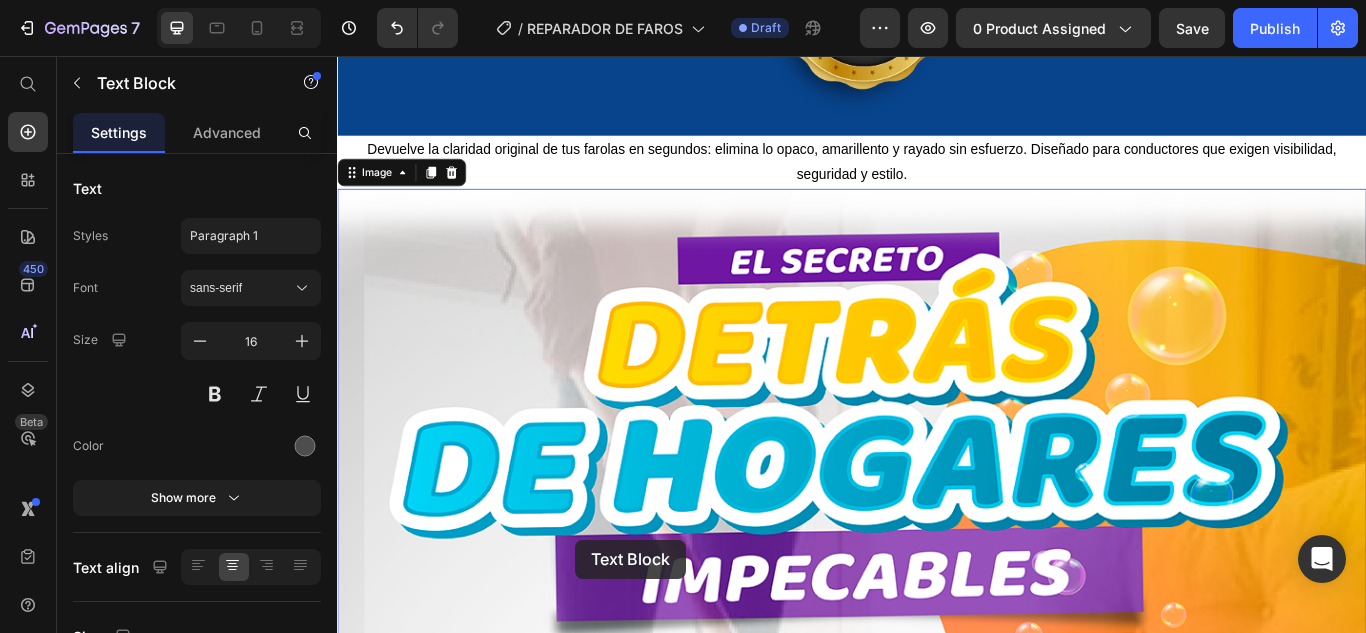 scroll, scrollTop: 5491, scrollLeft: 0, axis: vertical 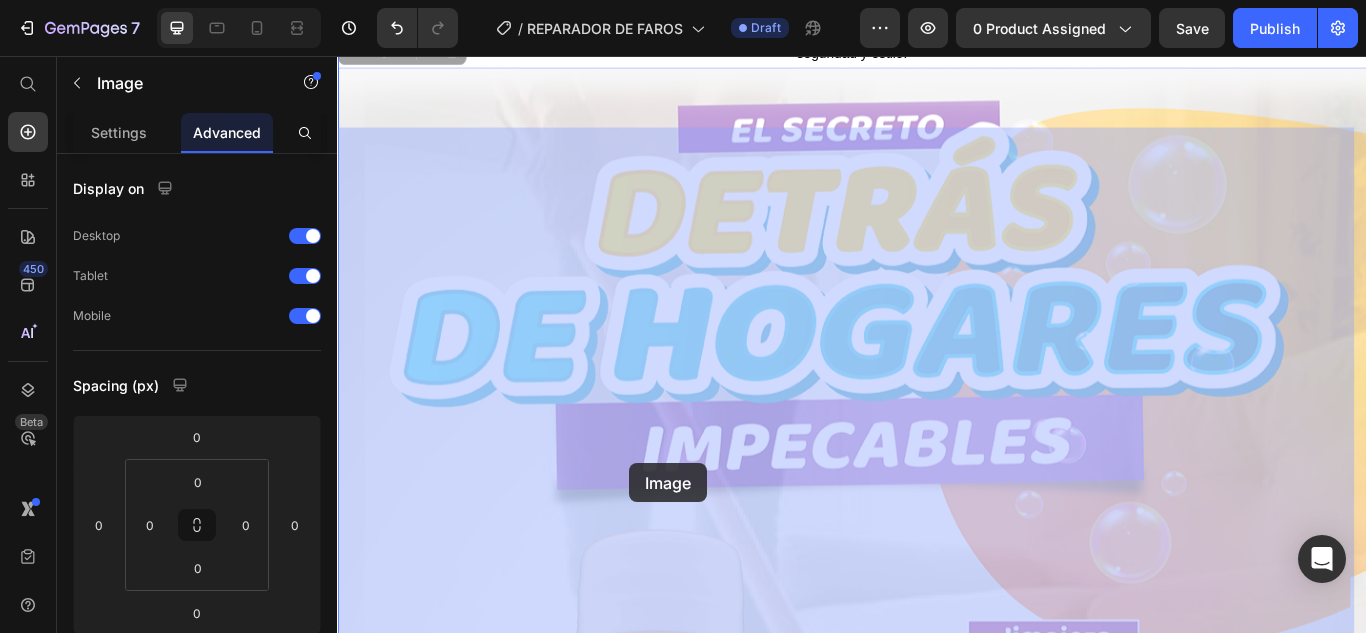 drag, startPoint x: 662, startPoint y: 559, endPoint x: 678, endPoint y: 531, distance: 32.24903 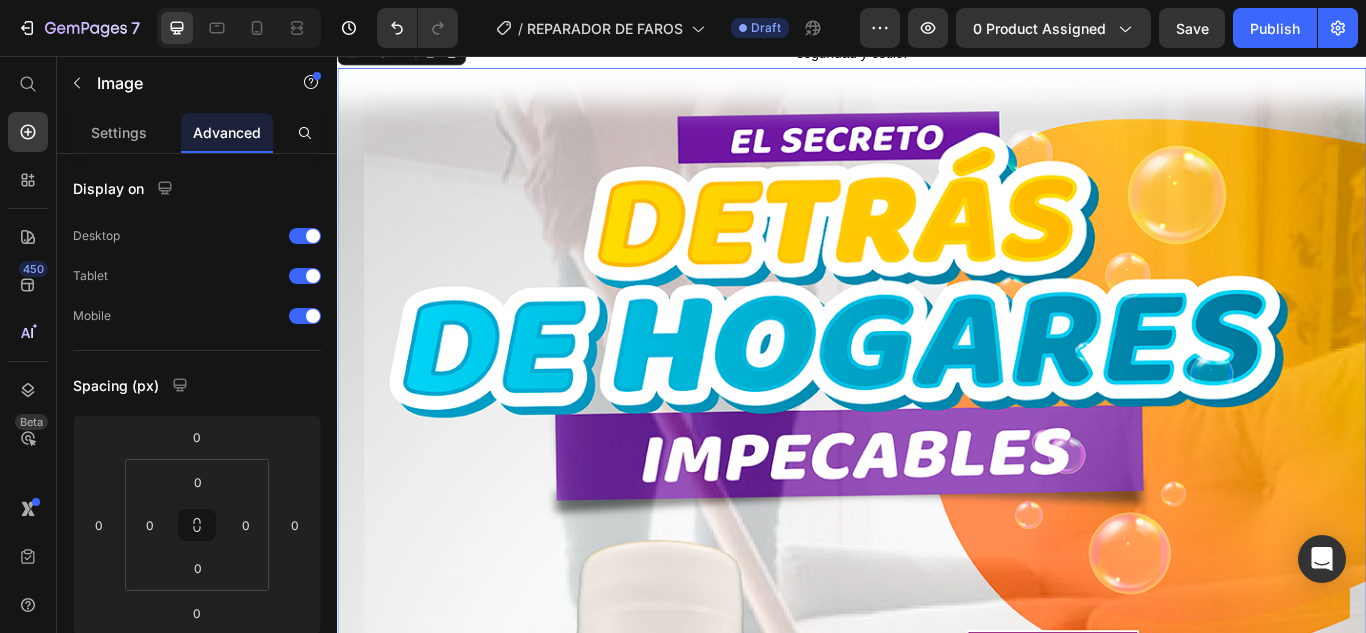 click at bounding box center [937, 1025] 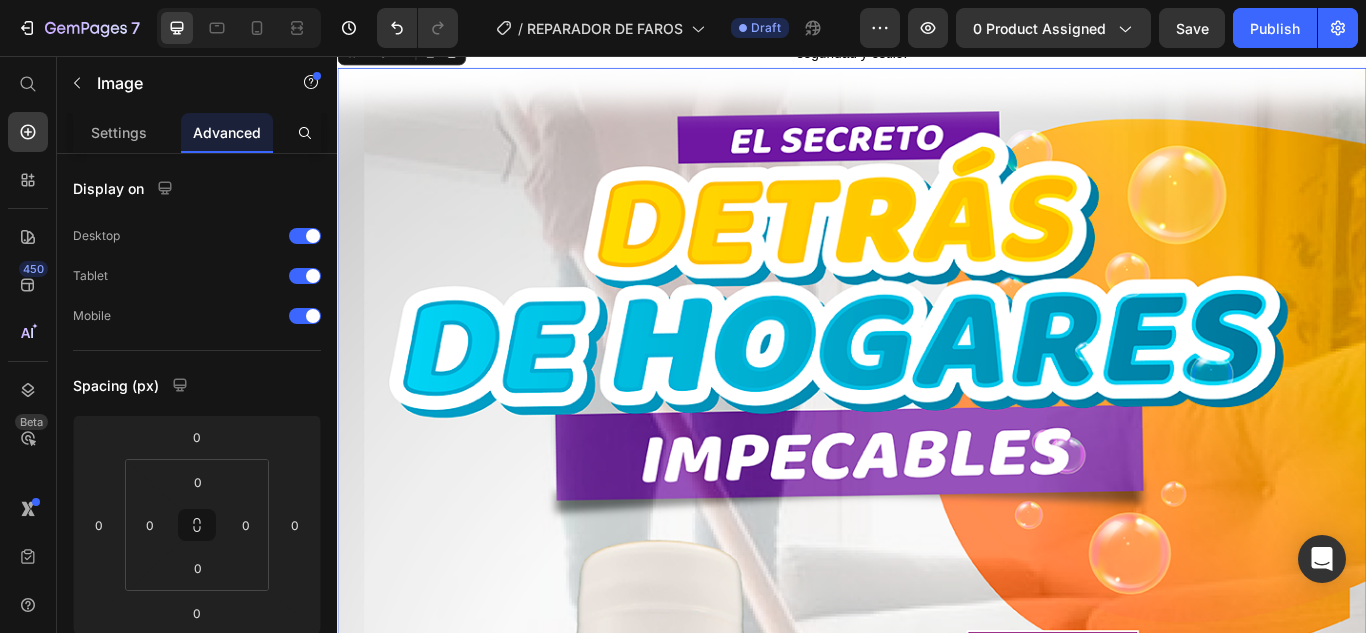 click at bounding box center (937, 1025) 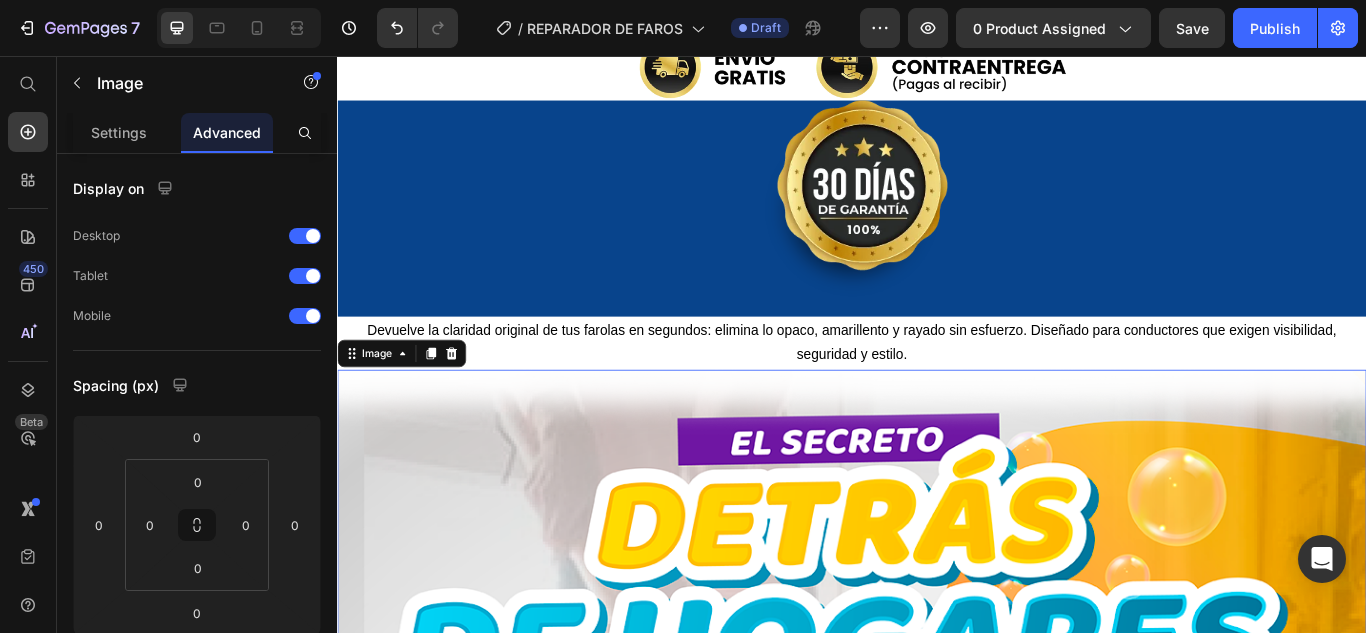 scroll, scrollTop: 5091, scrollLeft: 0, axis: vertical 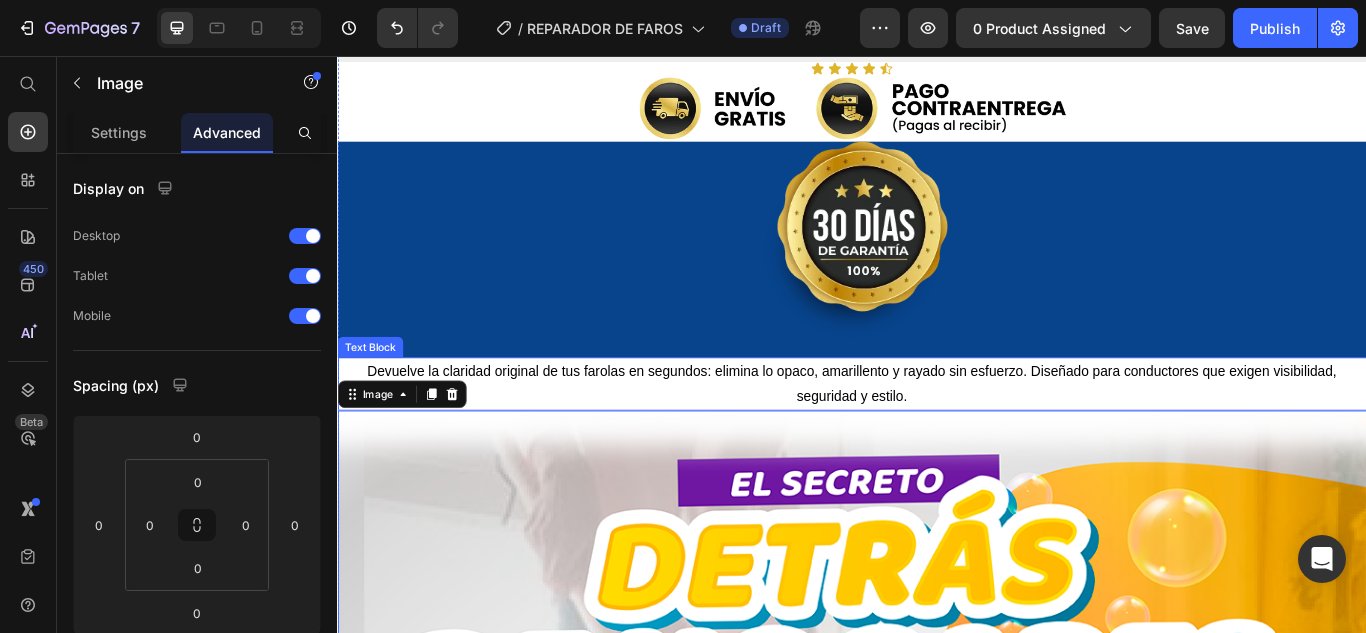 click on "Devuelve la claridad original de tus farolas en segundos: elimina lo opaco, amarillento y rayado sin esfuerzo. Diseñado para conductores que exigen visibilidad, seguridad y estilo." at bounding box center [937, 439] 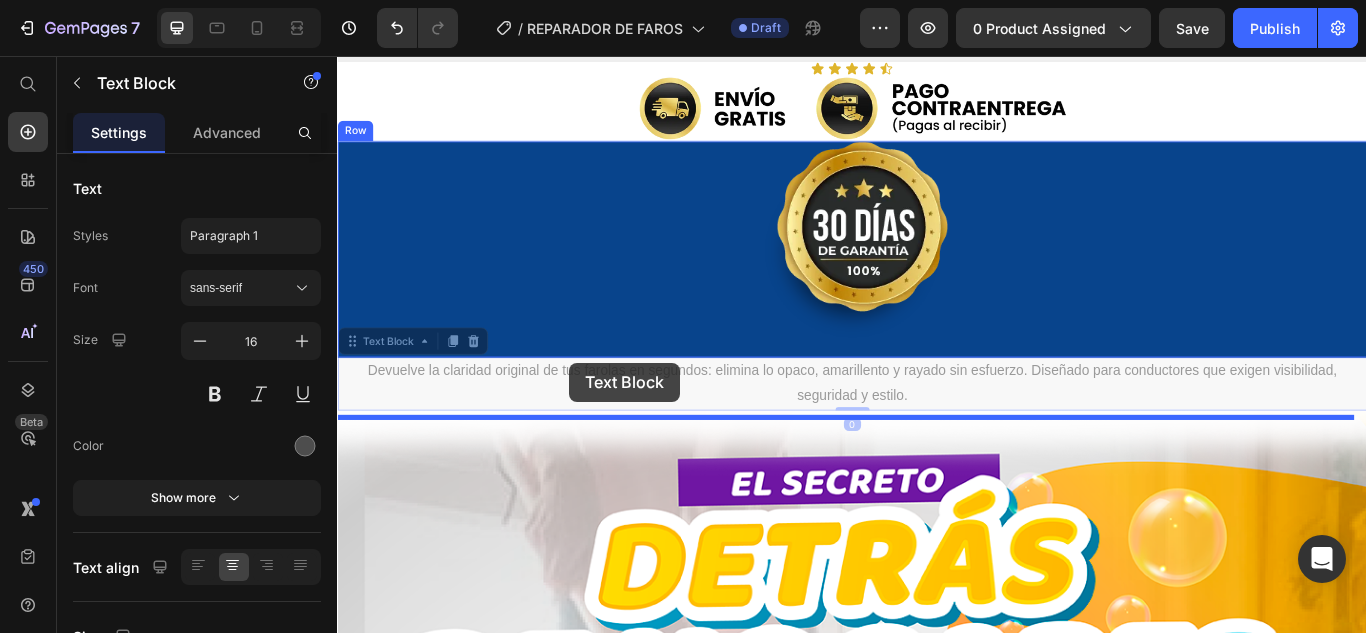 drag, startPoint x: 377, startPoint y: 460, endPoint x: 607, endPoint y: 414, distance: 234.5549 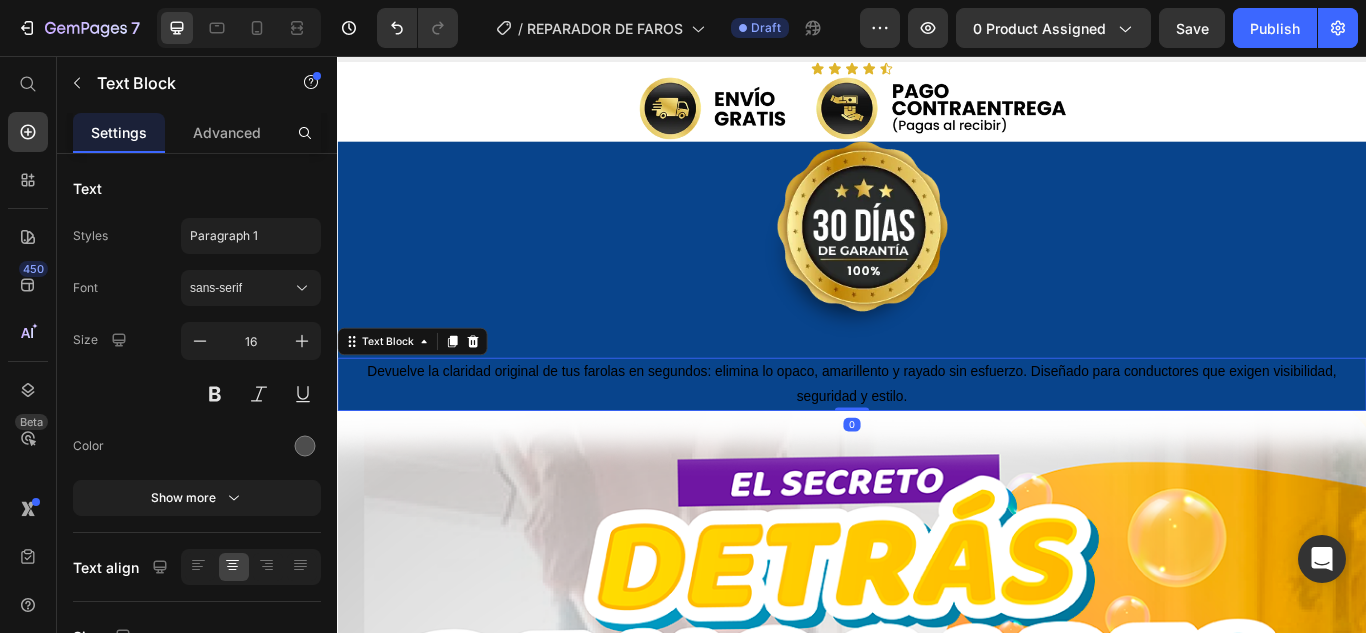 click on "Devuelve la claridad original de tus farolas en segundos: elimina lo opaco, amarillento y rayado sin esfuerzo. Diseñado para conductores que exigen visibilidad, seguridad y estilo." at bounding box center (937, 438) 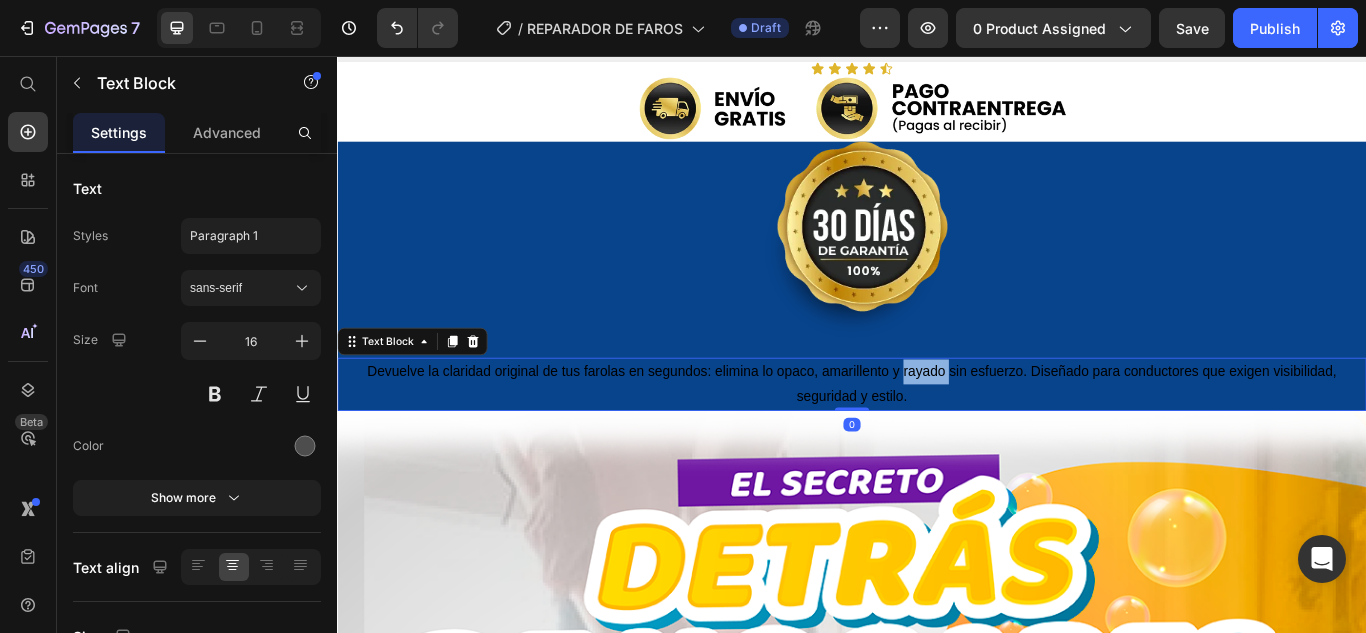 click on "Devuelve la claridad original de tus farolas en segundos: elimina lo opaco, amarillento y rayado sin esfuerzo. Diseñado para conductores que exigen visibilidad, seguridad y estilo." at bounding box center [937, 438] 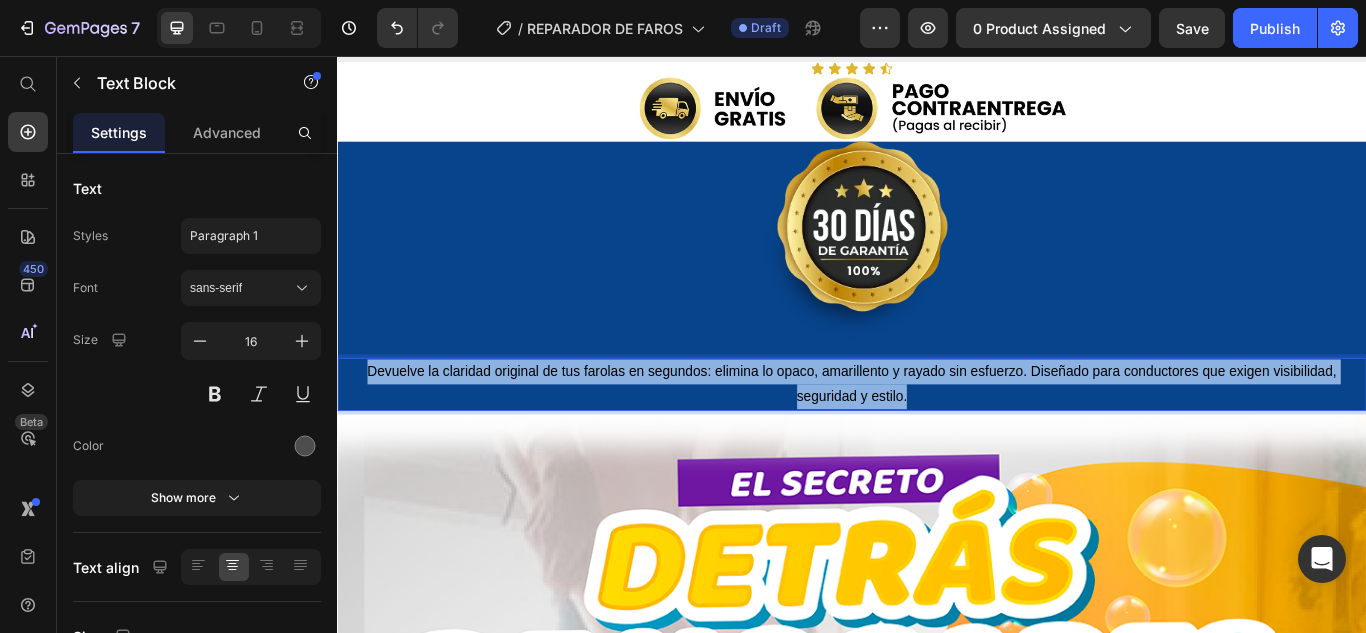 click on "Devuelve la claridad original de tus farolas en segundos: elimina lo opaco, amarillento y rayado sin esfuerzo. Diseñado para conductores que exigen visibilidad, seguridad y estilo." at bounding box center (937, 438) 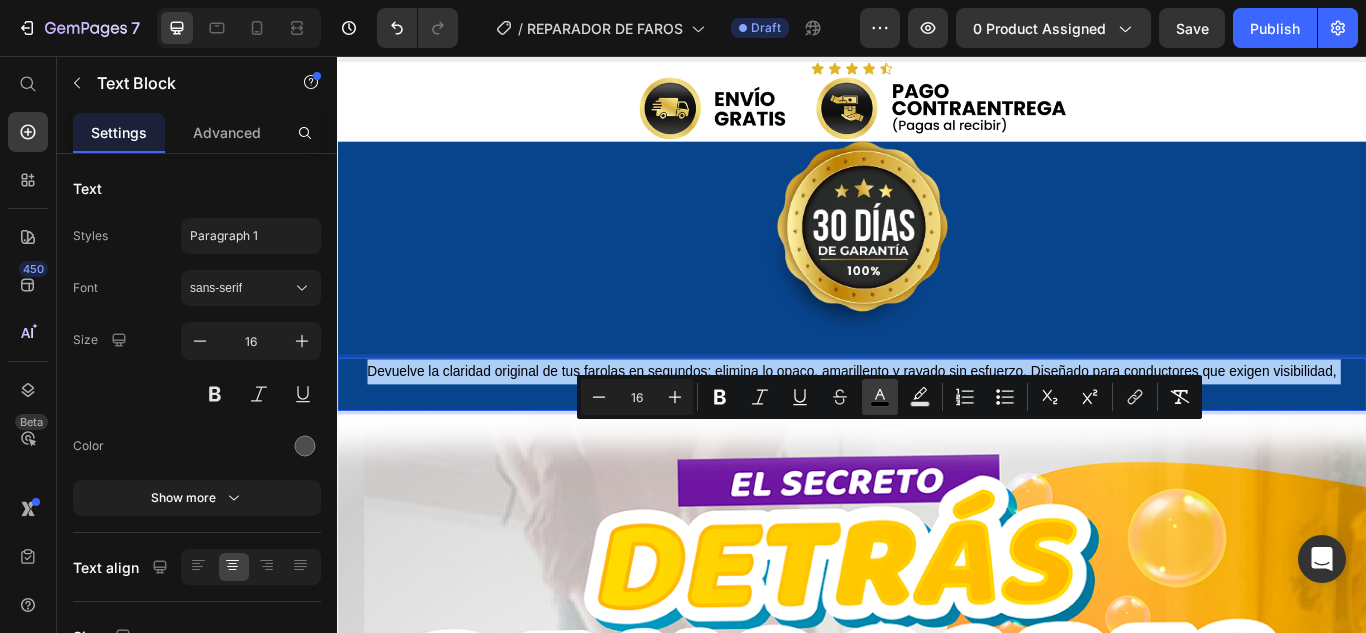 click 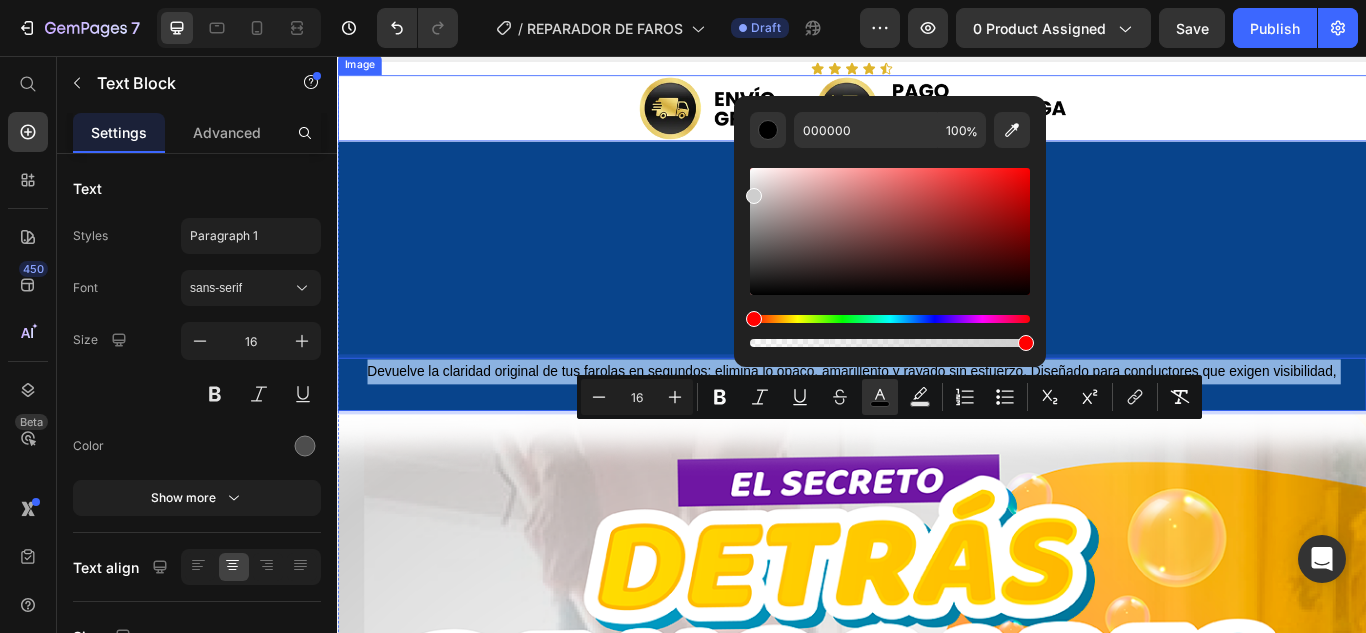 type on "CECECE" 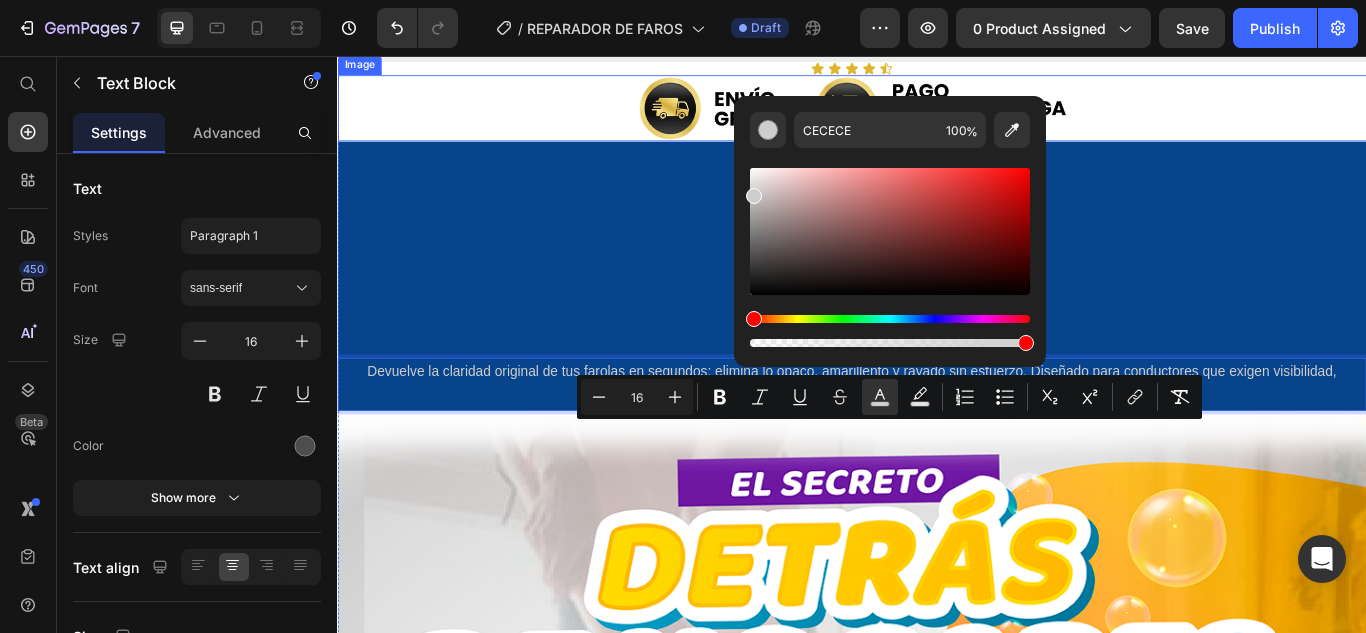 drag, startPoint x: 1091, startPoint y: 350, endPoint x: 784, endPoint y: 165, distance: 358.4327 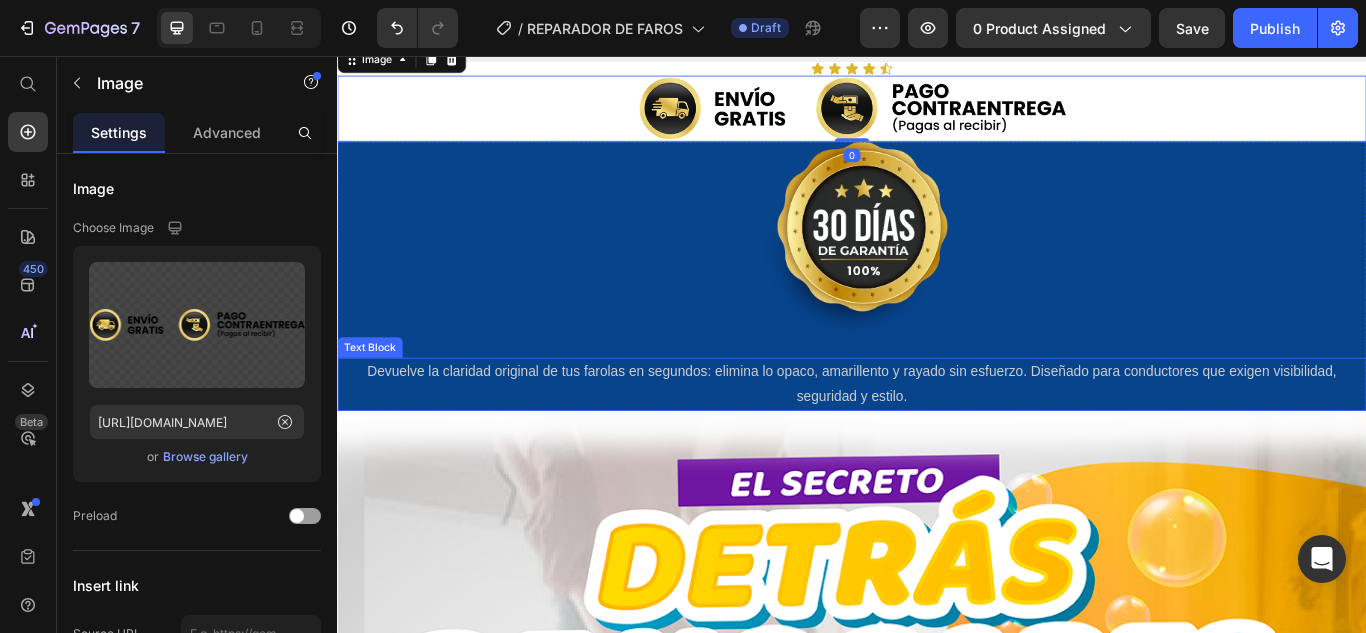 click on "Devuelve la claridad original de tus farolas en segundos: elimina lo opaco, amarillento y rayado sin esfuerzo. Diseñado para conductores que exigen visibilidad, seguridad y estilo." at bounding box center (937, 439) 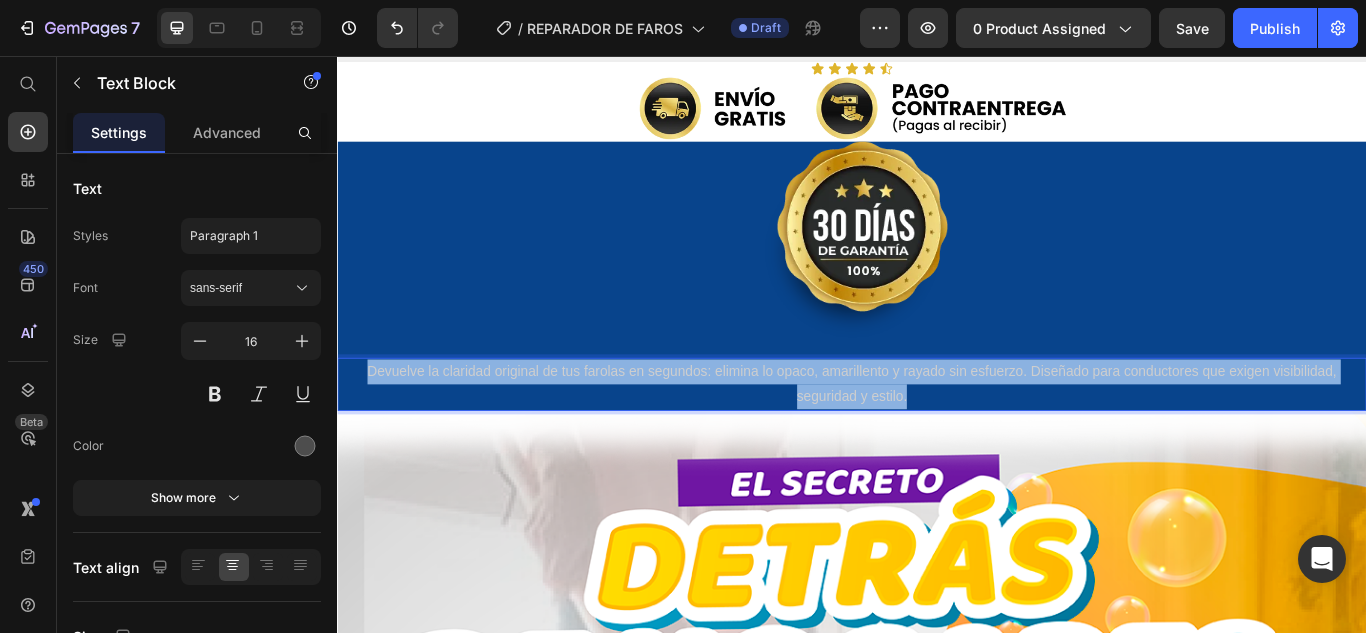 click on "Devuelve la claridad original de tus farolas en segundos: elimina lo opaco, amarillento y rayado sin esfuerzo. Diseñado para conductores que exigen visibilidad, seguridad y estilo." at bounding box center (937, 439) 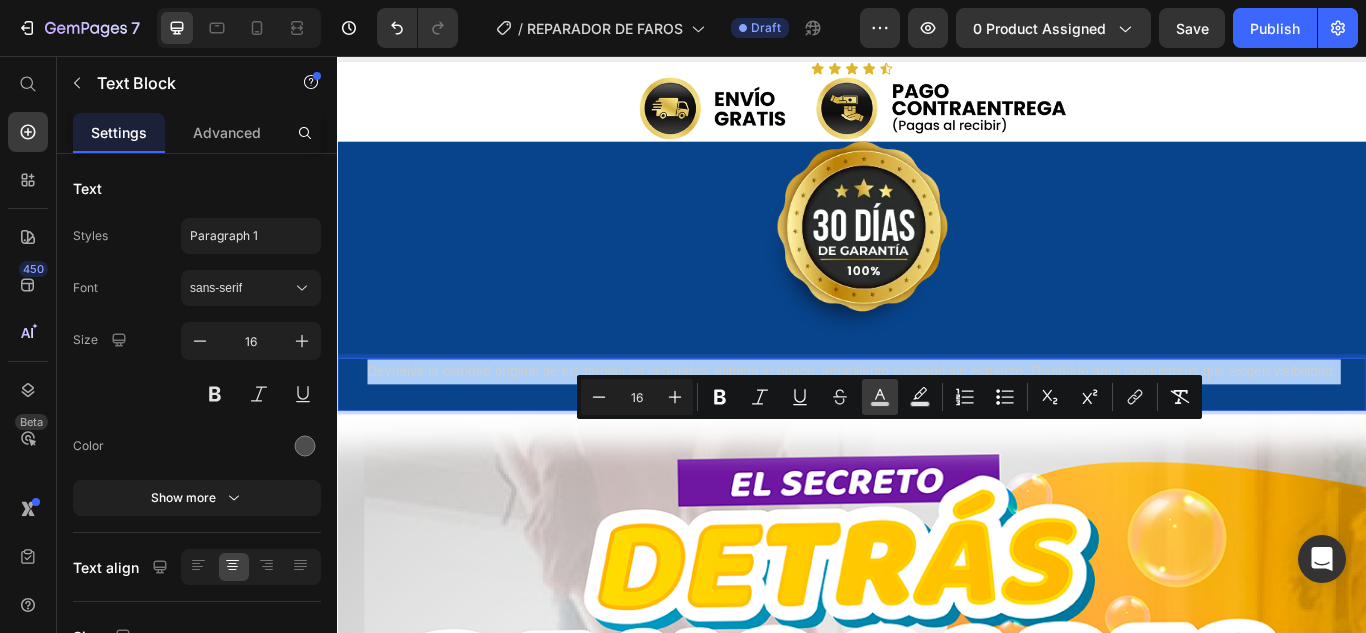 click 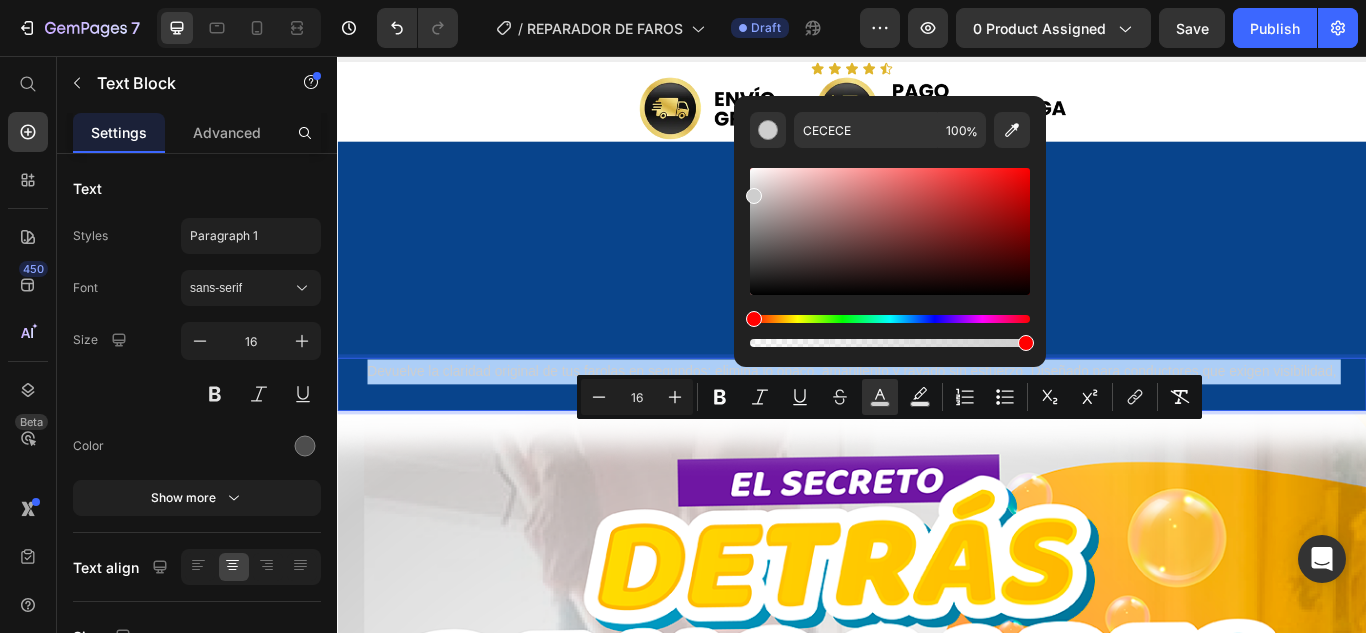 click at bounding box center [754, 196] 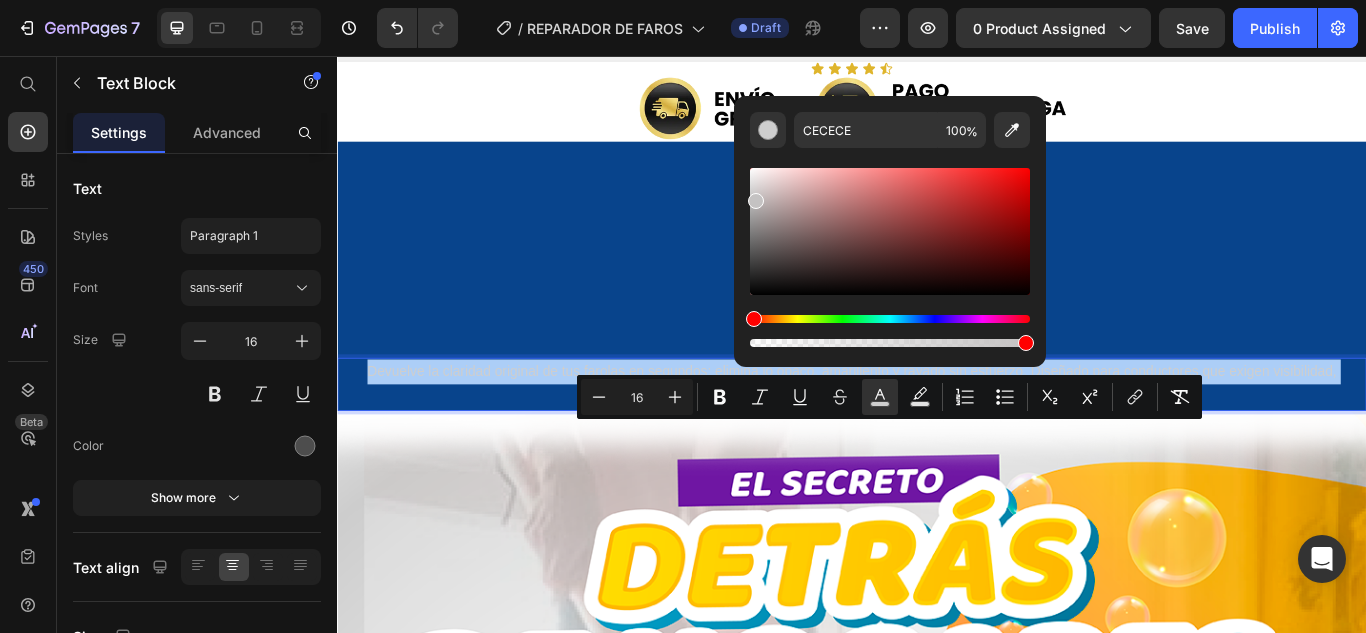 drag, startPoint x: 753, startPoint y: 196, endPoint x: 753, endPoint y: 177, distance: 19 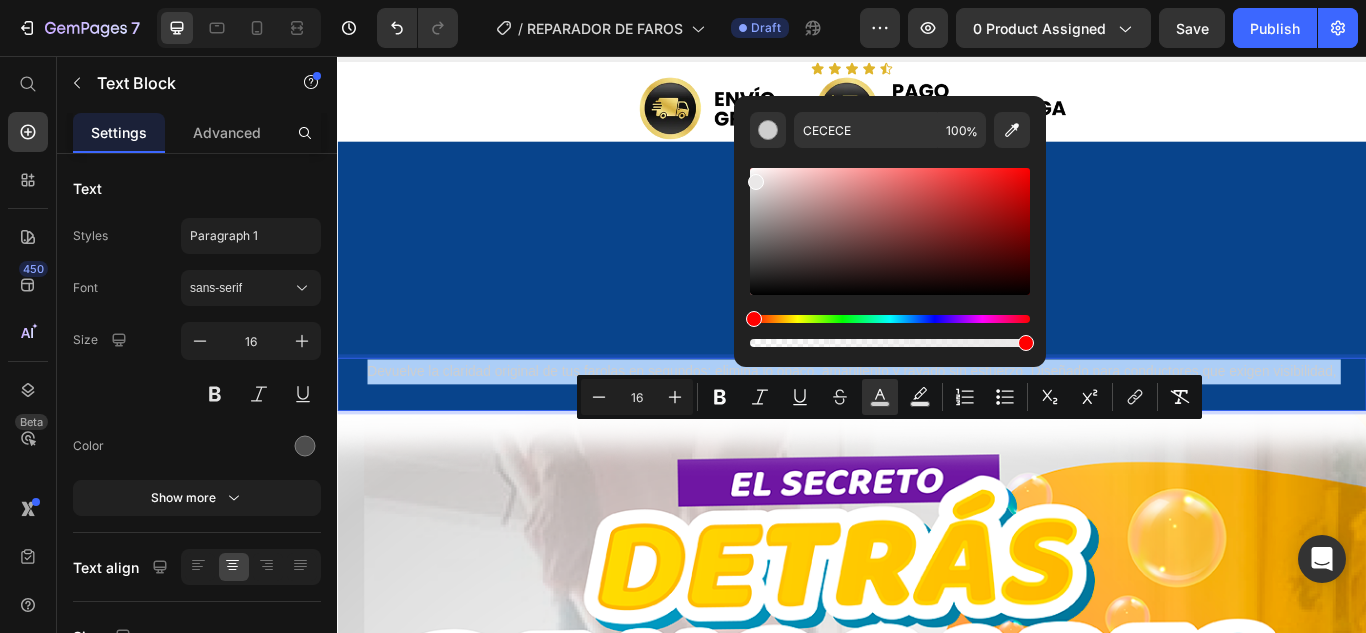 drag, startPoint x: 753, startPoint y: 177, endPoint x: 747, endPoint y: 163, distance: 15.231546 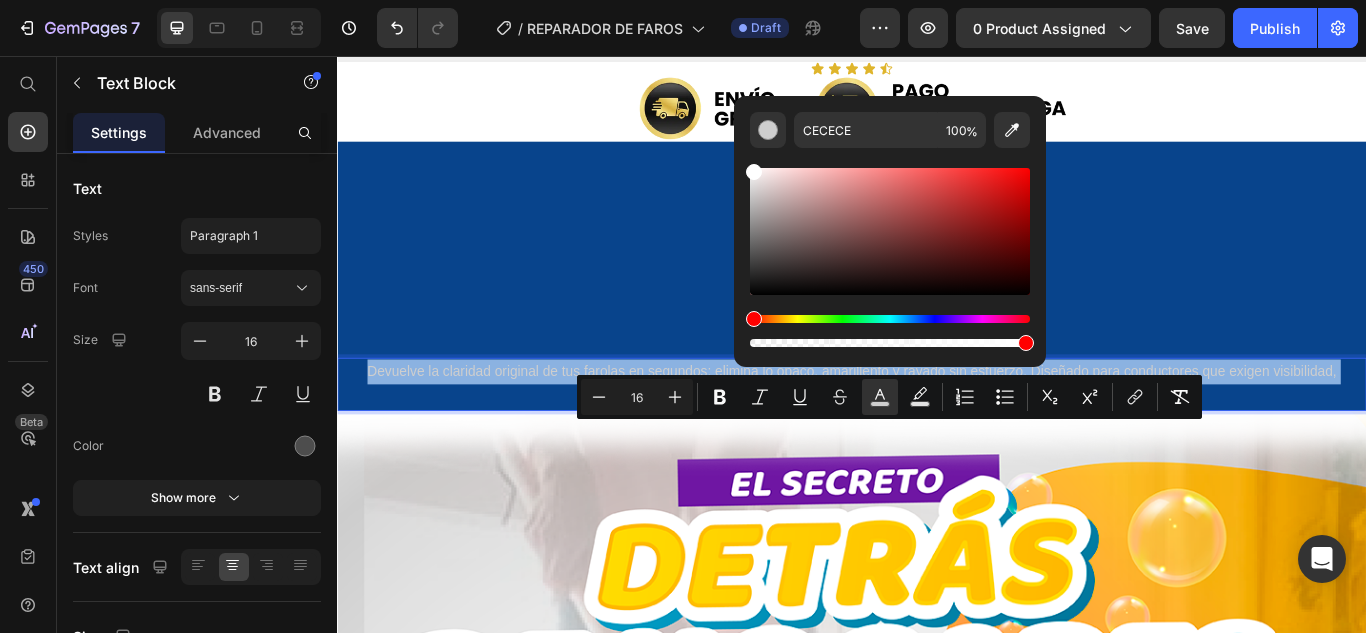 type on "FFFFFF" 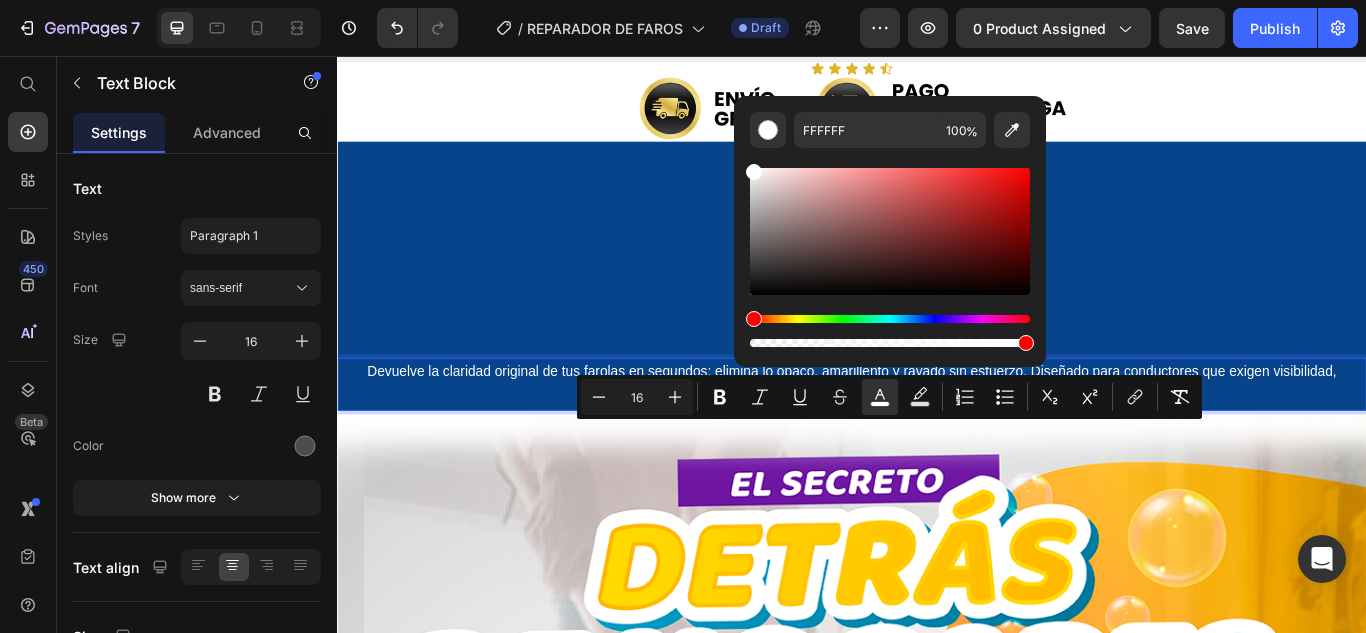 click on "FFFFFF 100 %" at bounding box center (890, 223) 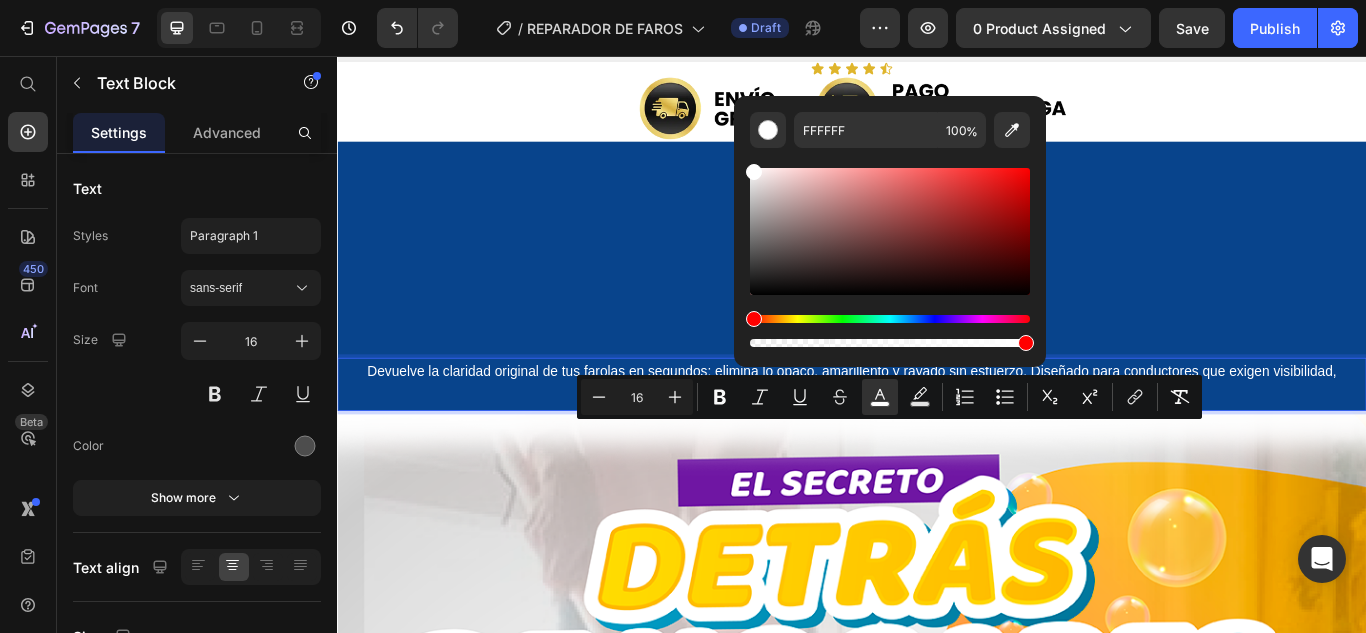 click on "FFFFFF 100 %" at bounding box center (890, 223) 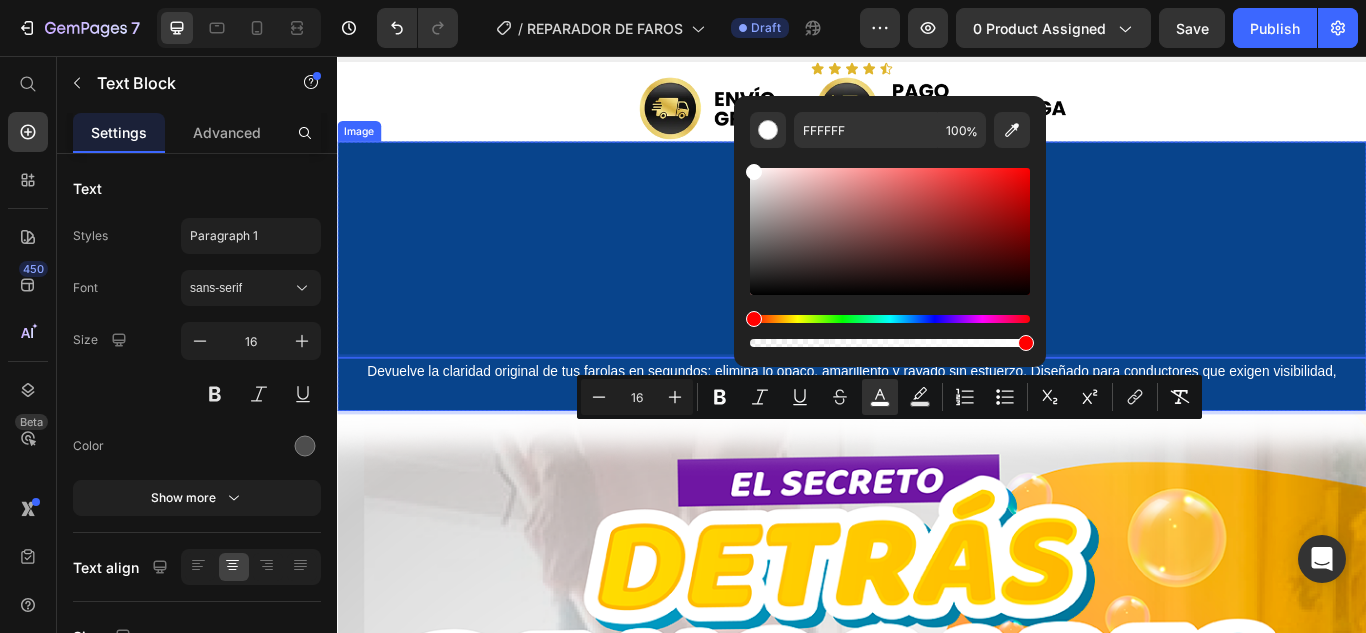 click at bounding box center (937, 282) 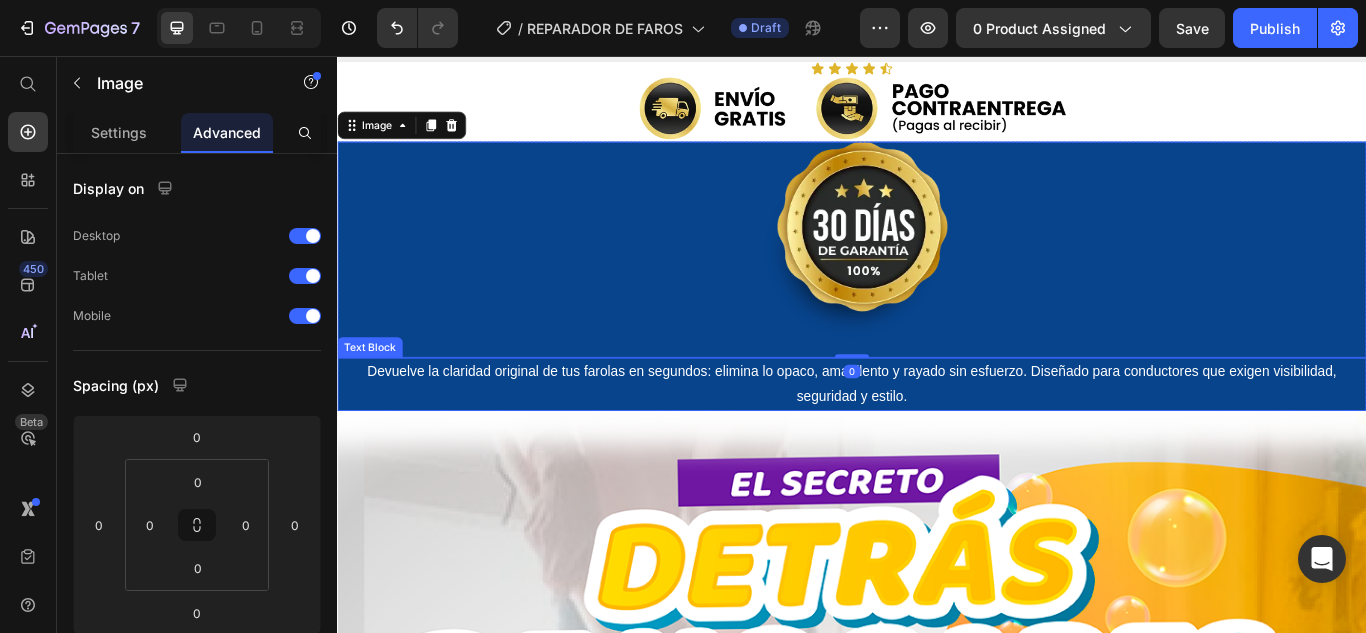 click on "Devuelve la claridad original de tus farolas en segundos: elimina lo opaco, amarillento y rayado sin esfuerzo. Diseñado para conductores que exigen visibilidad, seguridad y estilo." at bounding box center (937, 438) 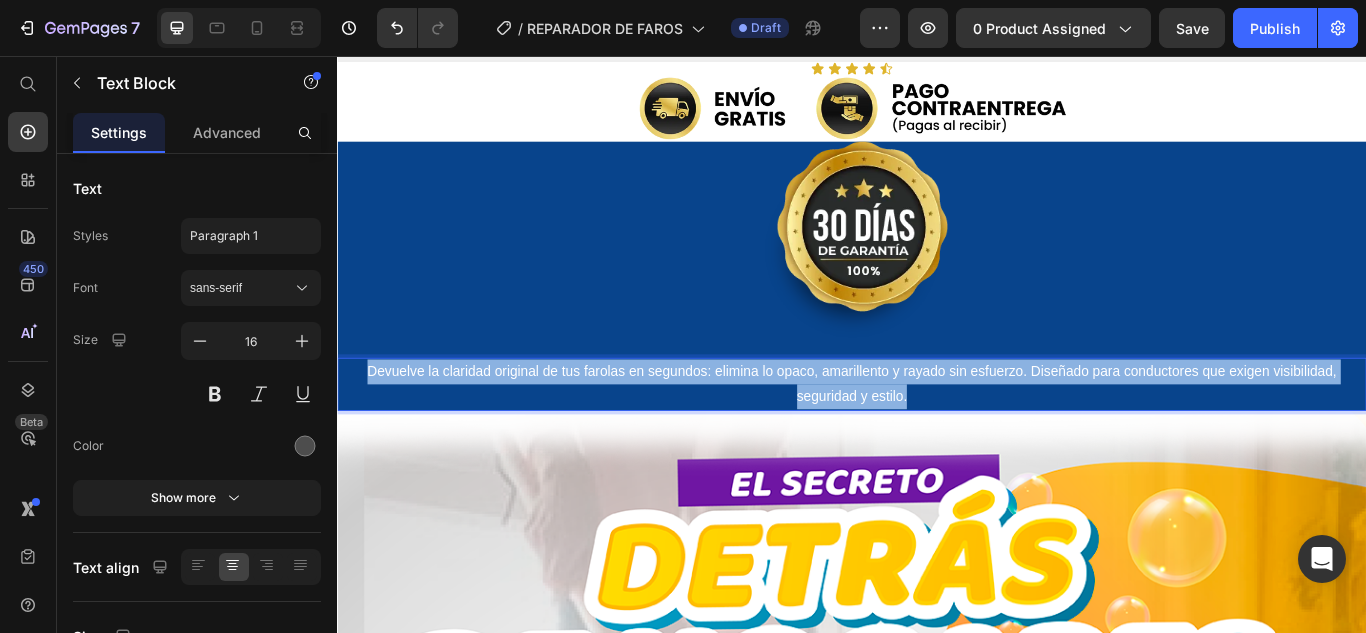 click on "Devuelve la claridad original de tus farolas en segundos: elimina lo opaco, amarillento y rayado sin esfuerzo. Diseñado para conductores que exigen visibilidad, seguridad y estilo." at bounding box center (937, 438) 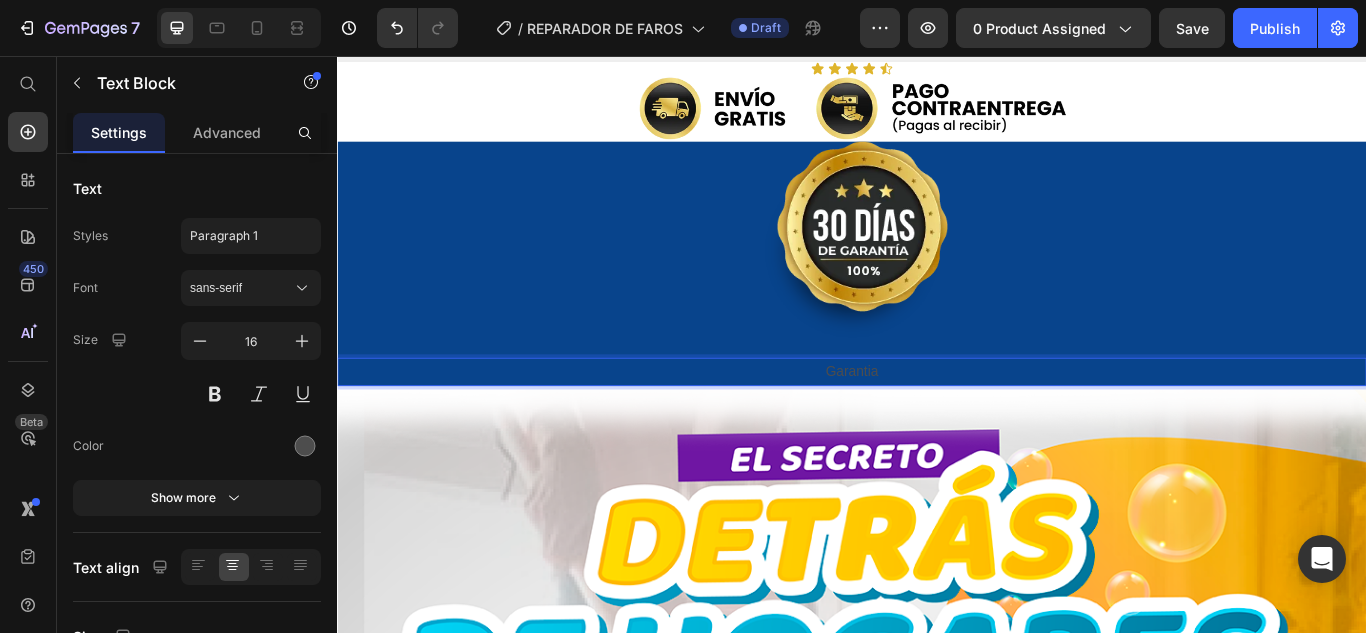 click on "Garantia" at bounding box center (937, 424) 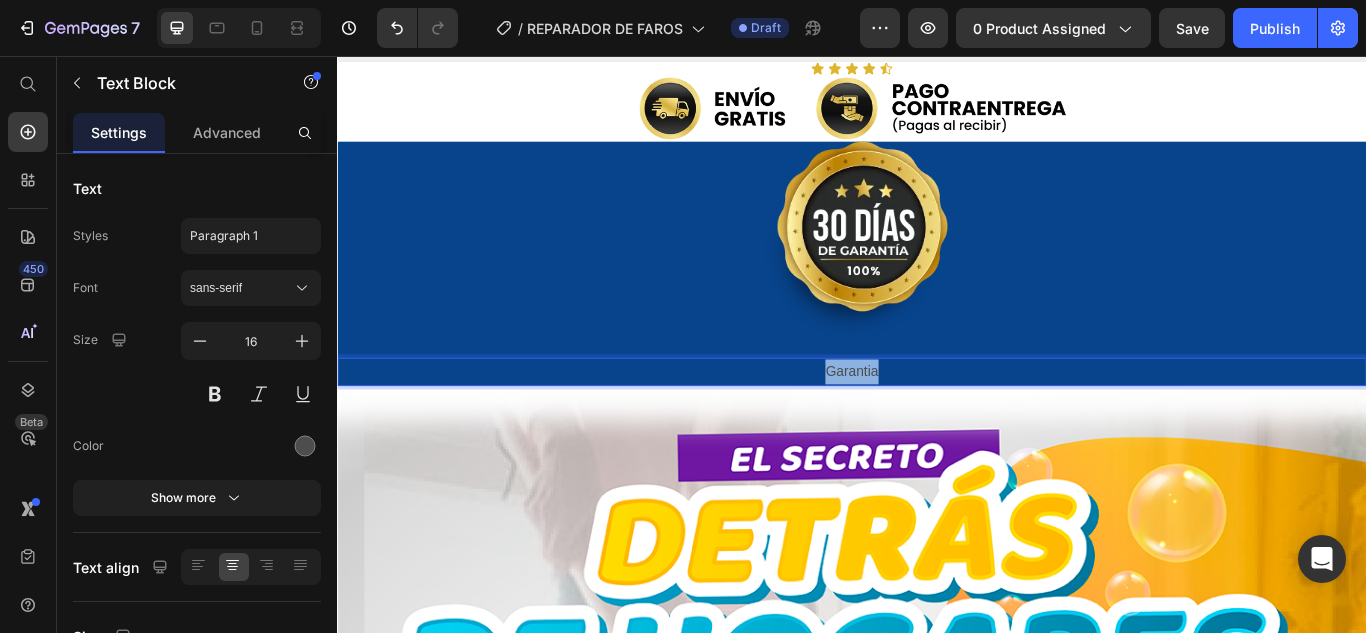 click on "Garantia" at bounding box center (937, 424) 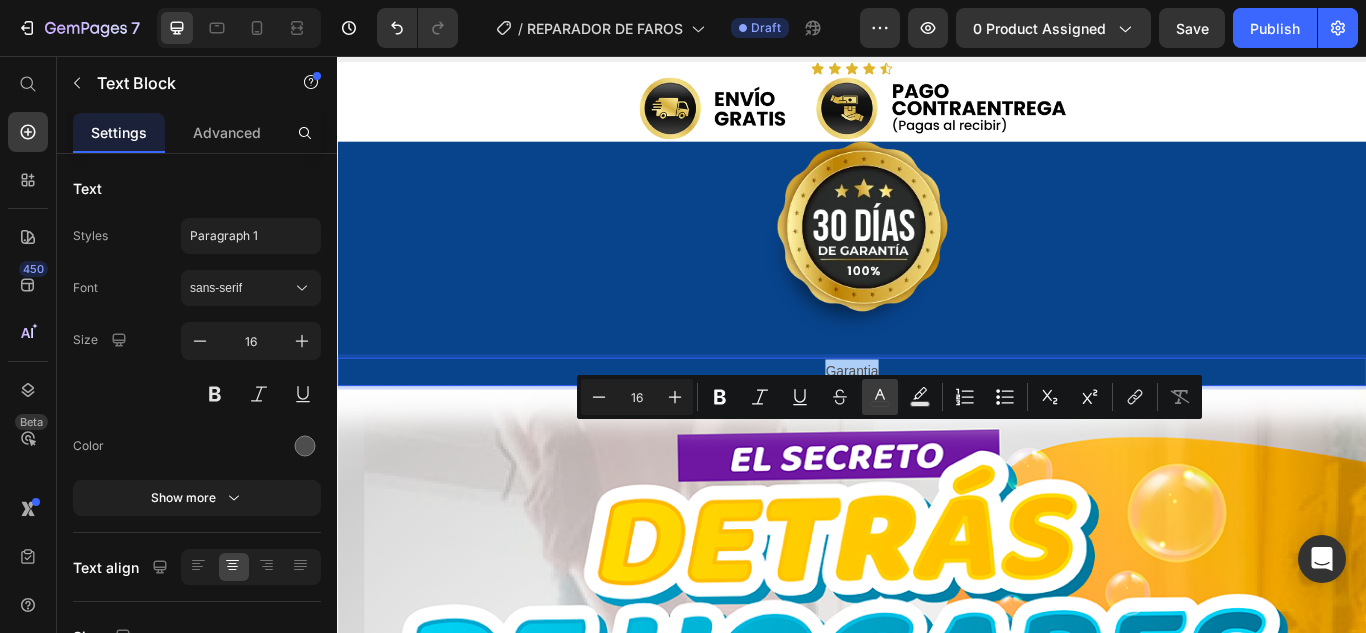click 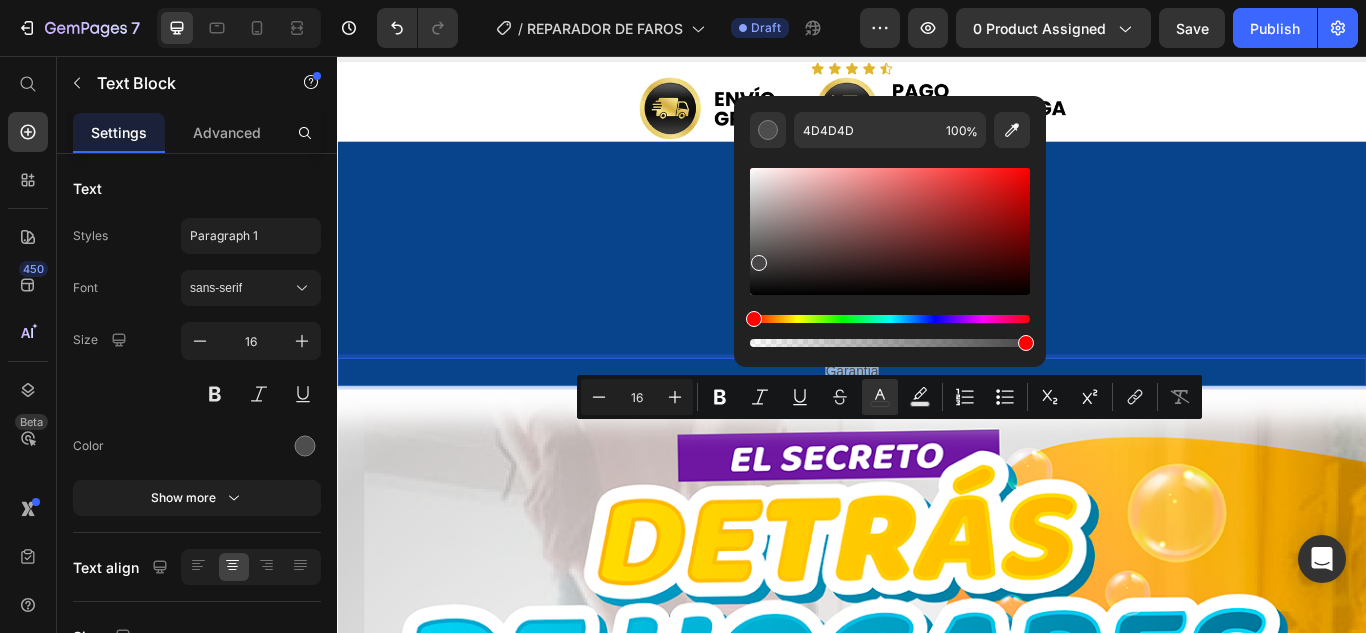 click at bounding box center (759, 263) 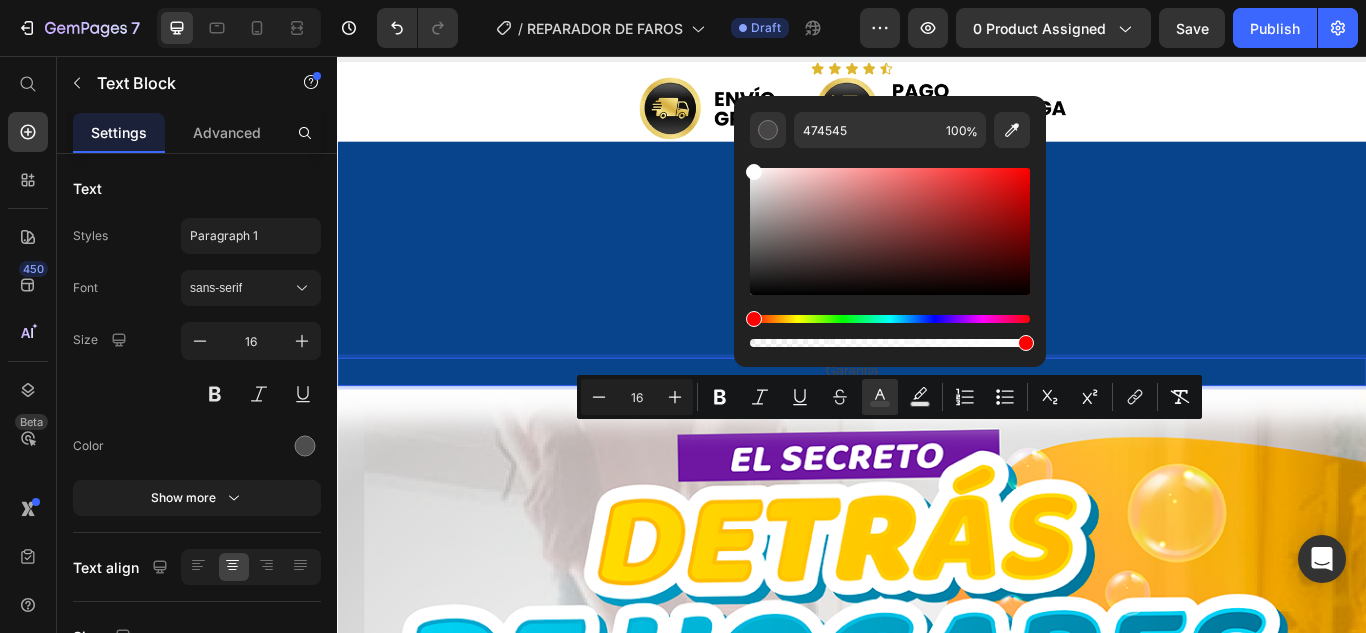 type on "FFFFFF" 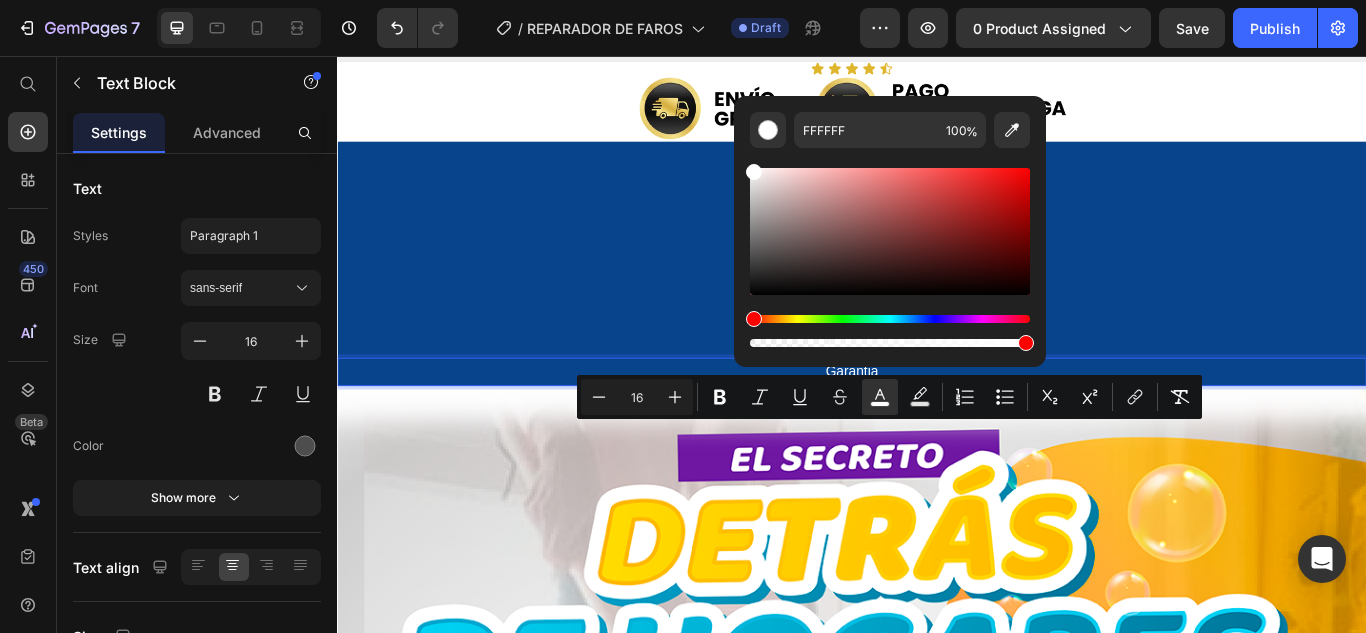 drag, startPoint x: 1093, startPoint y: 315, endPoint x: 792, endPoint y: 127, distance: 354.8873 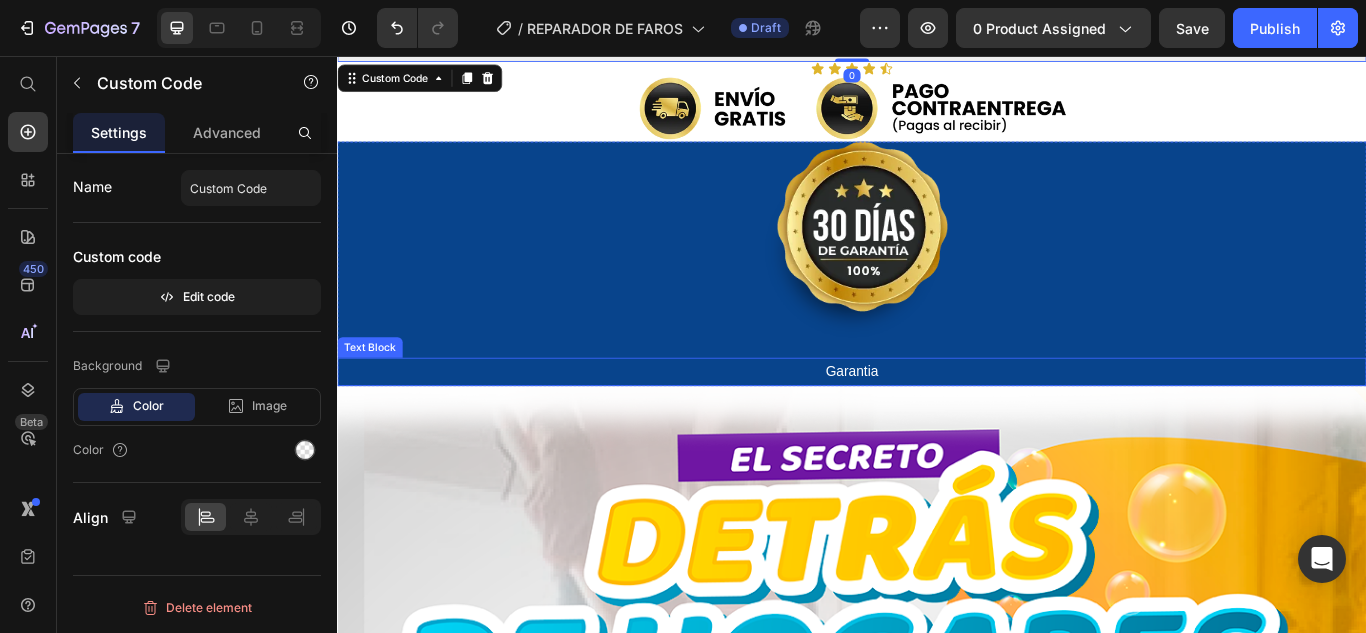 click on "Garantia" at bounding box center [937, 424] 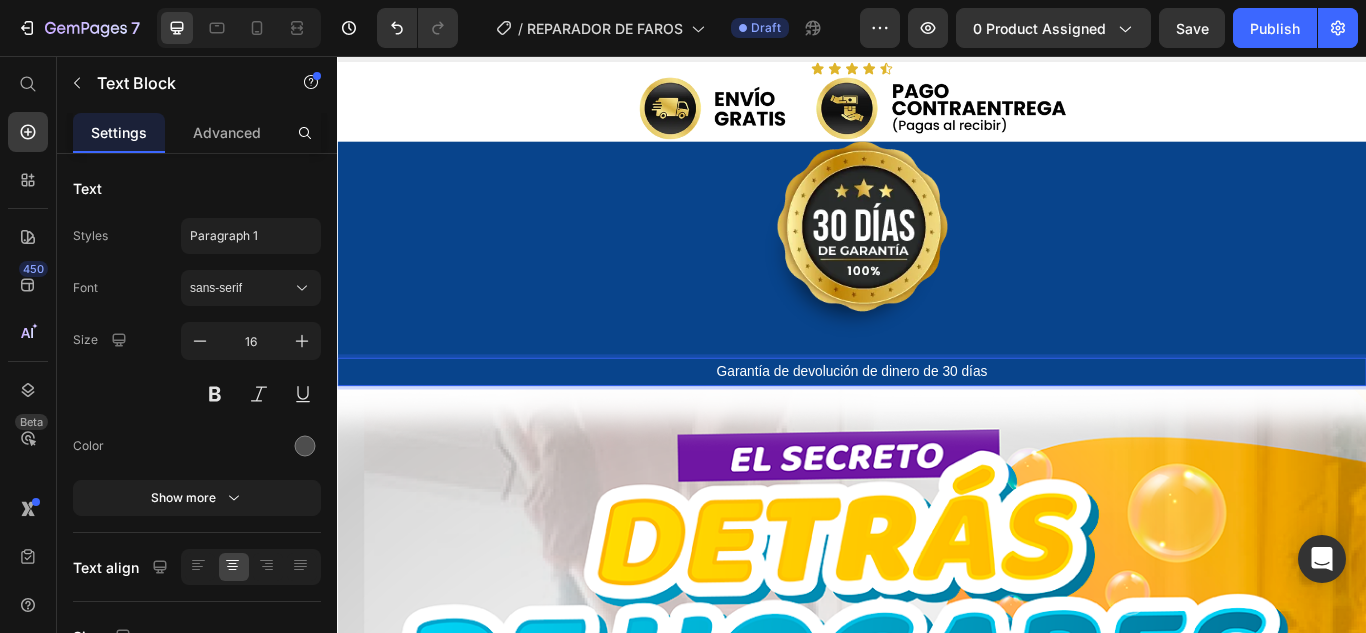 click on "Garantía de devolución de dinero de 30 días" at bounding box center (937, 423) 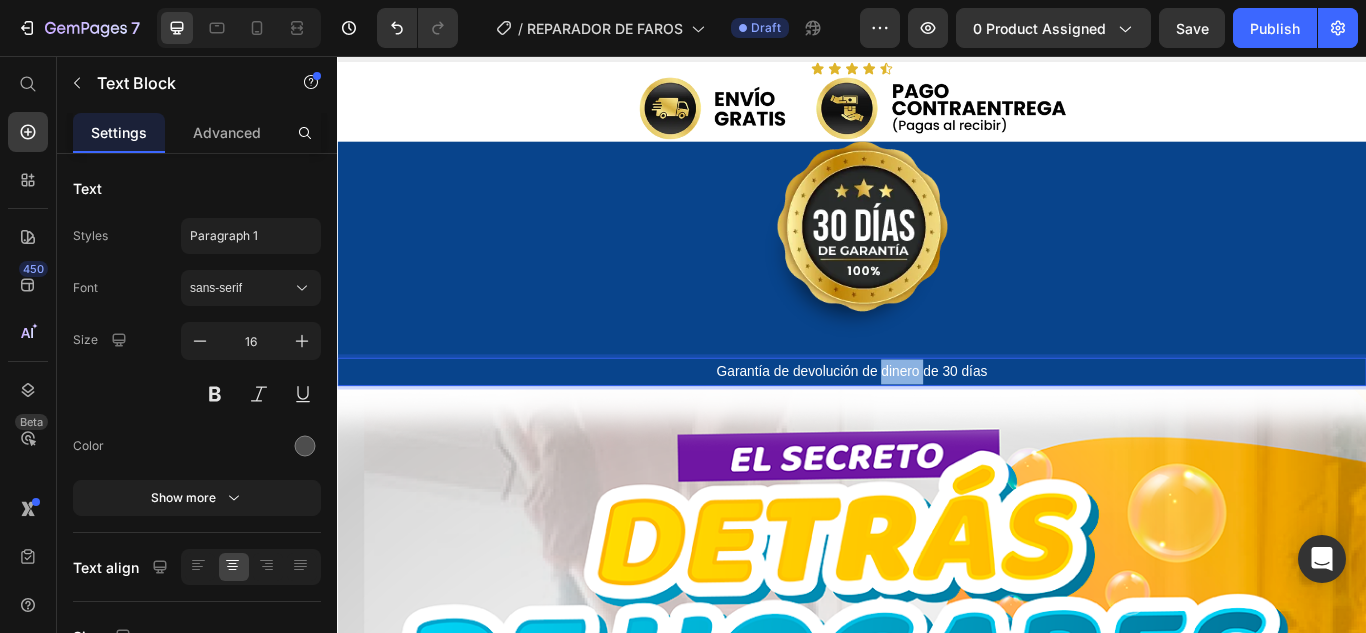 click on "Garantía de devolución de dinero de 30 días" at bounding box center [937, 423] 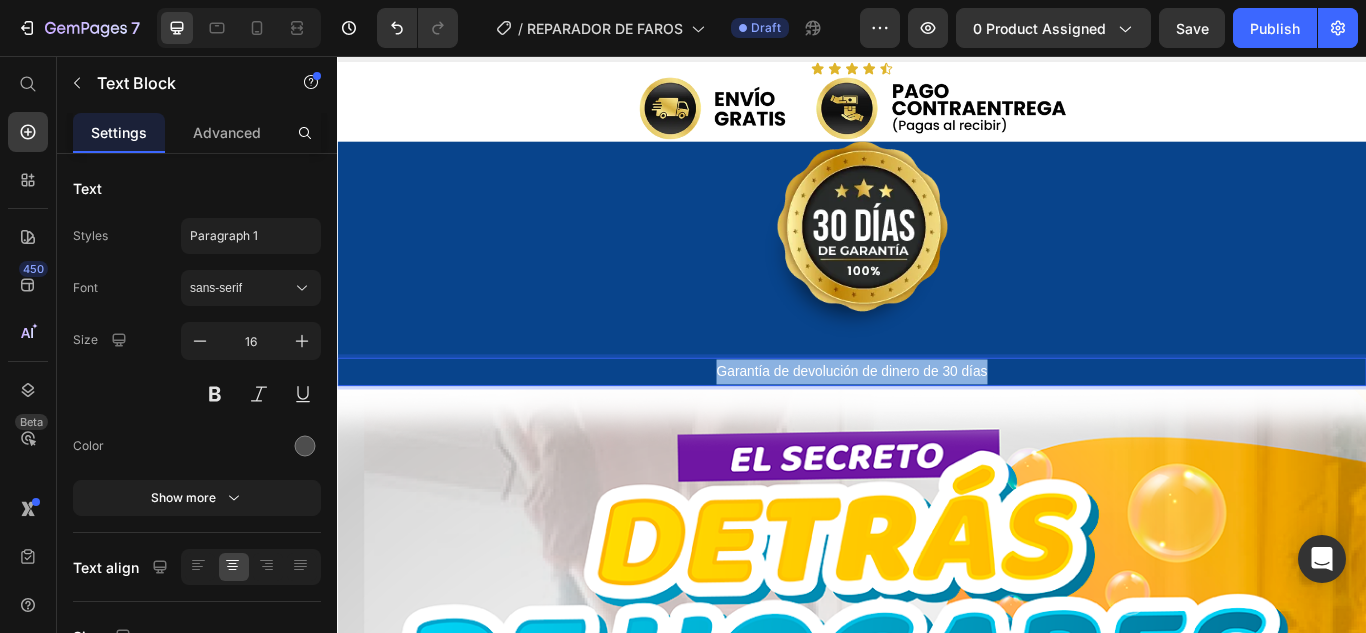 click on "Garantía de devolución de dinero de 30 días" at bounding box center [937, 423] 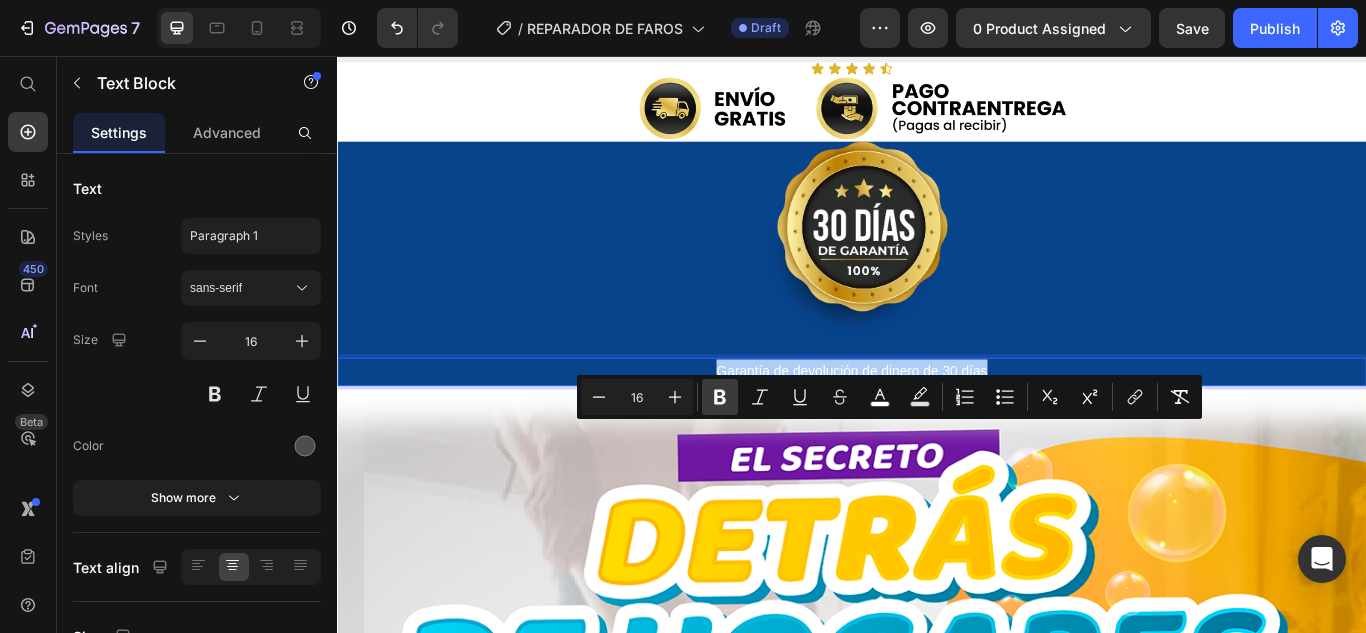 click 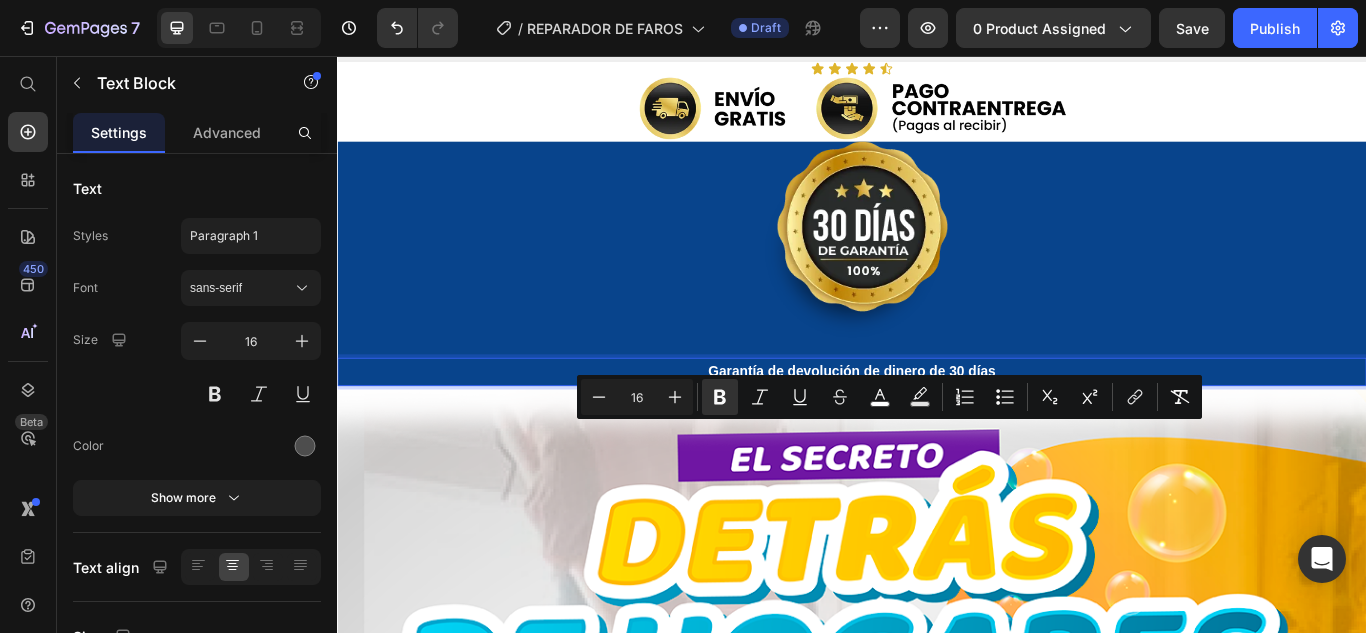 click on "Garantía de devolución de dinero de 30 días" at bounding box center [937, 424] 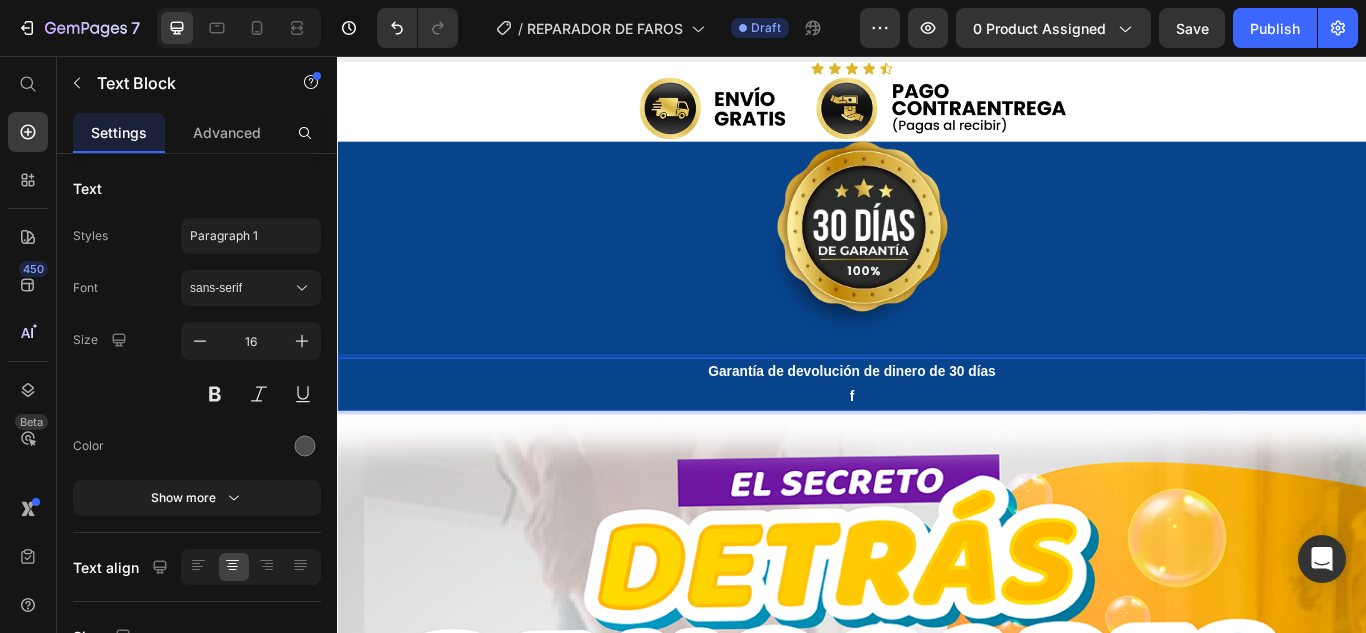 click on "f" at bounding box center (936, 452) 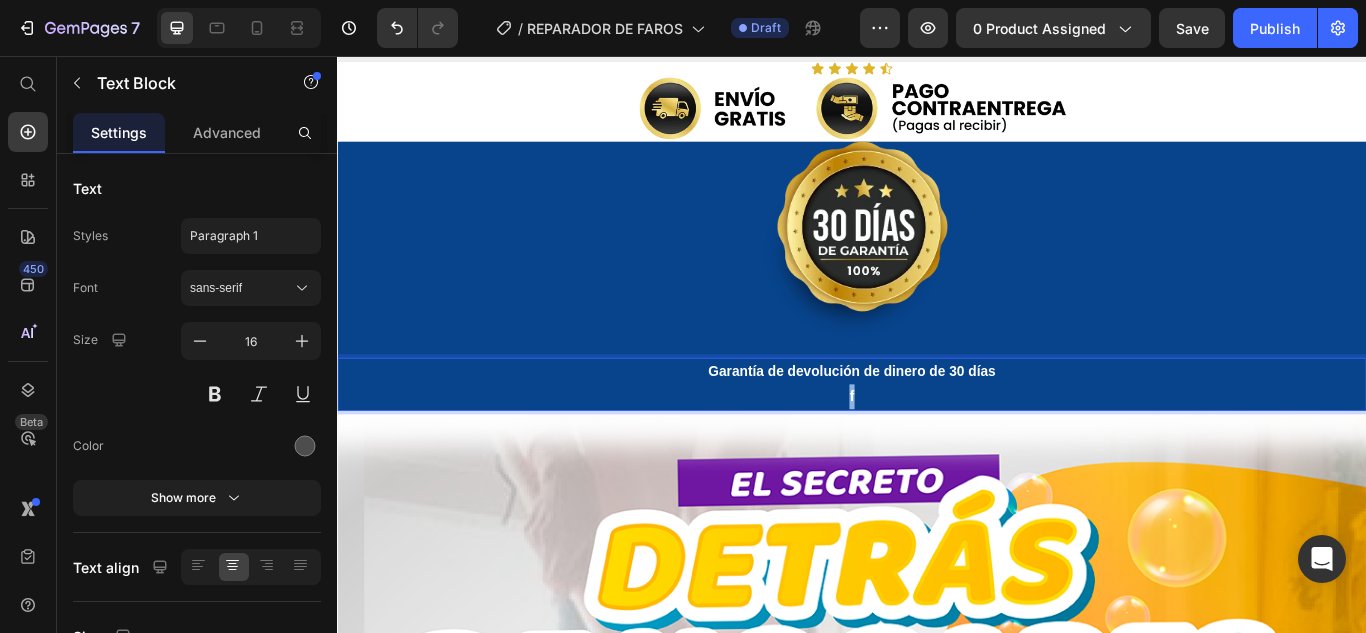 click on "f" at bounding box center [936, 452] 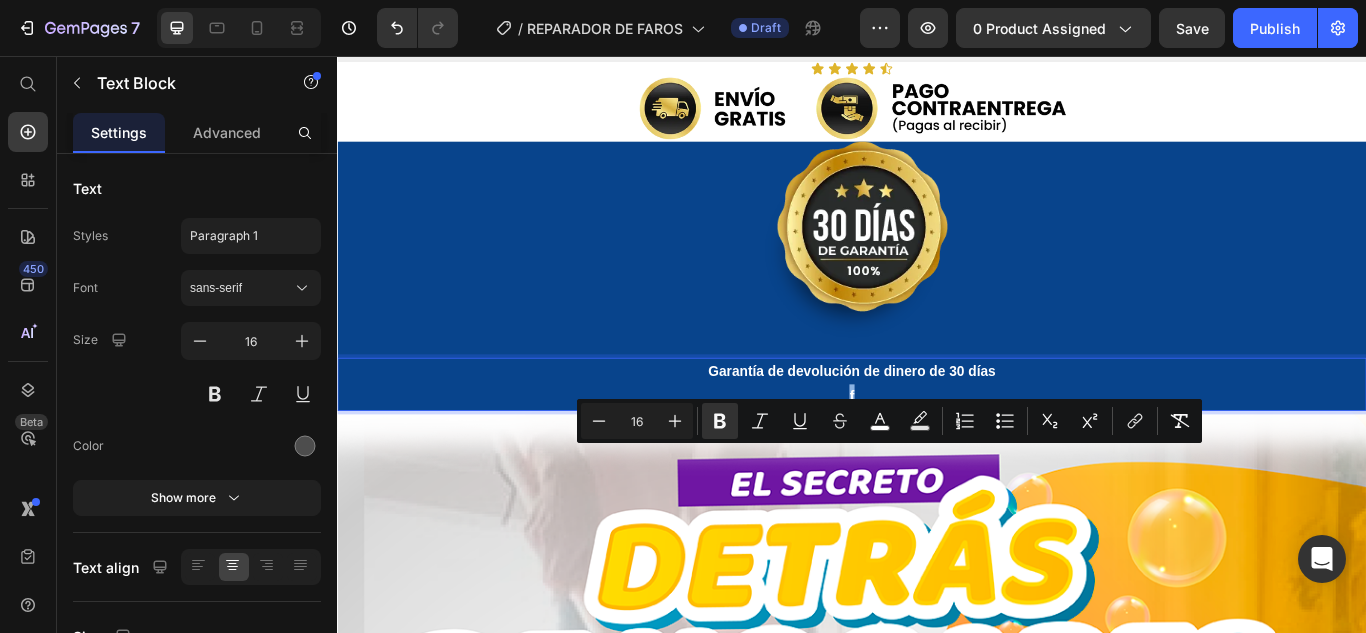 click on "f" at bounding box center (936, 452) 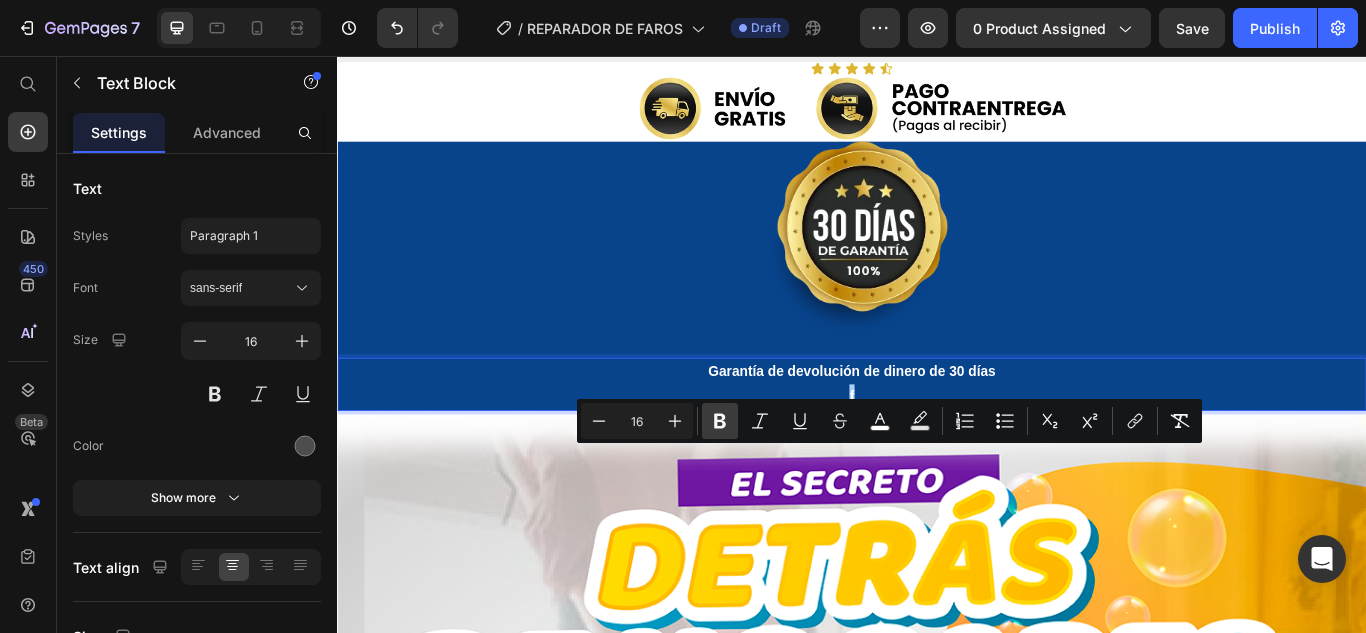 click 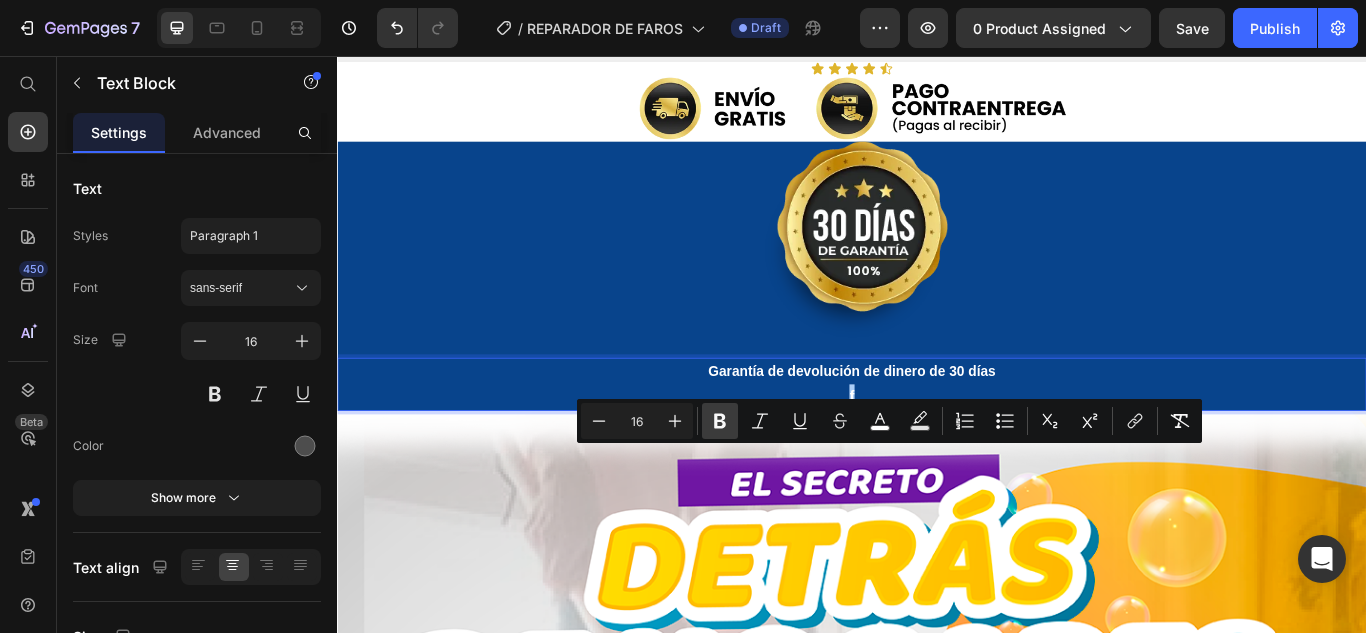 click 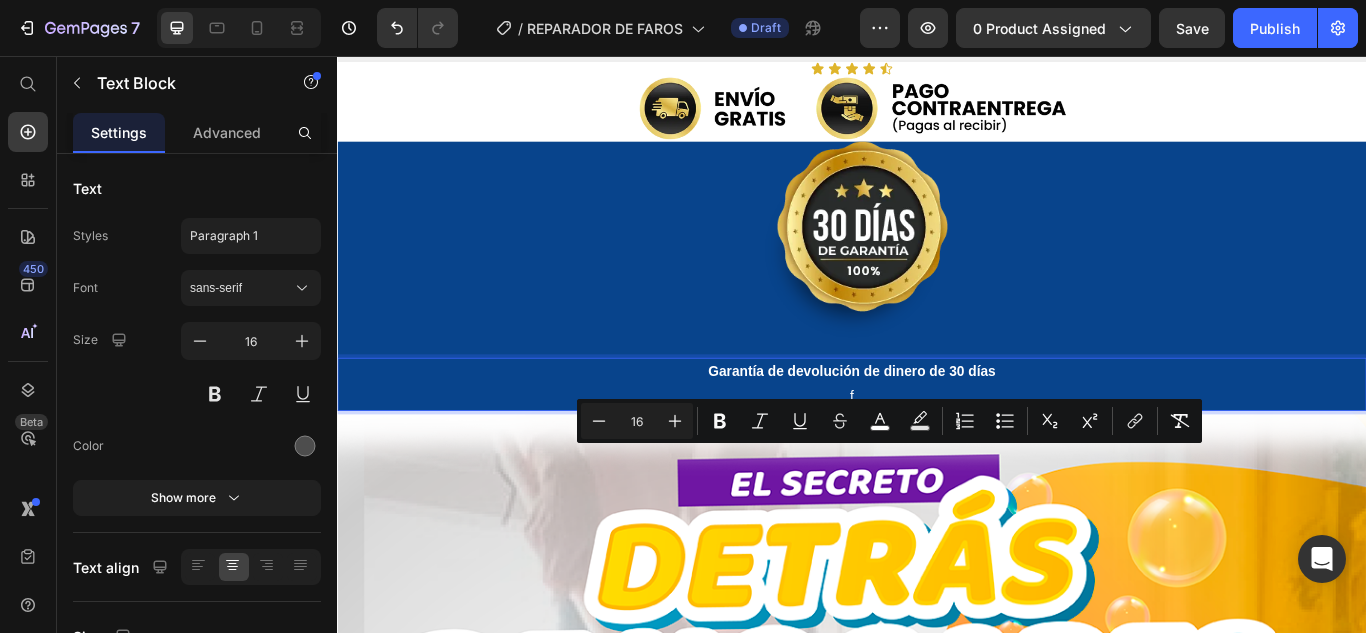 click on "f" at bounding box center [937, 453] 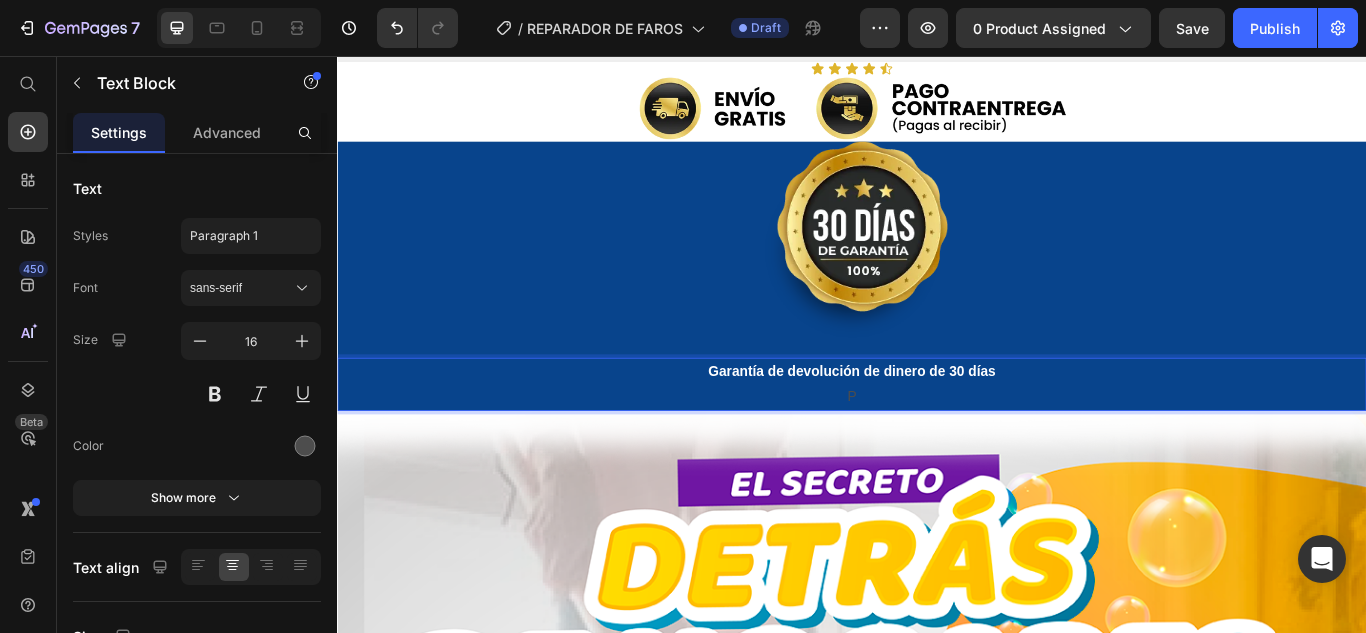 click on "P" at bounding box center [937, 453] 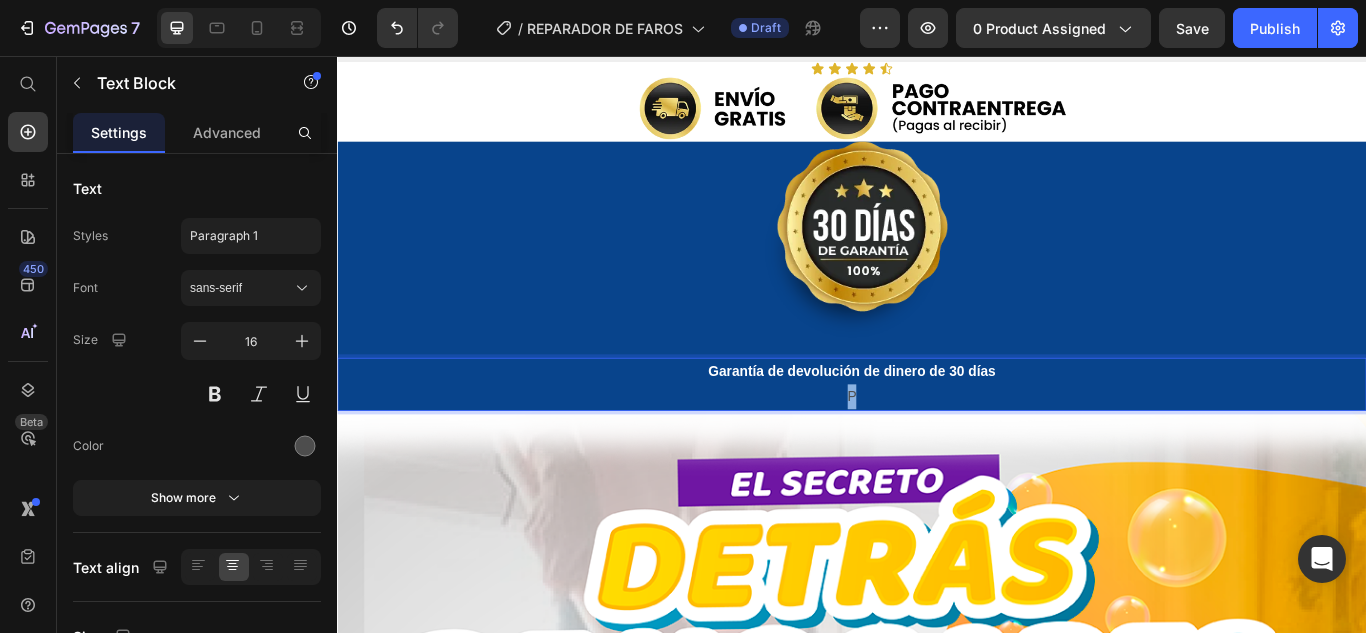 click on "P" at bounding box center (937, 453) 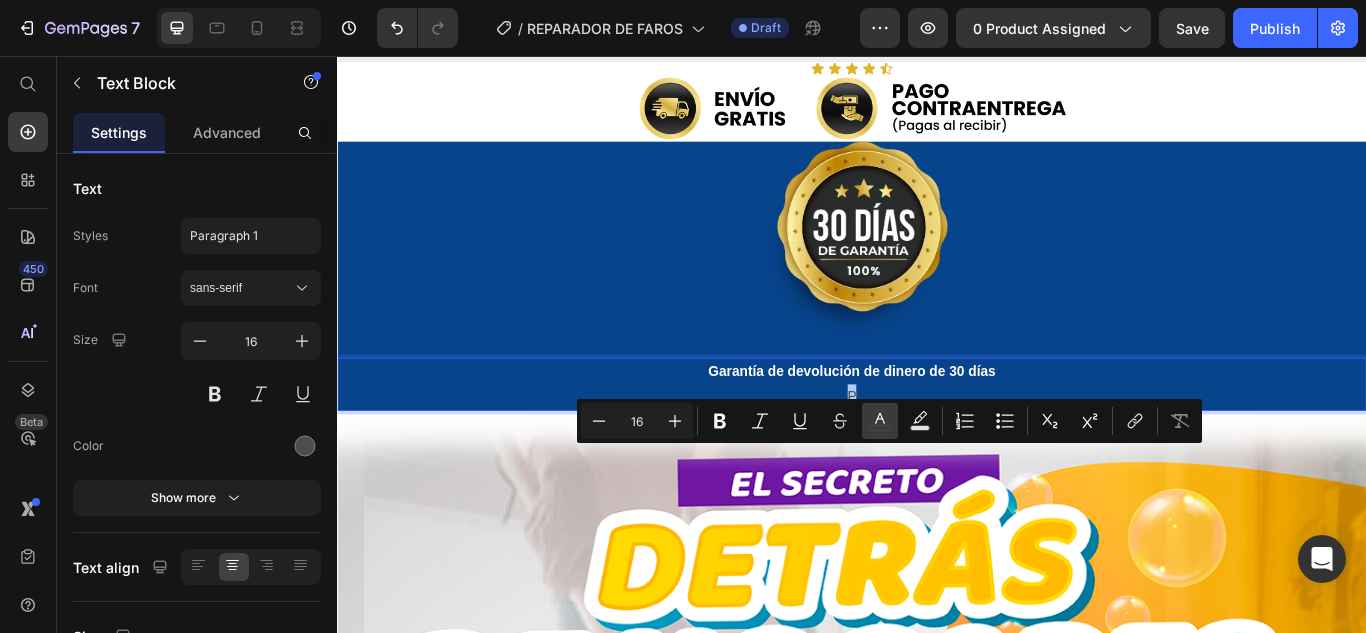 click 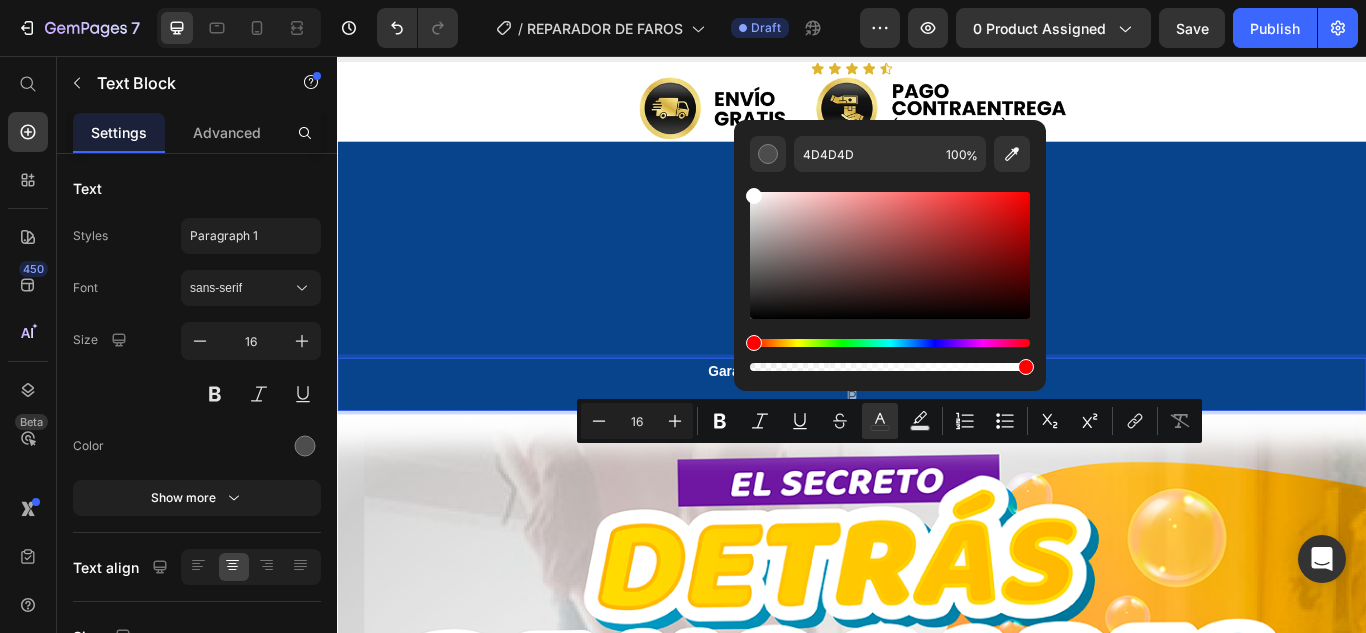 drag, startPoint x: 754, startPoint y: 284, endPoint x: 742, endPoint y: 172, distance: 112.64102 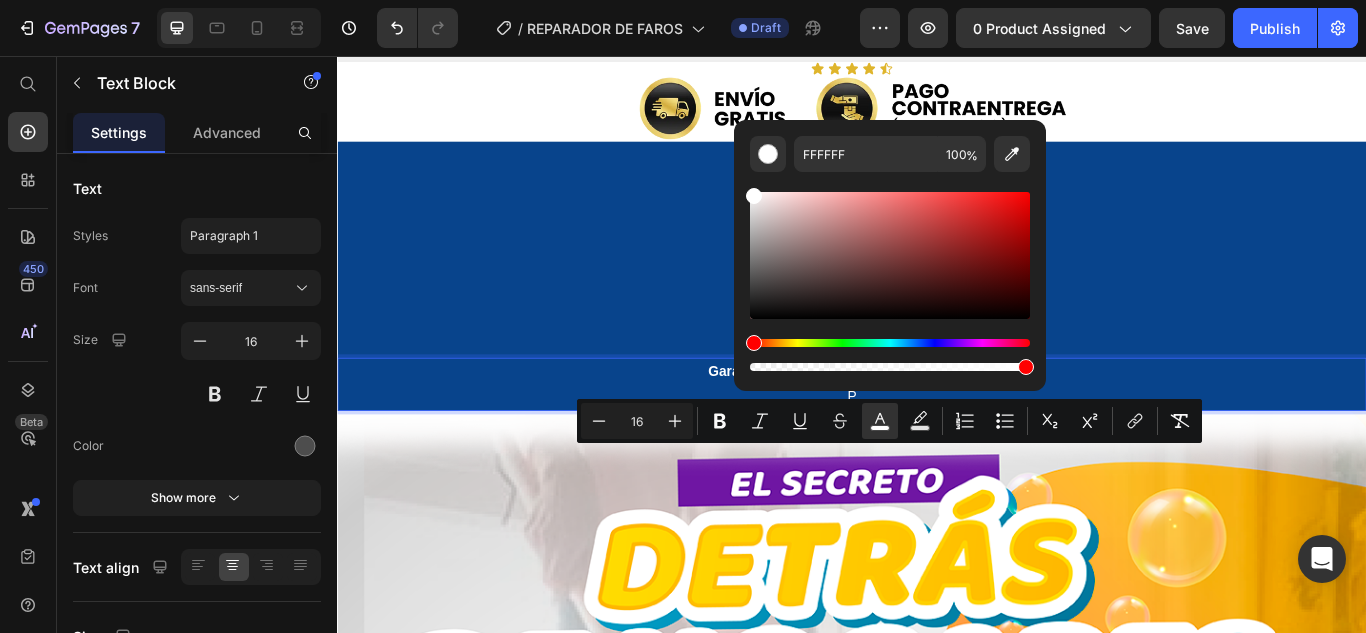 click on "P" at bounding box center (937, 453) 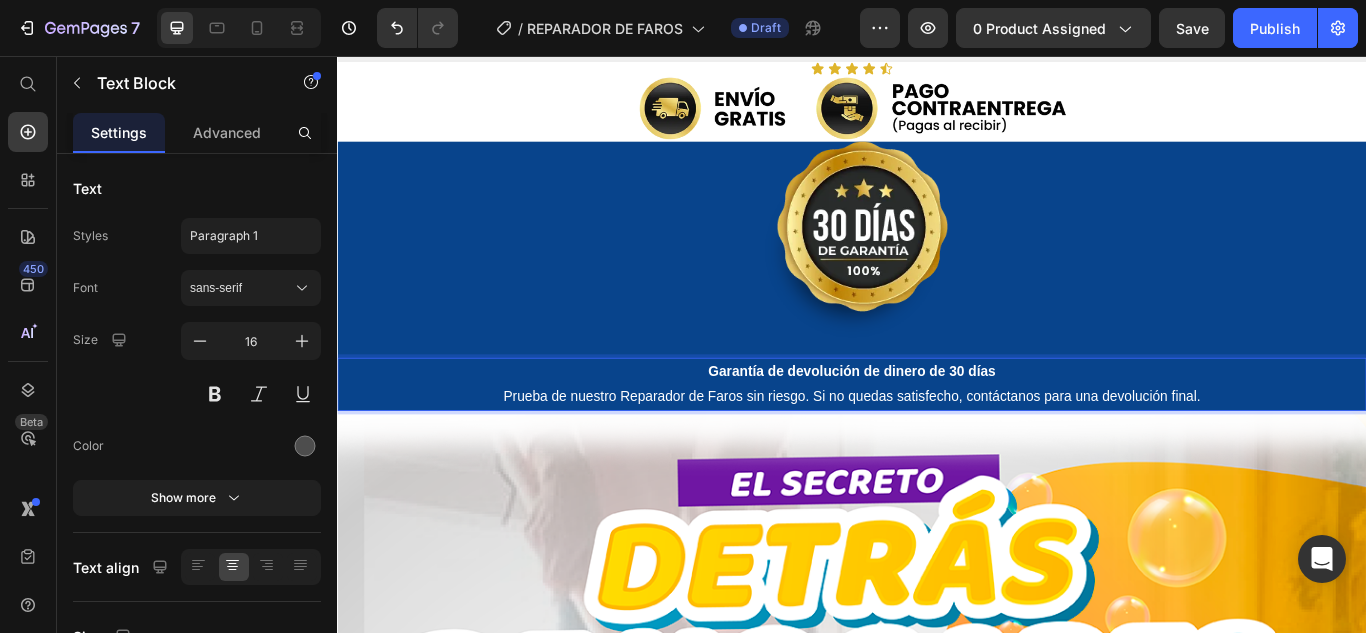 click on "Prueba de nuestro Reparador de Faros sin riesgo. Si no quedas satisfecho, contáctanos para una devolución final." at bounding box center [937, 452] 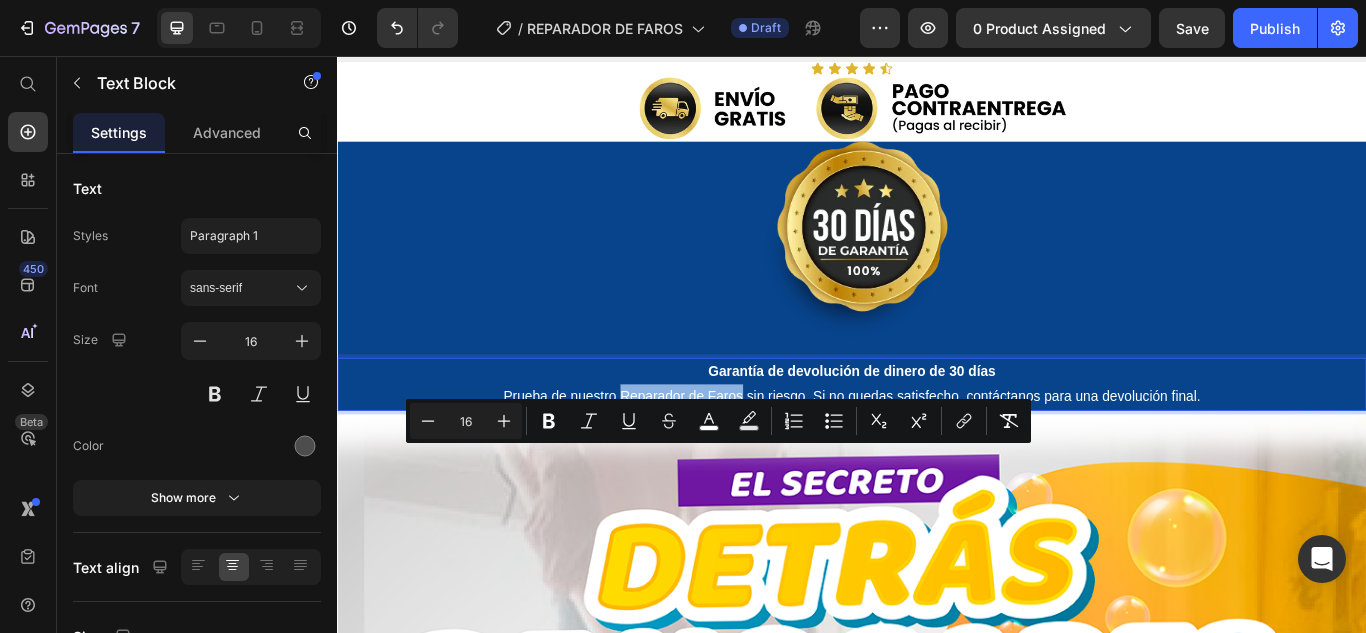 drag, startPoint x: 661, startPoint y: 525, endPoint x: 802, endPoint y: 527, distance: 141.01419 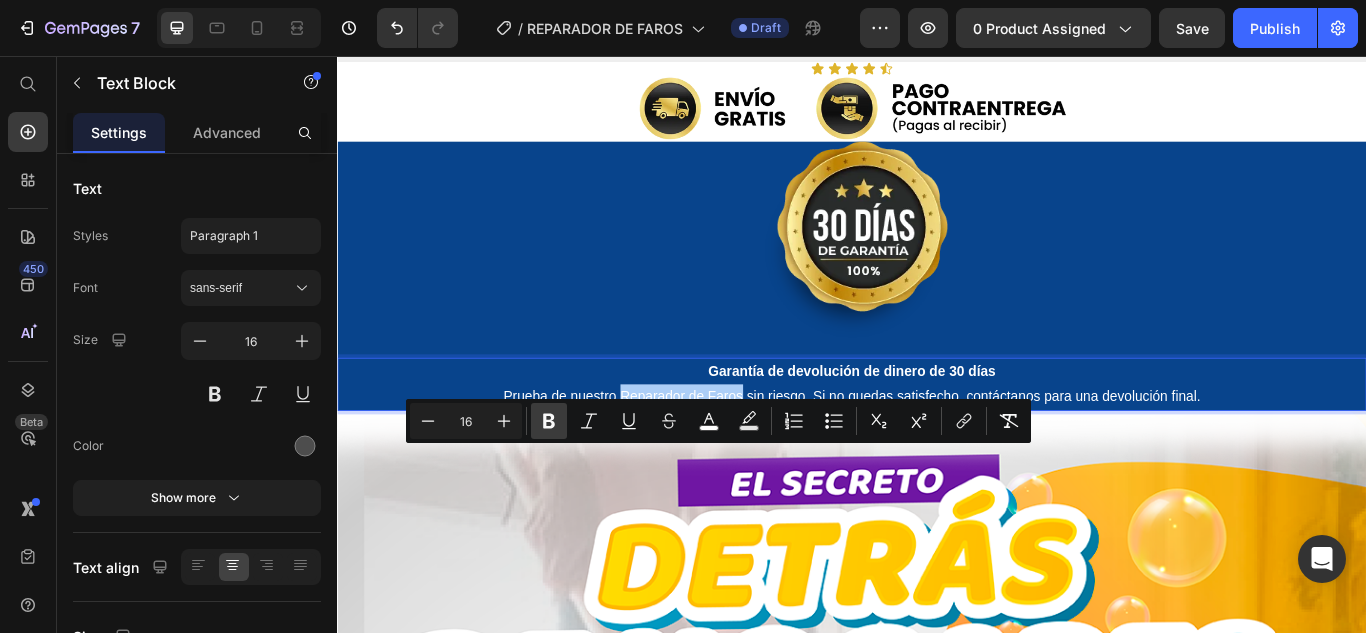 click on "Bold" at bounding box center (549, 421) 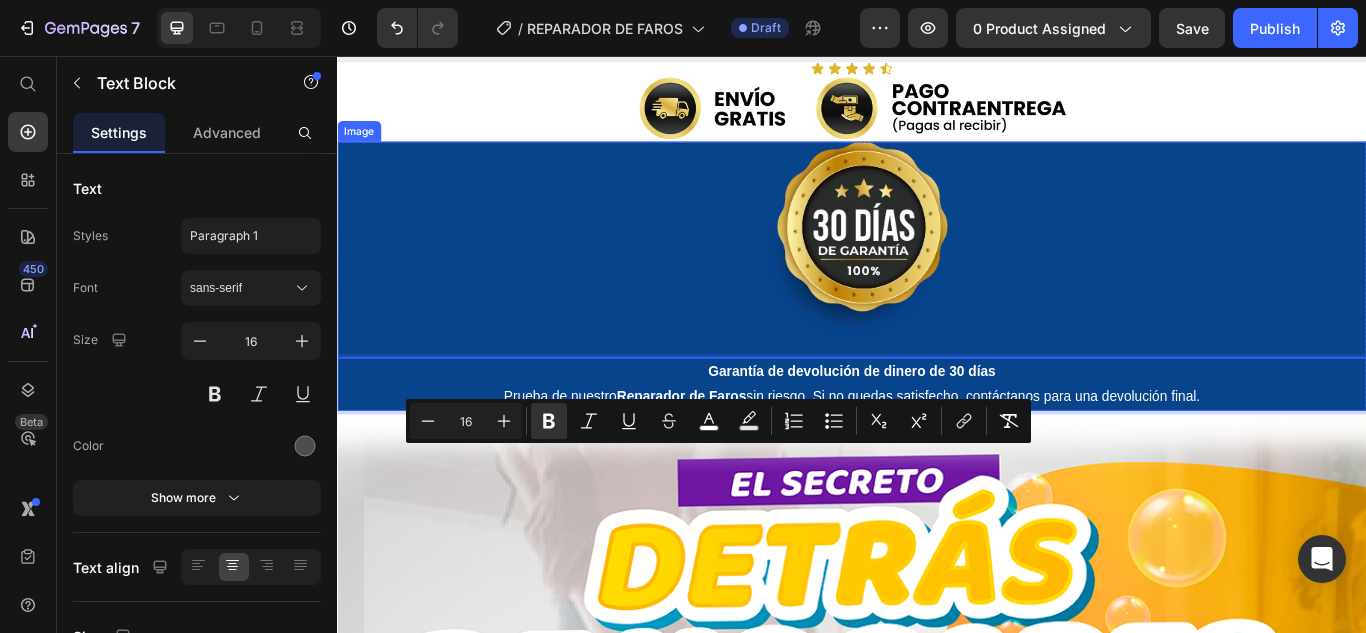 click at bounding box center [937, 282] 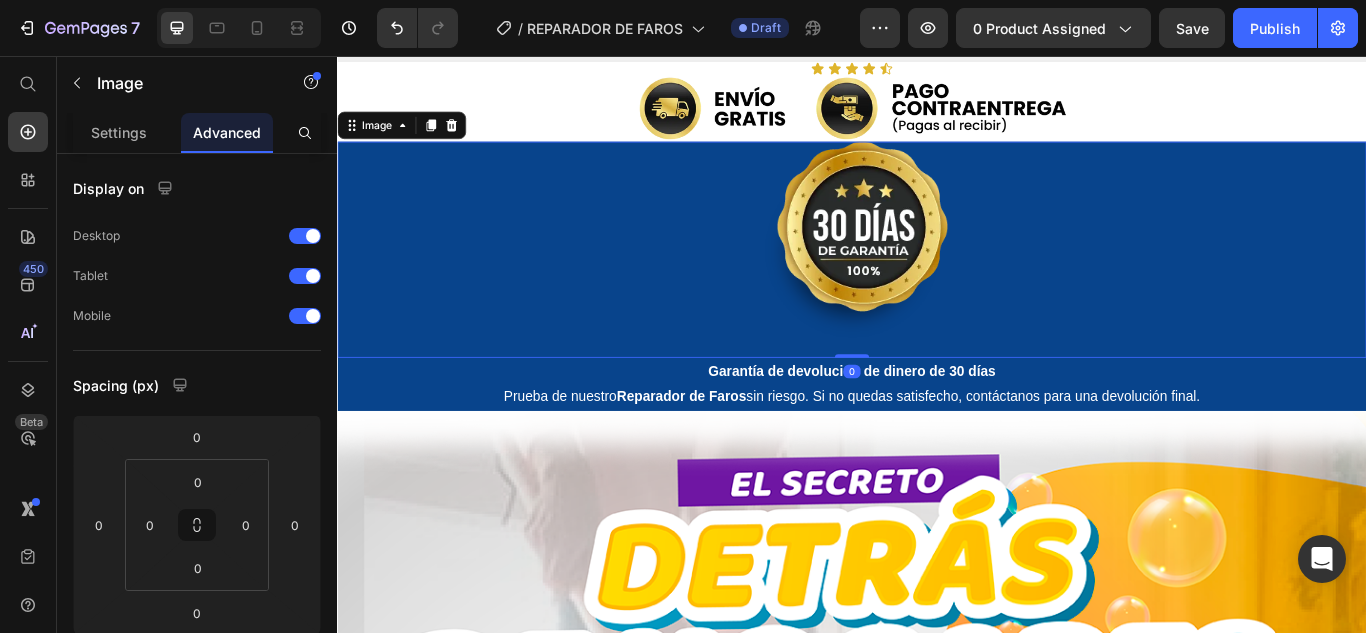 click at bounding box center [937, 282] 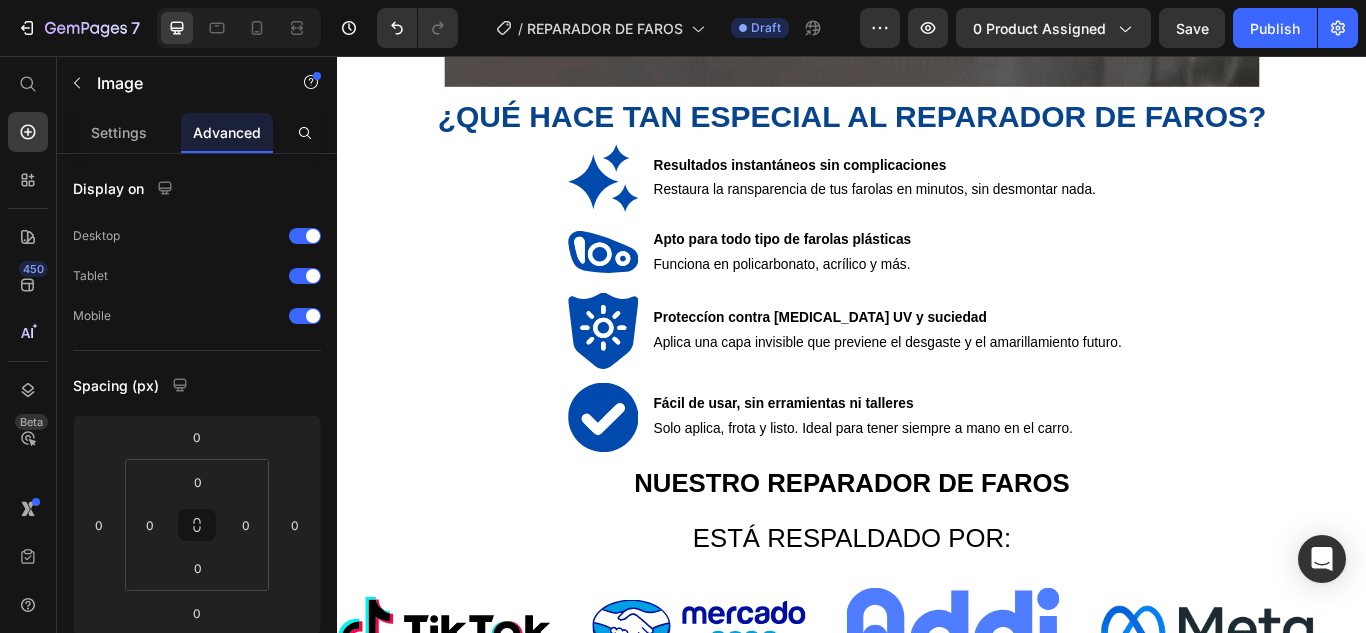 scroll, scrollTop: 2129, scrollLeft: 0, axis: vertical 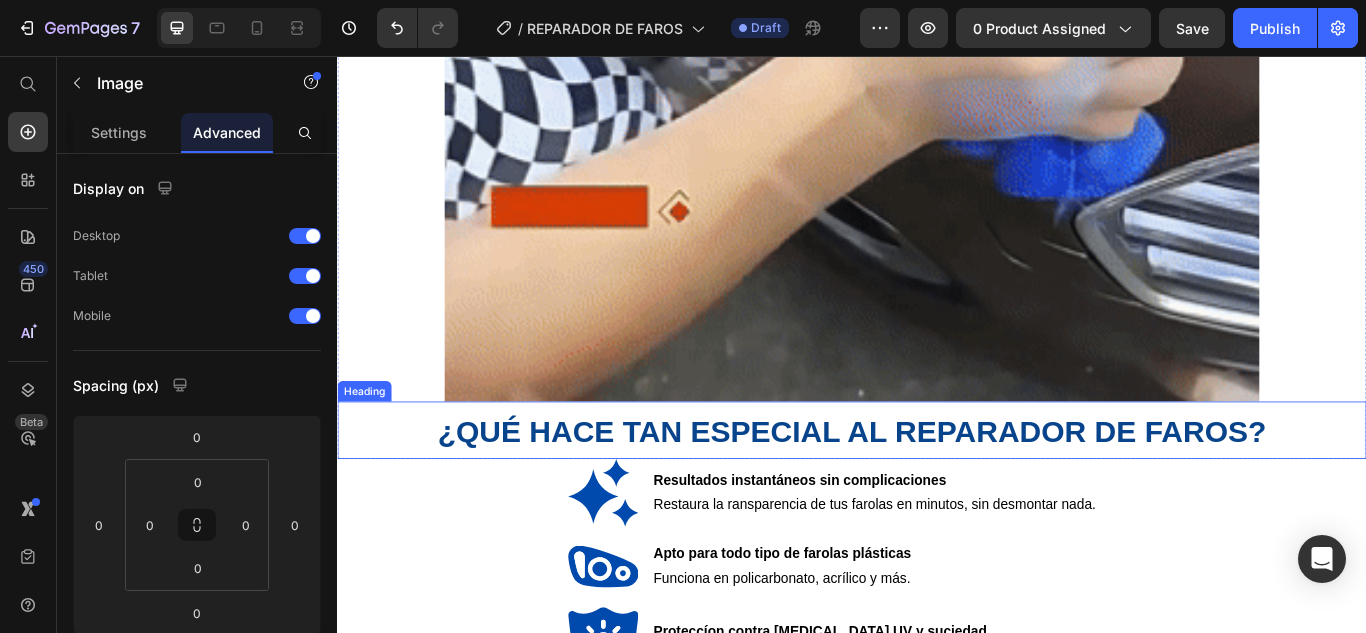 click on "¿QUÉ HACE TAN ESPECIAL AL REPARADOR DE FAROS?" at bounding box center (937, 493) 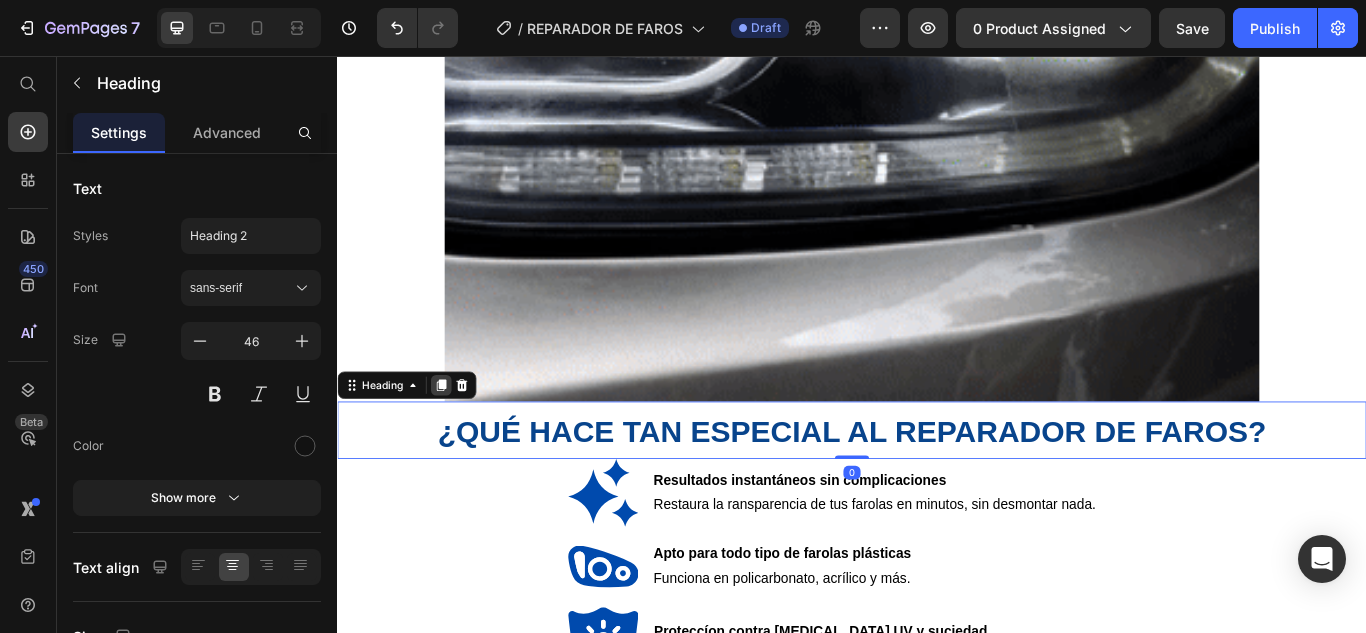 click 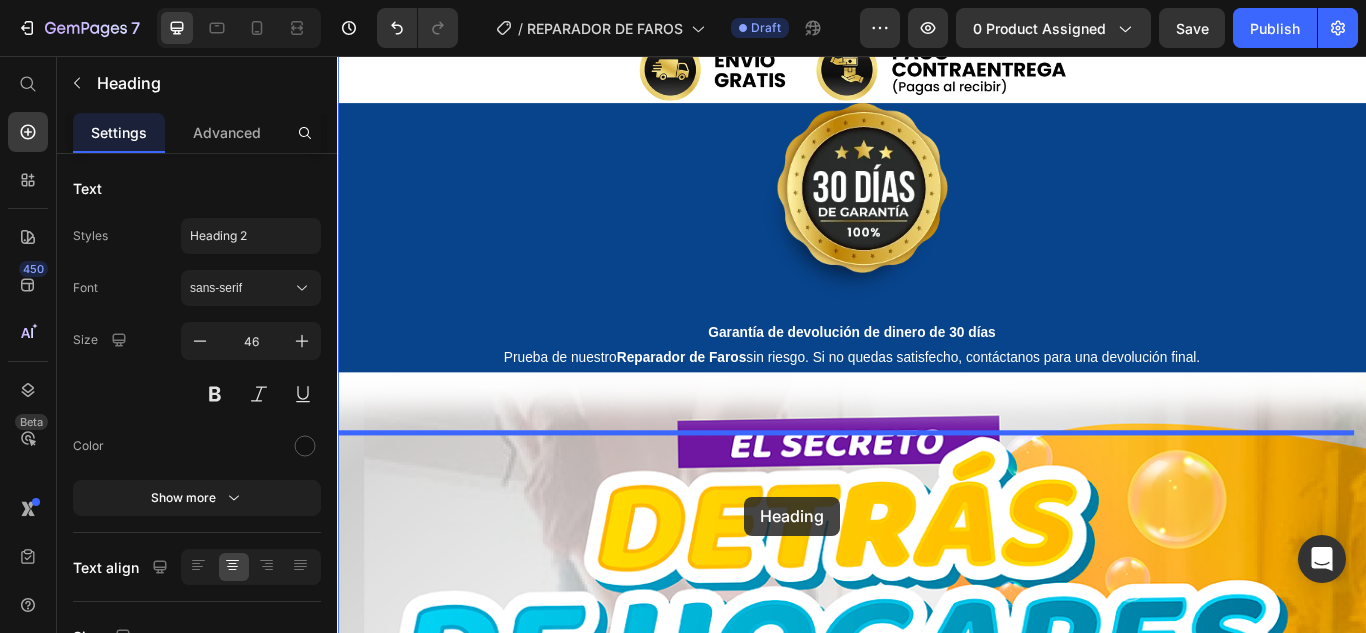 scroll, scrollTop: 5168, scrollLeft: 0, axis: vertical 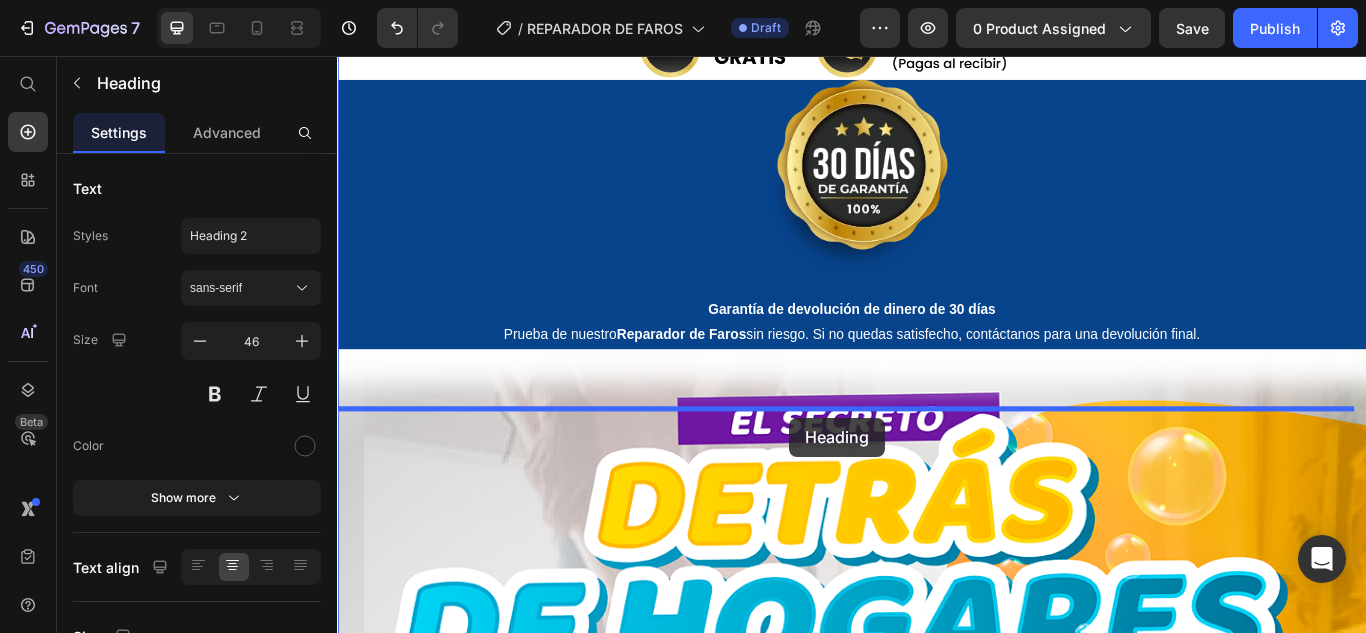 drag, startPoint x: 392, startPoint y: 515, endPoint x: 864, endPoint y: 478, distance: 473.448 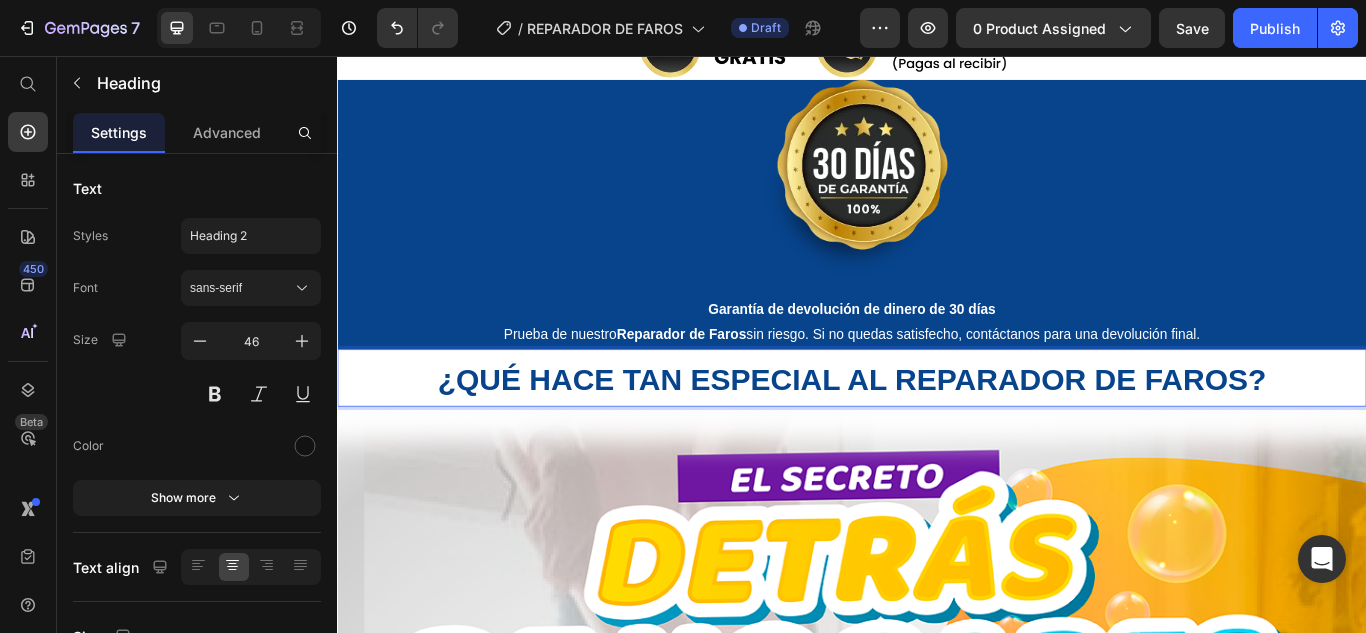 click on "¿QUÉ HACE TAN ESPECIAL AL REPARADOR DE FAROS?" at bounding box center [937, 432] 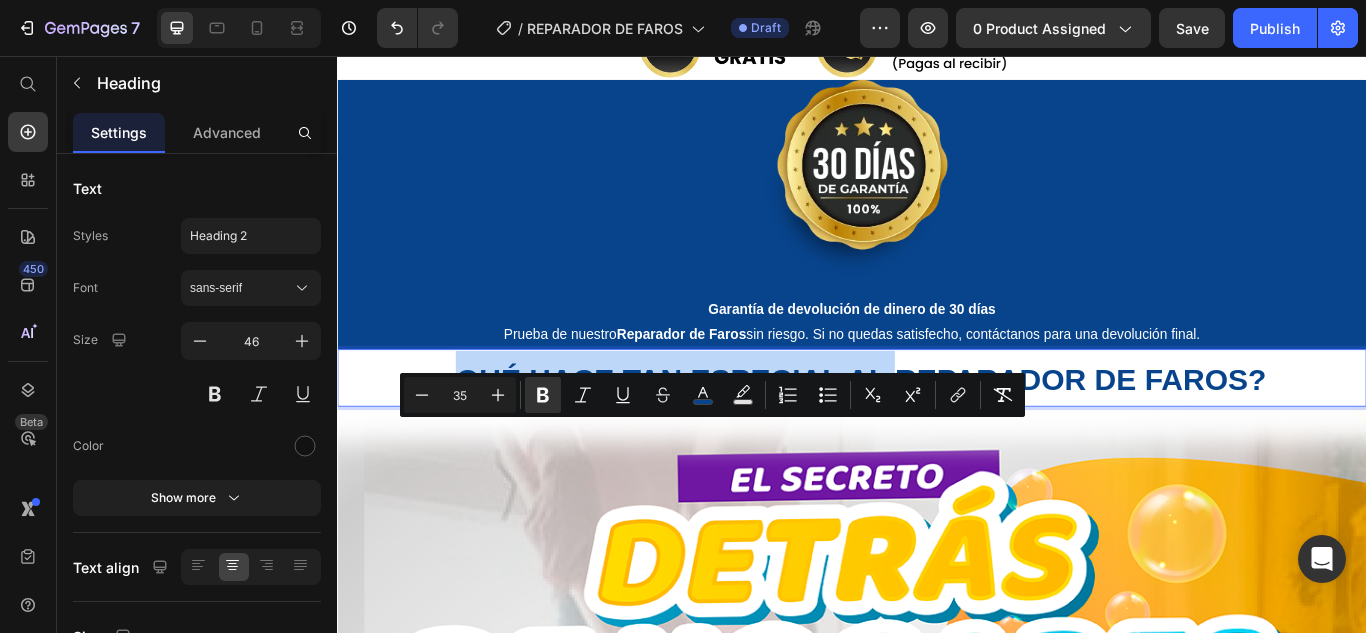 drag, startPoint x: 984, startPoint y: 513, endPoint x: 480, endPoint y: 514, distance: 504.001 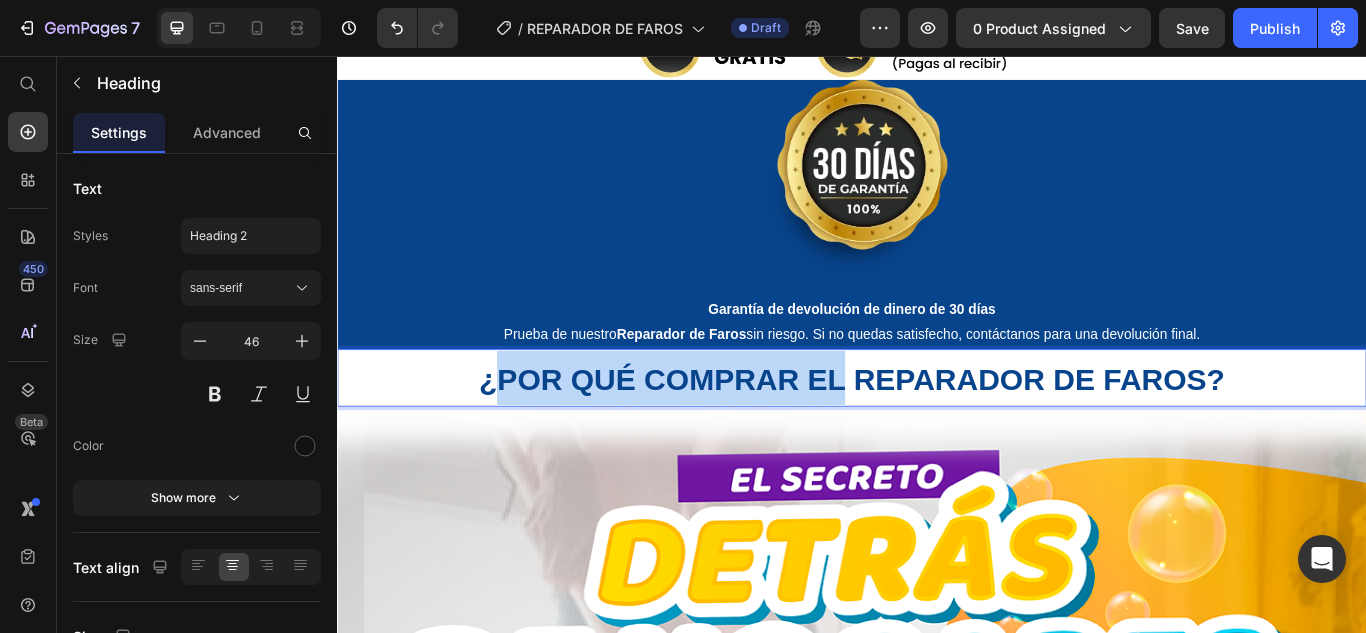 drag, startPoint x: 921, startPoint y: 502, endPoint x: 525, endPoint y: 507, distance: 396.03156 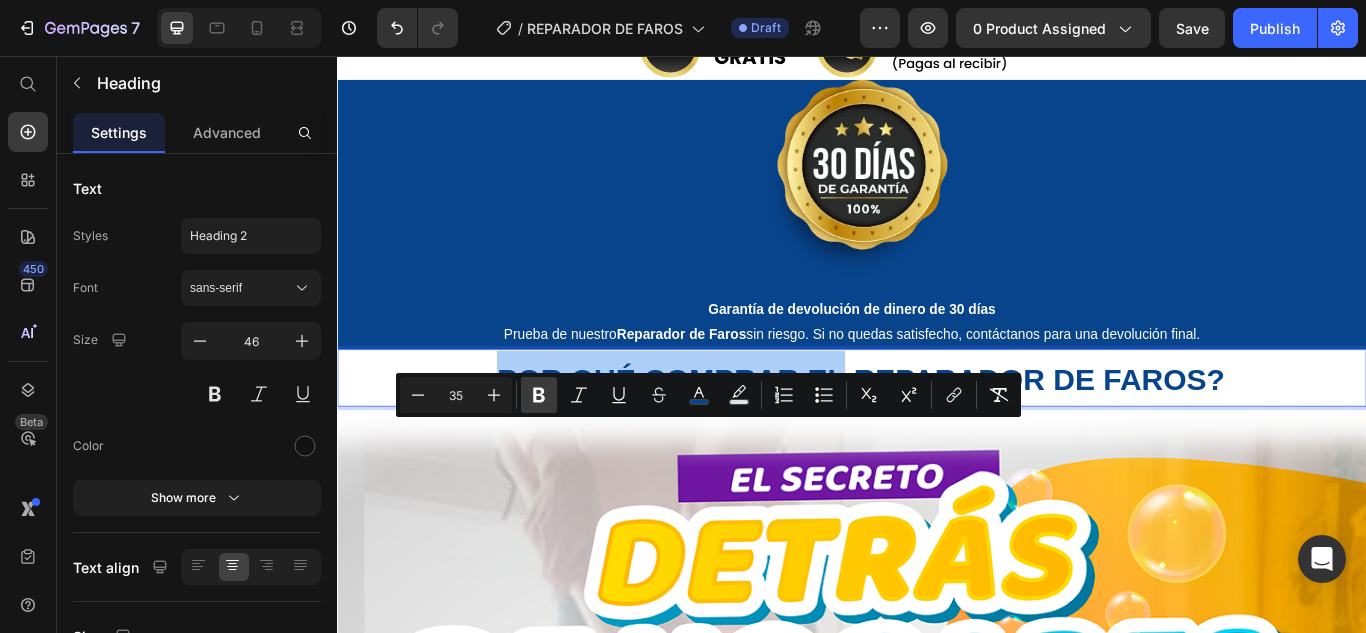 click 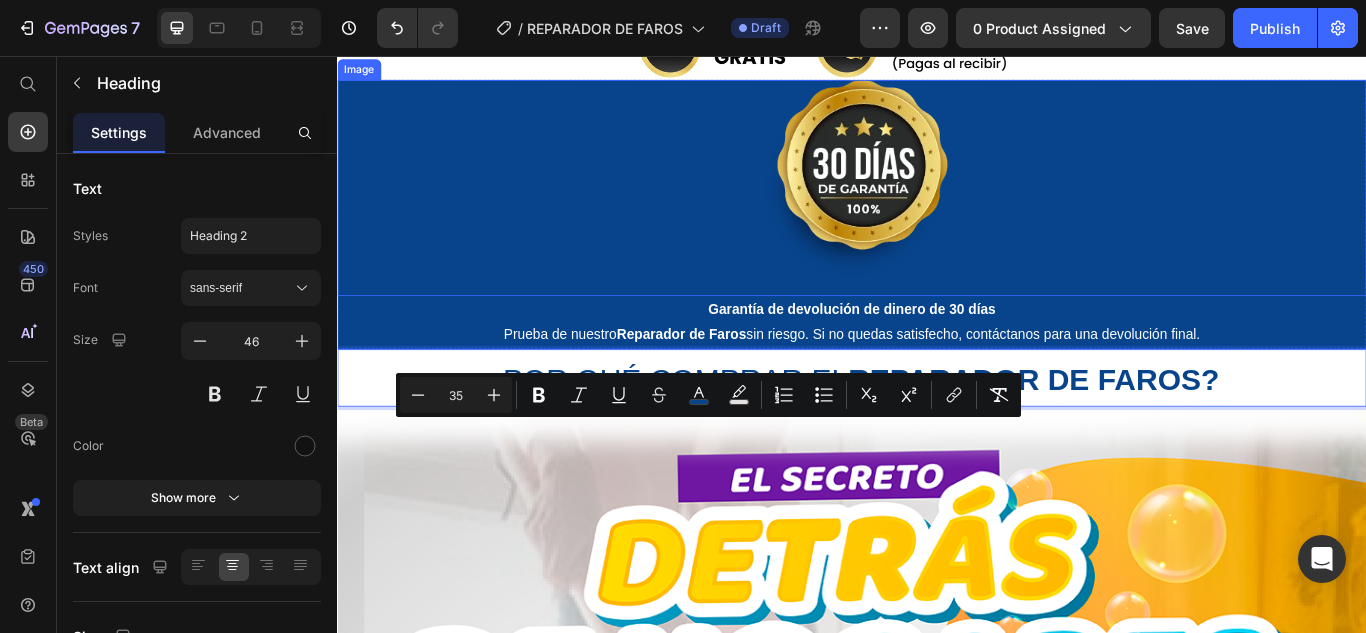 click at bounding box center (937, 210) 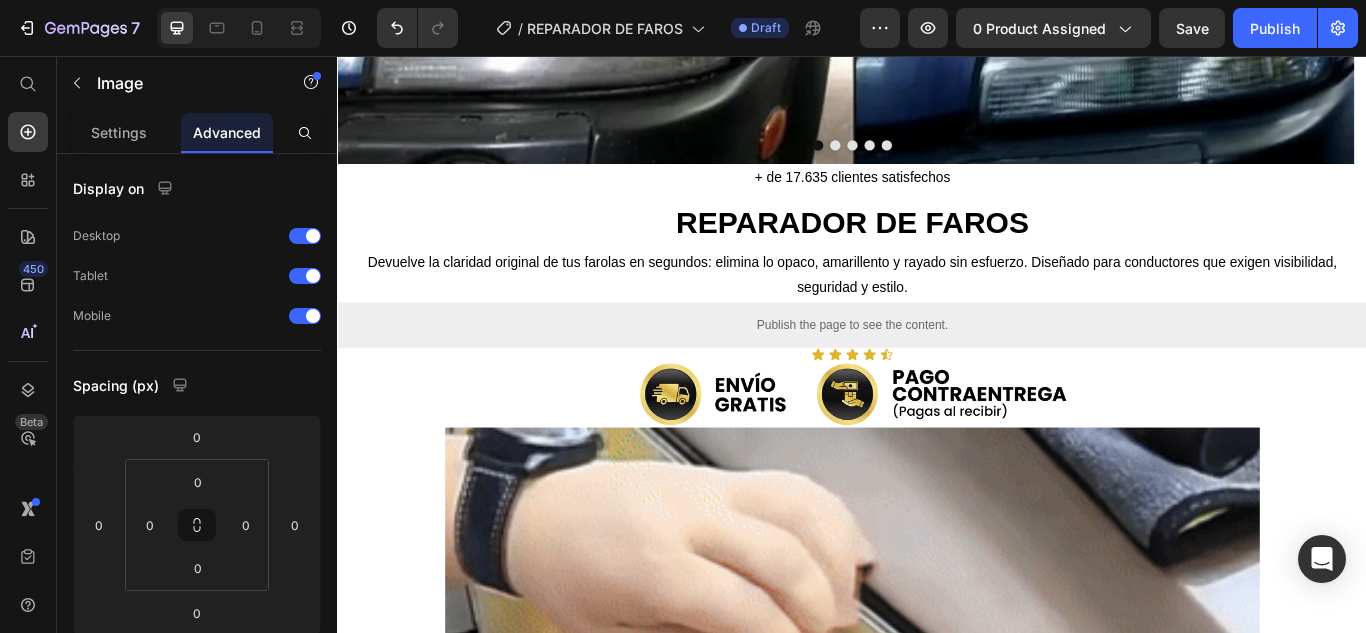 scroll, scrollTop: 1002, scrollLeft: 0, axis: vertical 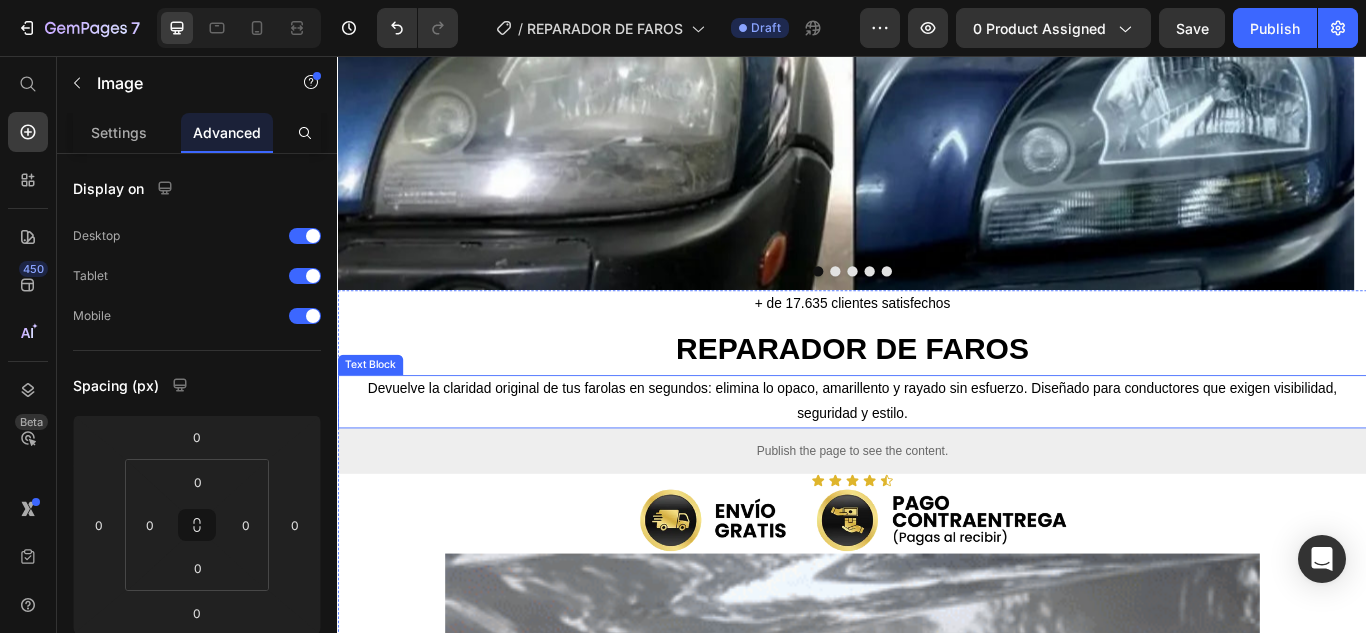 click on "Devuelve la claridad original de tus farolas en segundos: elimina lo opaco, amarillento y rayado sin esfuerzo. Diseñado para conductores que exigen visibilidad, seguridad y estilo." at bounding box center (937, 459) 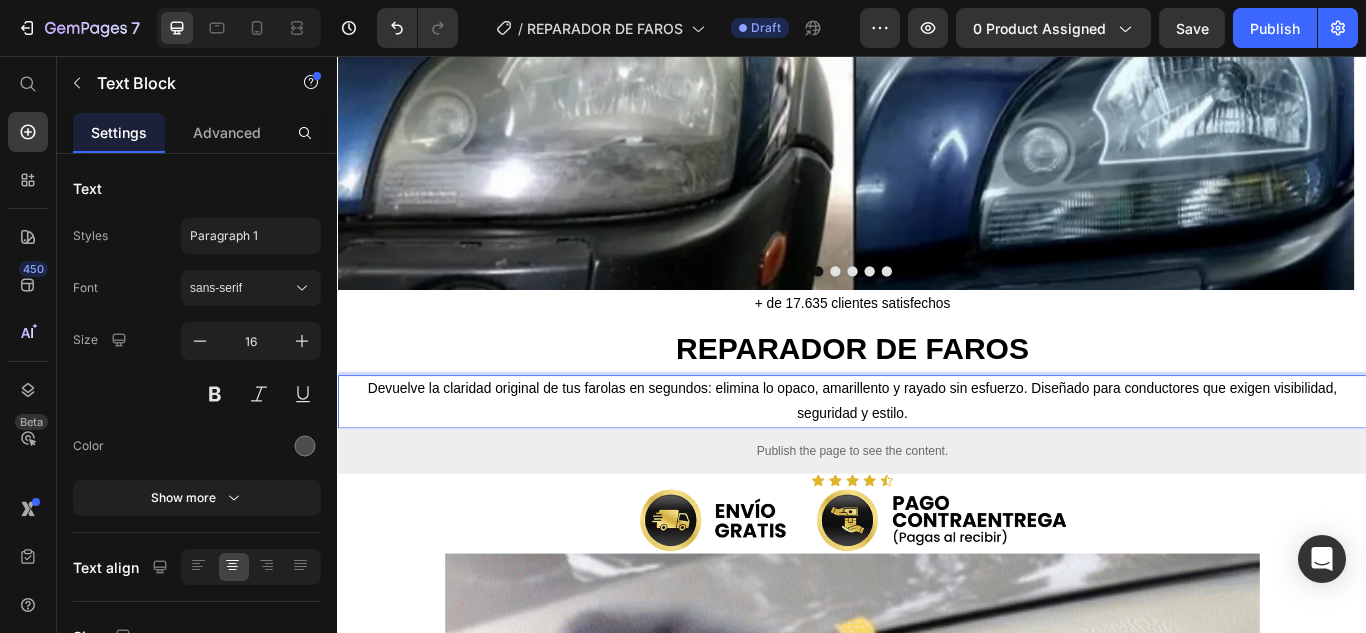 click on "Devuelve la claridad original de tus farolas en segundos: elimina lo opaco, amarillento y rayado sin esfuerzo. Diseñado para conductores que exigen visibilidad, seguridad y estilo." at bounding box center [937, 459] 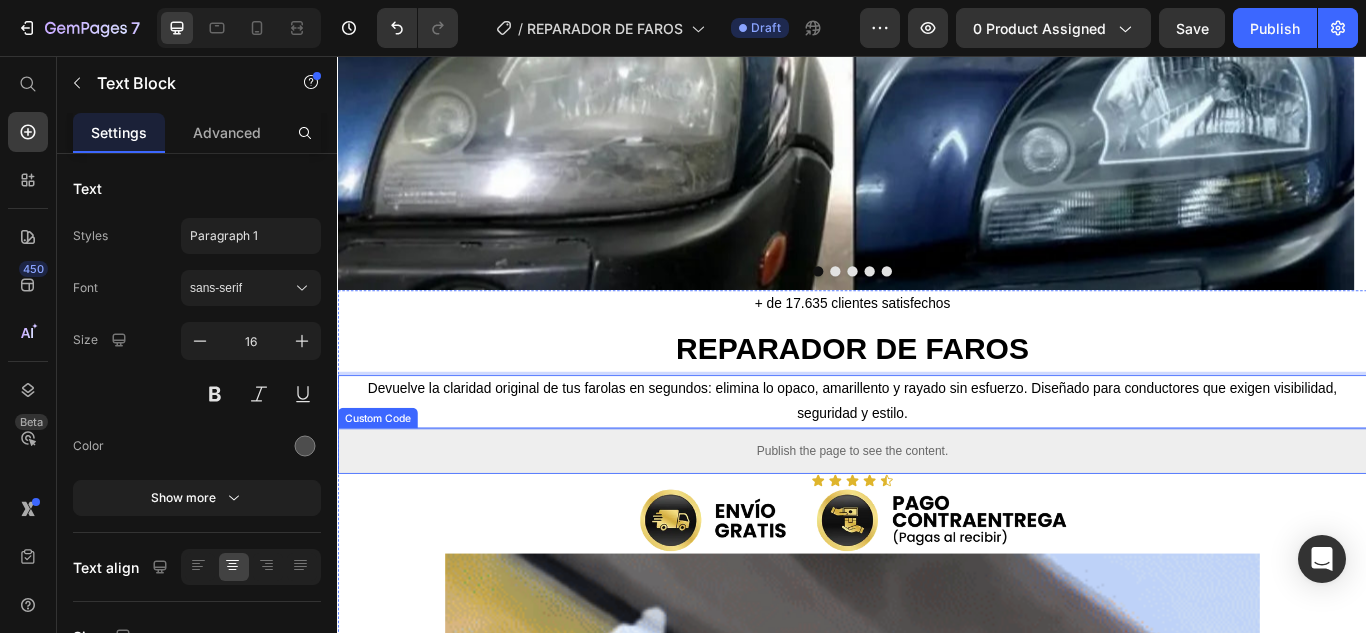 click on "Publish the page to see the content." at bounding box center [937, 516] 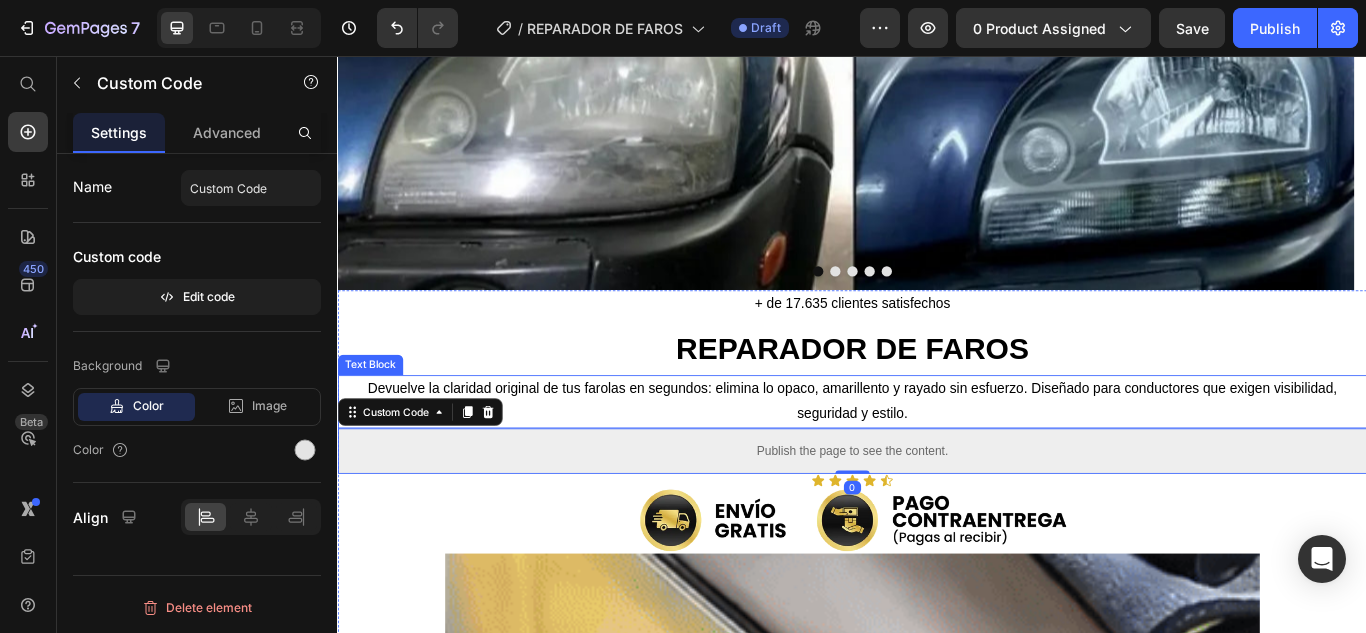 click on "Devuelve la claridad original de tus farolas en segundos: elimina lo opaco, amarillento y rayado sin esfuerzo. Diseñado para conductores que exigen visibilidad, seguridad y estilo." at bounding box center [937, 458] 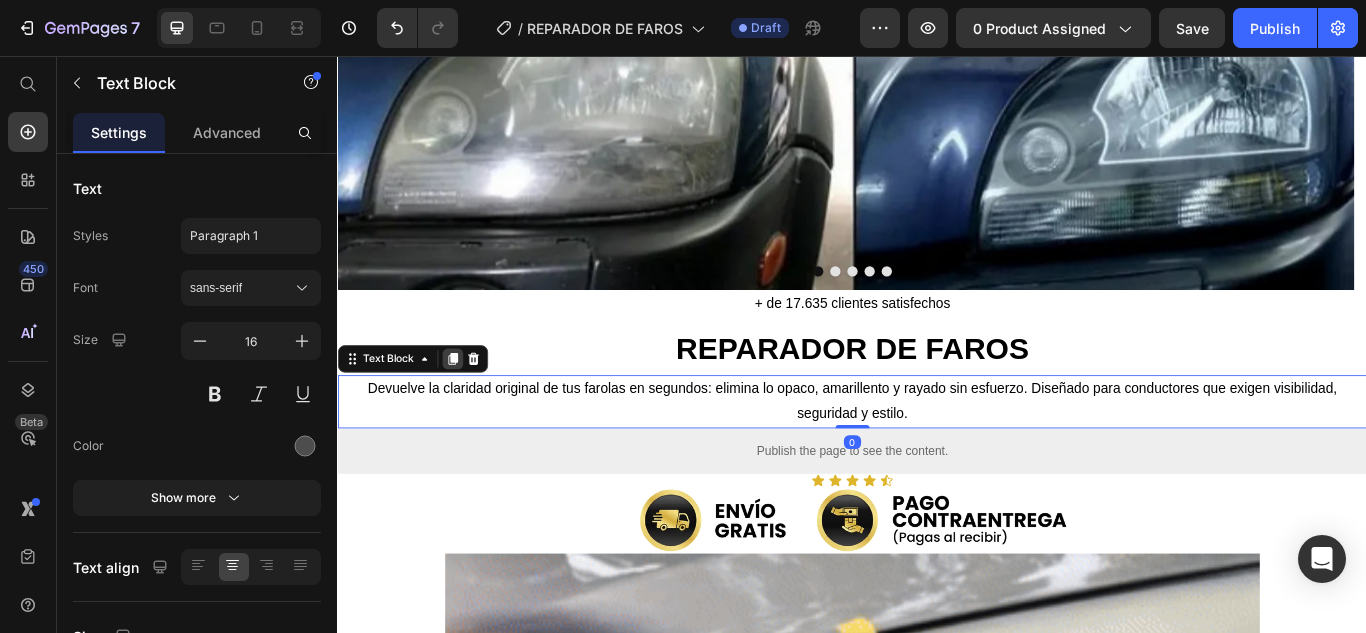 click 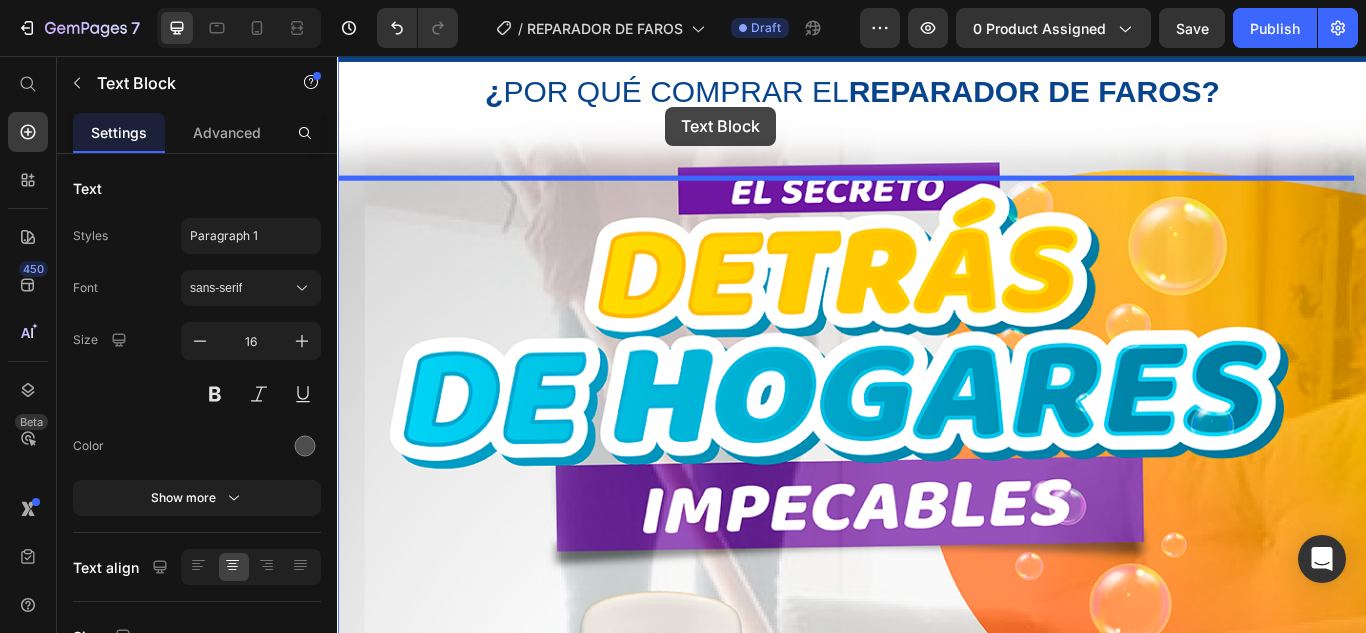 scroll, scrollTop: 5446, scrollLeft: 0, axis: vertical 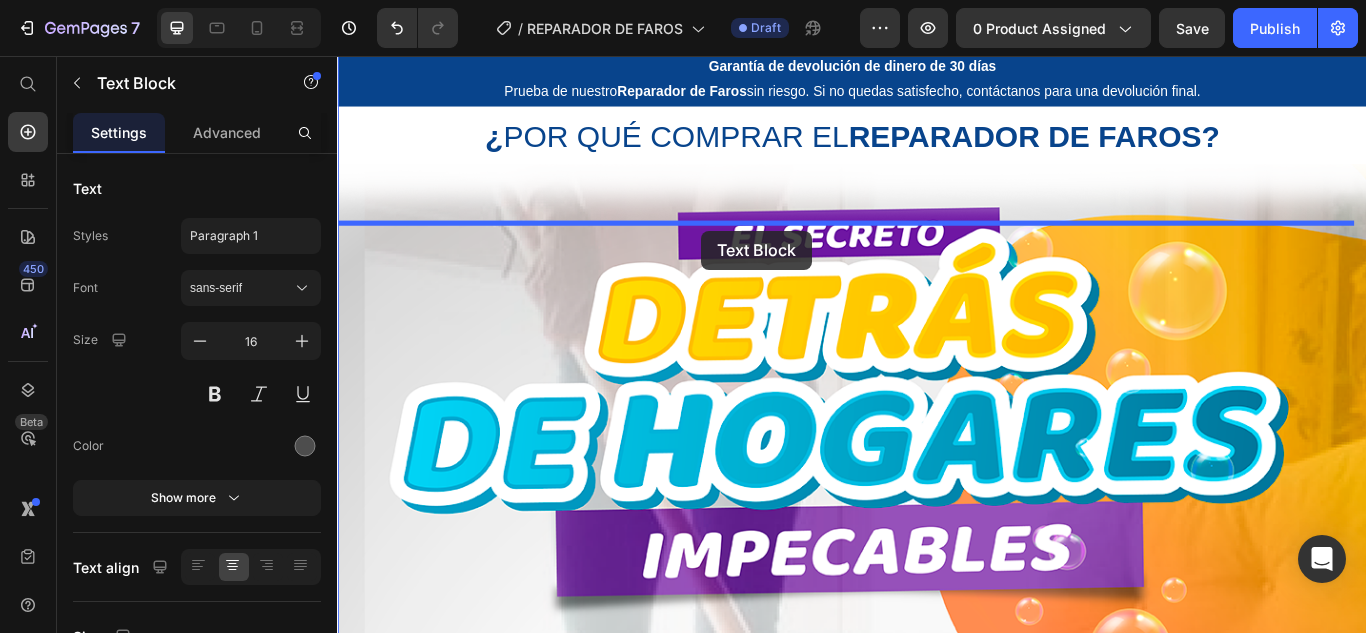 drag, startPoint x: 398, startPoint y: 475, endPoint x: 762, endPoint y: 260, distance: 422.75406 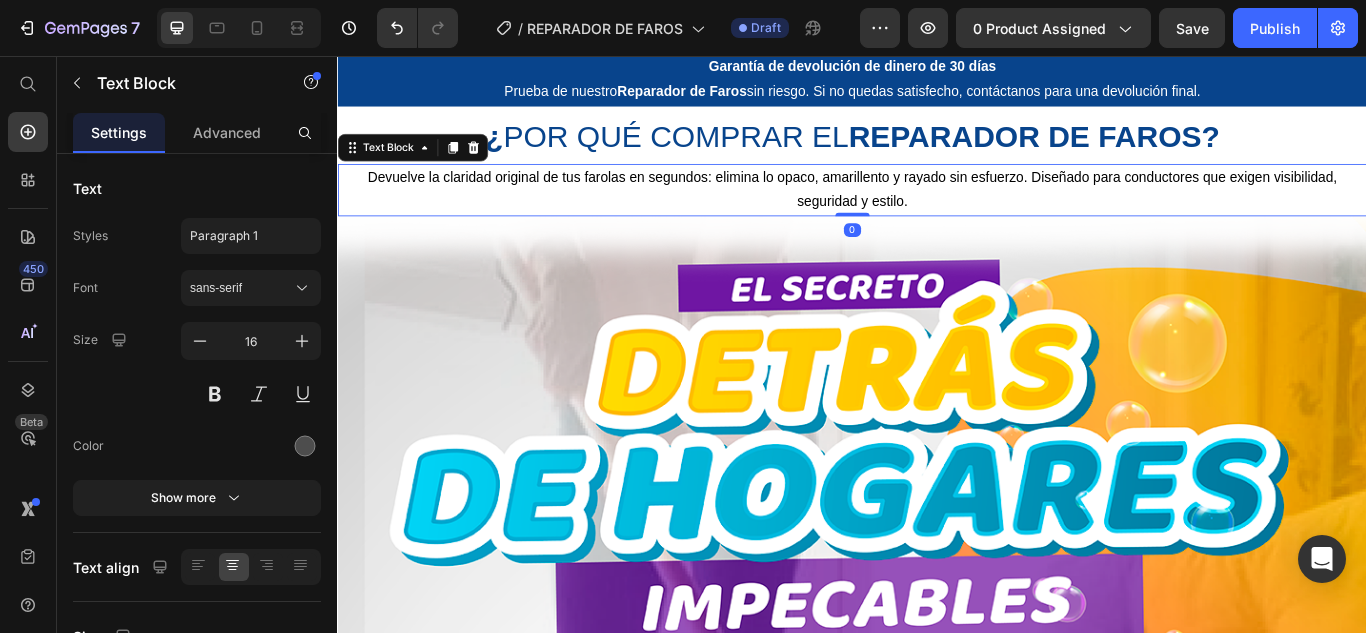 click on "Devuelve la claridad original de tus farolas en segundos: elimina lo opaco, amarillento y rayado sin esfuerzo. Diseñado para conductores que exigen visibilidad, seguridad y estilo." at bounding box center [937, 212] 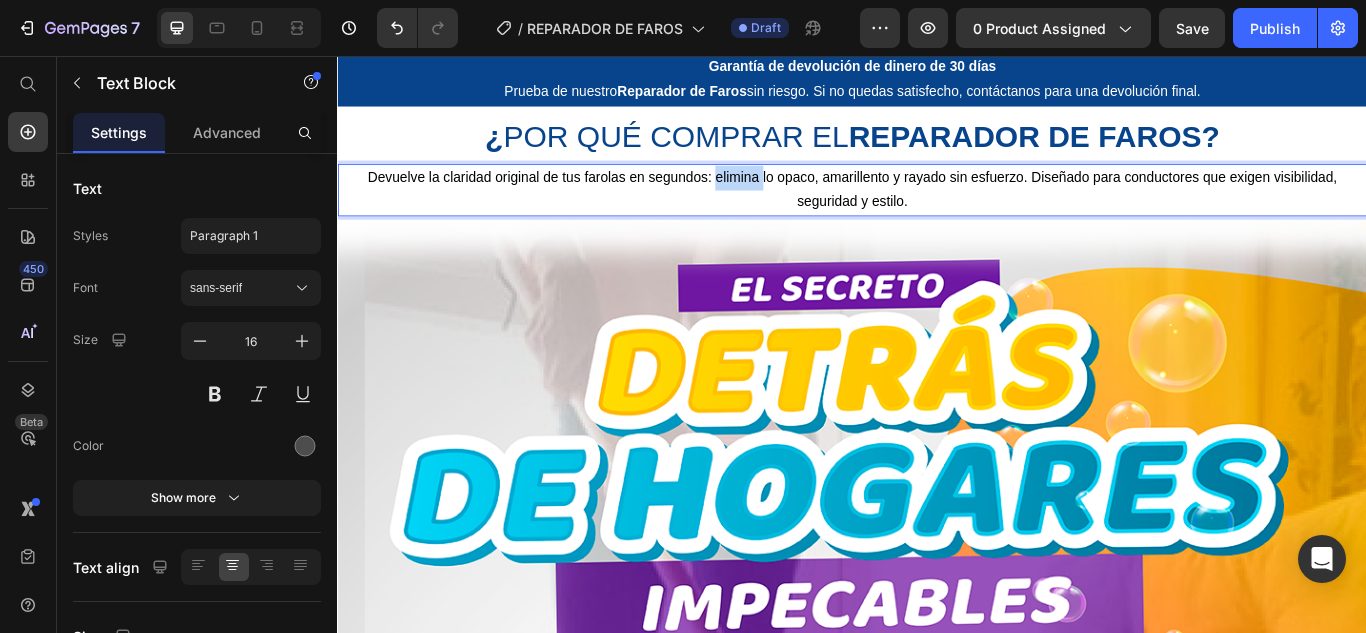 click on "Devuelve la claridad original de tus farolas en segundos: elimina lo opaco, amarillento y rayado sin esfuerzo. Diseñado para conductores que exigen visibilidad, seguridad y estilo." at bounding box center [937, 212] 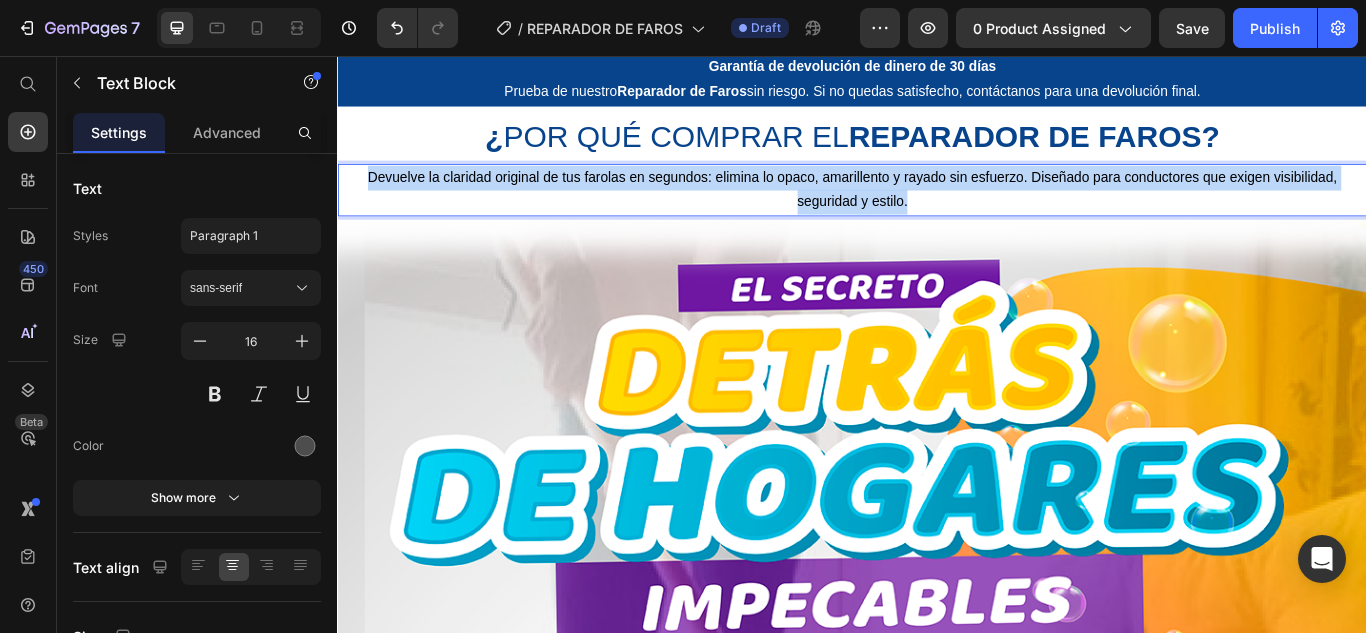 click on "Devuelve la claridad original de tus farolas en segundos: elimina lo opaco, amarillento y rayado sin esfuerzo. Diseñado para conductores que exigen visibilidad, seguridad y estilo." at bounding box center [937, 212] 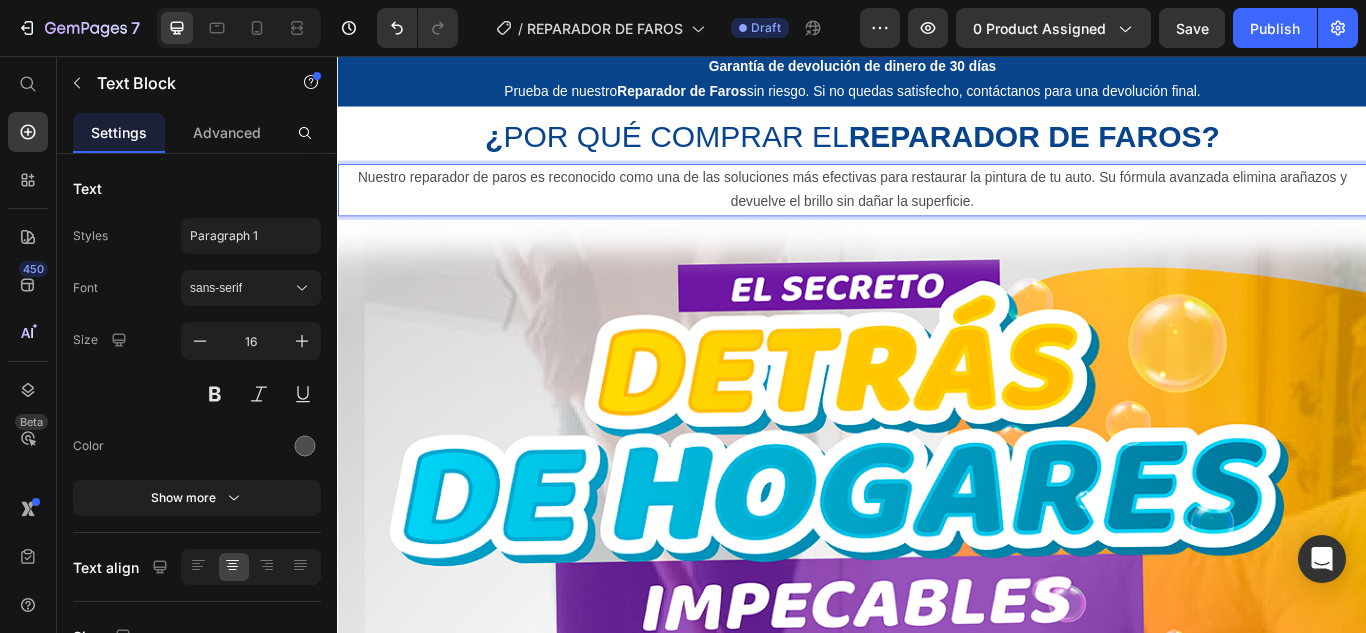 click on "Nuestro reparador de paros es reconocido como una de las soluciones más efectivas para restaurar la pintura de tu auto. Su fórmula avanzada elimina arañazos y devuelve el brillo sin dañar la superficie." at bounding box center (937, 213) 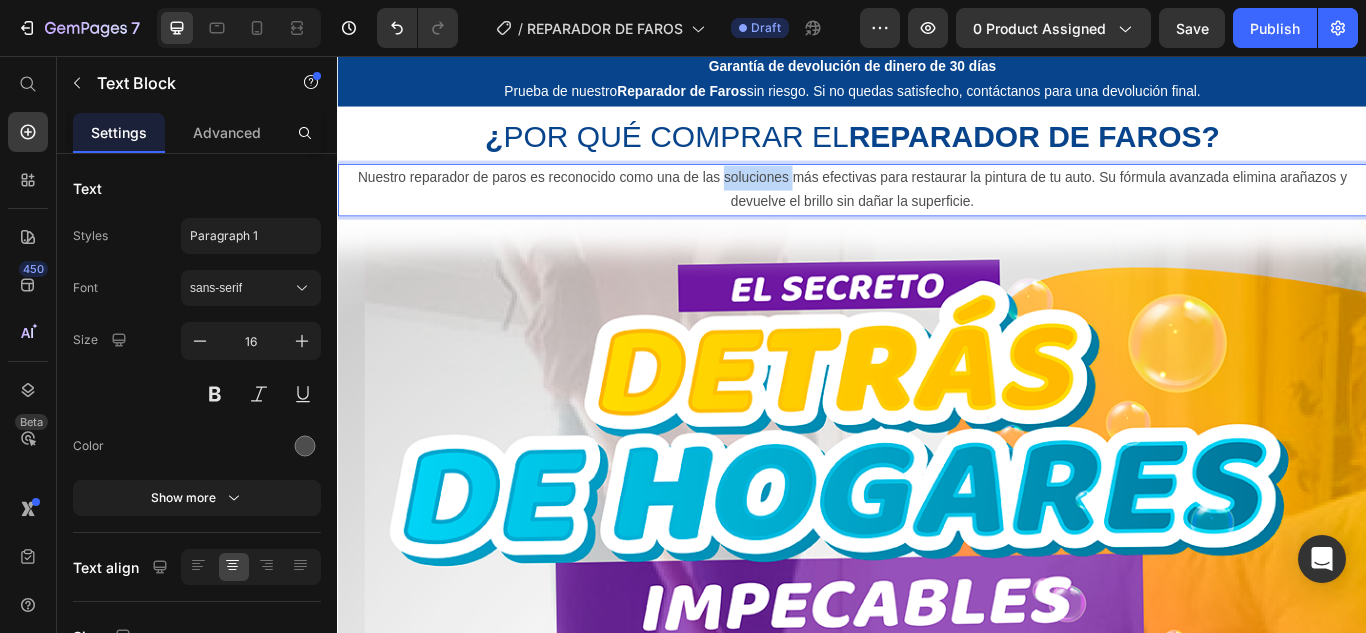 click on "Nuestro reparador de paros es reconocido como una de las soluciones más efectivas para restaurar la pintura de tu auto. Su fórmula avanzada elimina arañazos y devuelve el brillo sin dañar la superficie." at bounding box center [937, 213] 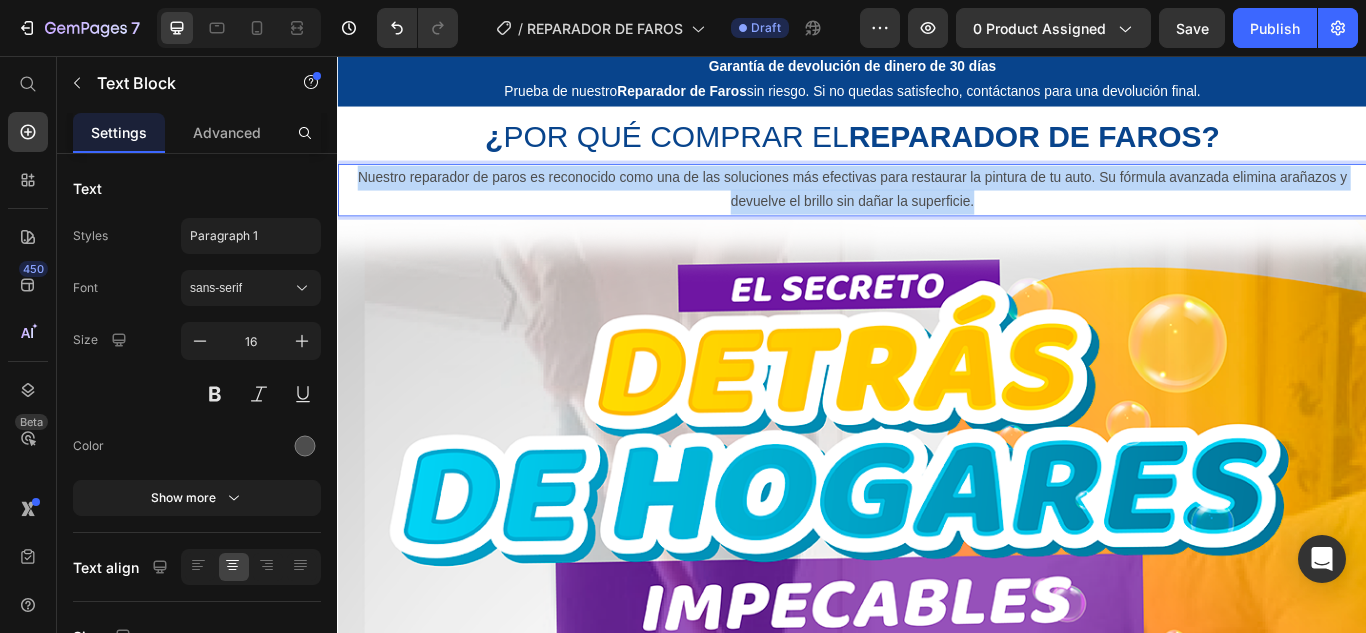 click on "Nuestro reparador de paros es reconocido como una de las soluciones más efectivas para restaurar la pintura de tu auto. Su fórmula avanzada elimina arañazos y devuelve el brillo sin dañar la superficie." at bounding box center (937, 213) 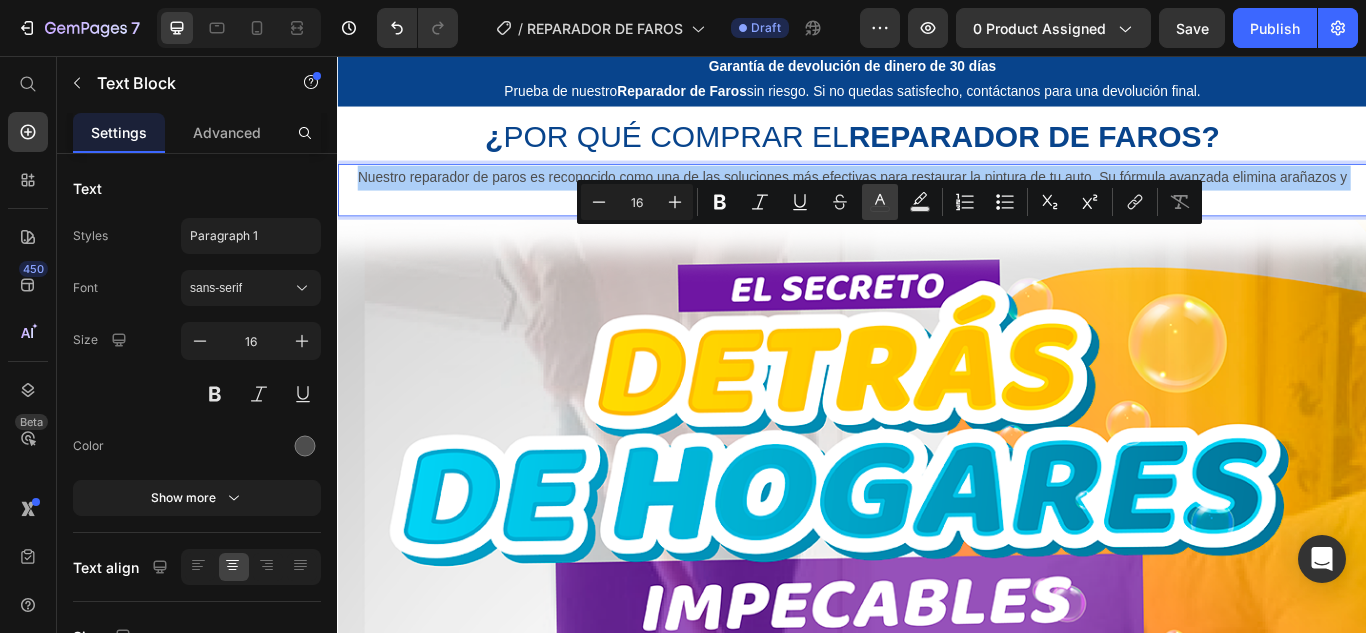 click 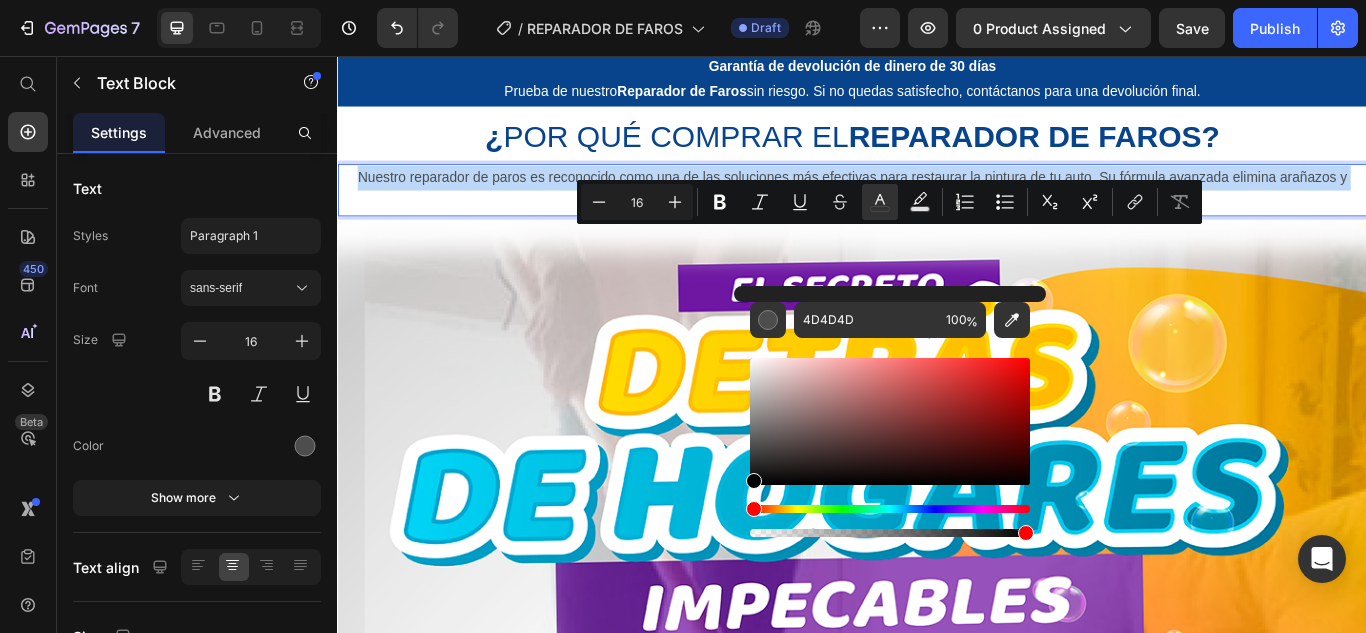 drag, startPoint x: 755, startPoint y: 450, endPoint x: 748, endPoint y: 489, distance: 39.623226 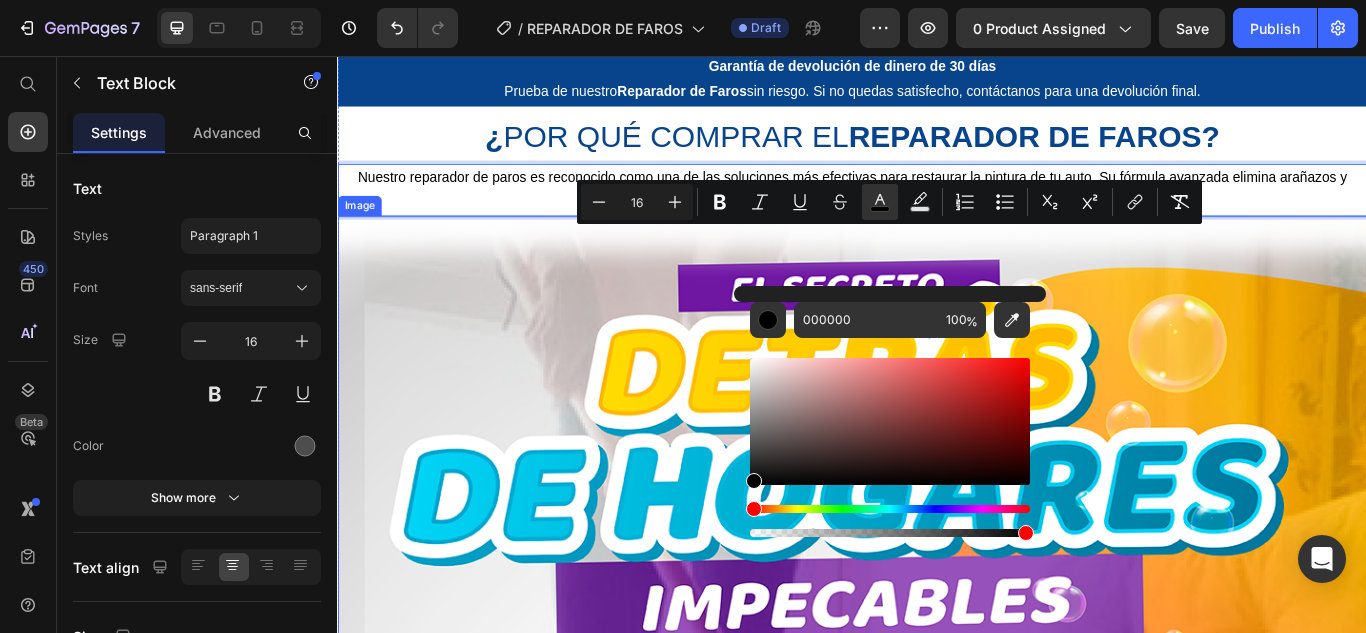 click at bounding box center (937, 1198) 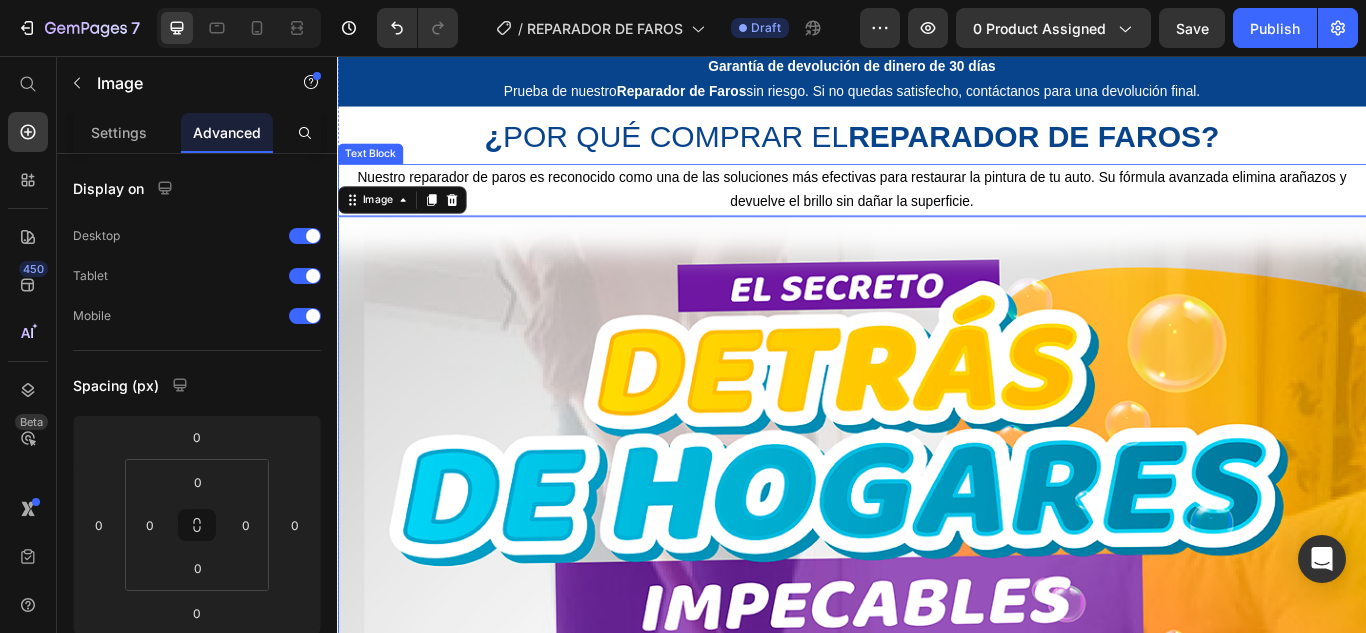 click on "Nuestro reparador de paros es reconocido como una de las soluciones más efectivas para restaurar la pintura de tu auto. Su fórmula avanzada elimina arañazos y devuelve el brillo sin dañar la superficie." at bounding box center (937, 212) 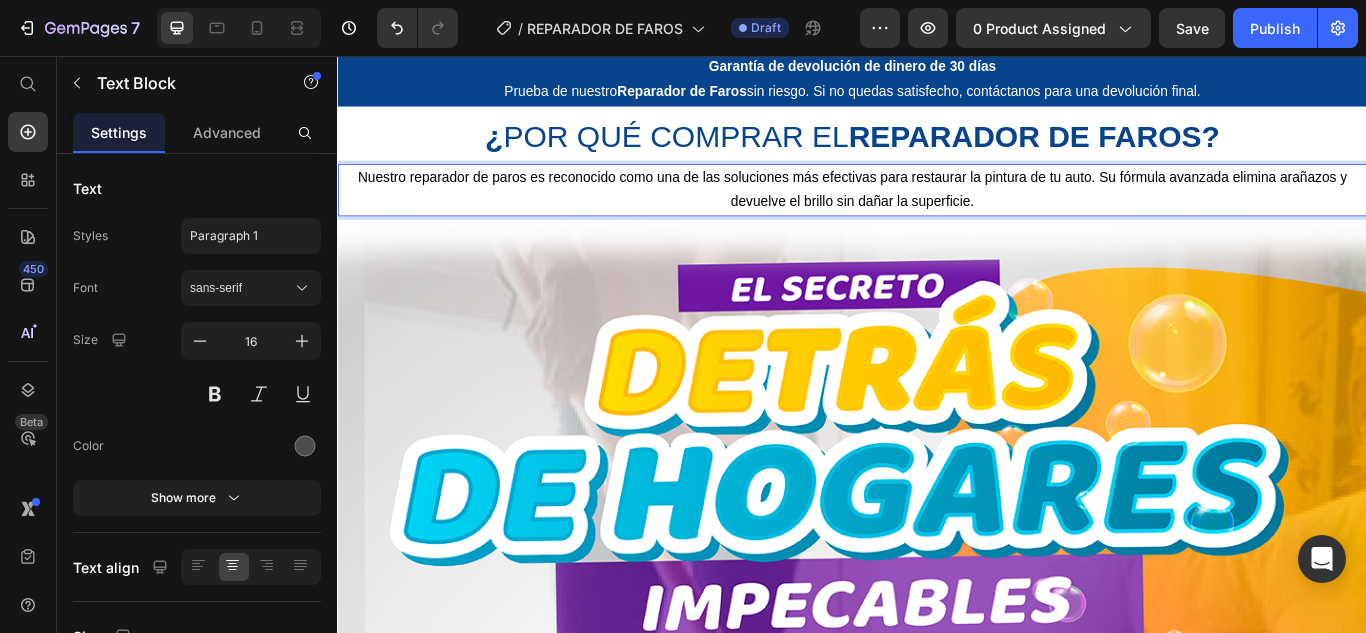 click on "Nuestro reparador de paros es reconocido como una de las soluciones más efectivas para restaurar la pintura de tu auto. Su fórmula avanzada elimina arañazos y devuelve el brillo sin dañar la superficie." at bounding box center (937, 212) 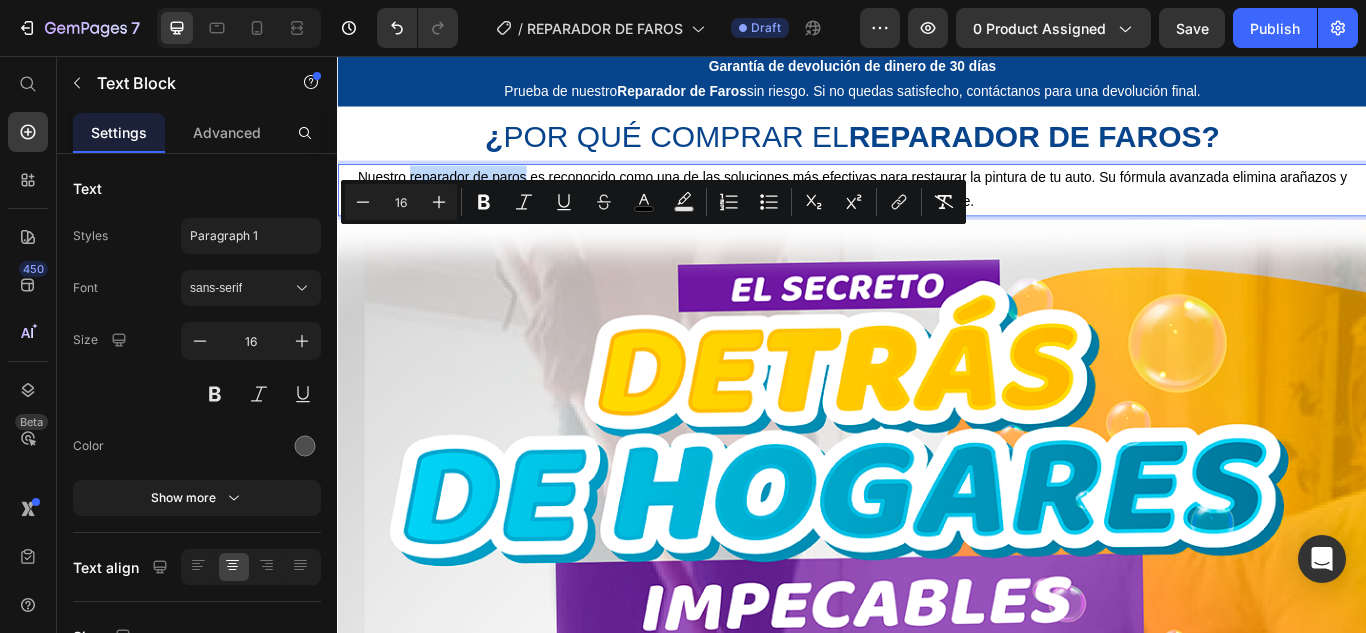 drag, startPoint x: 413, startPoint y: 265, endPoint x: 546, endPoint y: 263, distance: 133.01503 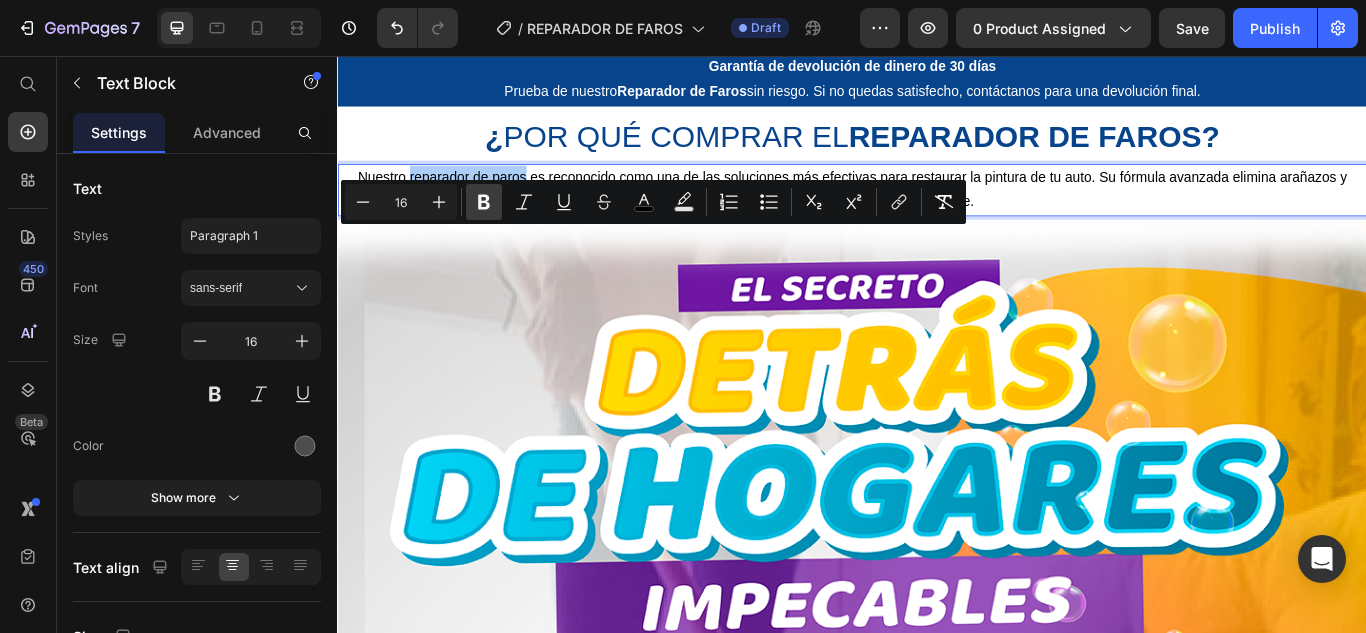 click 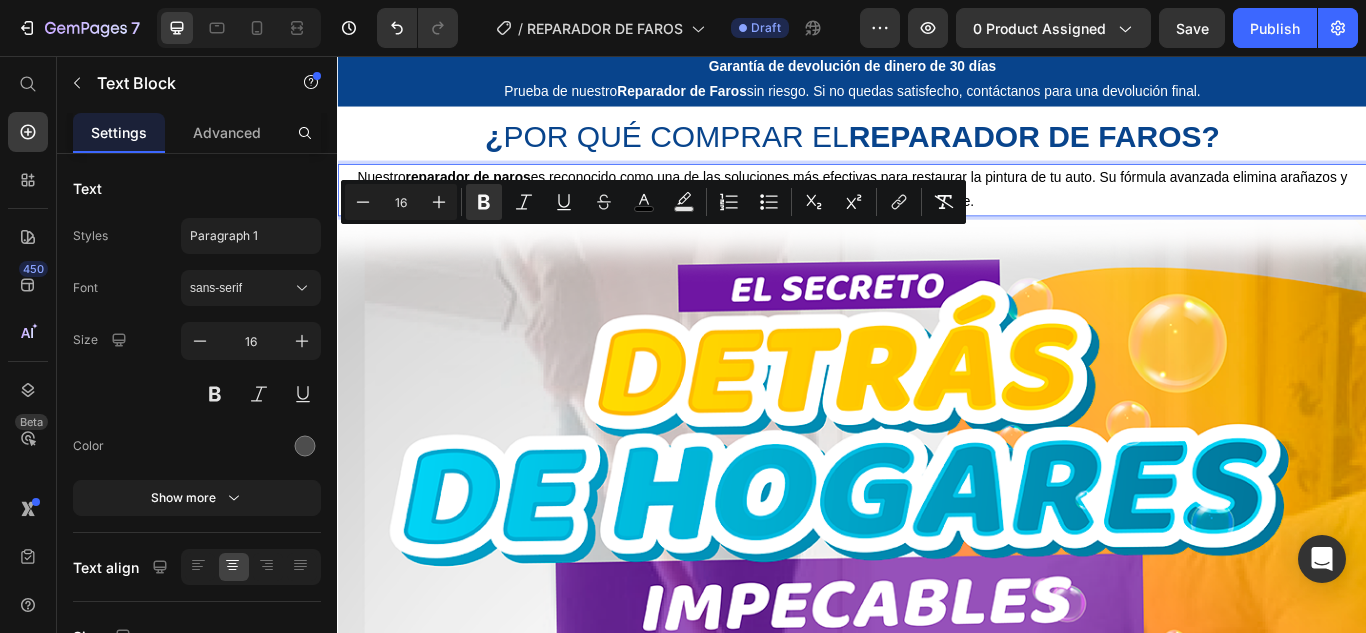 click on "Nuestro  reparador de paros  es reconocido como una de las soluciones más efectivas para restaurar la pintura de tu auto. Su fórmula avanzada elimina arañazos y devuelve el brillo sin dañar la superficie." at bounding box center (937, 213) 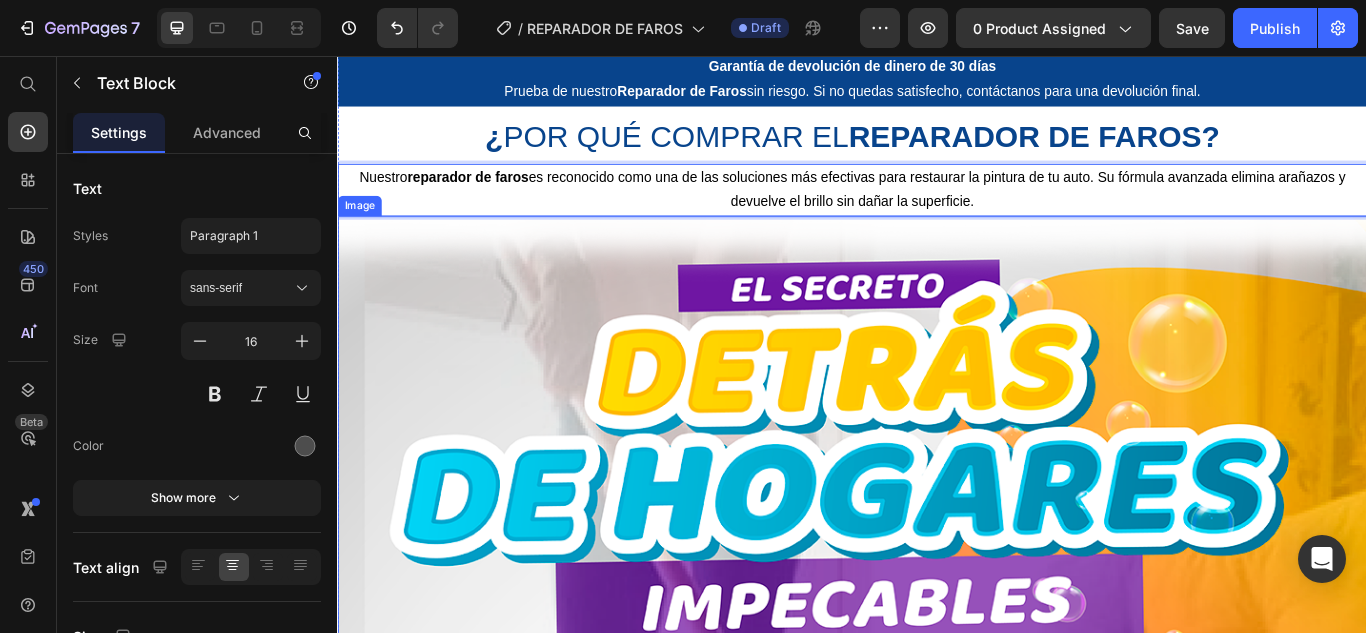 click at bounding box center (937, 1198) 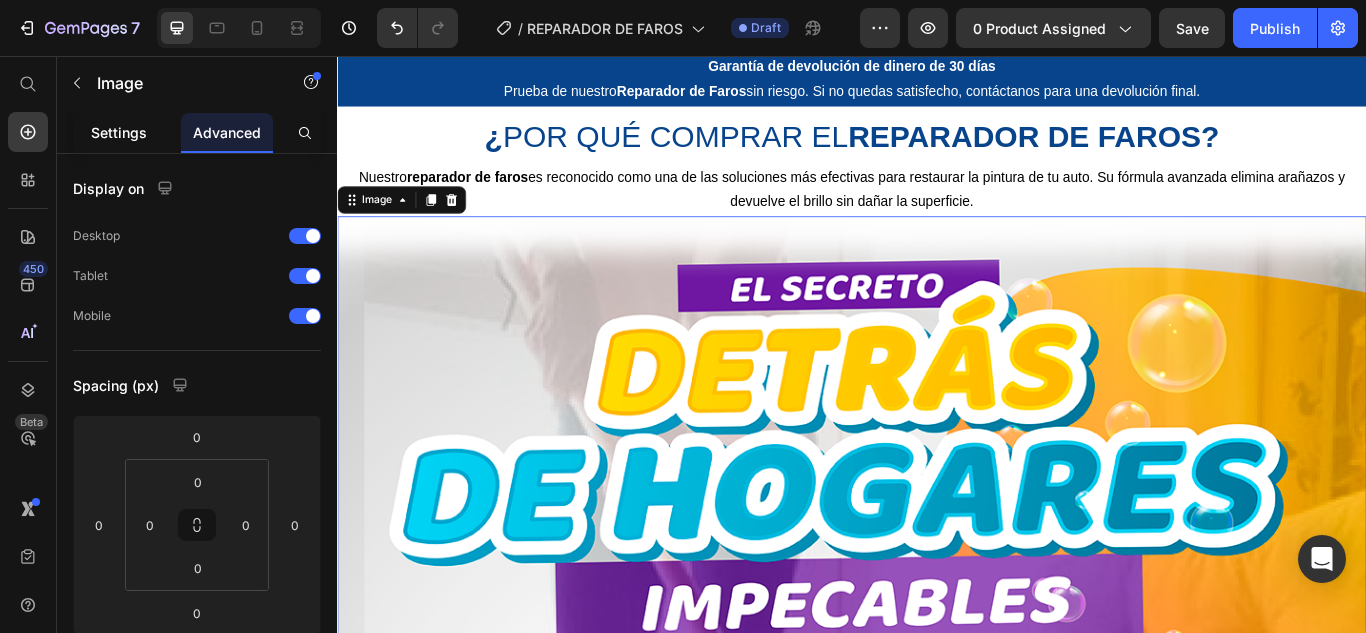 click on "Settings" at bounding box center (119, 132) 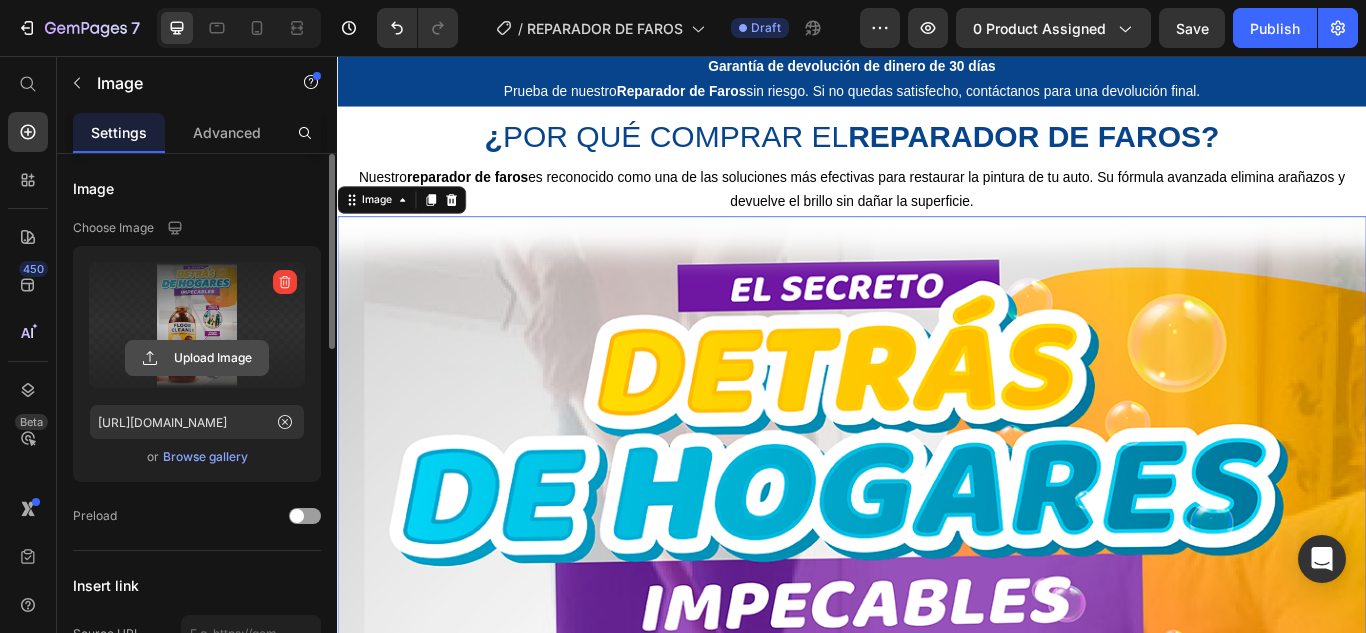 click 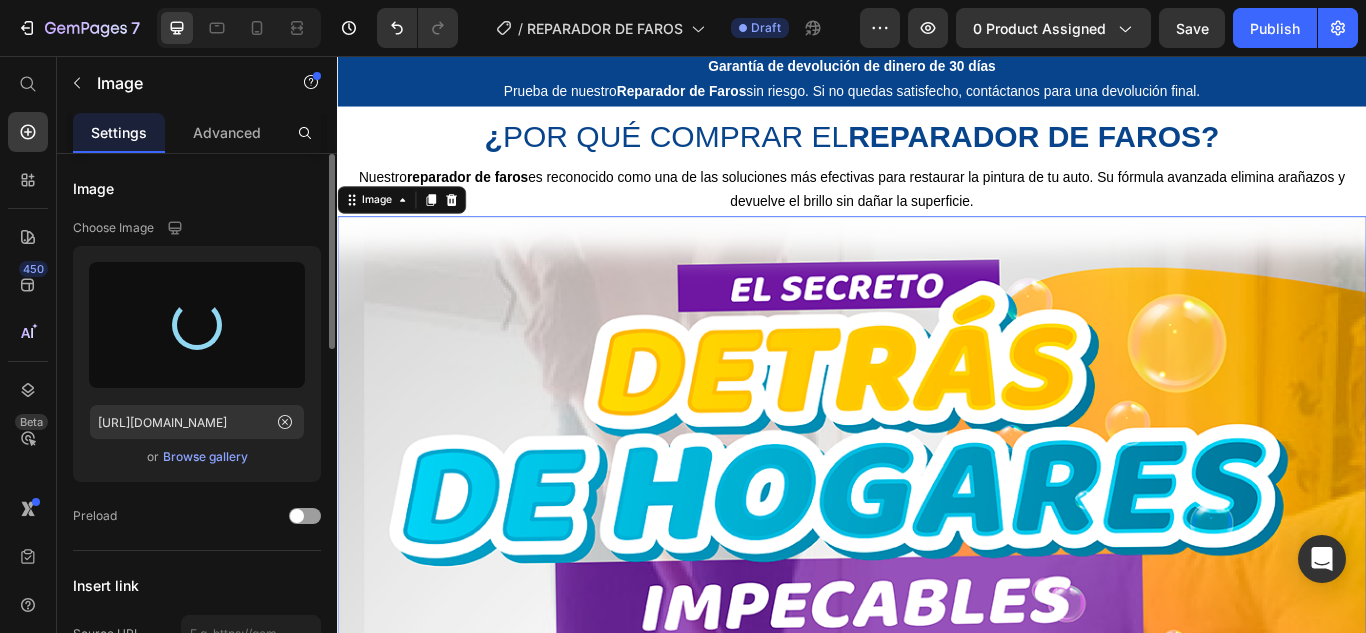 type on "[URL][DOMAIN_NAME]" 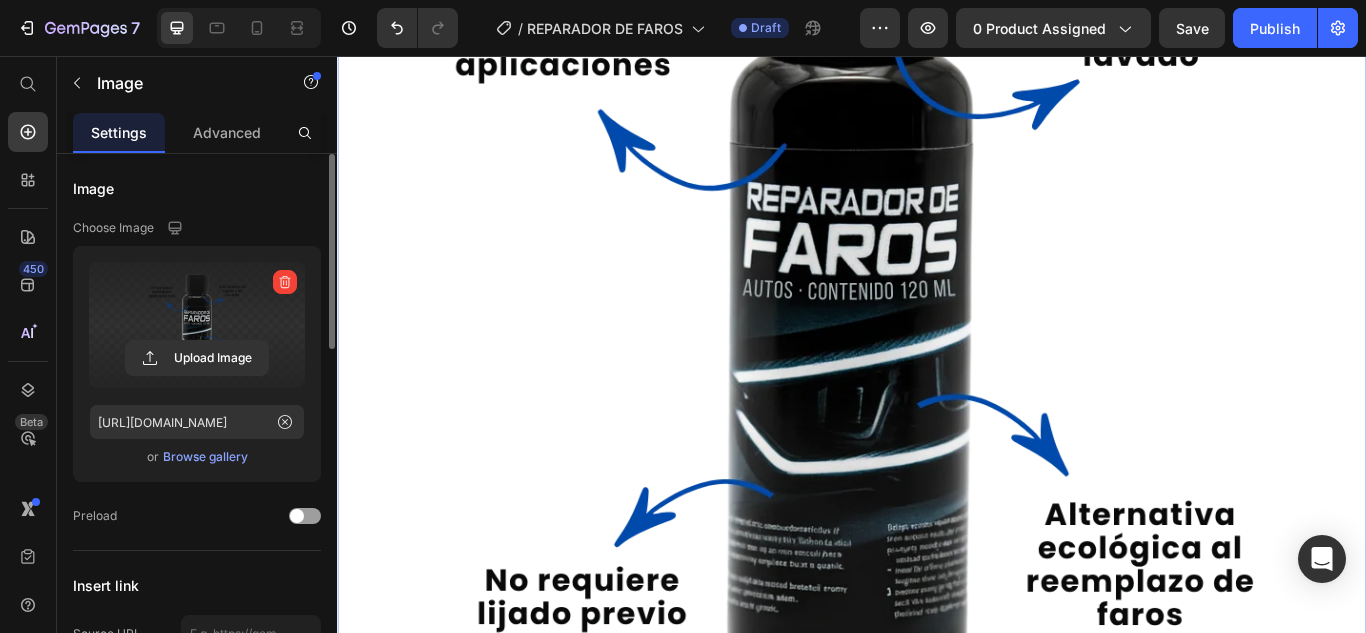 scroll, scrollTop: 6646, scrollLeft: 0, axis: vertical 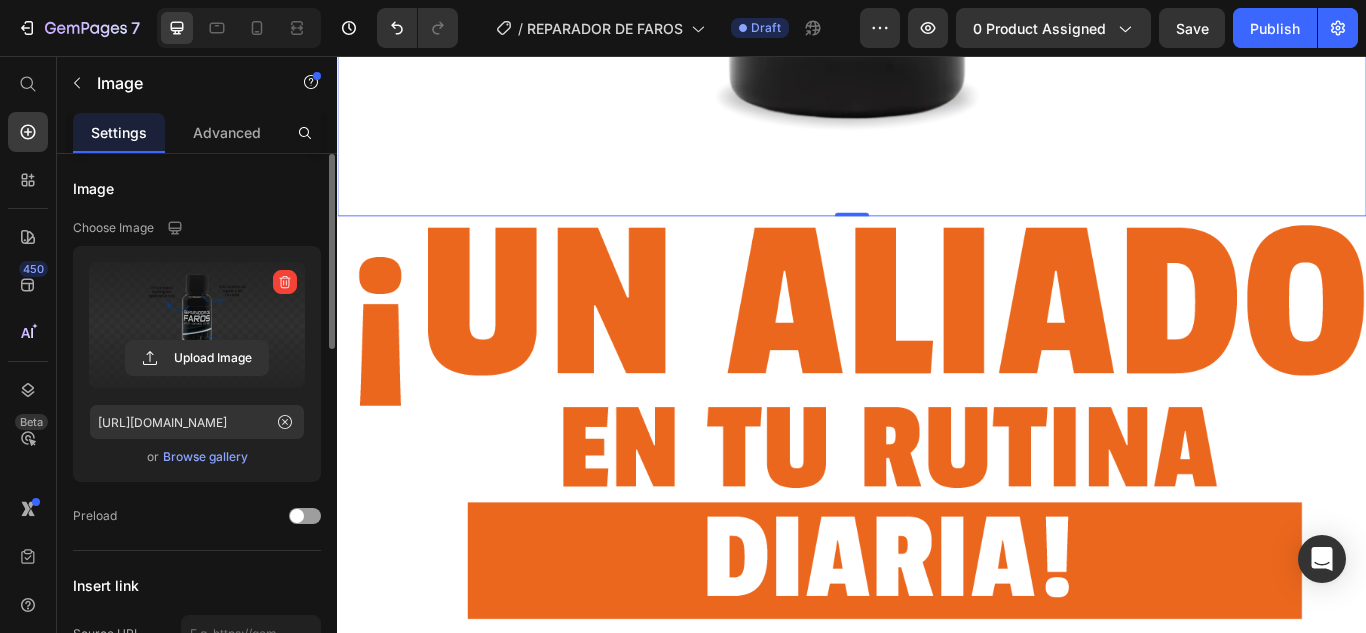 click at bounding box center [937, 503] 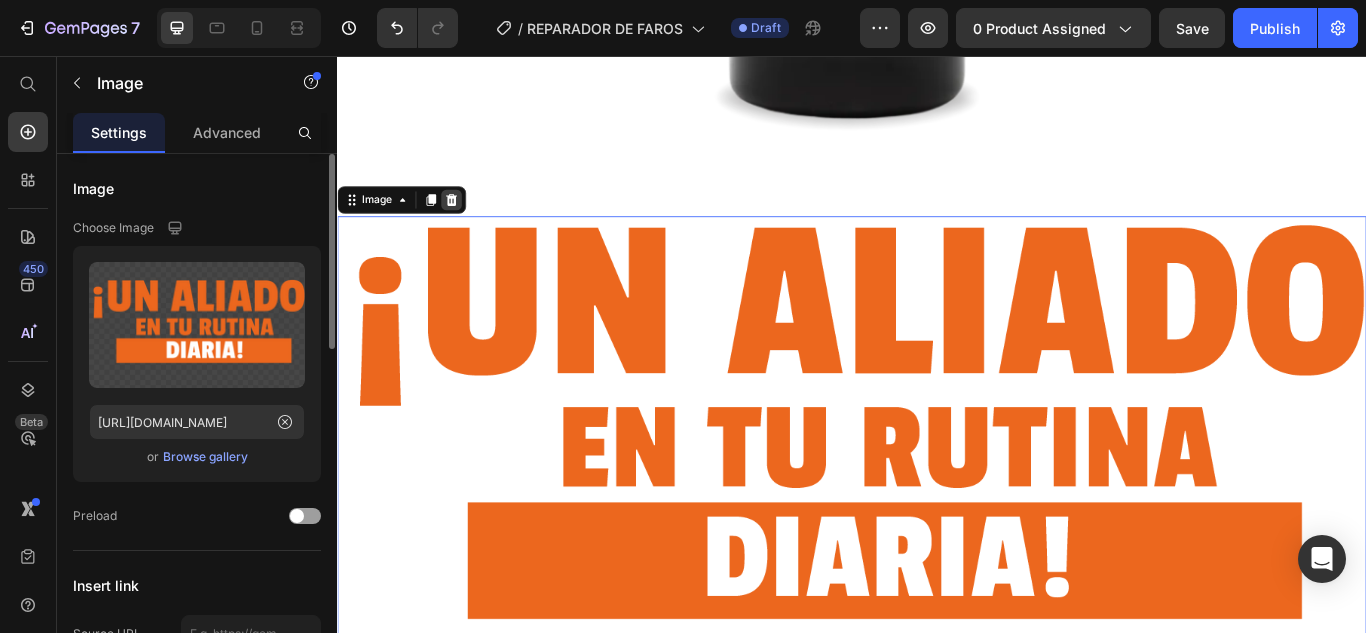 click 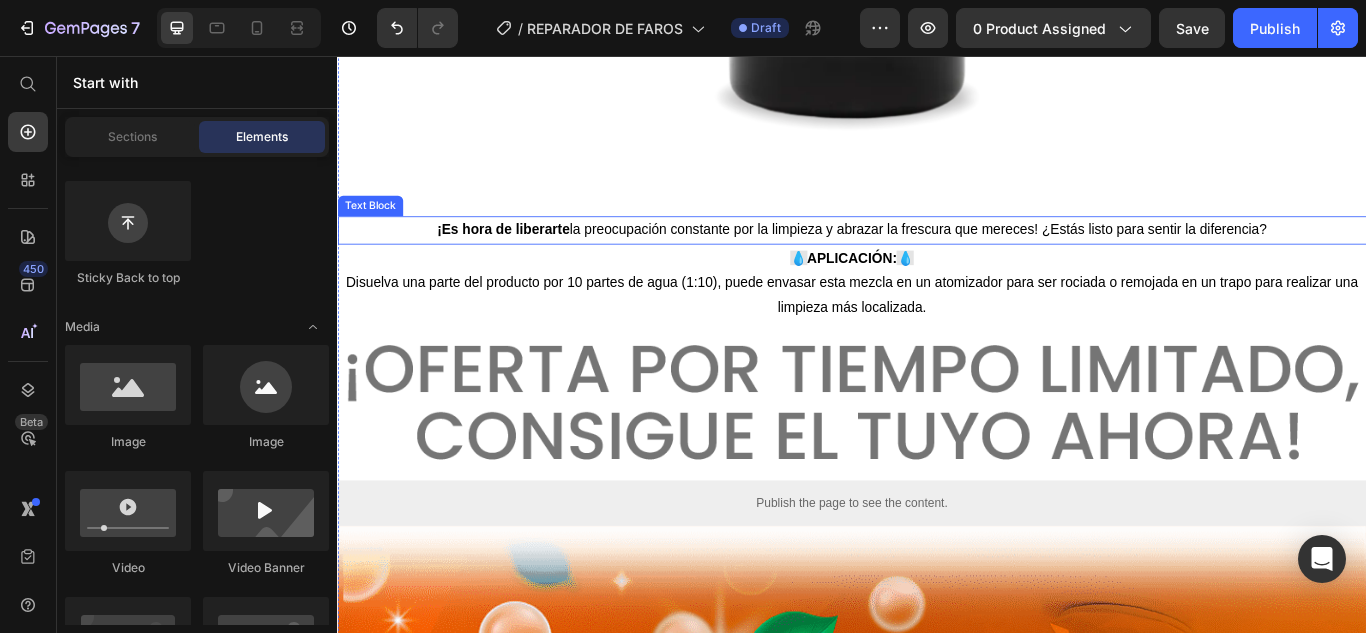 click on "¡Es hora de liberarte  la preocupación constante por la limpieza y abrazar la frescura que mereces! ¿Estás listo para sentir la diferencia?" at bounding box center [937, 258] 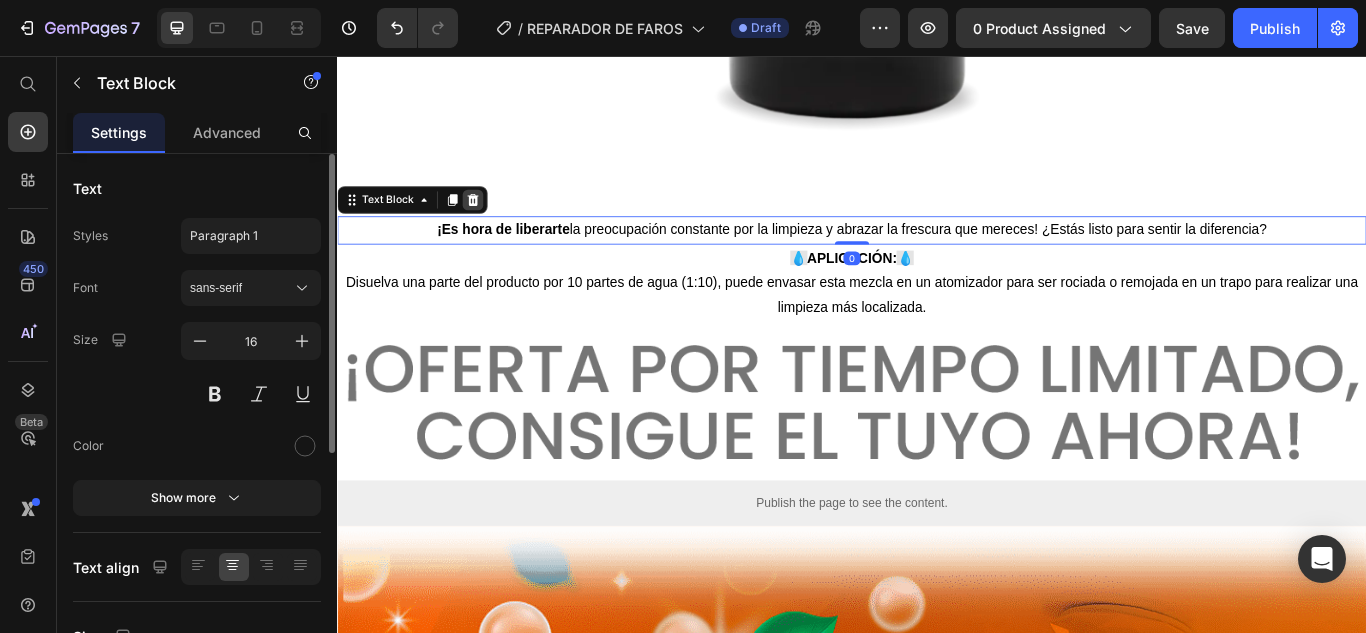 click 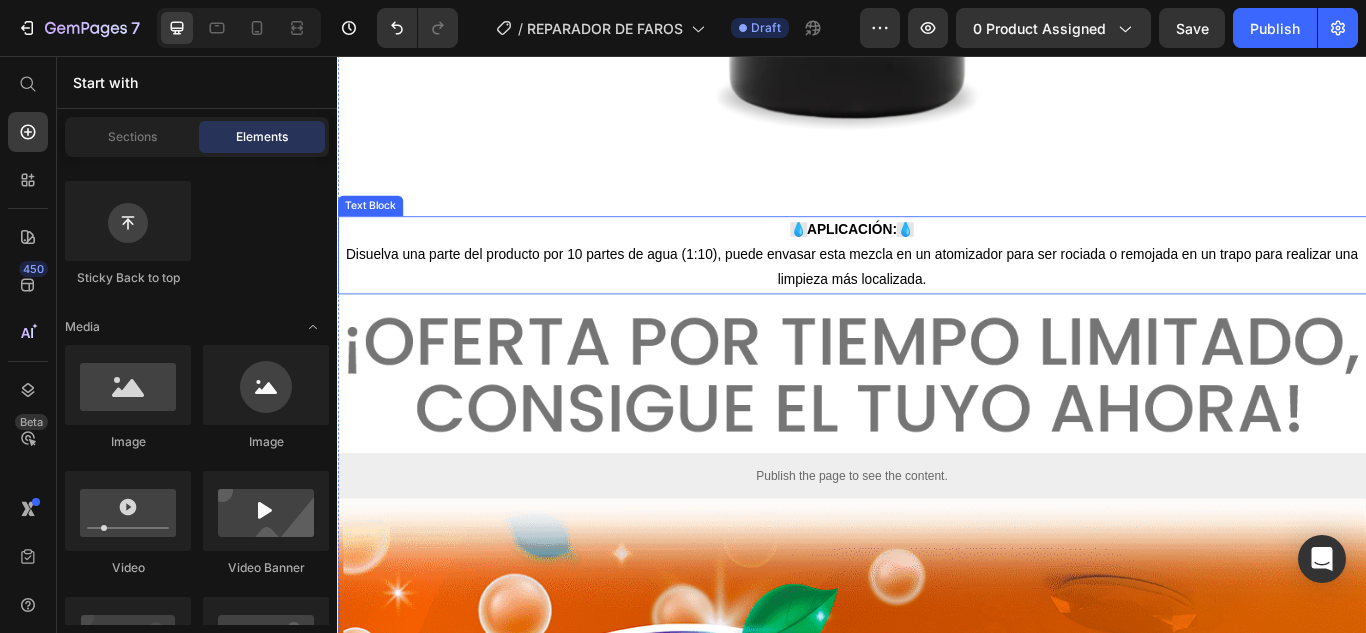 click on "💧 APLICACIÓN: 💧 Disuelva una parte del producto por 10 partes de agua (1:10), puede envasar esta mezcla en un atomizador para ser rociada o remojada en un trapo para realizar una limpieza más localizada." at bounding box center (937, 288) 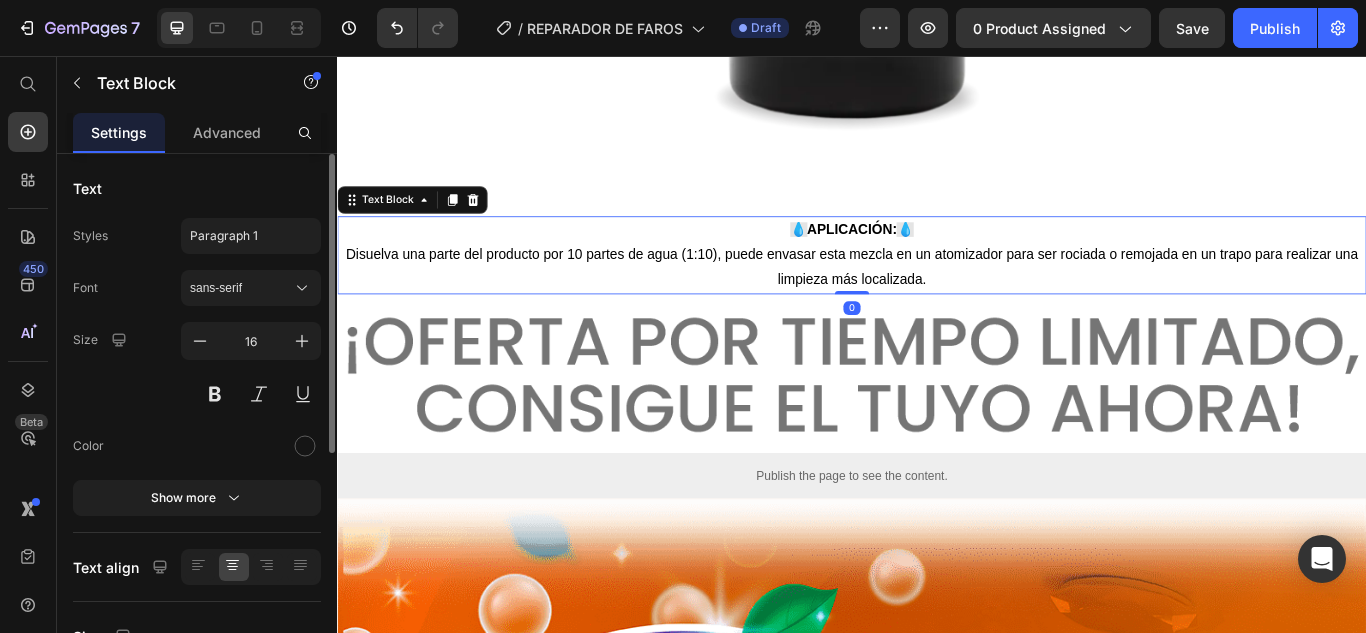 click on "Text Block" at bounding box center [424, 224] 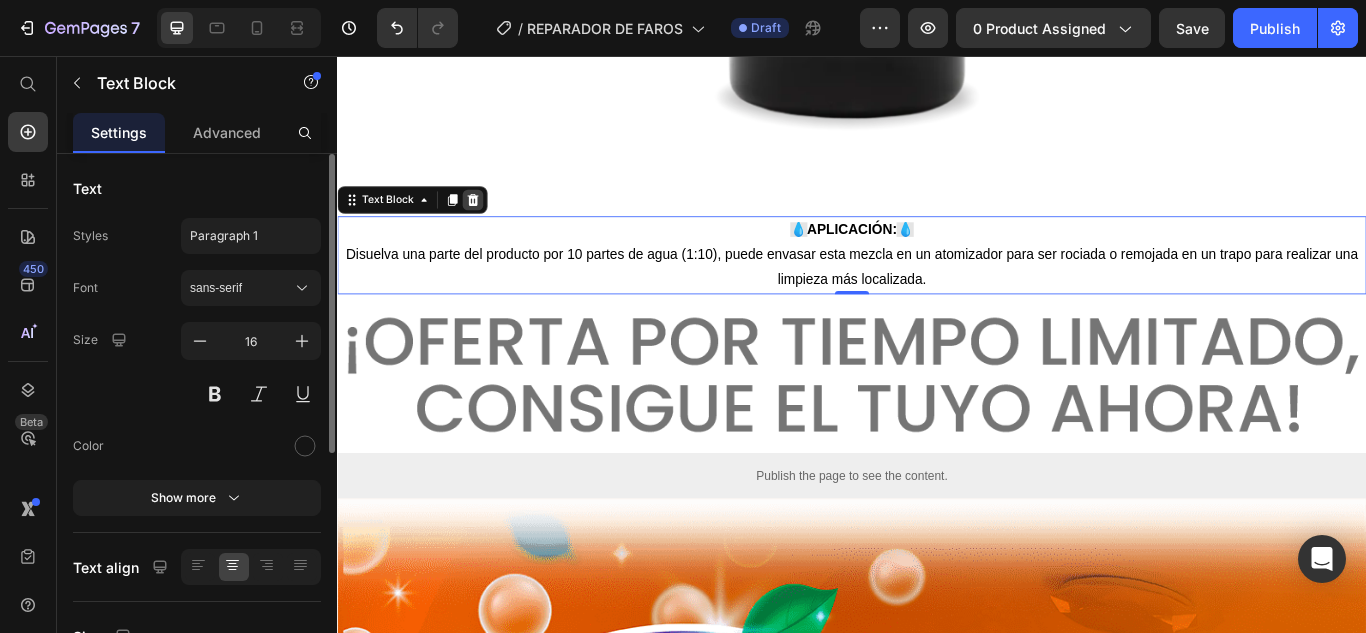 click 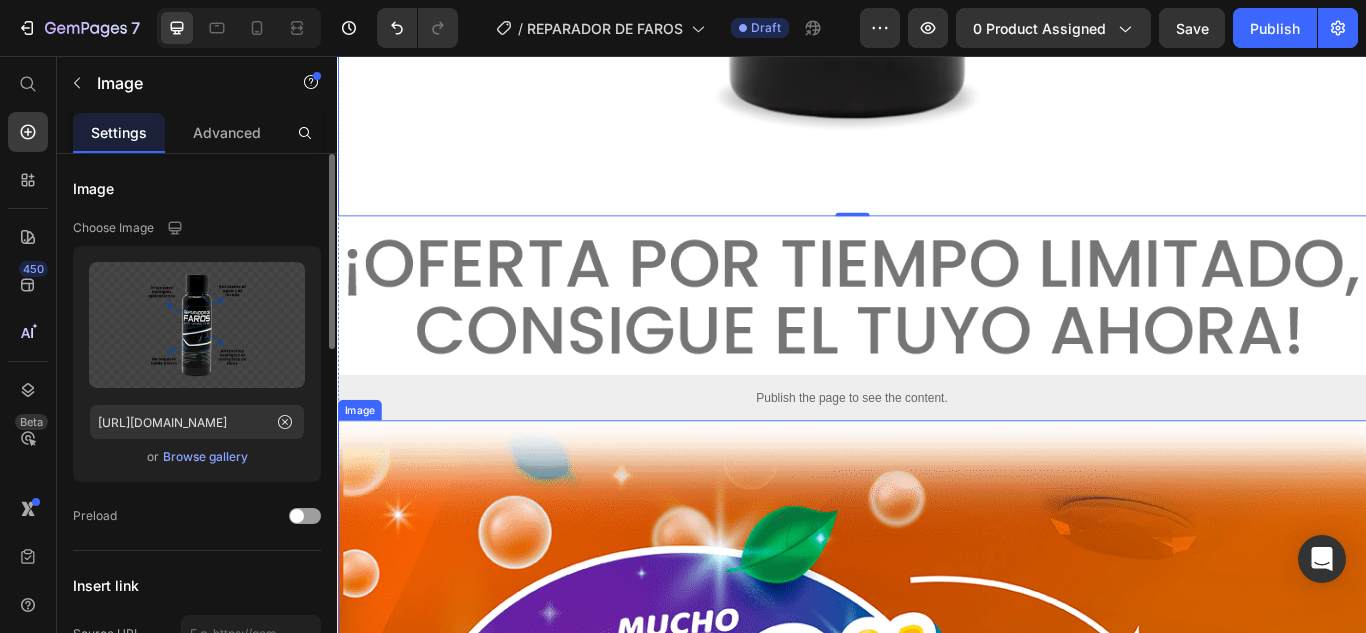 click at bounding box center (937, 1436) 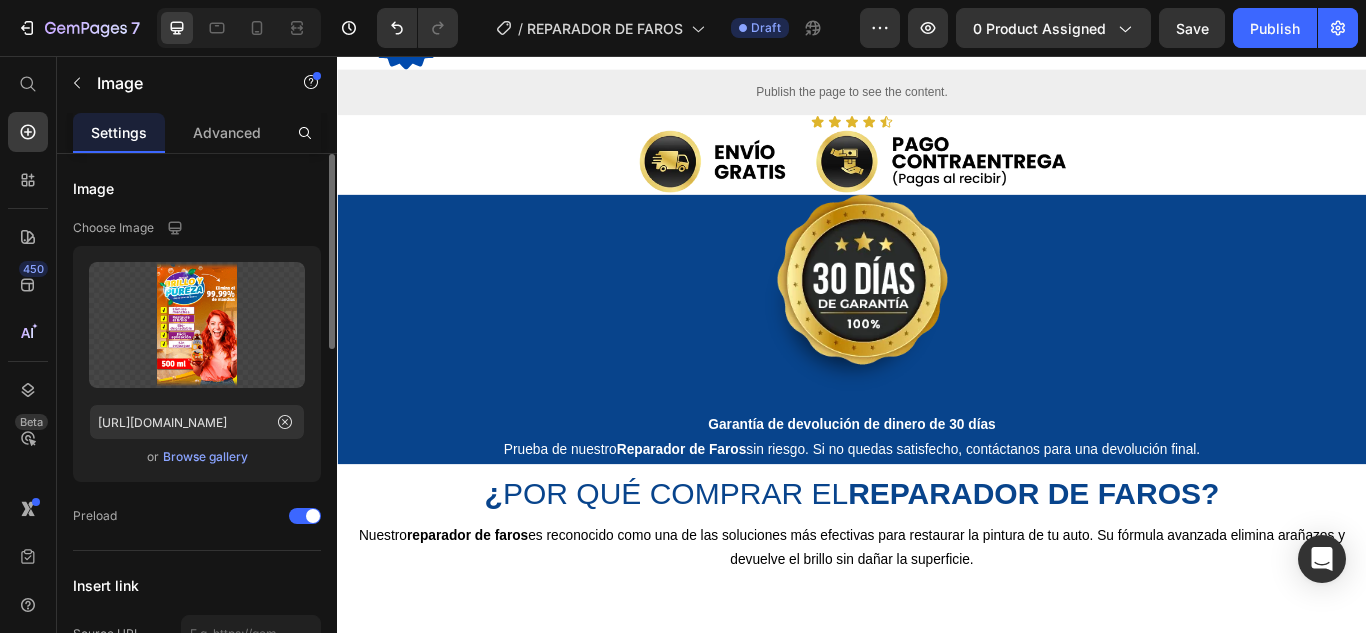 scroll, scrollTop: 4946, scrollLeft: 0, axis: vertical 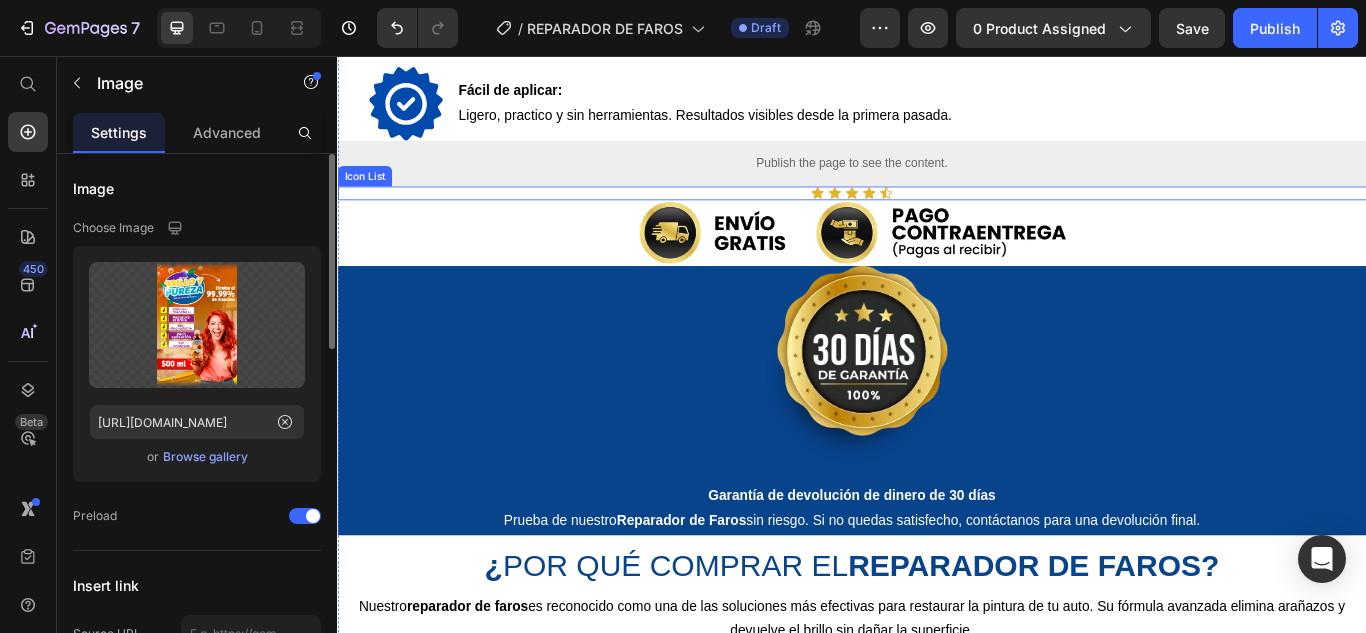 click on "Icon Icon Icon Icon Icon" at bounding box center [937, 216] 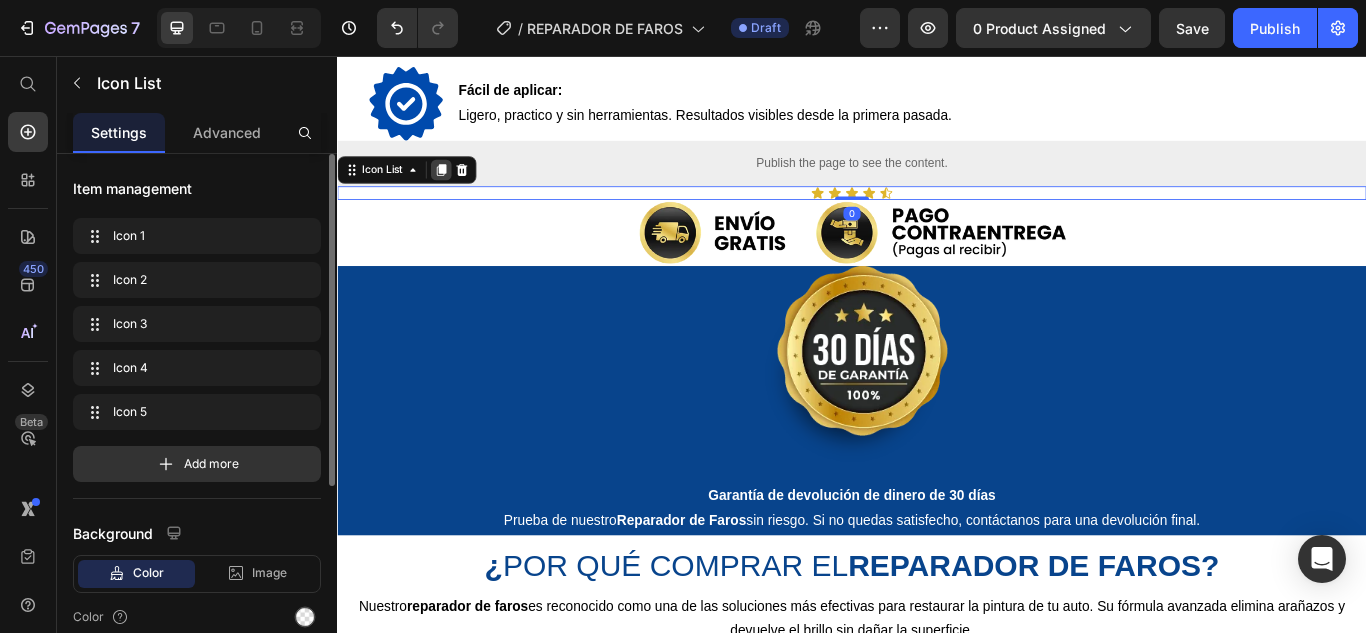 click at bounding box center (458, 189) 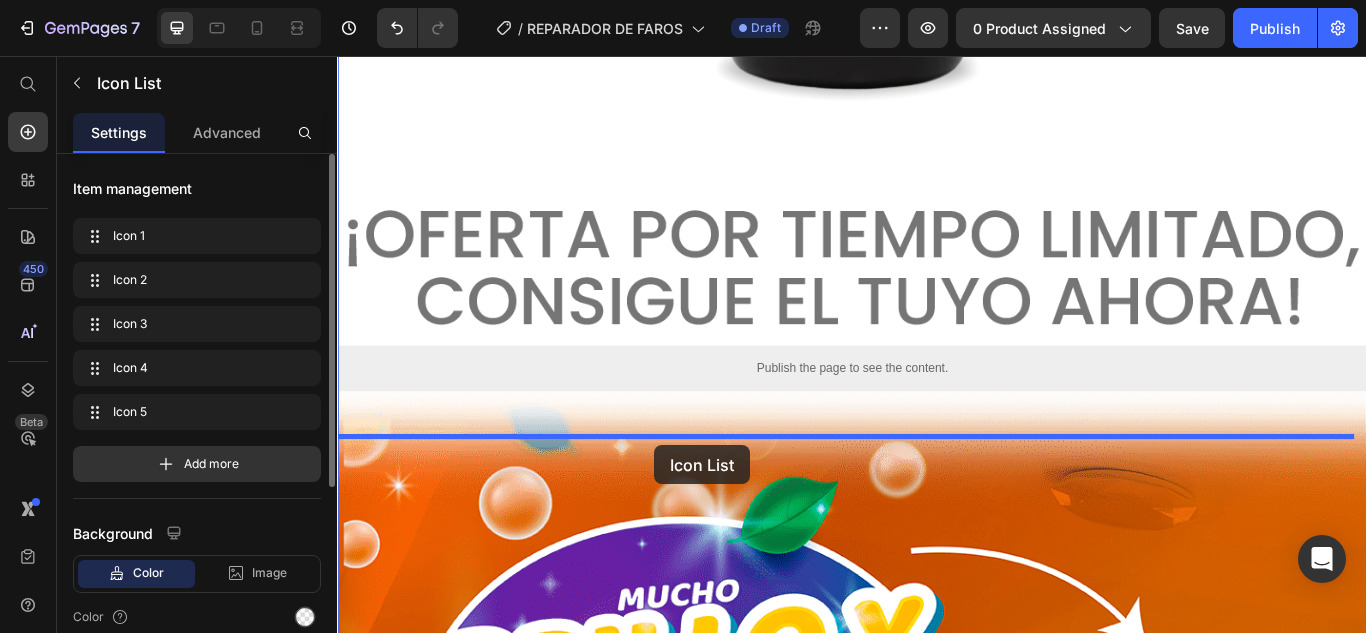 drag, startPoint x: 385, startPoint y: 278, endPoint x: 707, endPoint y: 510, distance: 396.87277 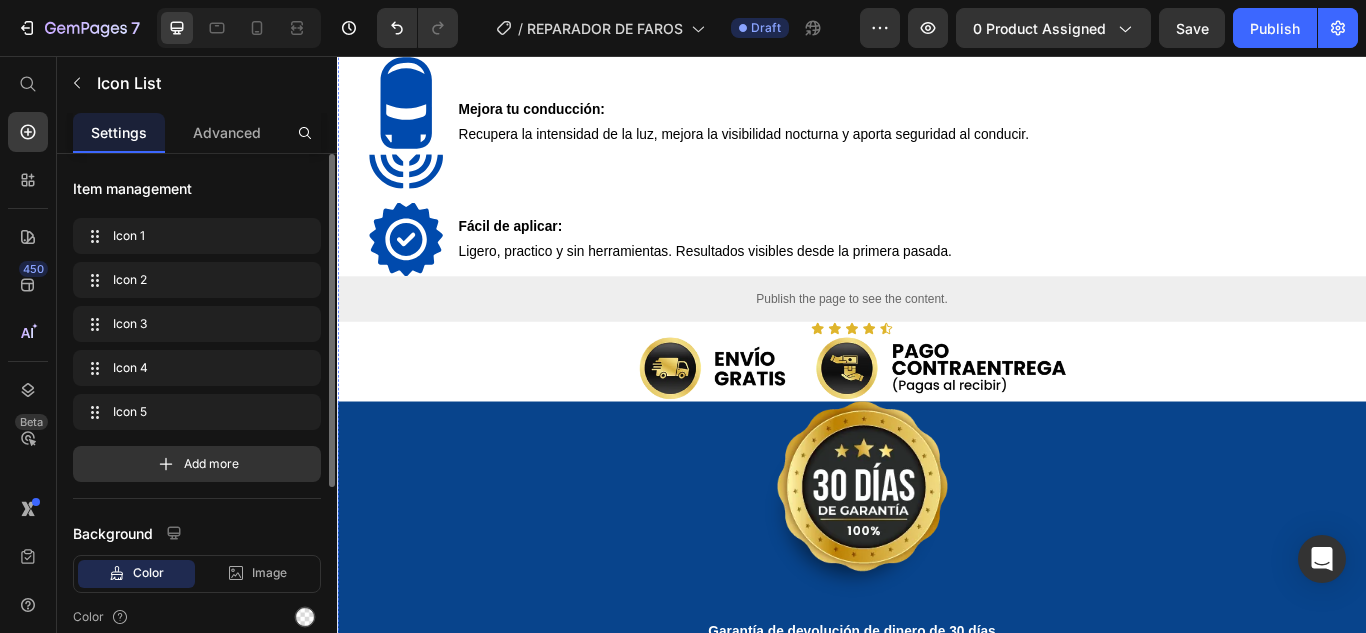 scroll, scrollTop: 4780, scrollLeft: 0, axis: vertical 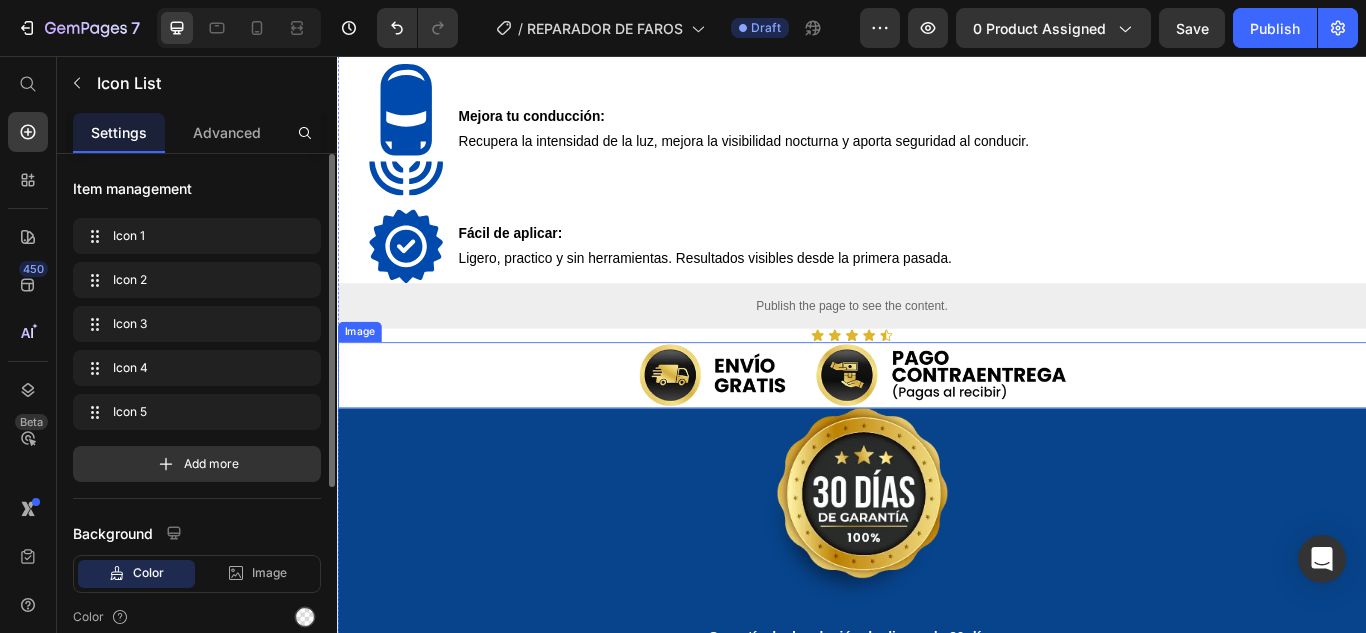 click at bounding box center (937, 428) 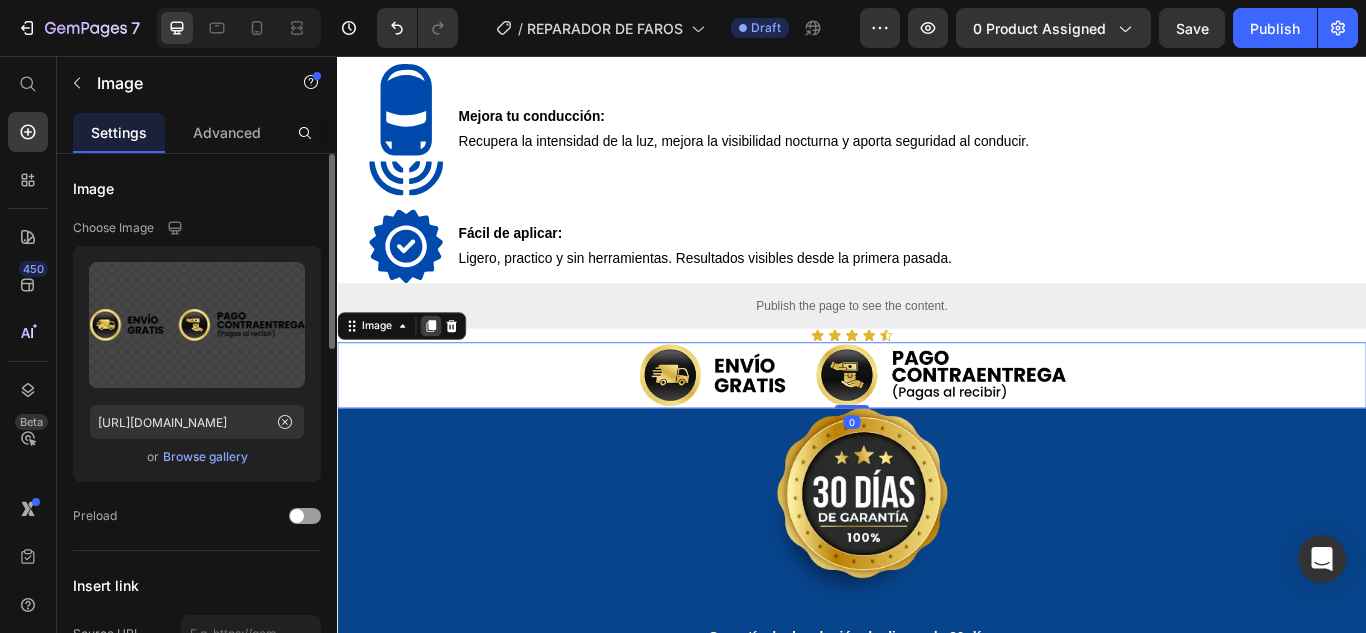 click 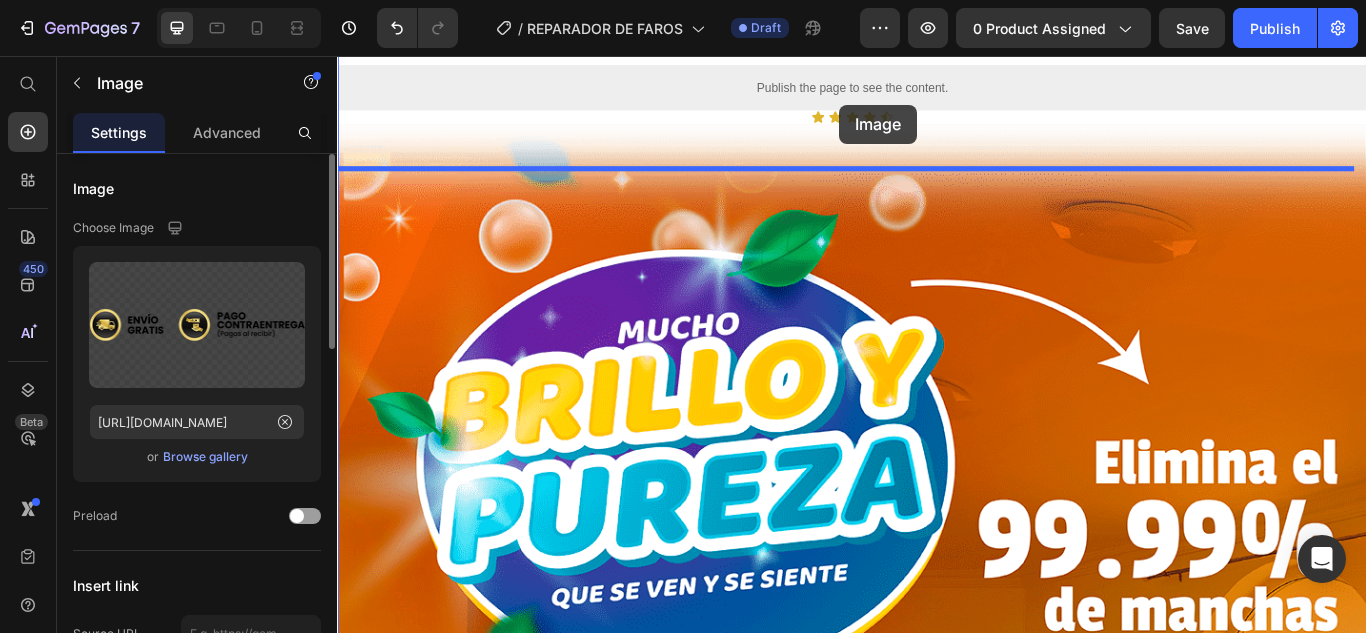scroll, scrollTop: 7063, scrollLeft: 0, axis: vertical 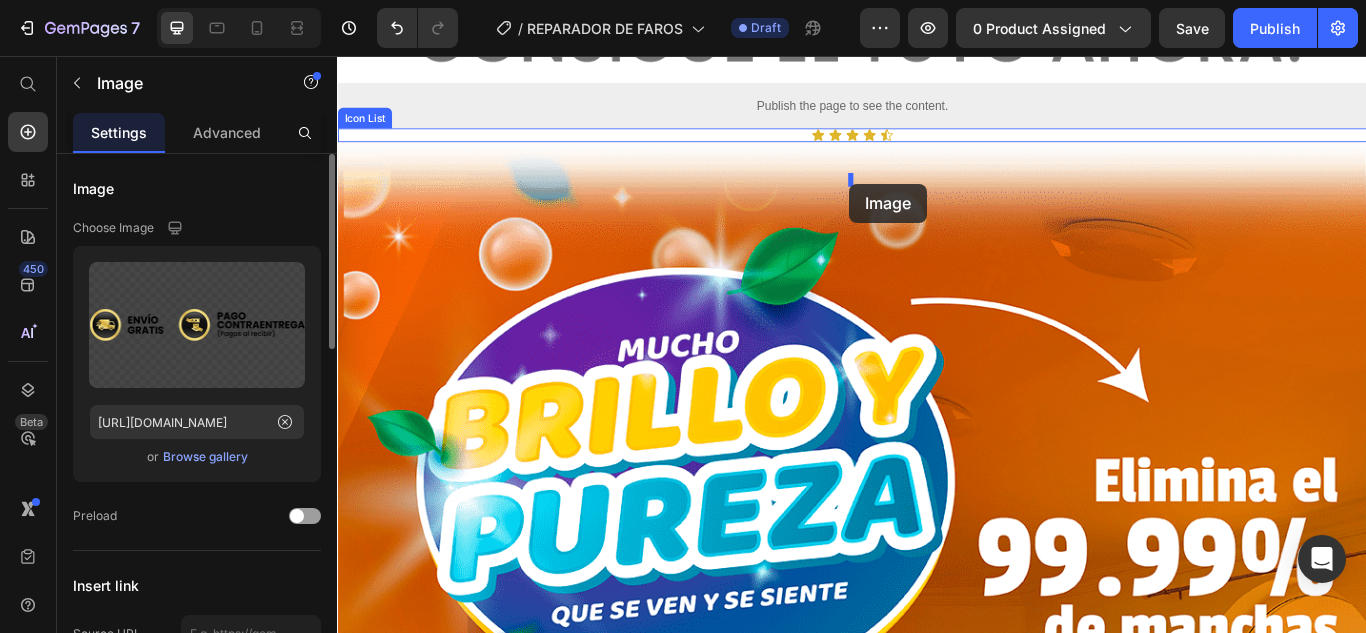 drag, startPoint x: 384, startPoint y: 520, endPoint x: 934, endPoint y: 205, distance: 633.8178 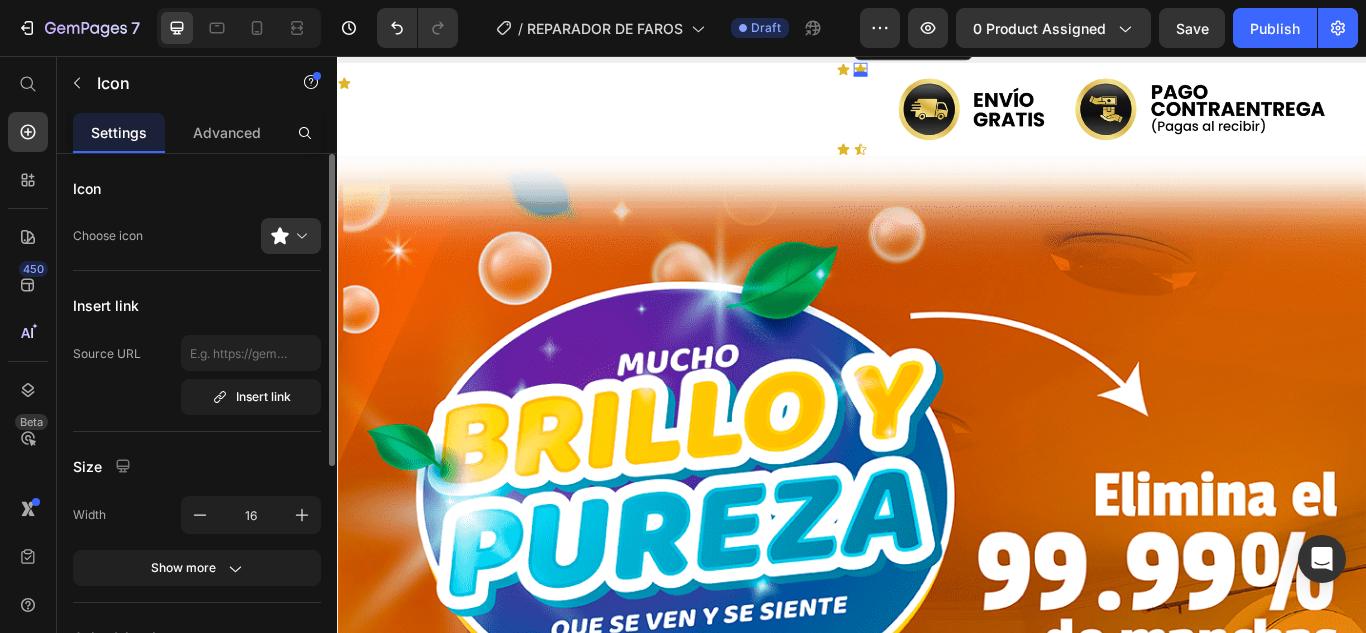 scroll, scrollTop: 6986, scrollLeft: 0, axis: vertical 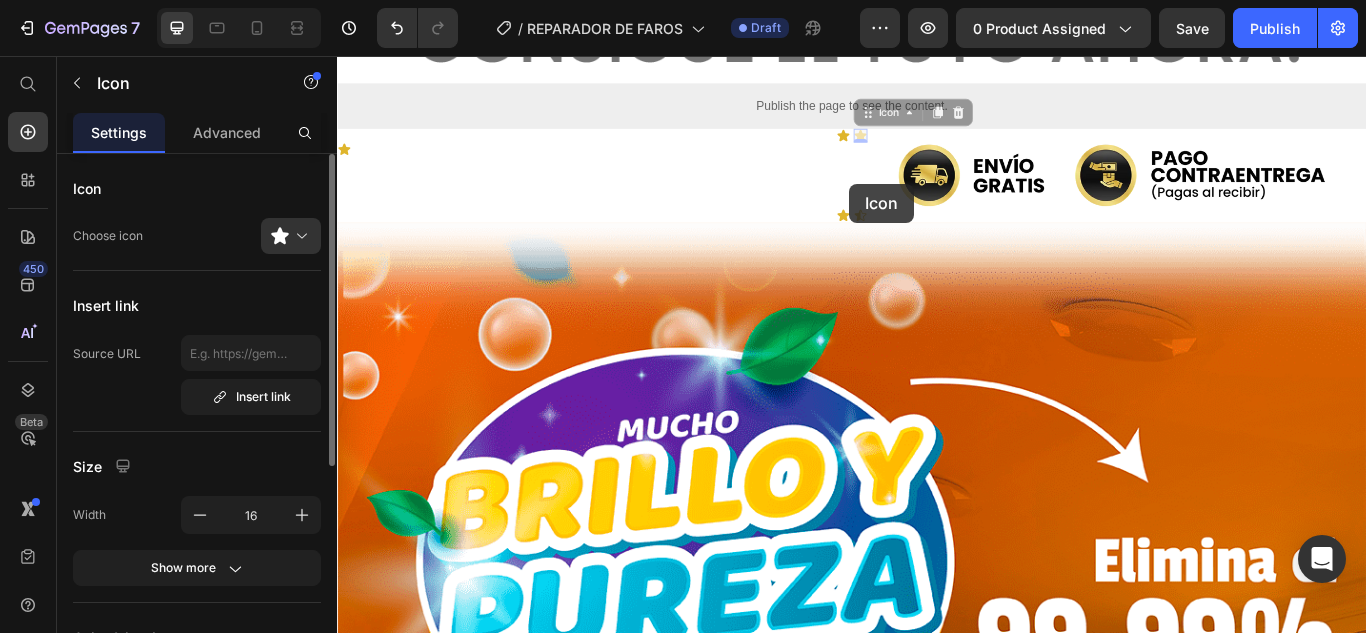 click on "Icon Icon   0 Icon   0 Icon Image Row Icon Icon" at bounding box center (937, 195) 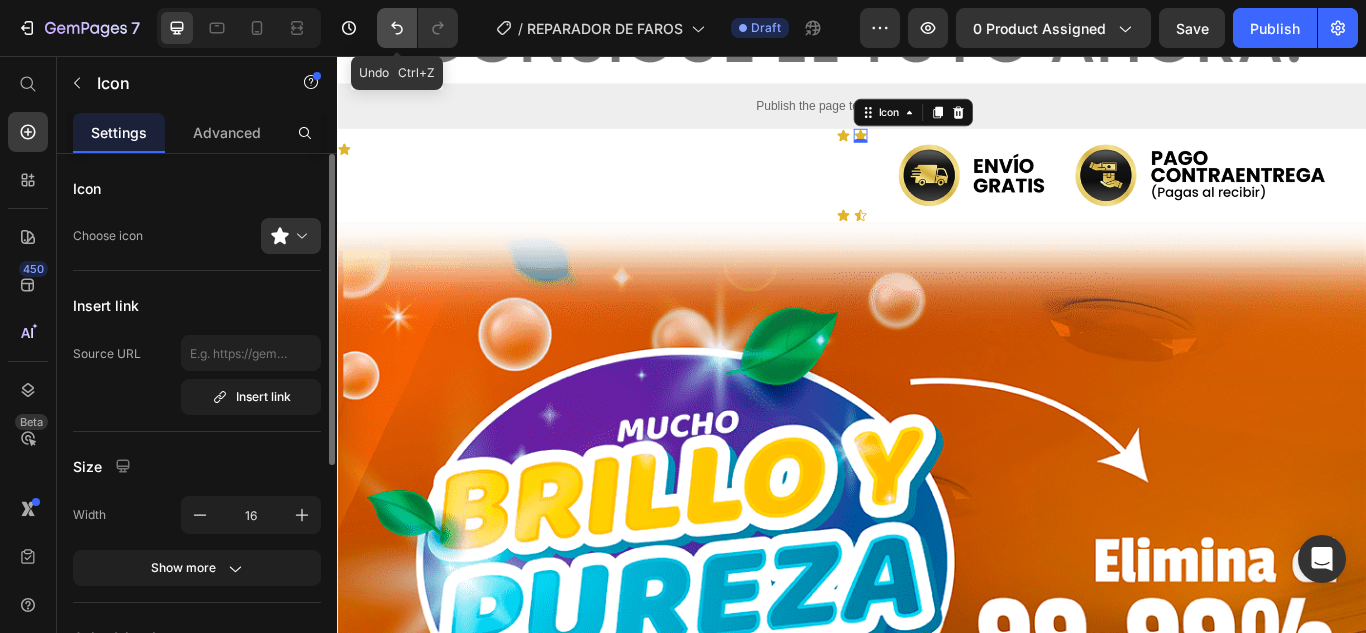 click 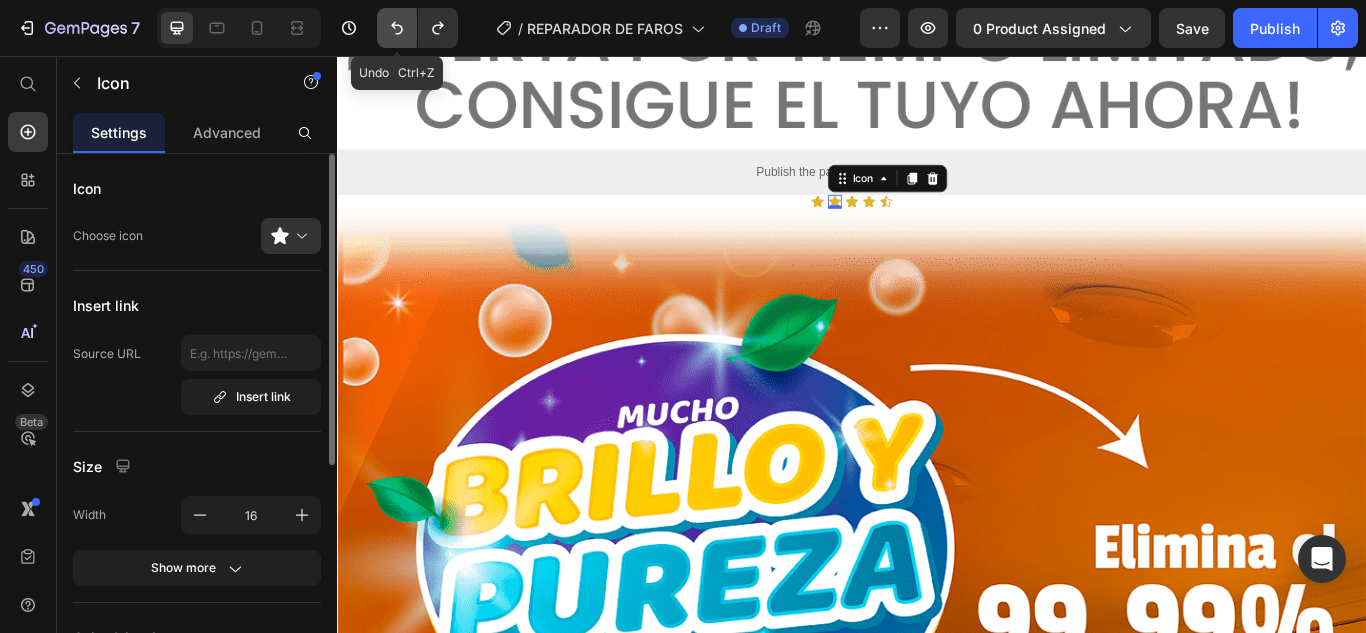 scroll, scrollTop: 7063, scrollLeft: 0, axis: vertical 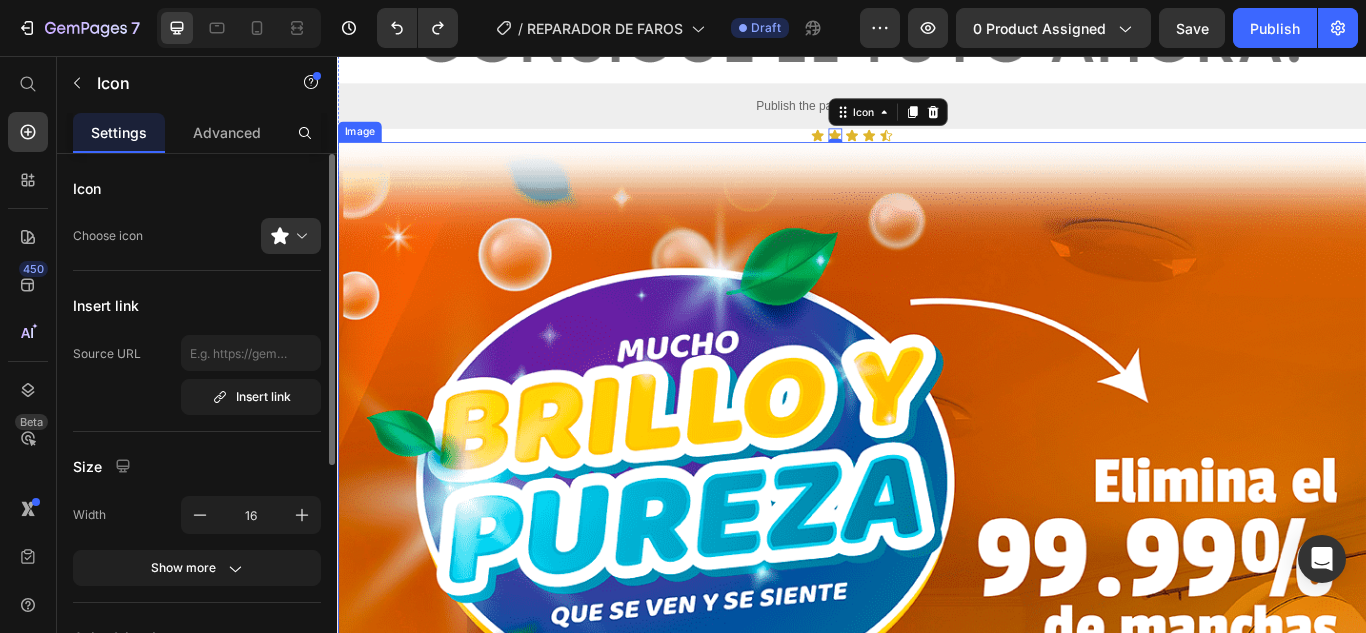 click at bounding box center (937, 1112) 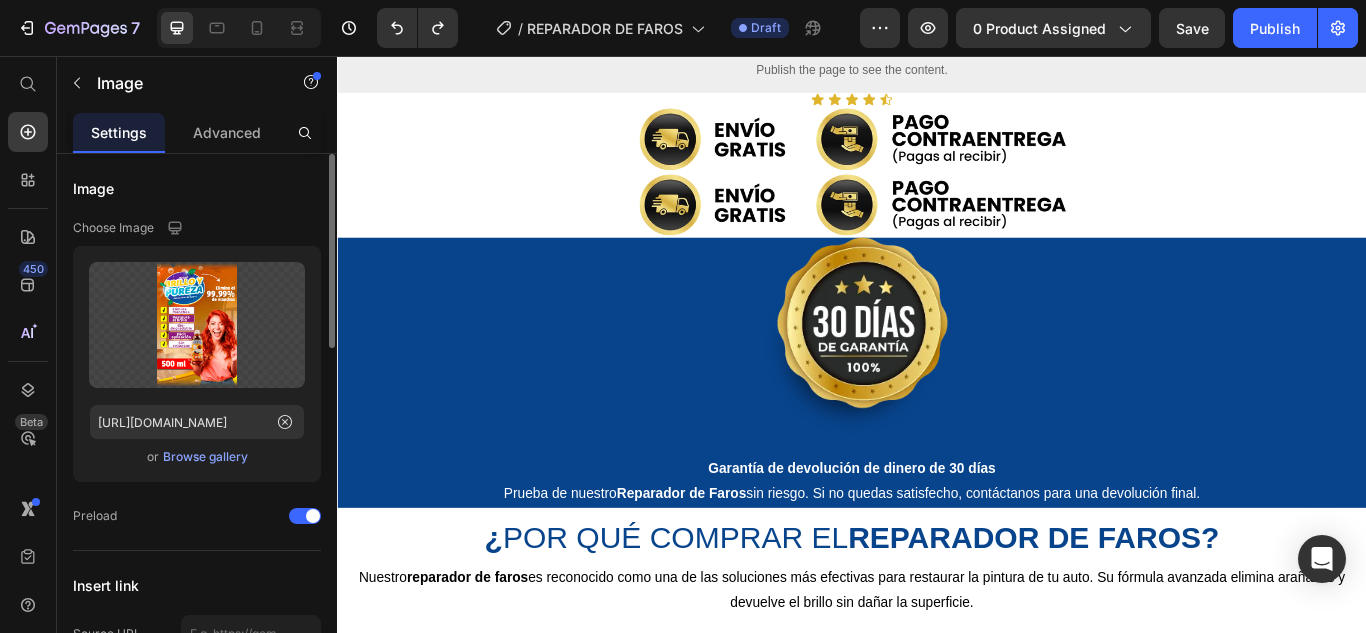 scroll, scrollTop: 5063, scrollLeft: 0, axis: vertical 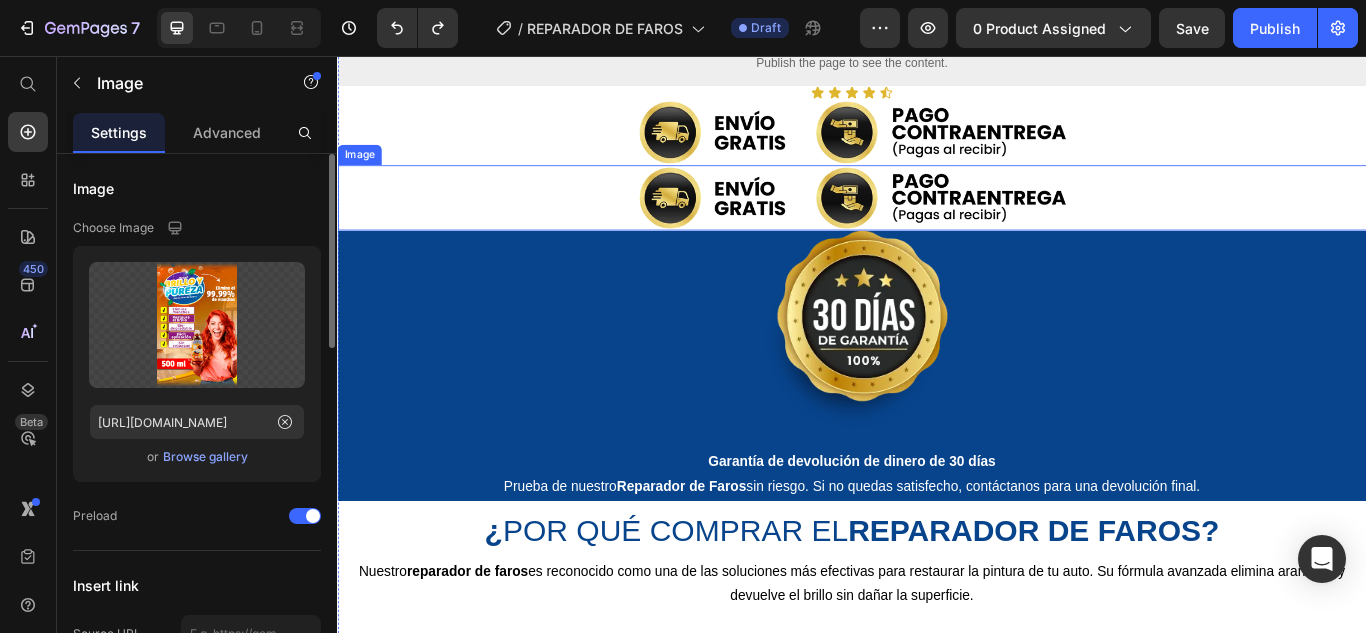 click at bounding box center (937, 222) 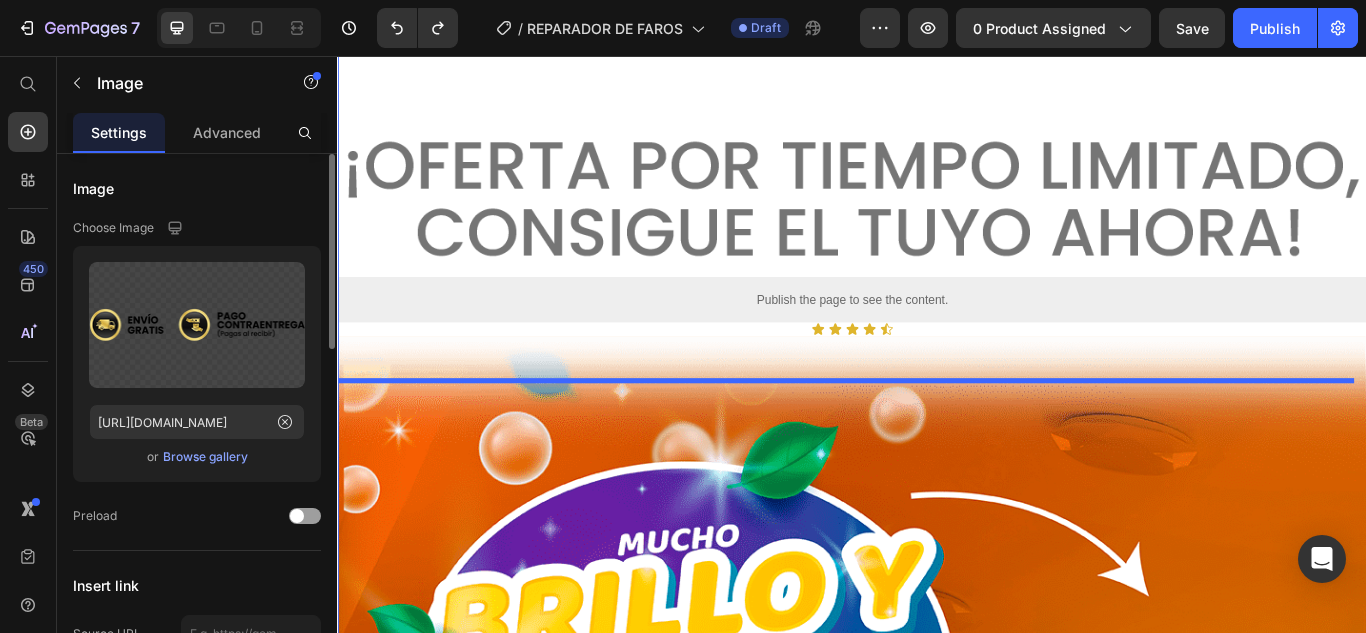 scroll, scrollTop: 7007, scrollLeft: 0, axis: vertical 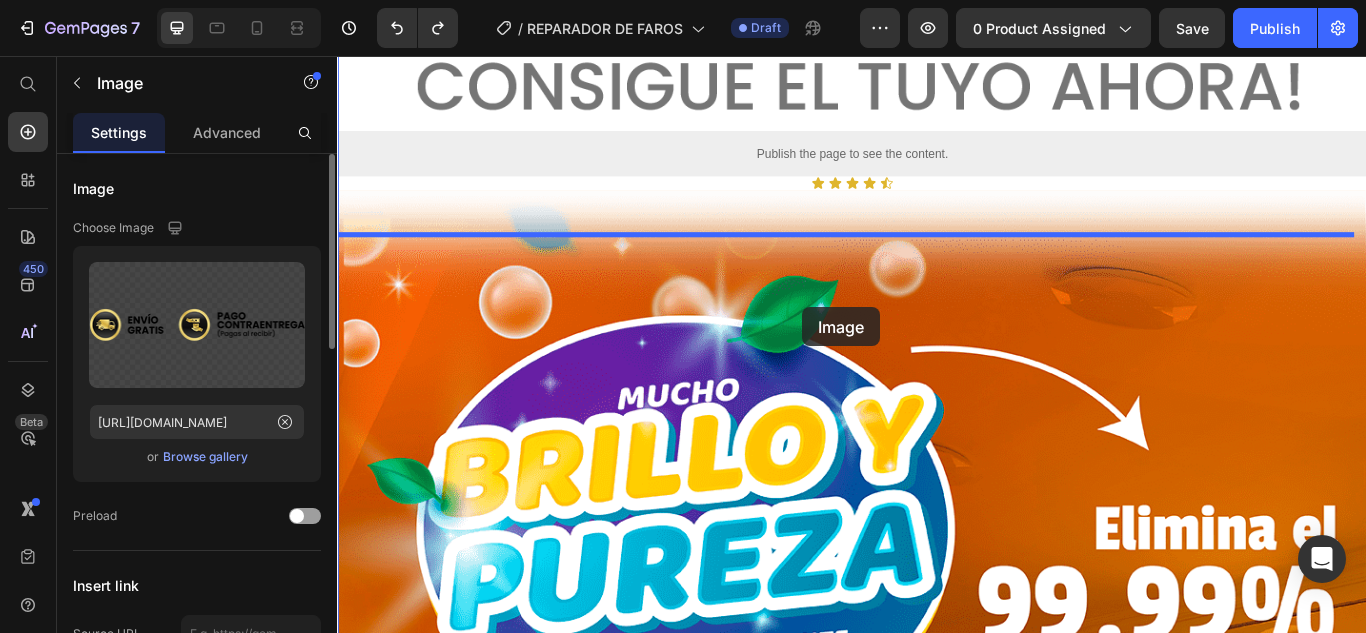 drag, startPoint x: 378, startPoint y: 233, endPoint x: 881, endPoint y: 340, distance: 514.2548 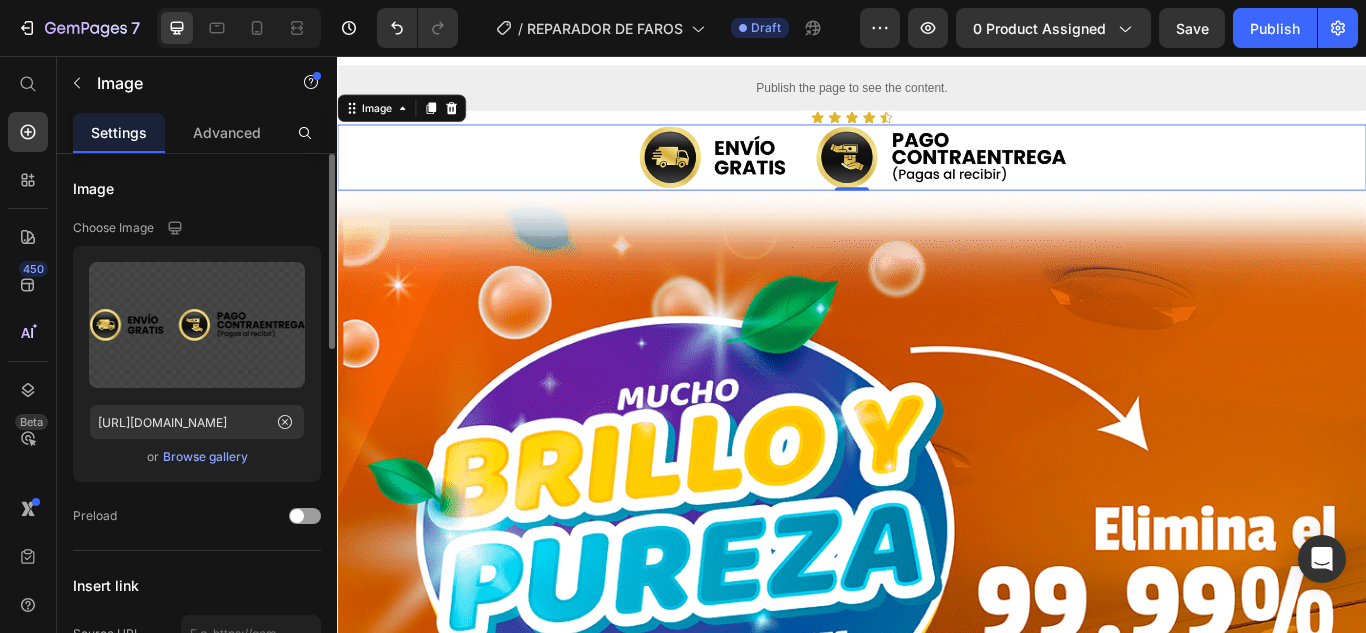 scroll, scrollTop: 6930, scrollLeft: 0, axis: vertical 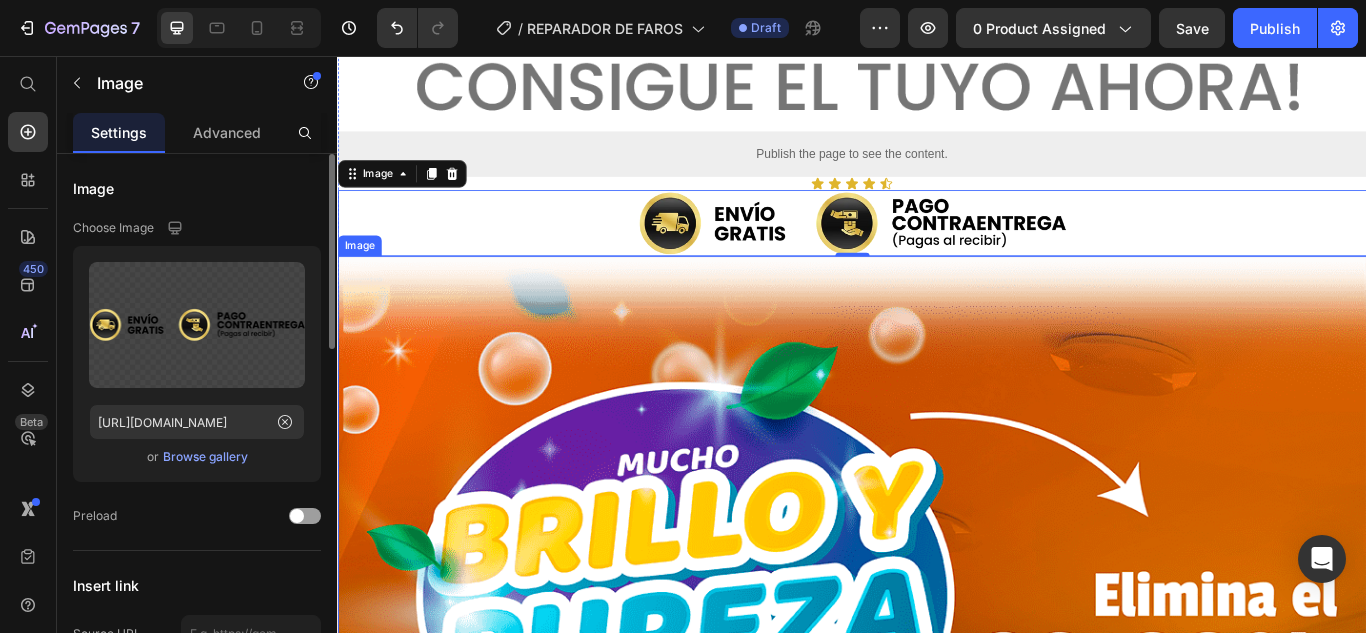 click at bounding box center [937, 1245] 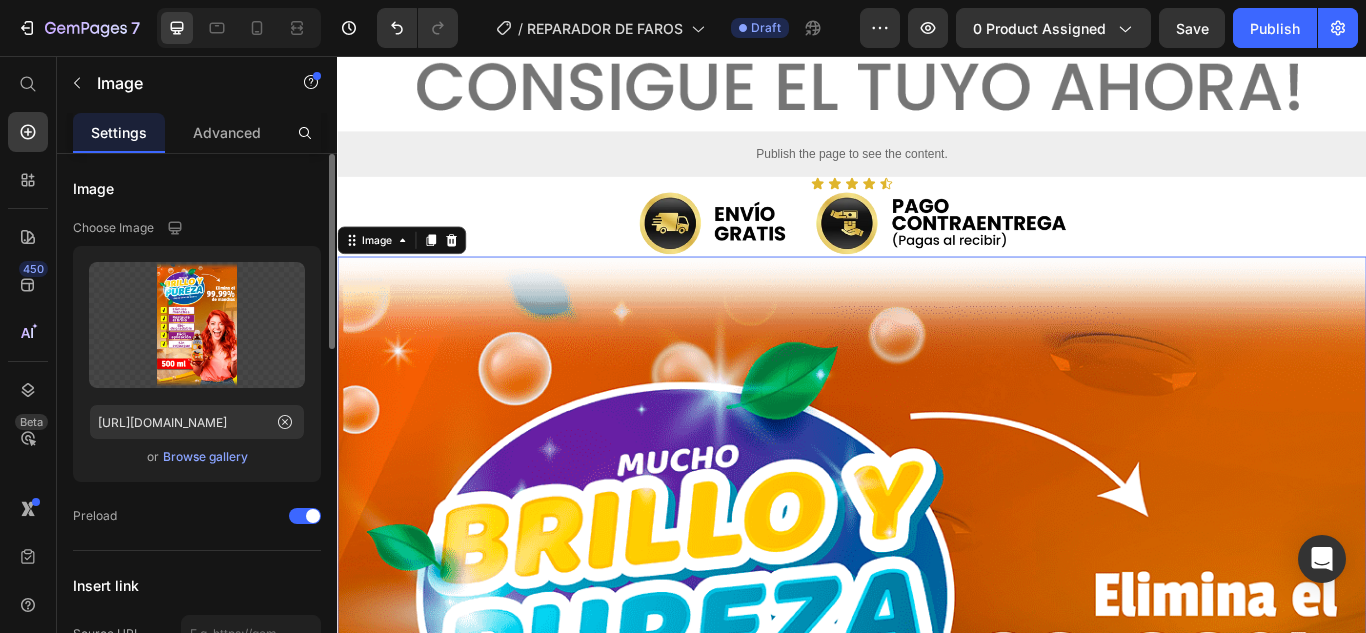 scroll, scrollTop: 7030, scrollLeft: 0, axis: vertical 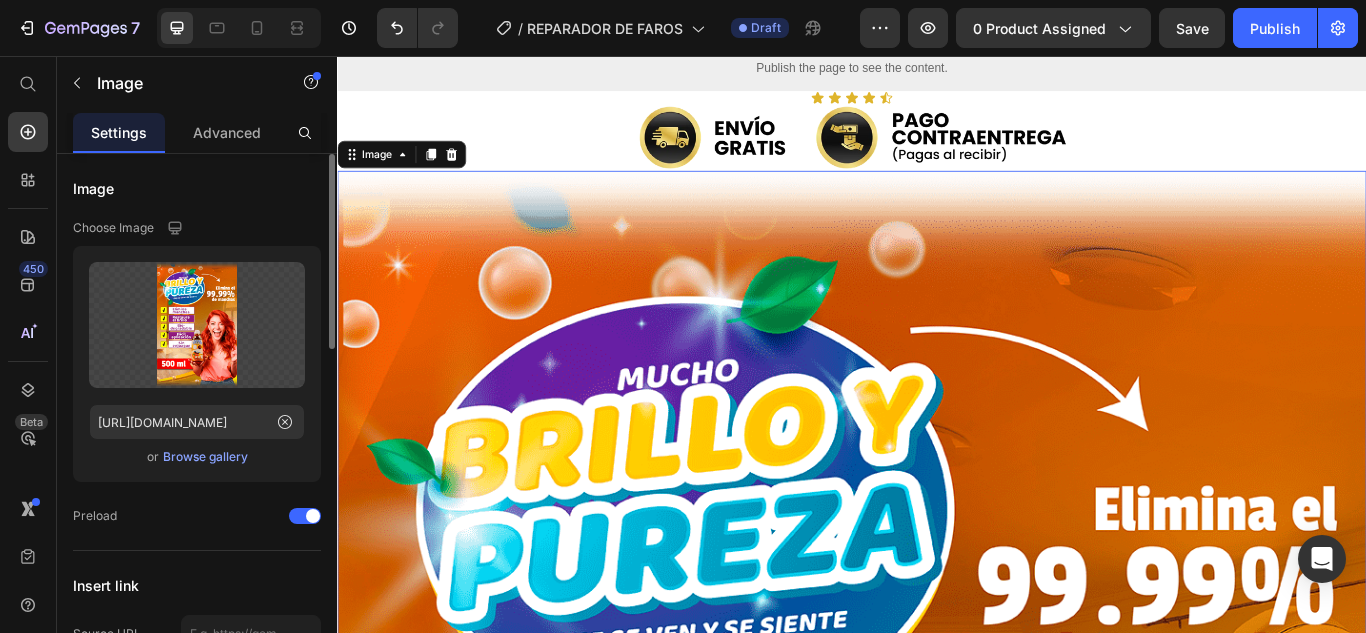 click at bounding box center [937, 1145] 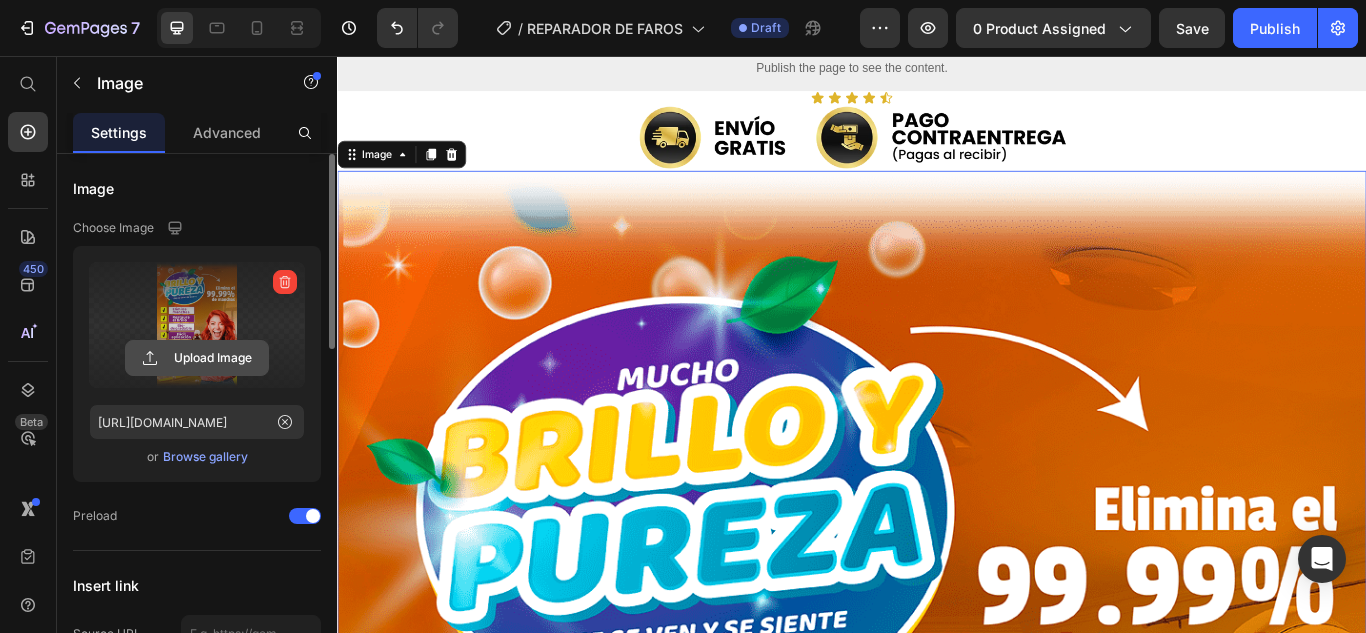 click 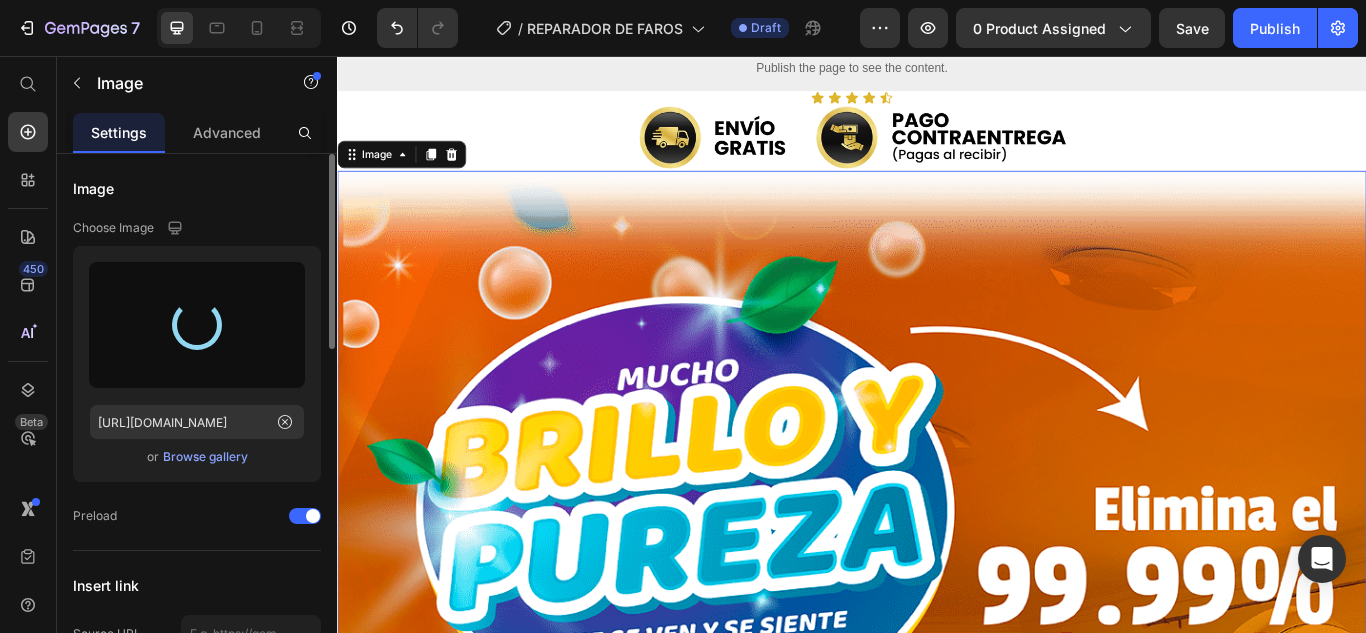 type on "[URL][DOMAIN_NAME]" 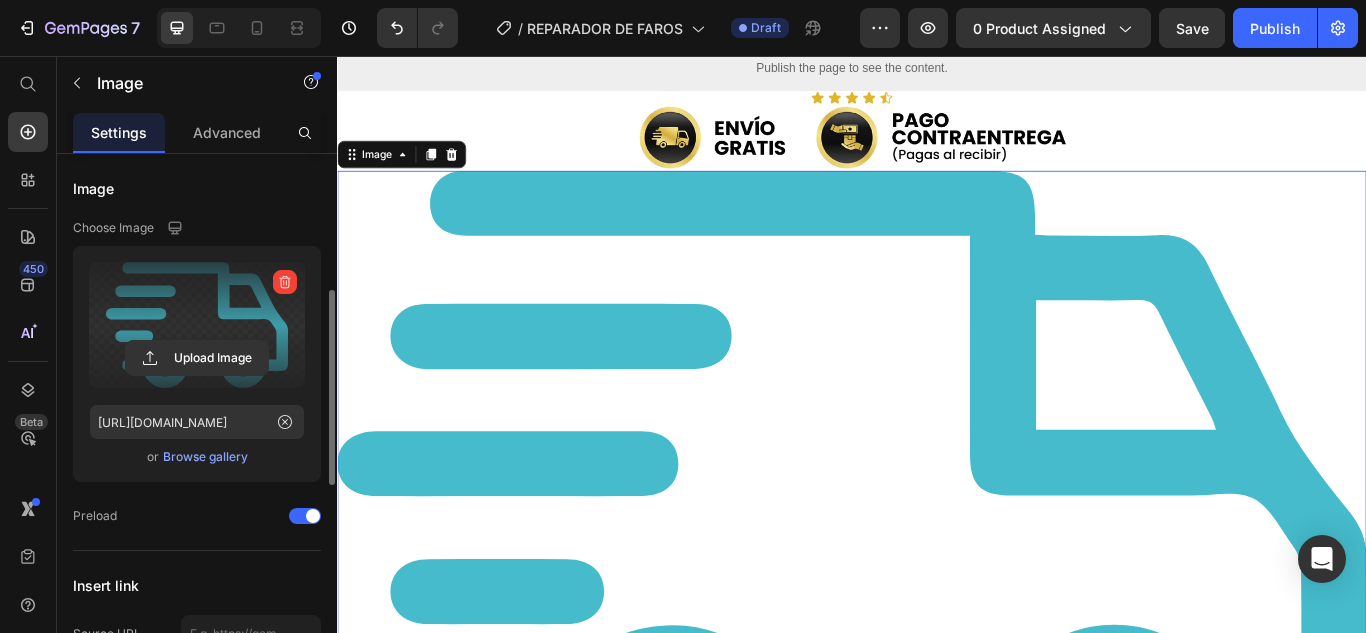 scroll, scrollTop: 300, scrollLeft: 0, axis: vertical 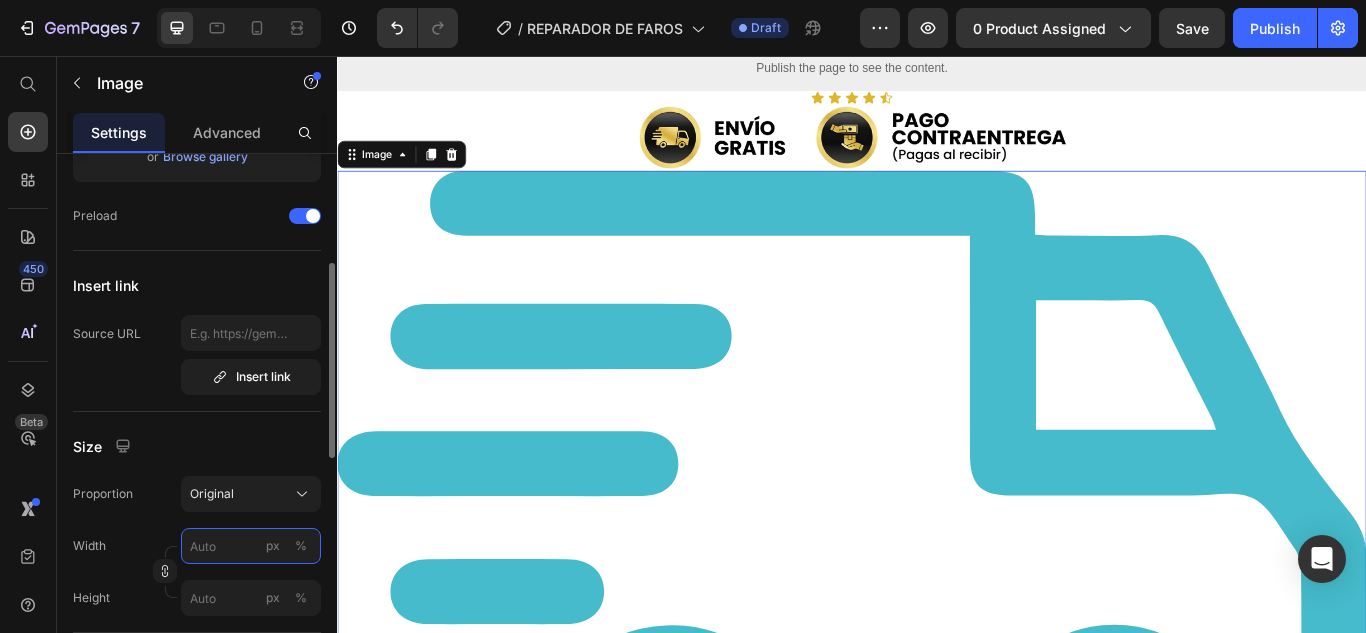click on "px %" at bounding box center (251, 546) 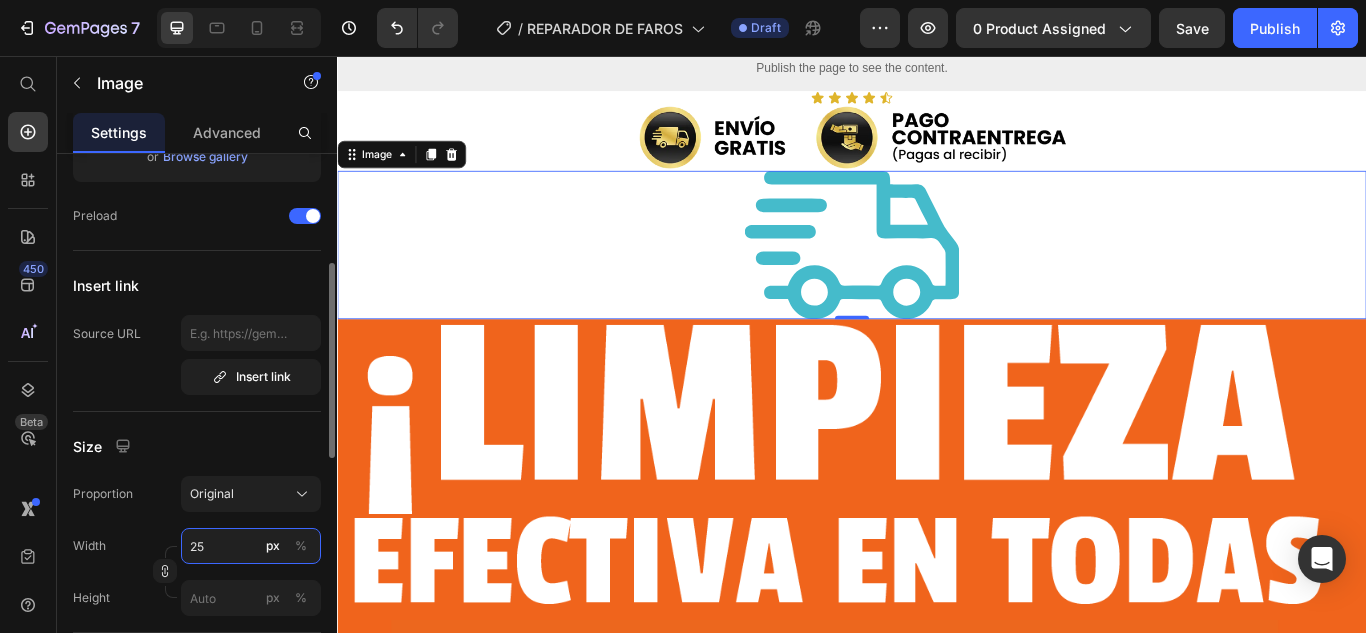 type on "2" 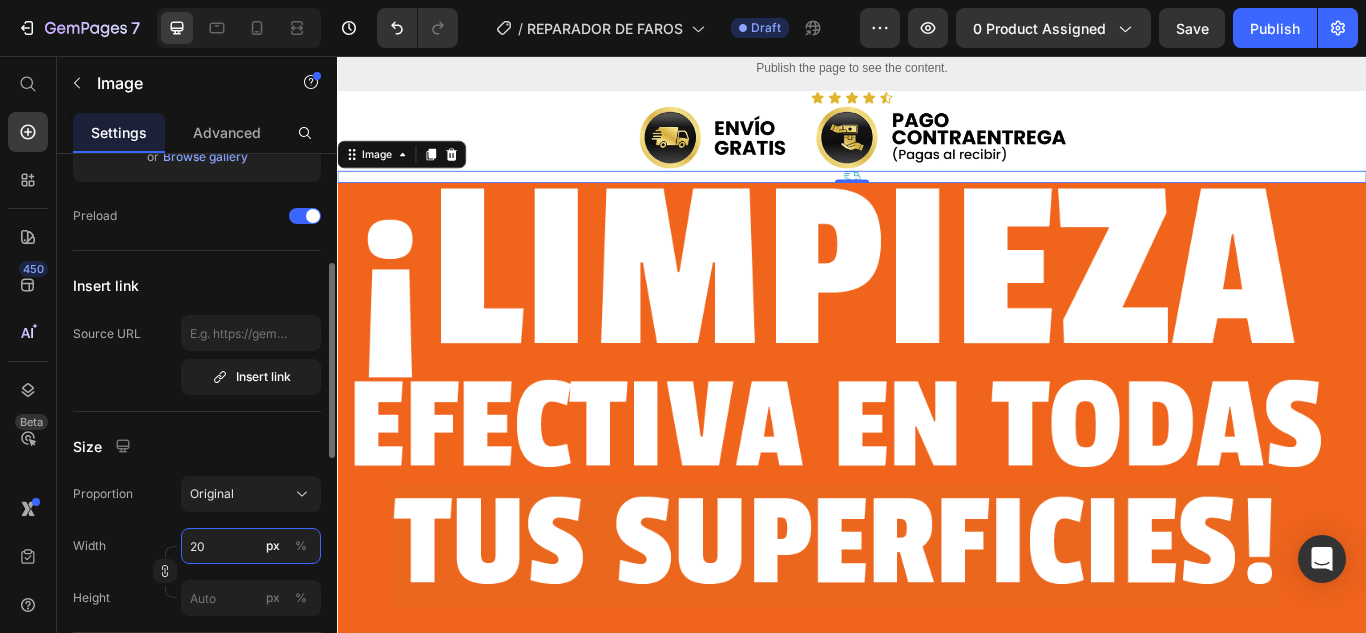 type on "2" 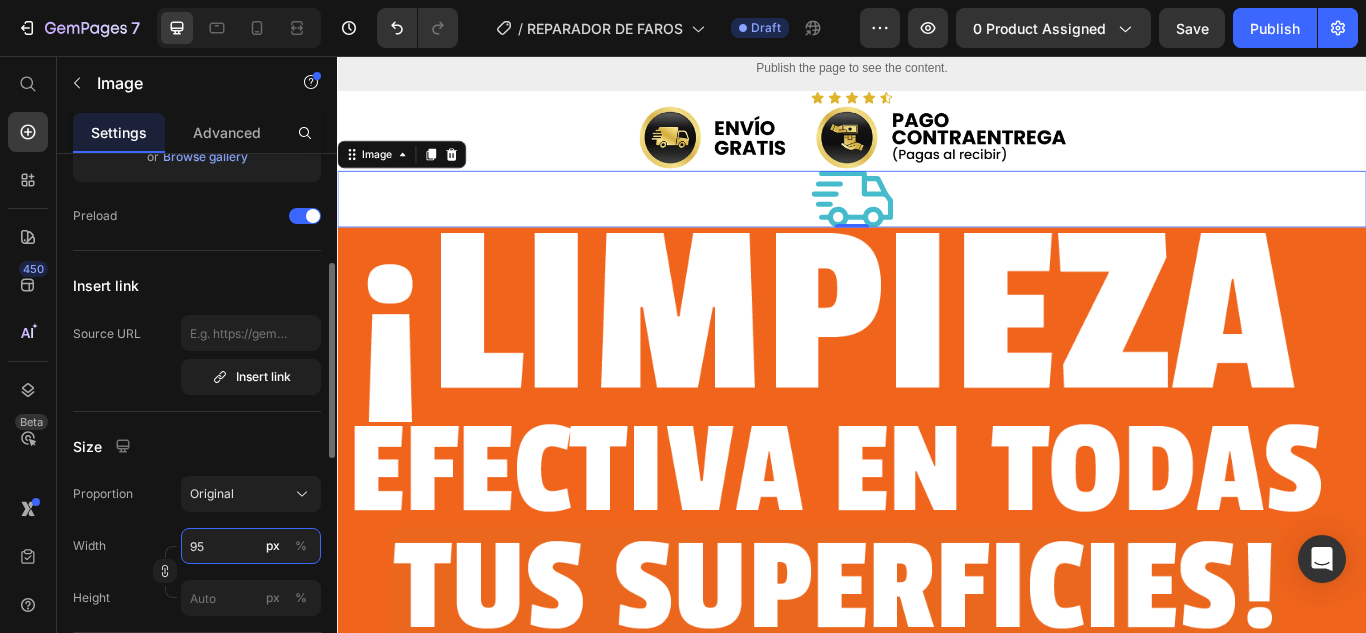 type on "9" 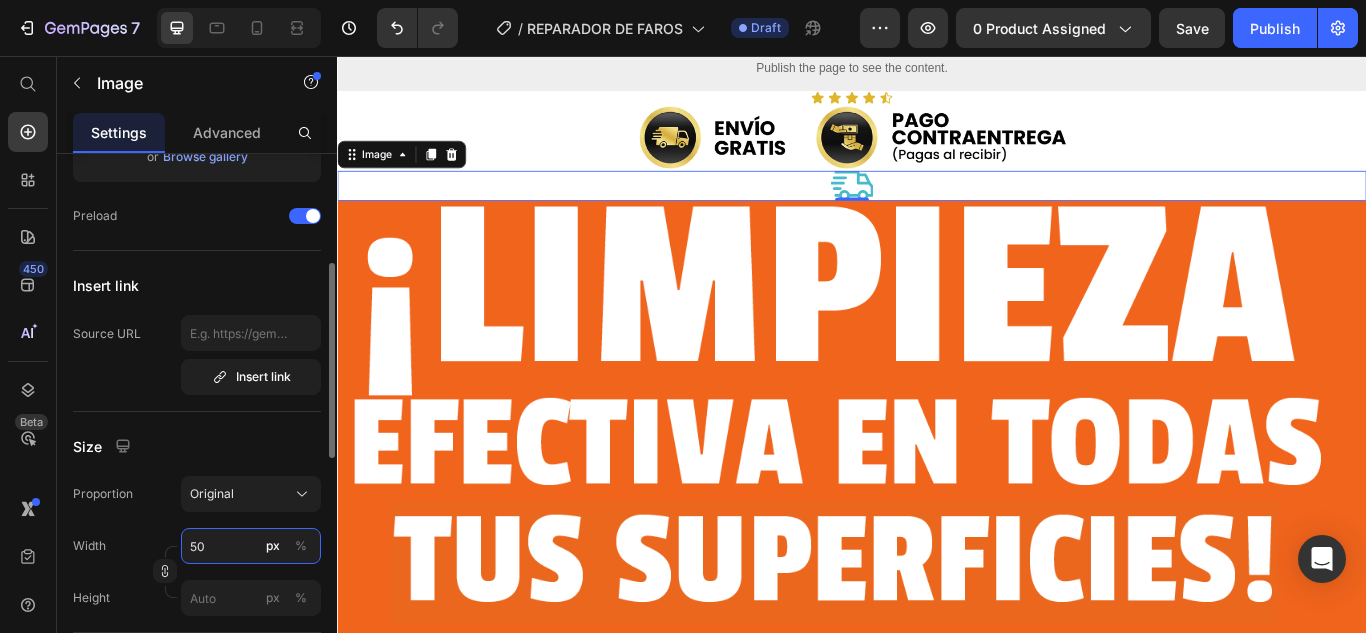 type on "5" 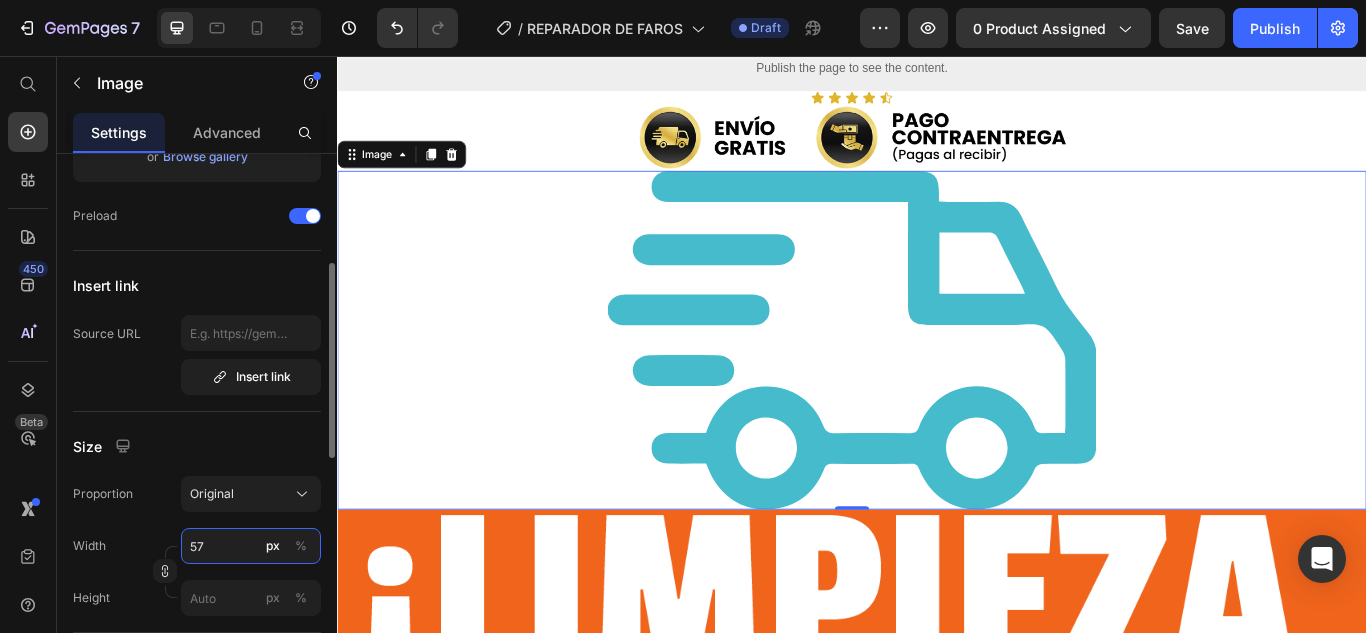 type on "5" 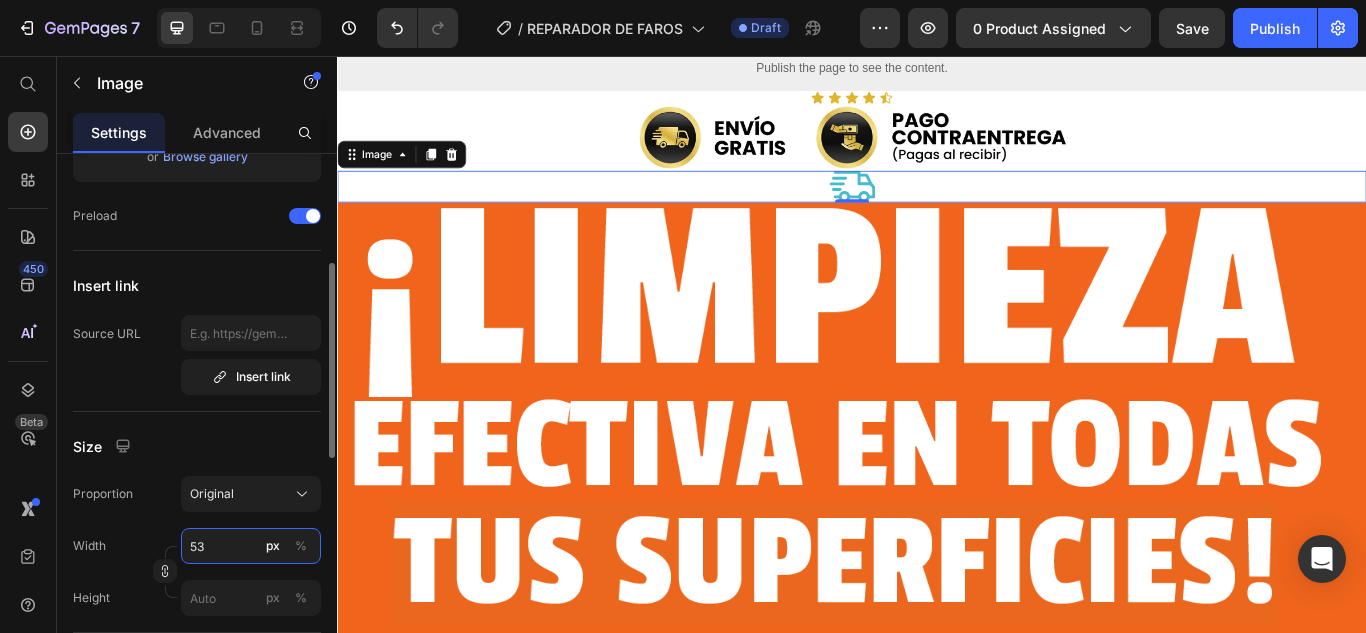 type on "5" 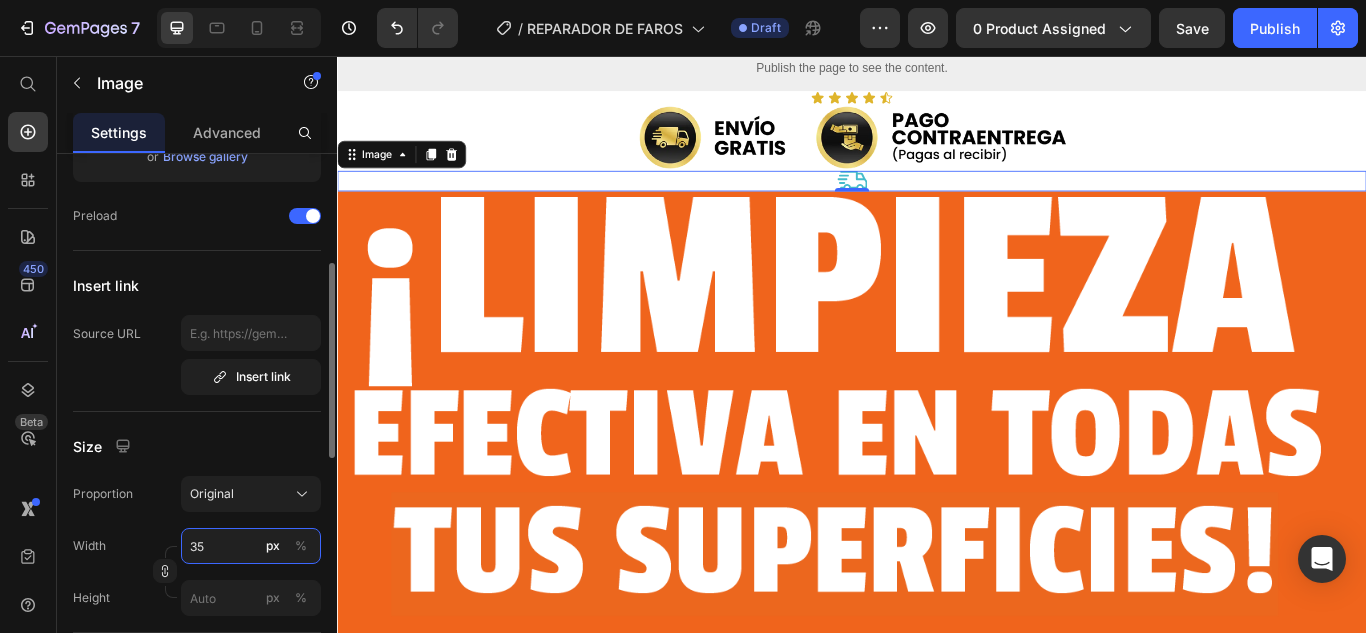 type on "3" 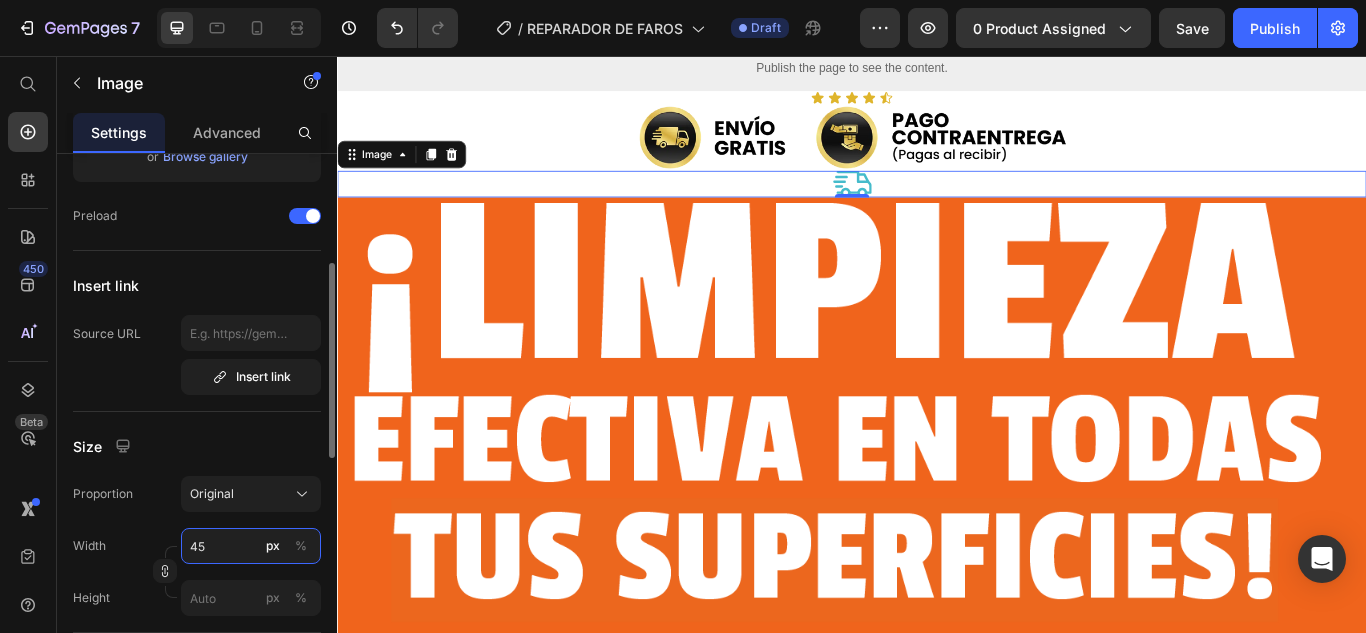 type on "4" 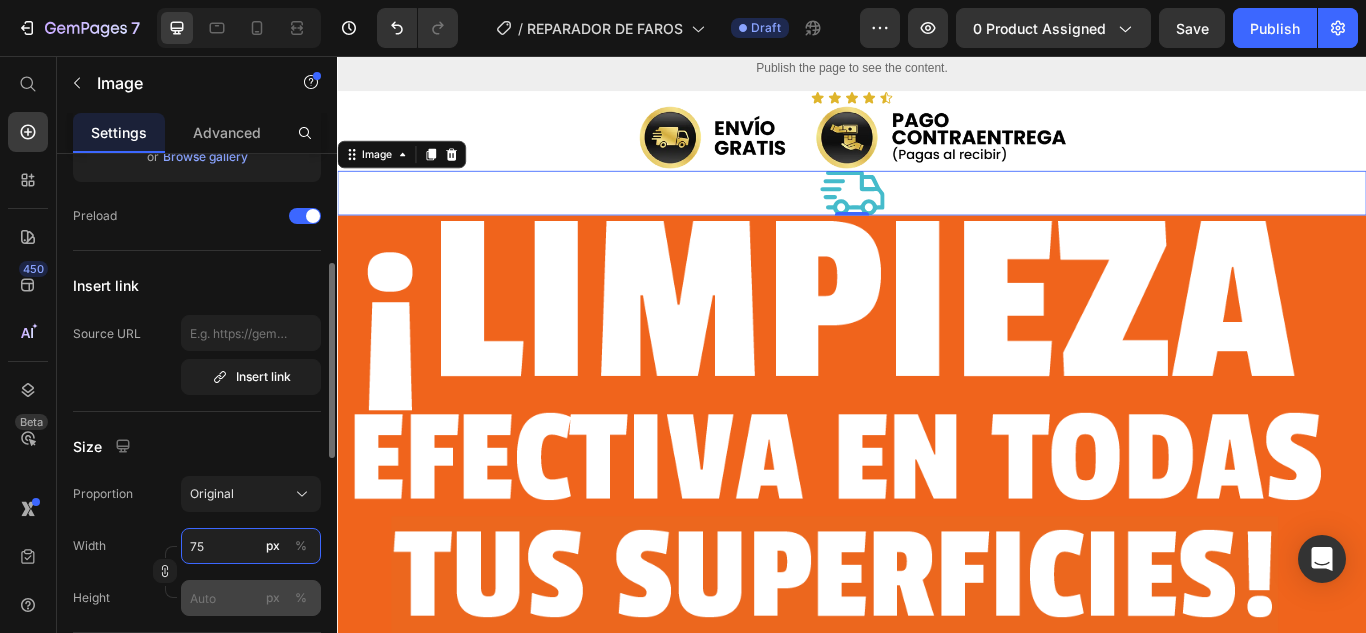 type on "75" 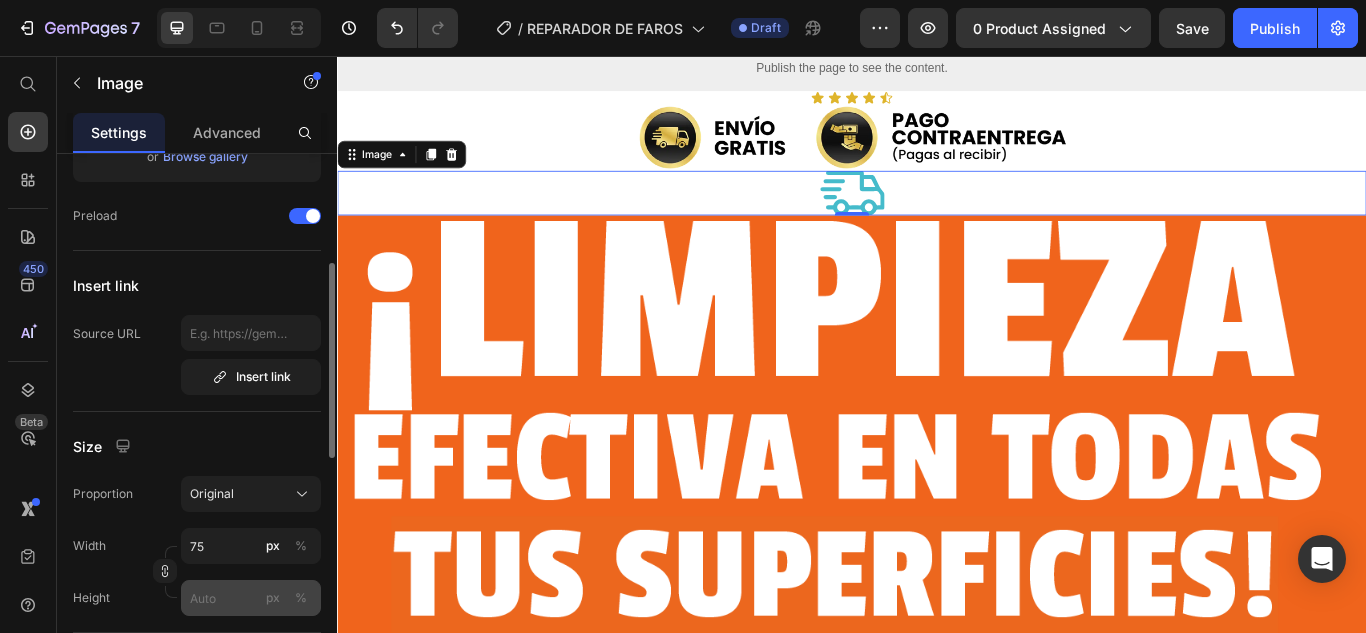 click on "px %" at bounding box center [287, 598] 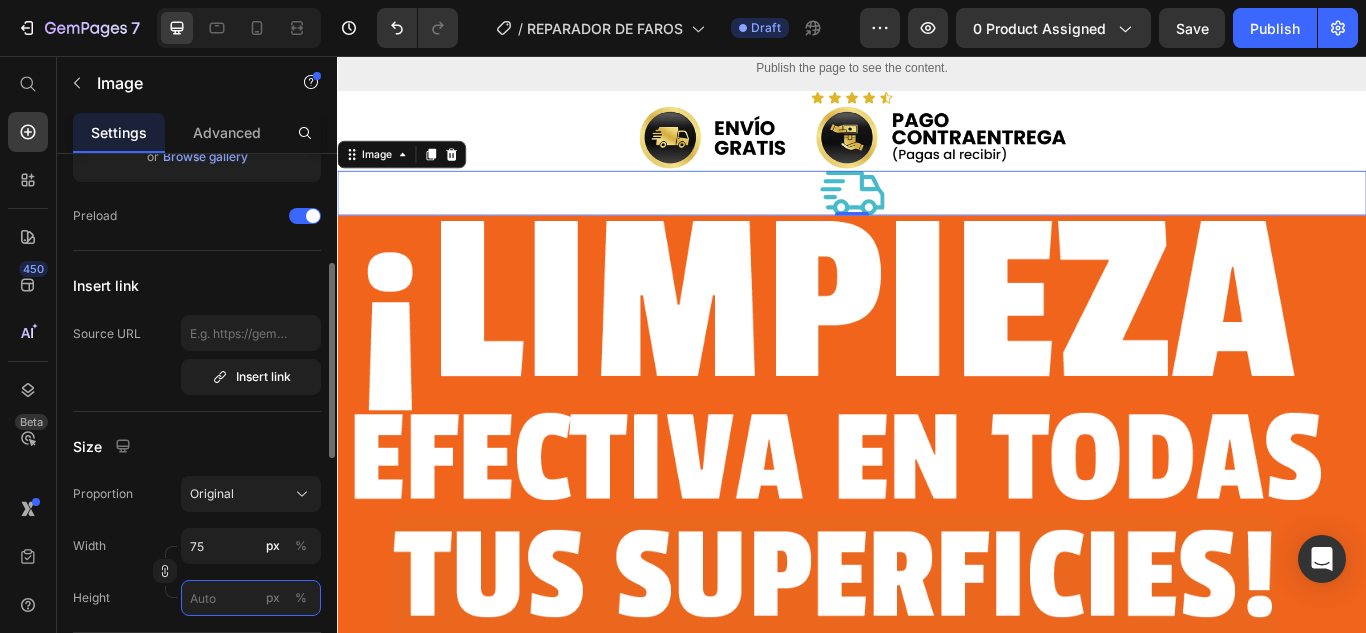 click on "px %" at bounding box center (251, 598) 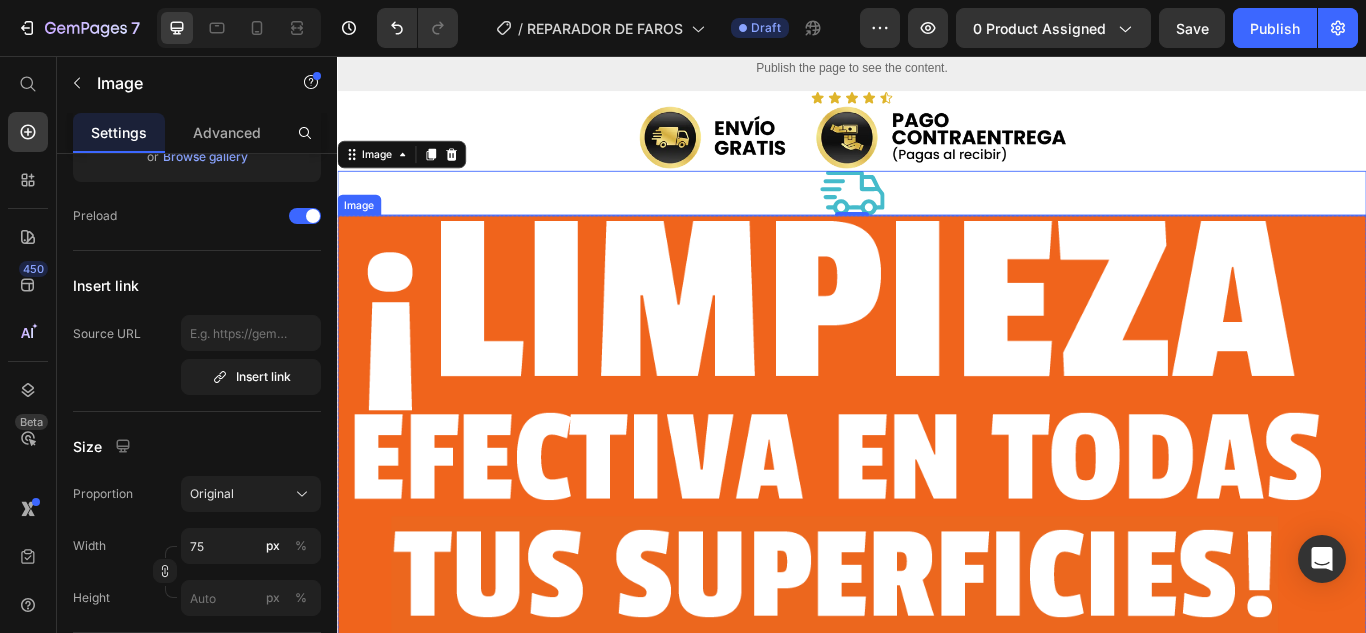 click at bounding box center (937, 509) 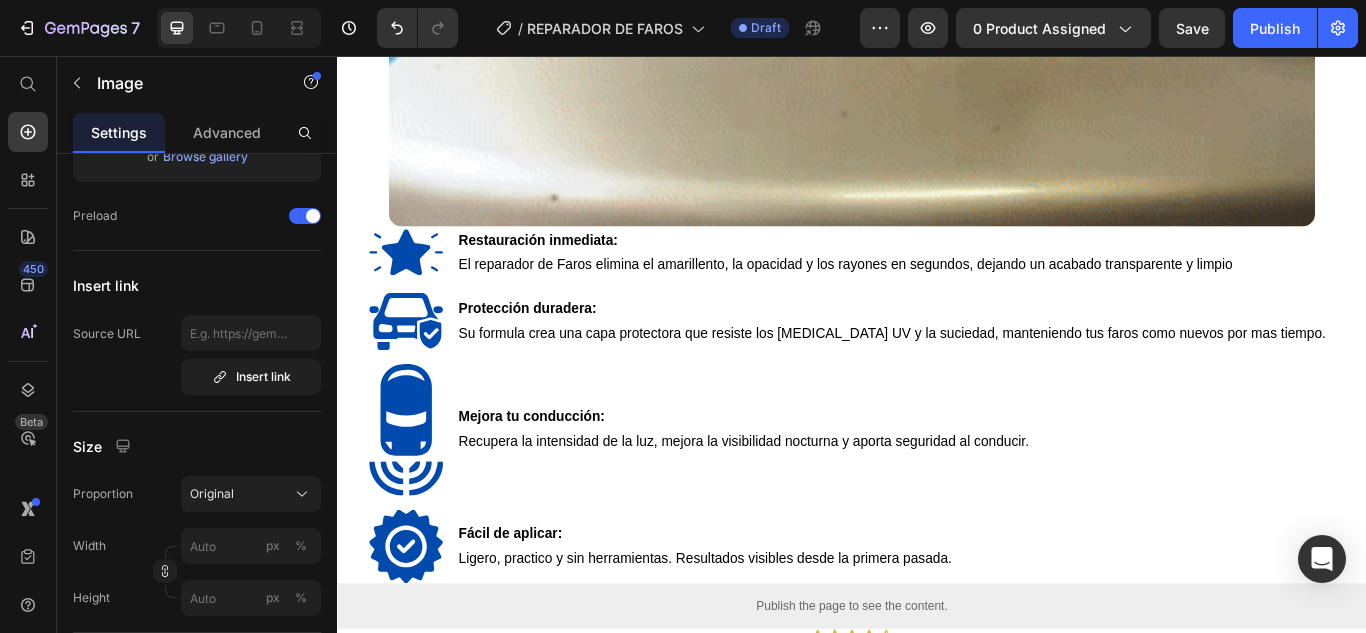 scroll, scrollTop: 5030, scrollLeft: 0, axis: vertical 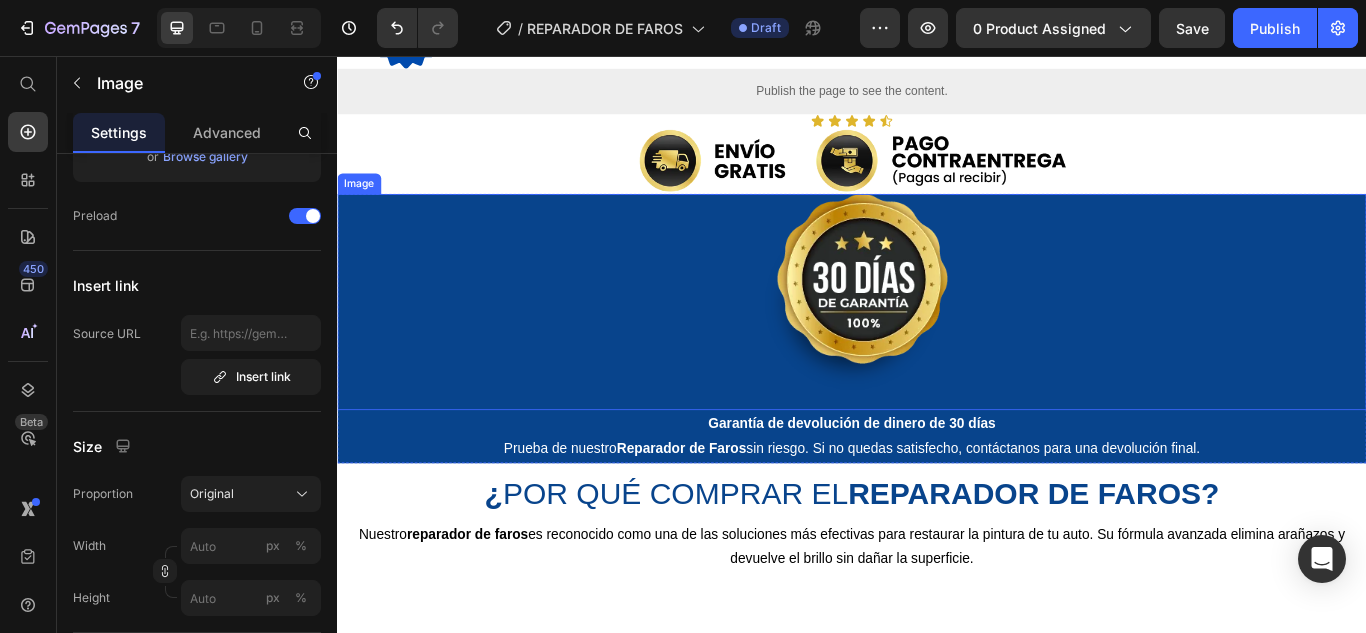 click at bounding box center [937, 343] 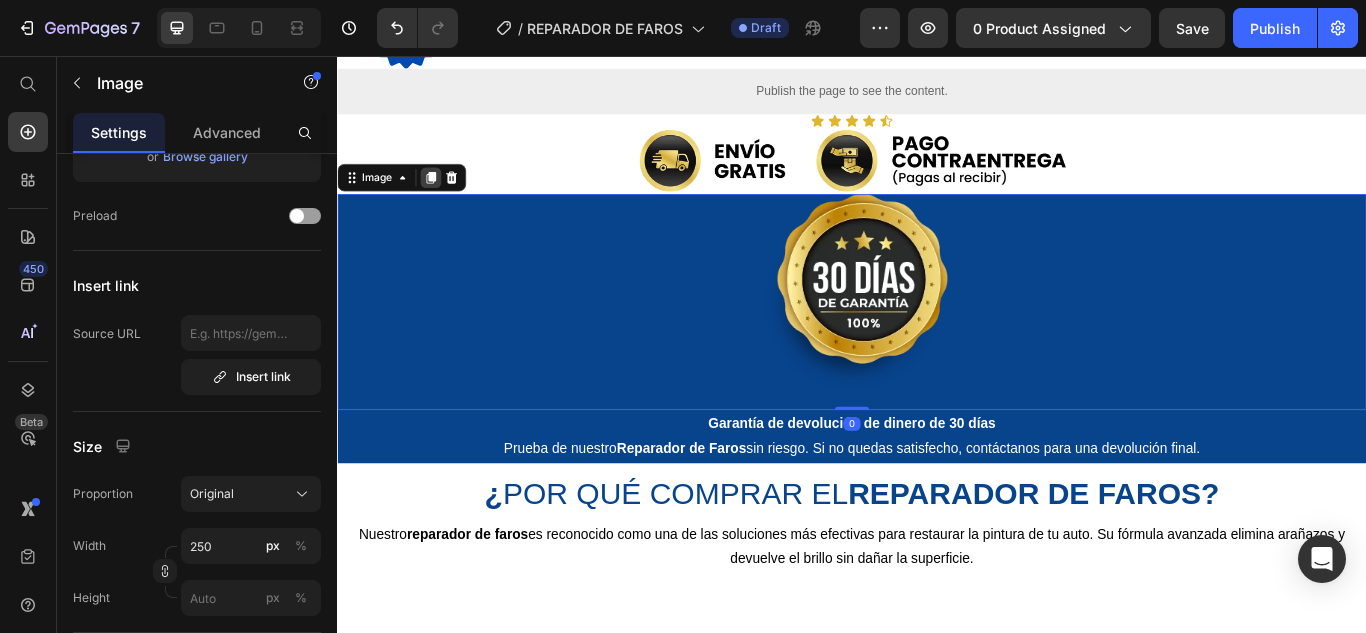 click 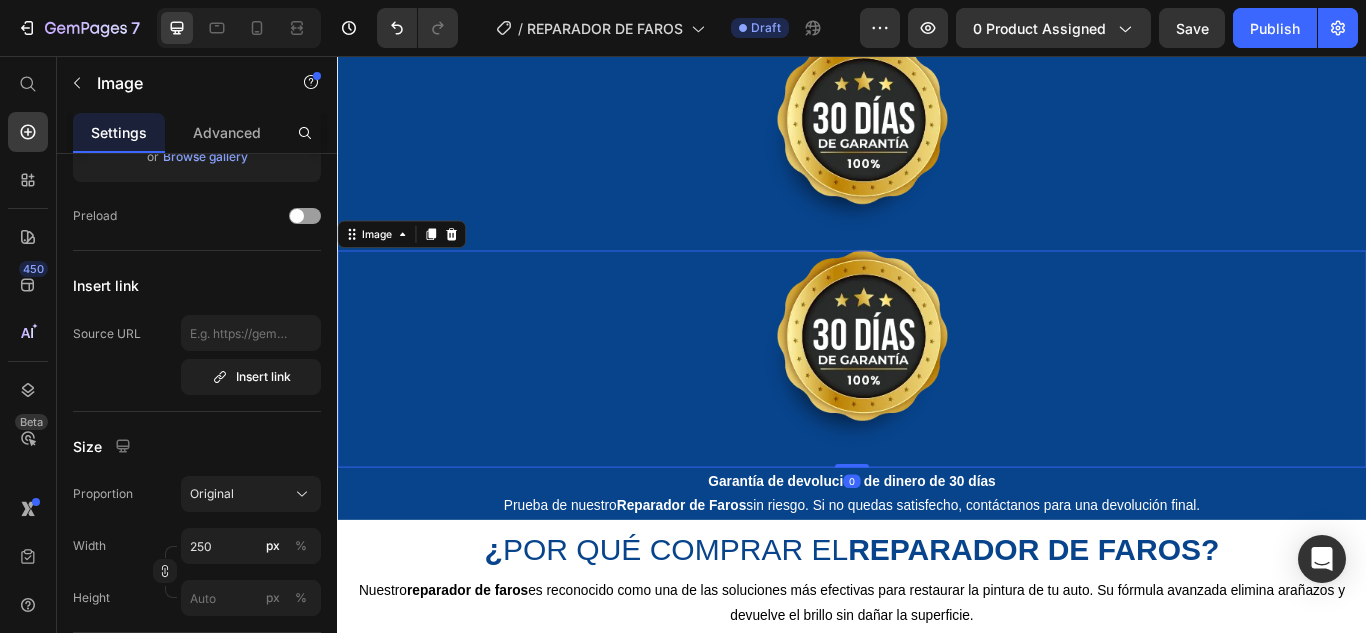 scroll, scrollTop: 5230, scrollLeft: 0, axis: vertical 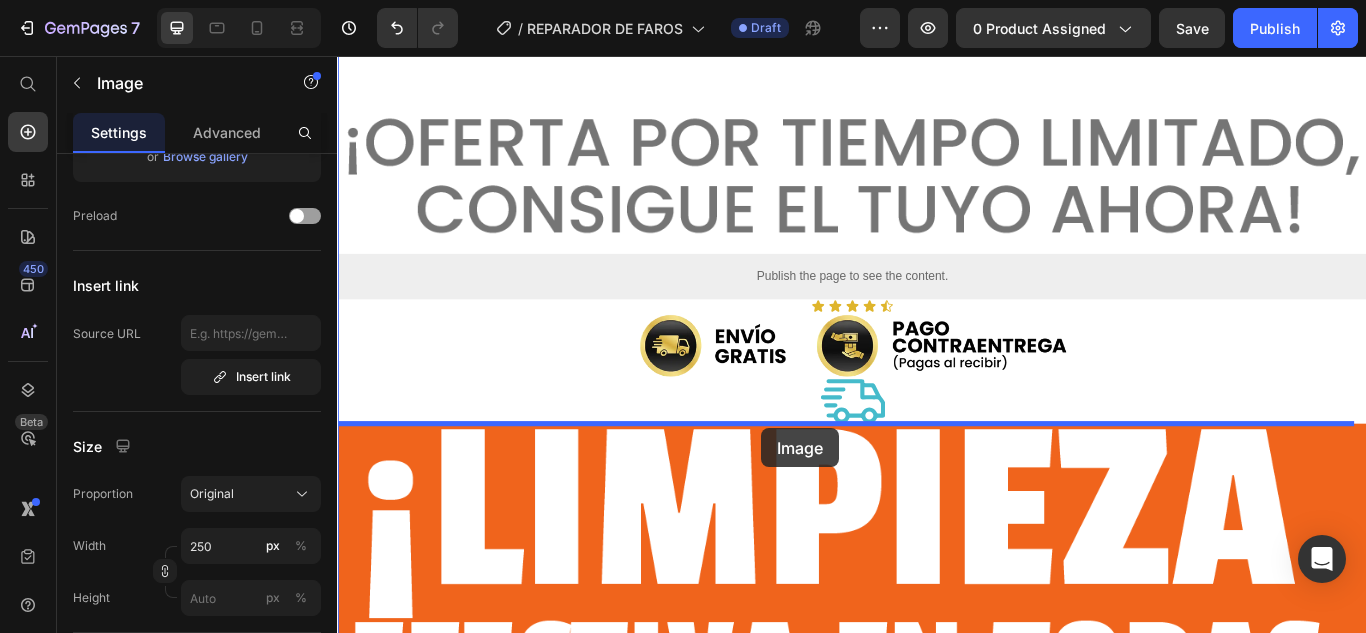 drag, startPoint x: 388, startPoint y: 323, endPoint x: 832, endPoint y: 490, distance: 474.368 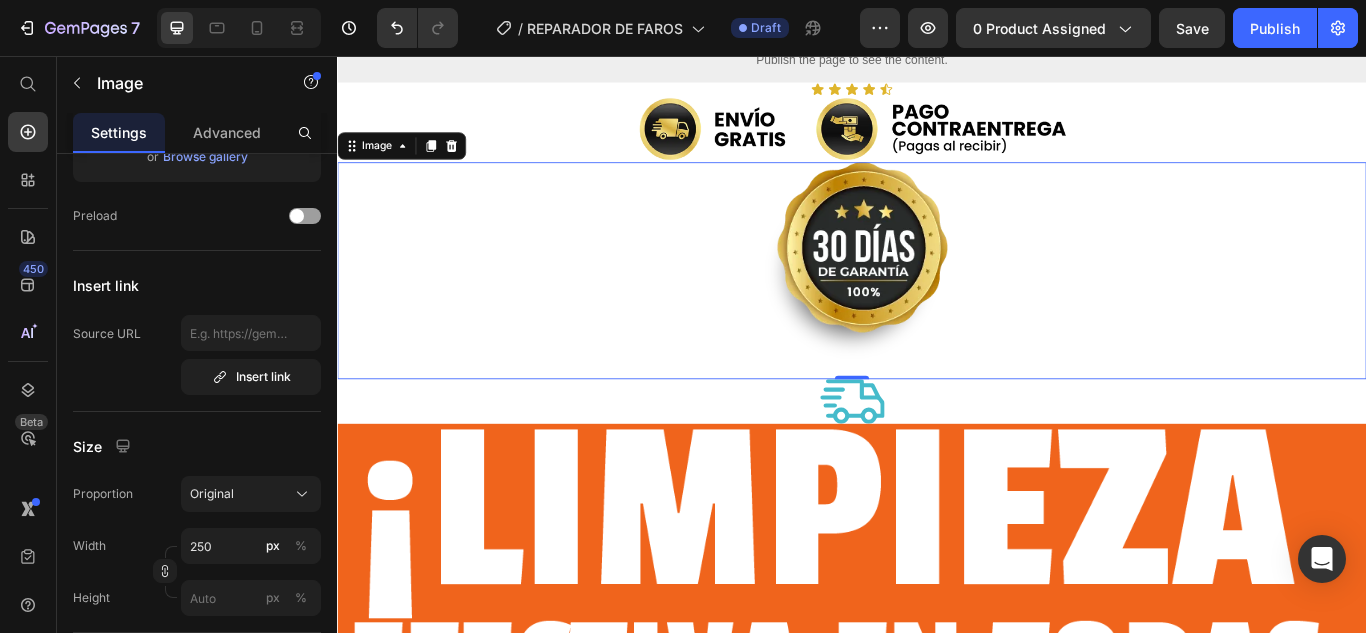 scroll, scrollTop: 6787, scrollLeft: 0, axis: vertical 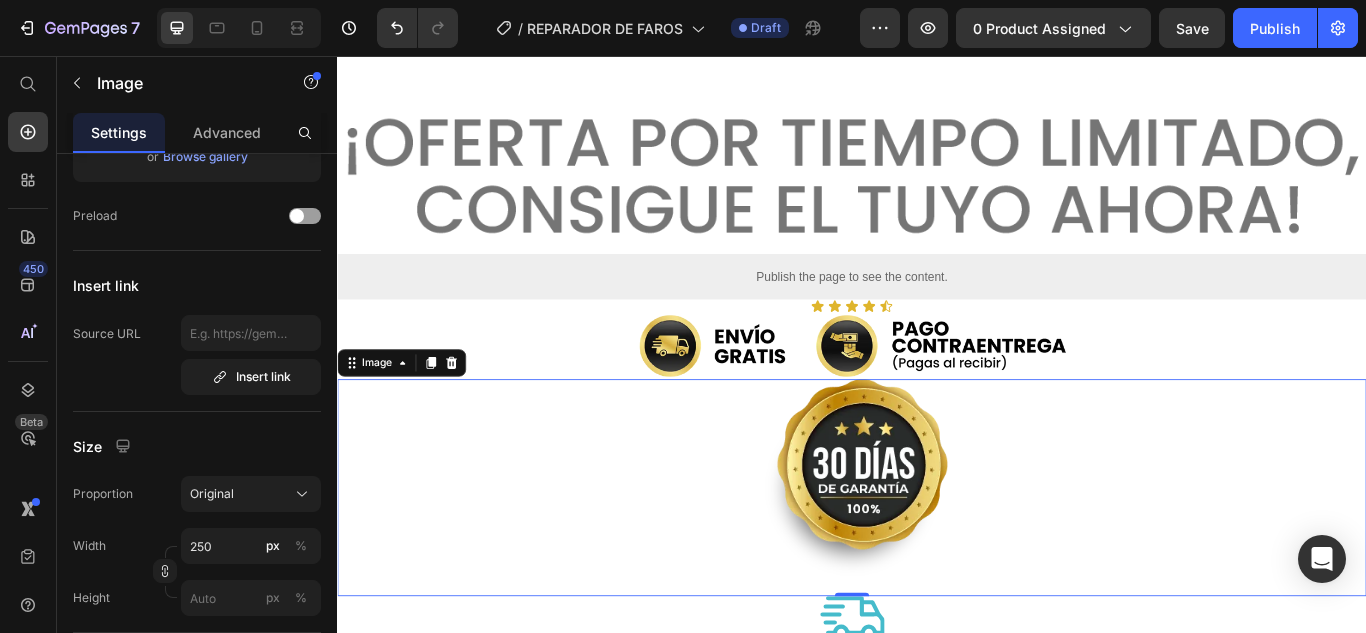 click at bounding box center [937, 559] 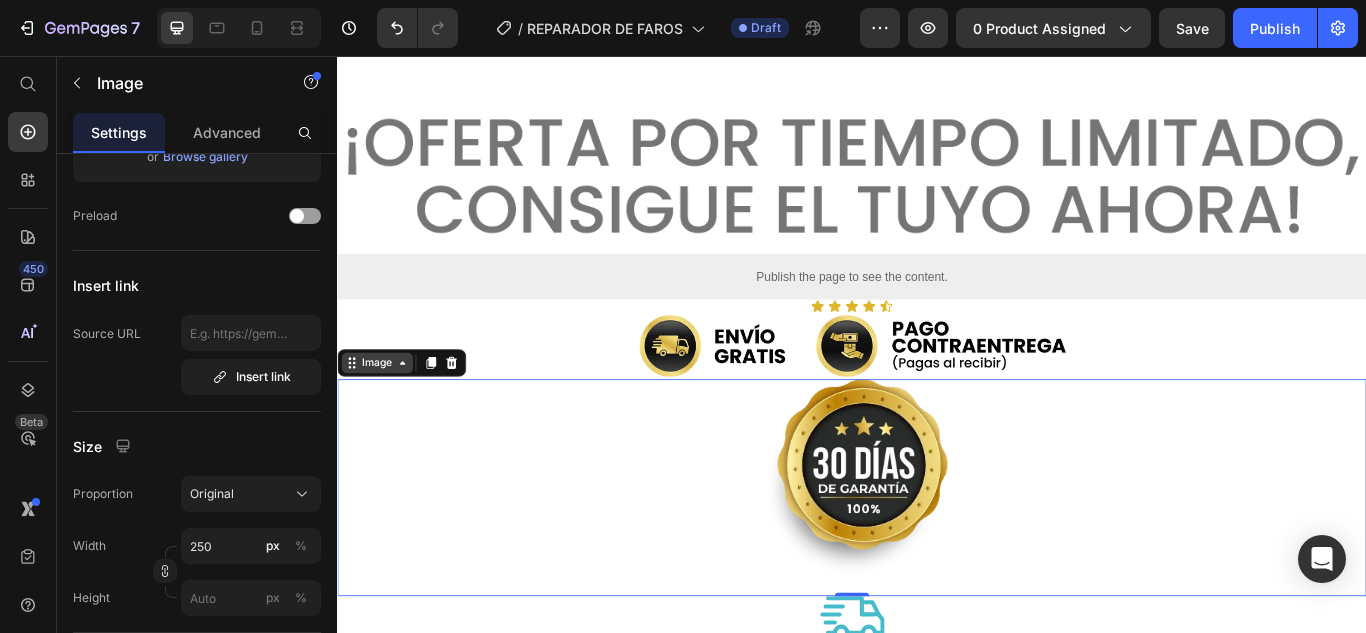 click on "Image" at bounding box center (383, 414) 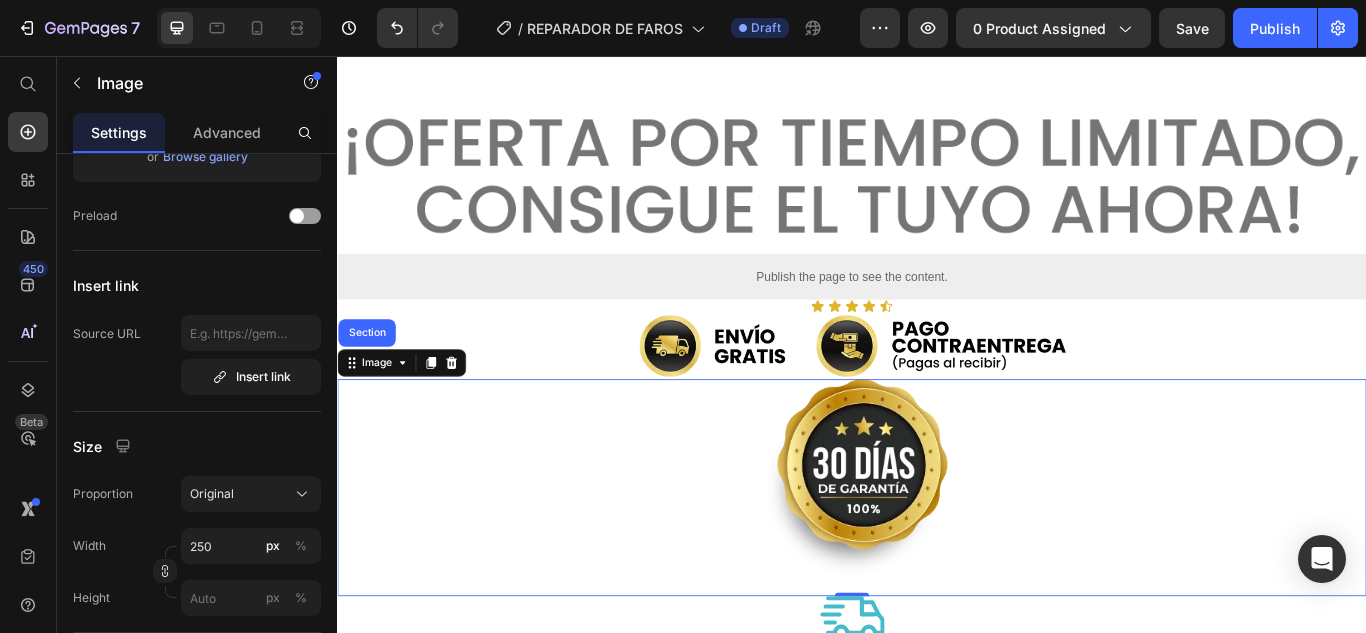 click at bounding box center [937, 559] 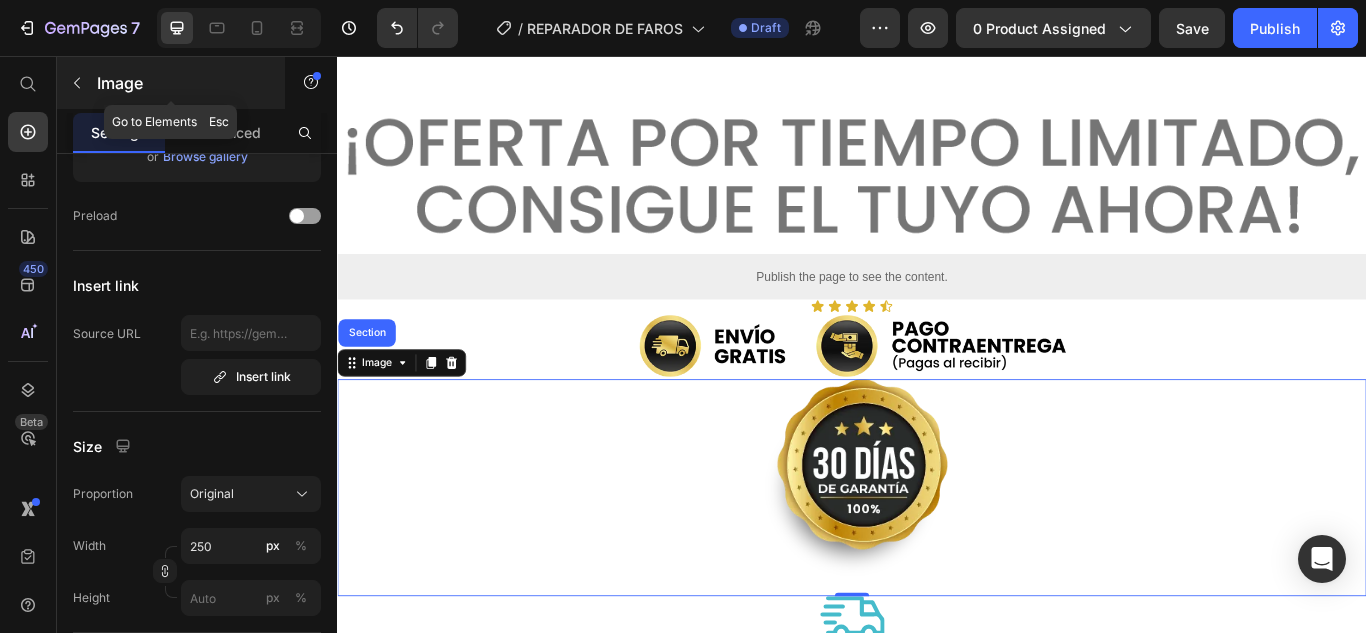 click 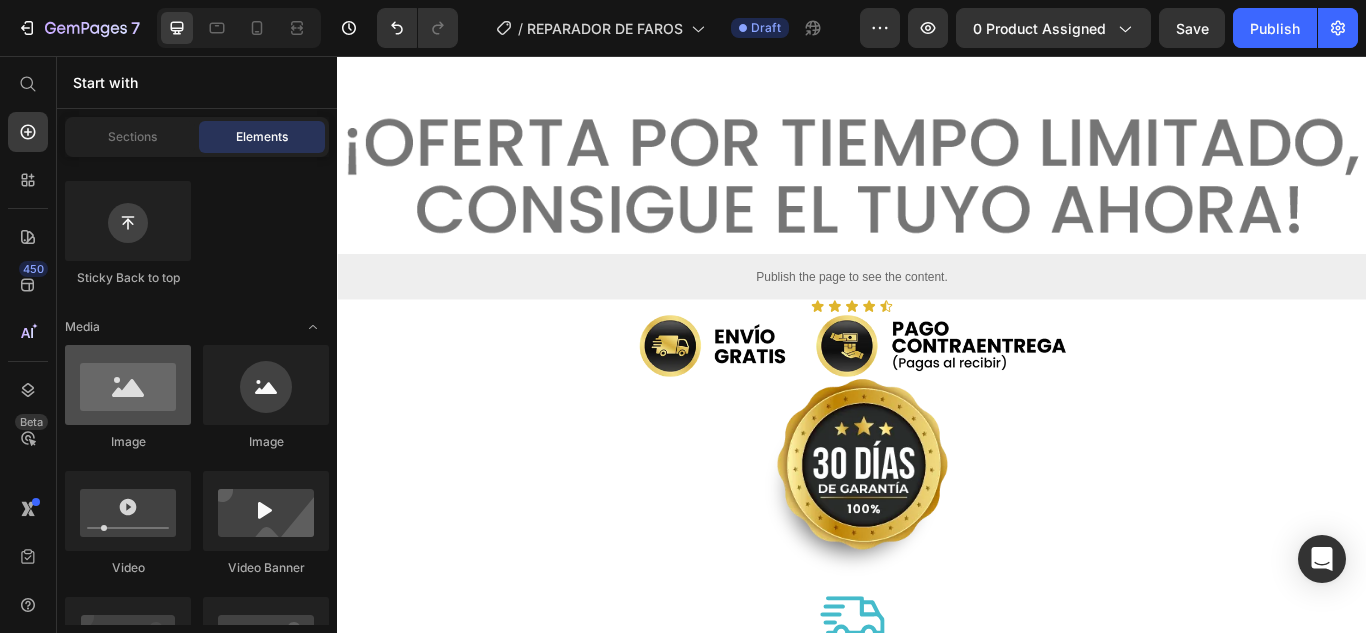 scroll, scrollTop: 0, scrollLeft: 0, axis: both 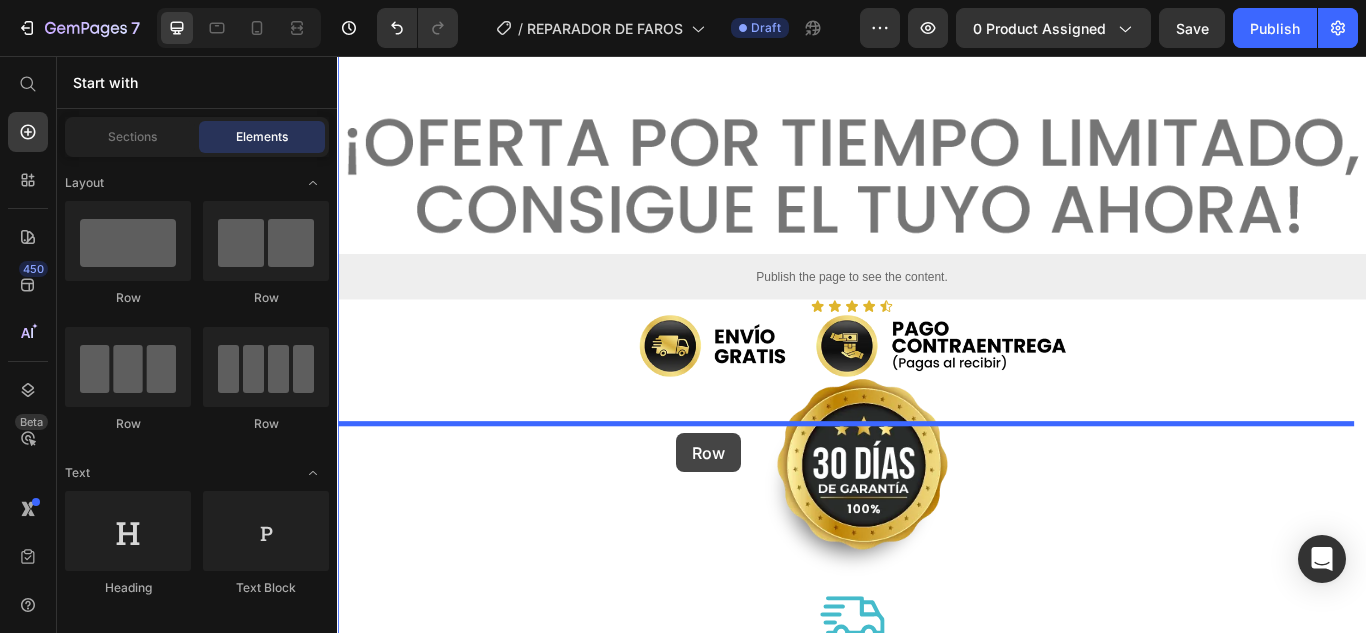 drag, startPoint x: 463, startPoint y: 317, endPoint x: 732, endPoint y: 496, distance: 323.11298 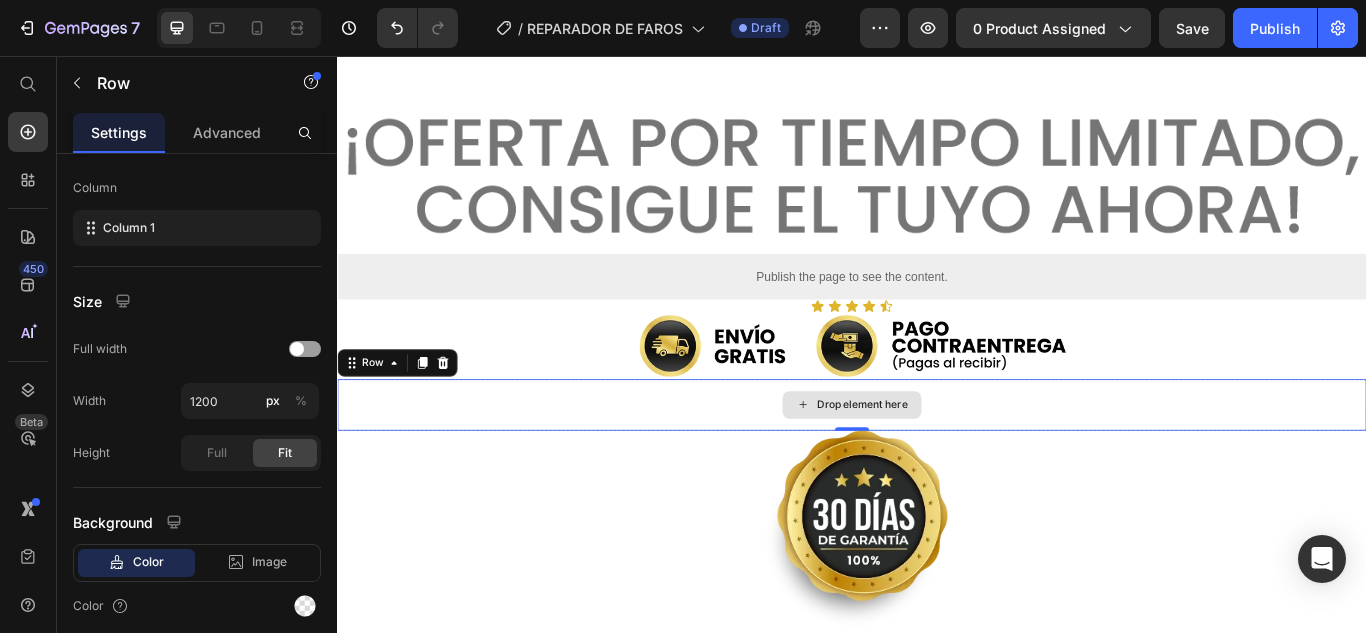 scroll, scrollTop: 0, scrollLeft: 0, axis: both 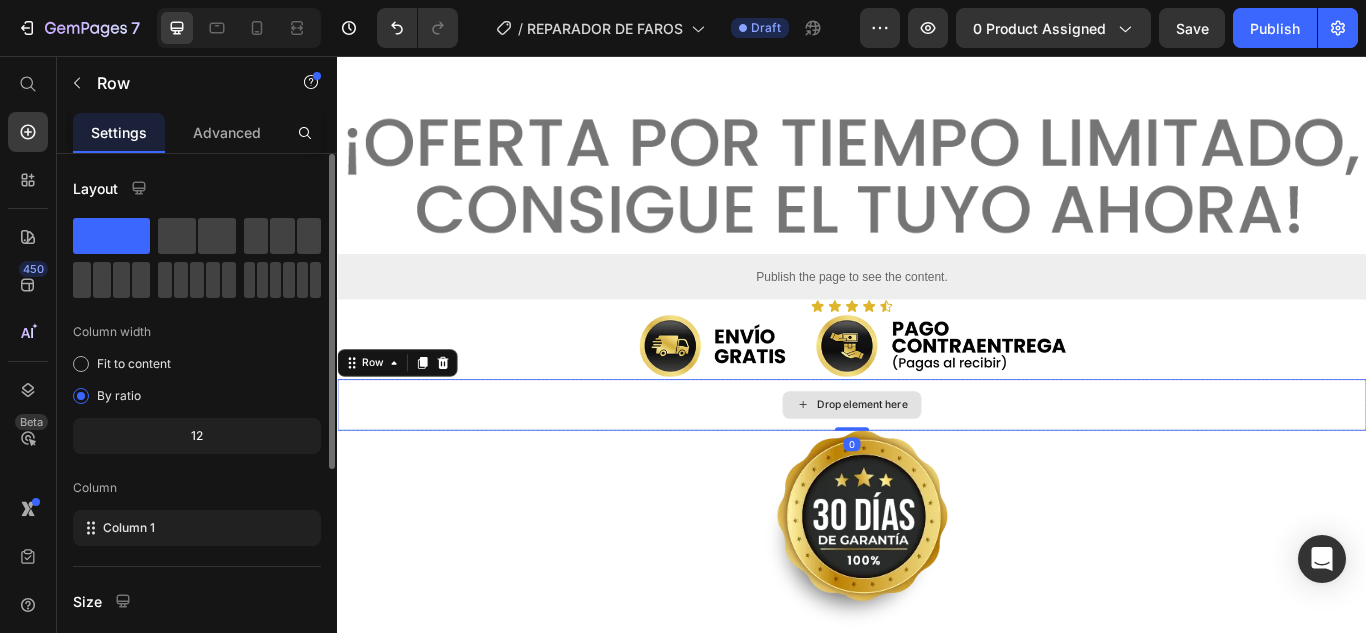 click on "Drop element here" at bounding box center (937, 463) 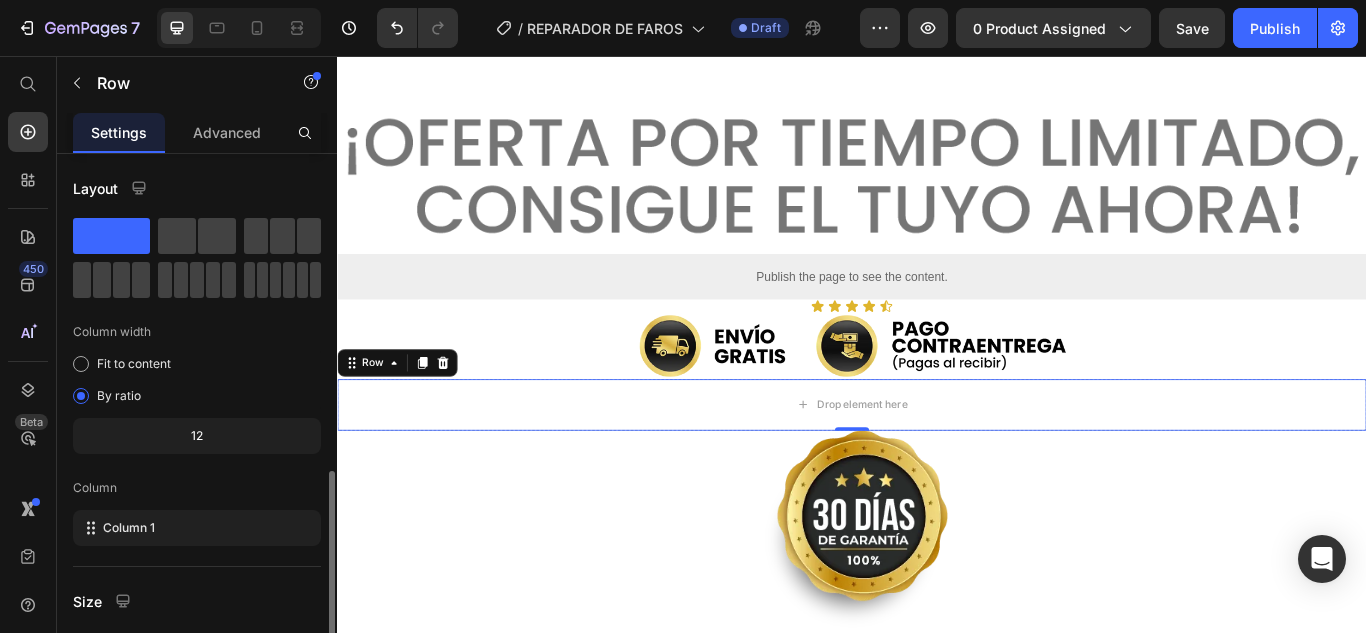 scroll, scrollTop: 376, scrollLeft: 0, axis: vertical 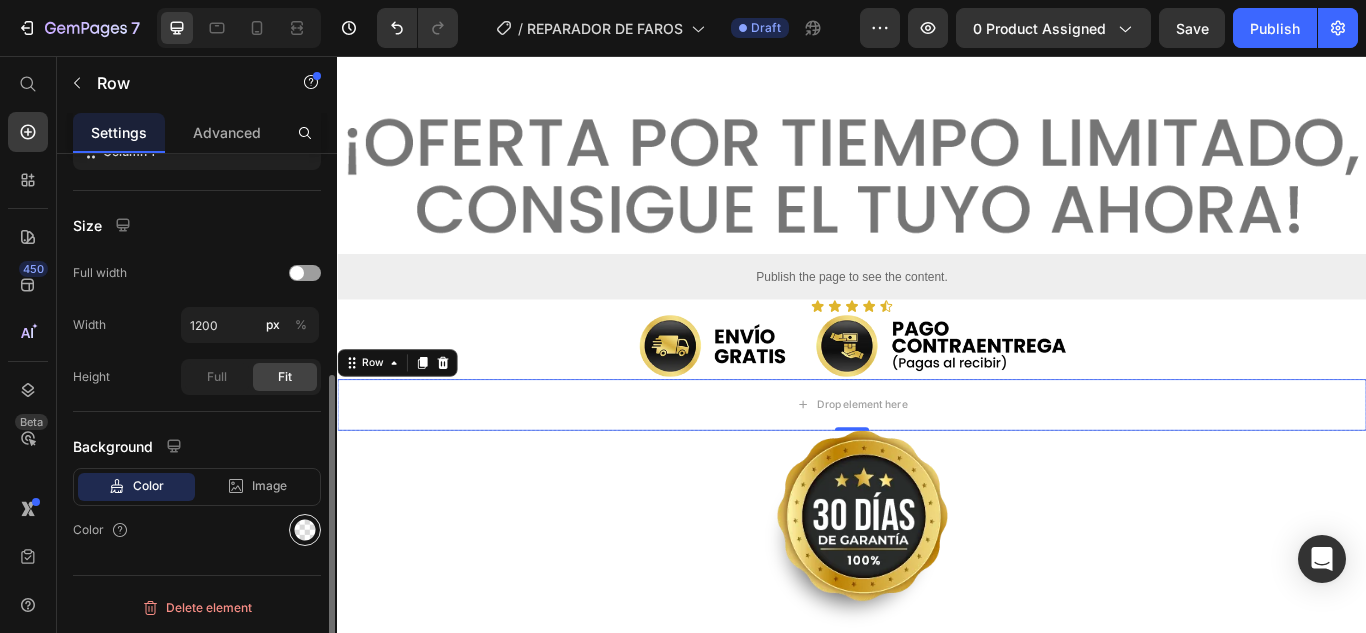 click at bounding box center [305, 530] 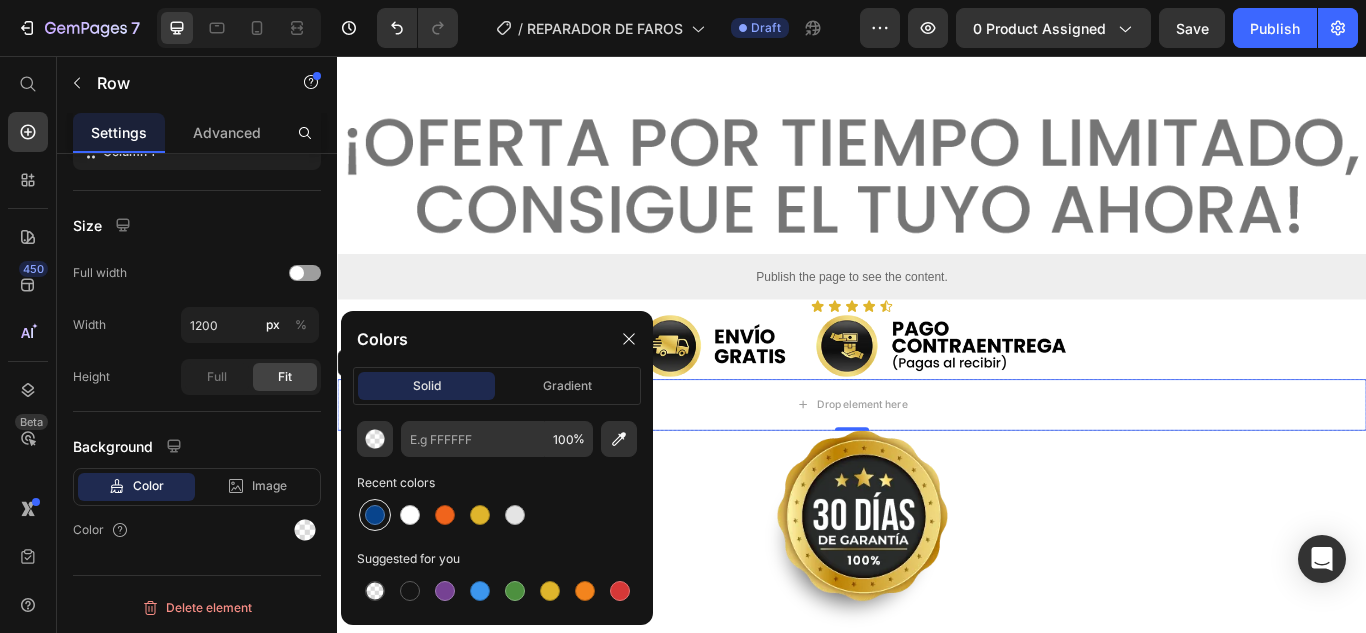 click at bounding box center (375, 515) 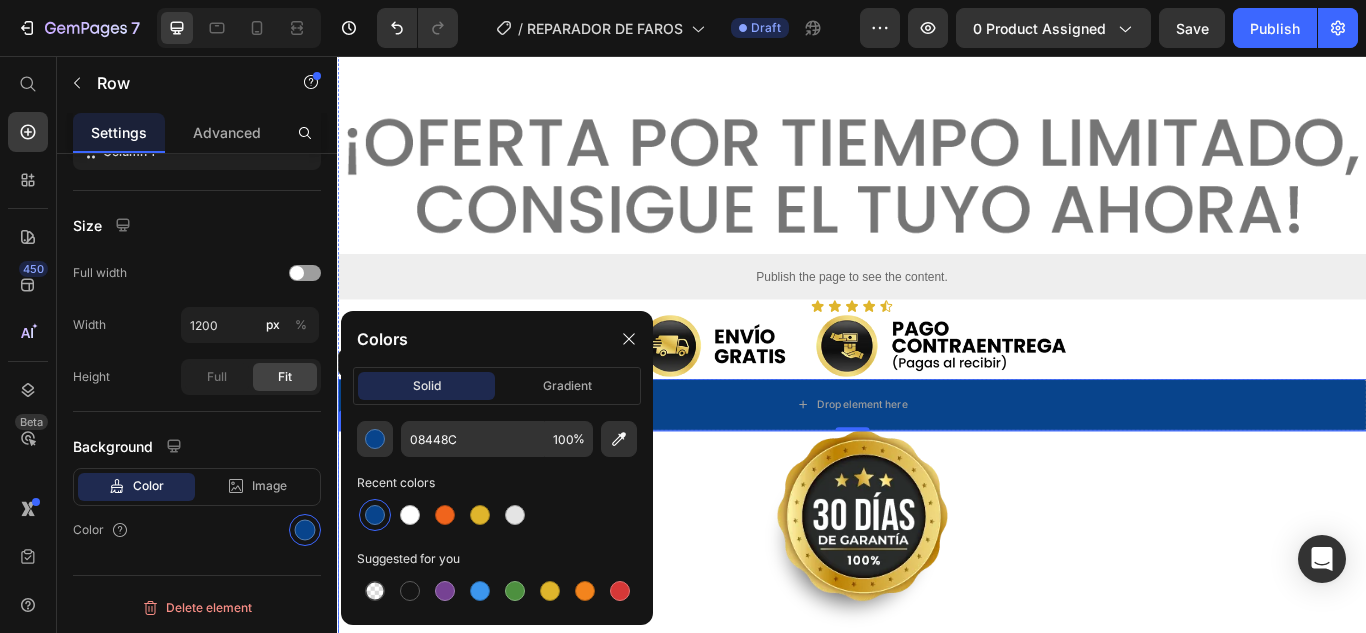 click at bounding box center [937, 619] 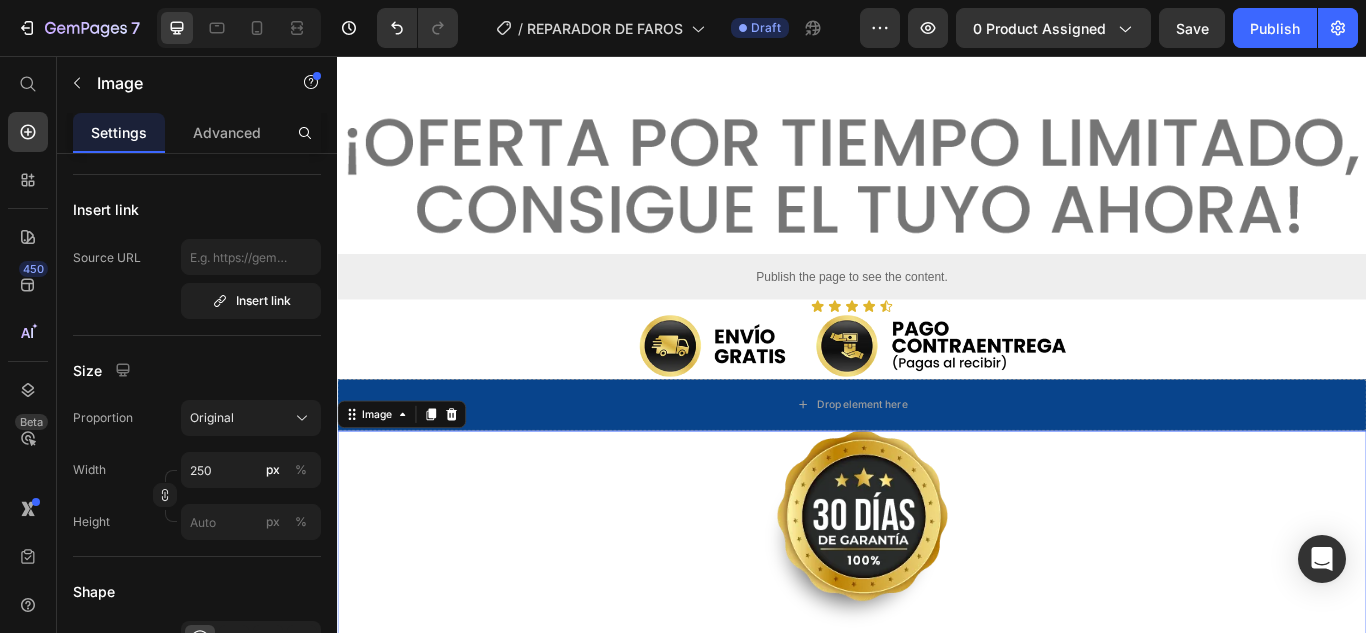 scroll, scrollTop: 0, scrollLeft: 0, axis: both 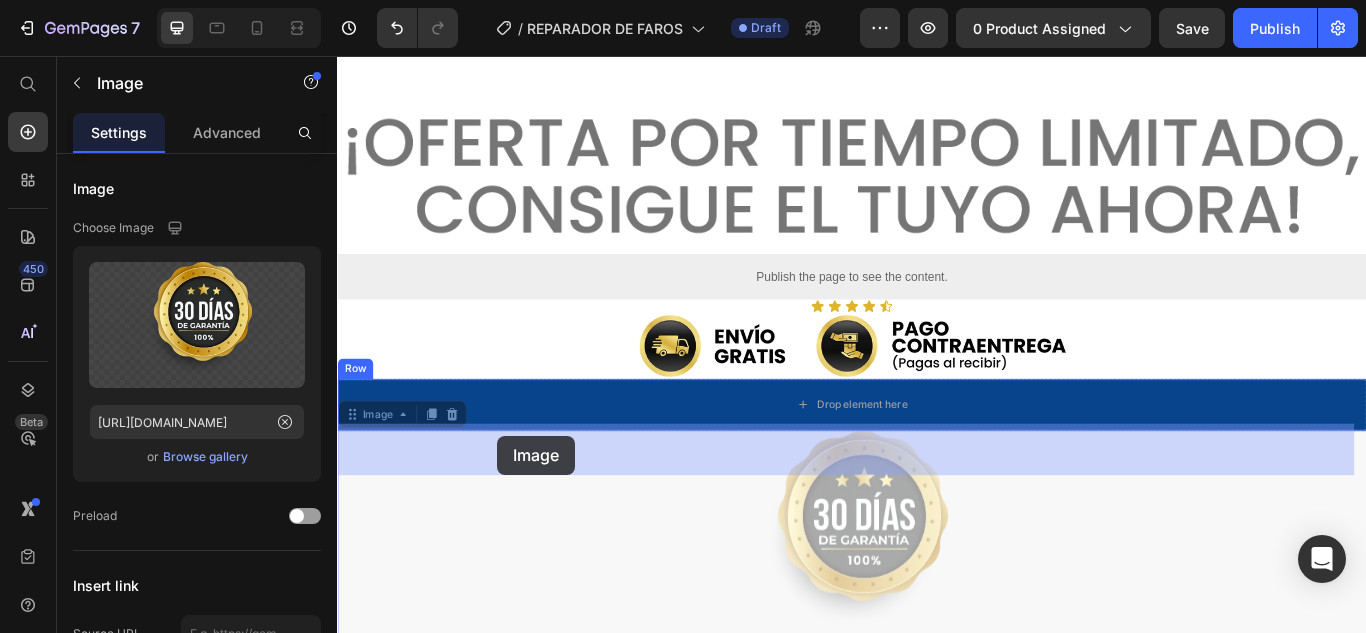drag, startPoint x: 373, startPoint y: 524, endPoint x: 524, endPoint y: 499, distance: 153.05554 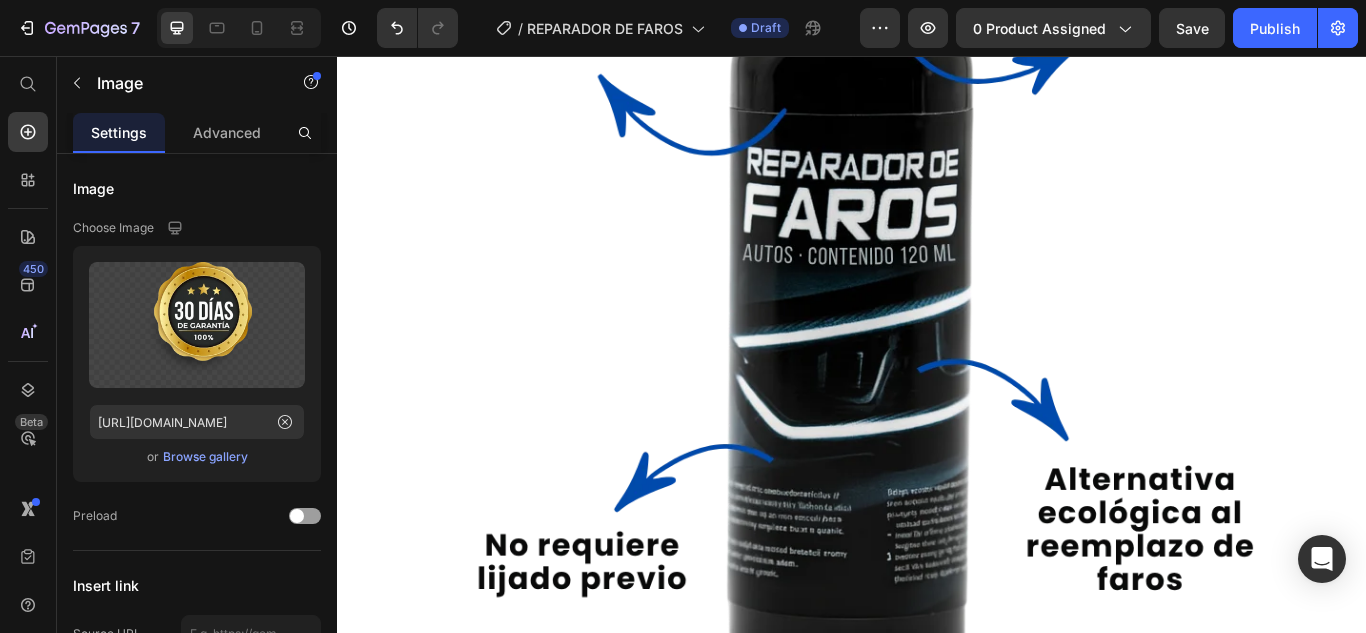 scroll, scrollTop: 5187, scrollLeft: 0, axis: vertical 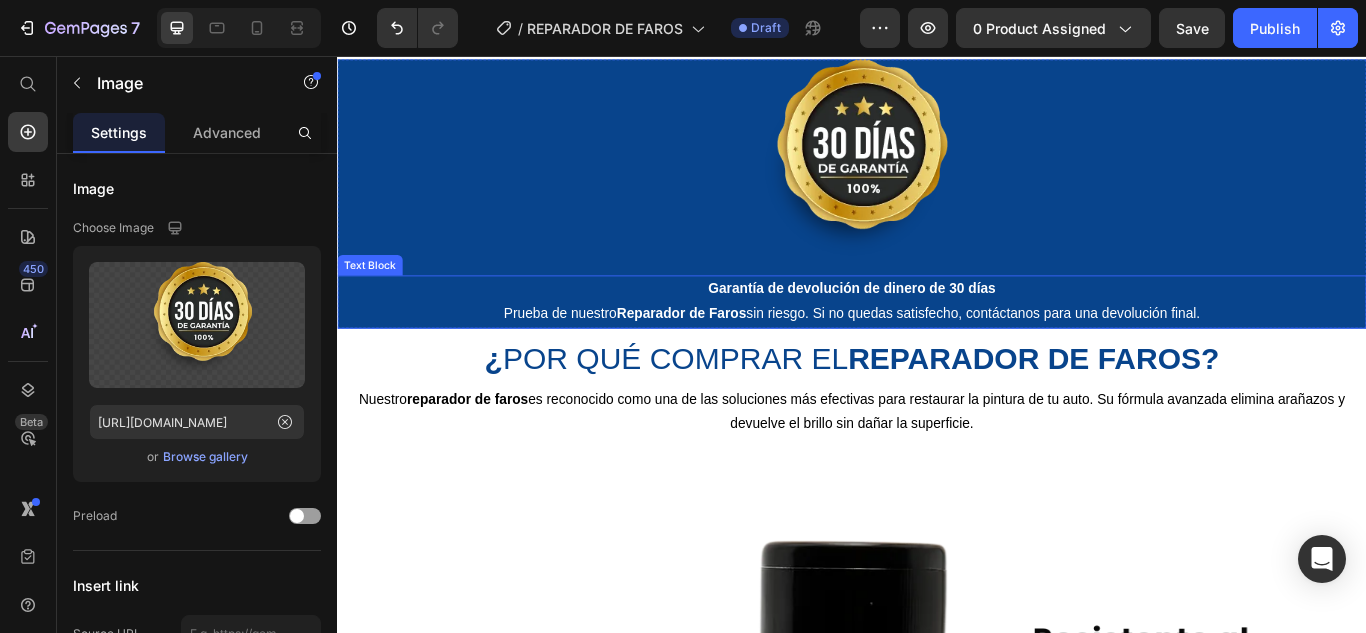 click on "Garantía de devolución de dinero de 30 días" at bounding box center [937, 328] 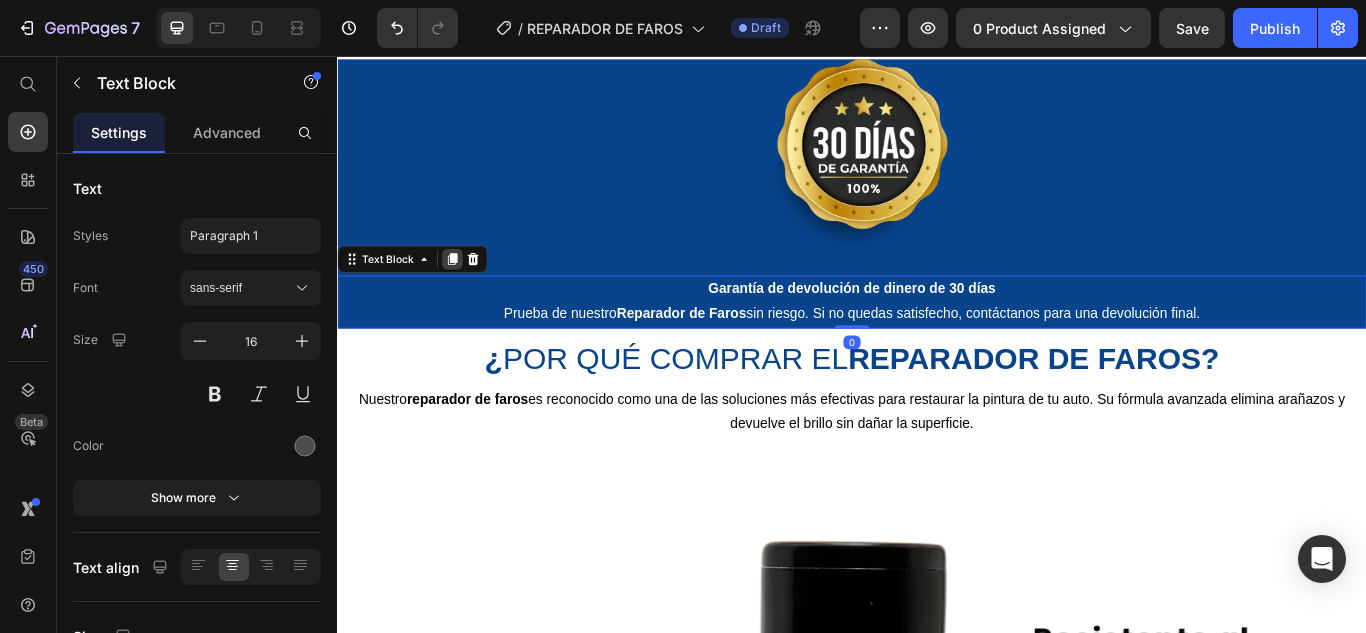 click 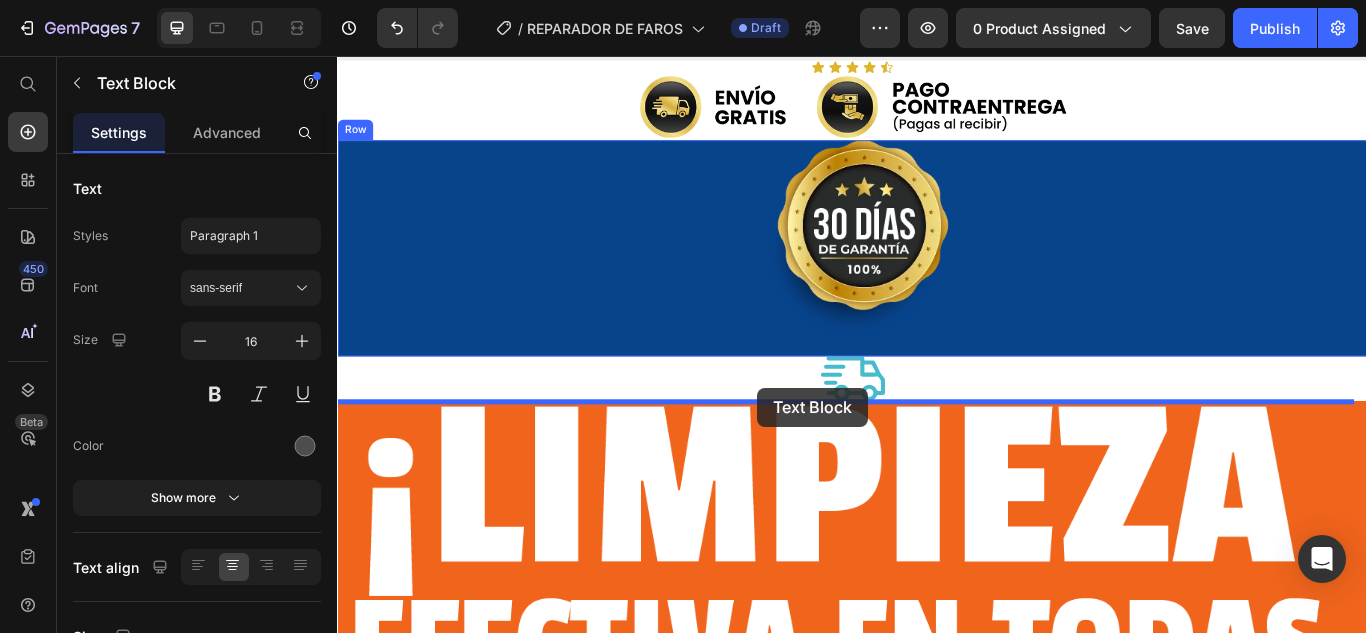 drag, startPoint x: 388, startPoint y: 428, endPoint x: 827, endPoint y: 443, distance: 439.2562 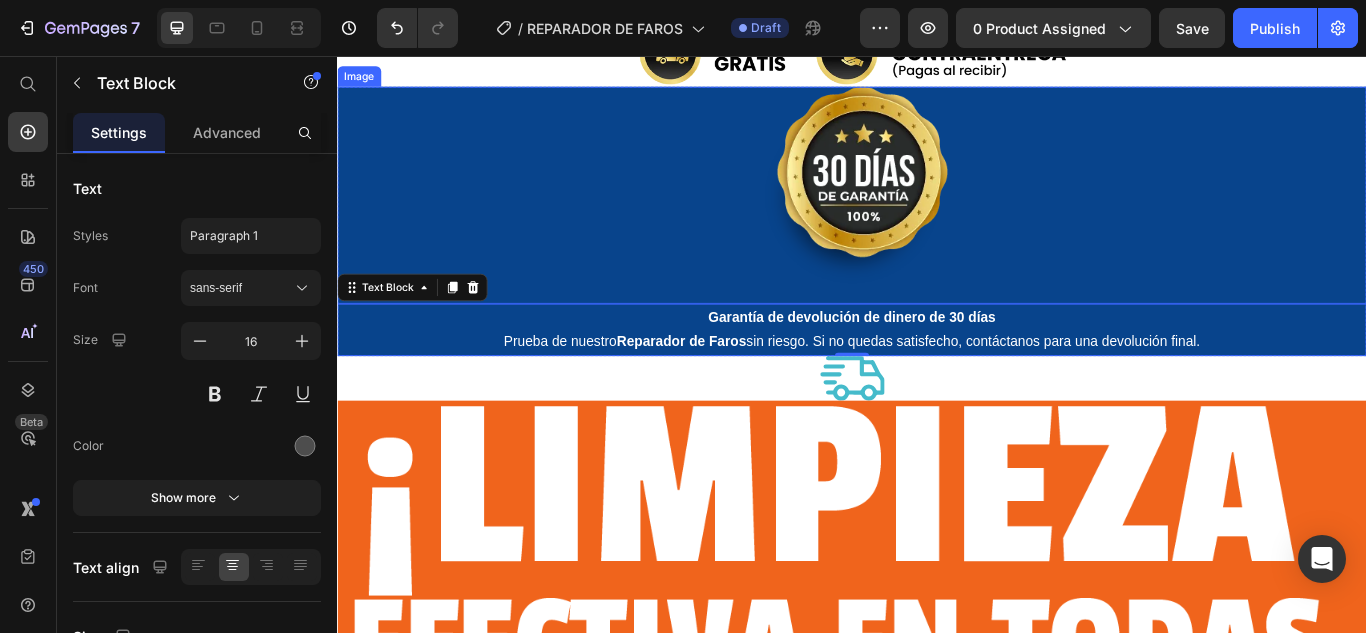 scroll, scrollTop: 7066, scrollLeft: 0, axis: vertical 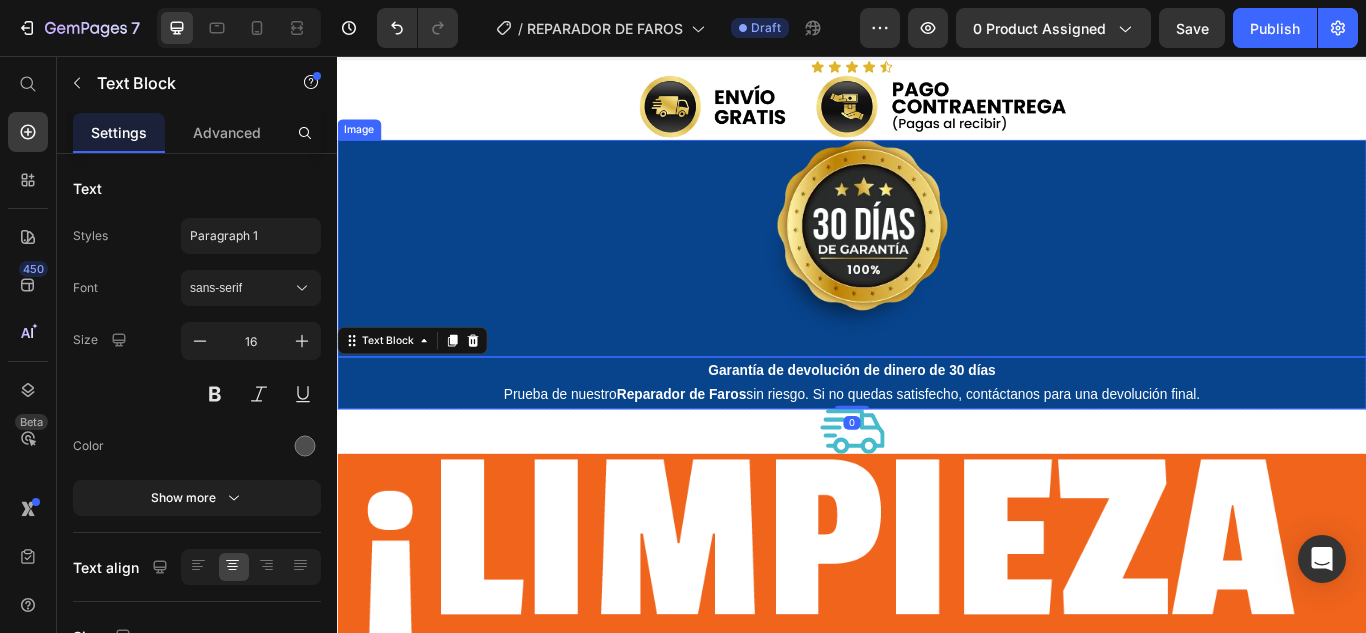 click at bounding box center (937, 280) 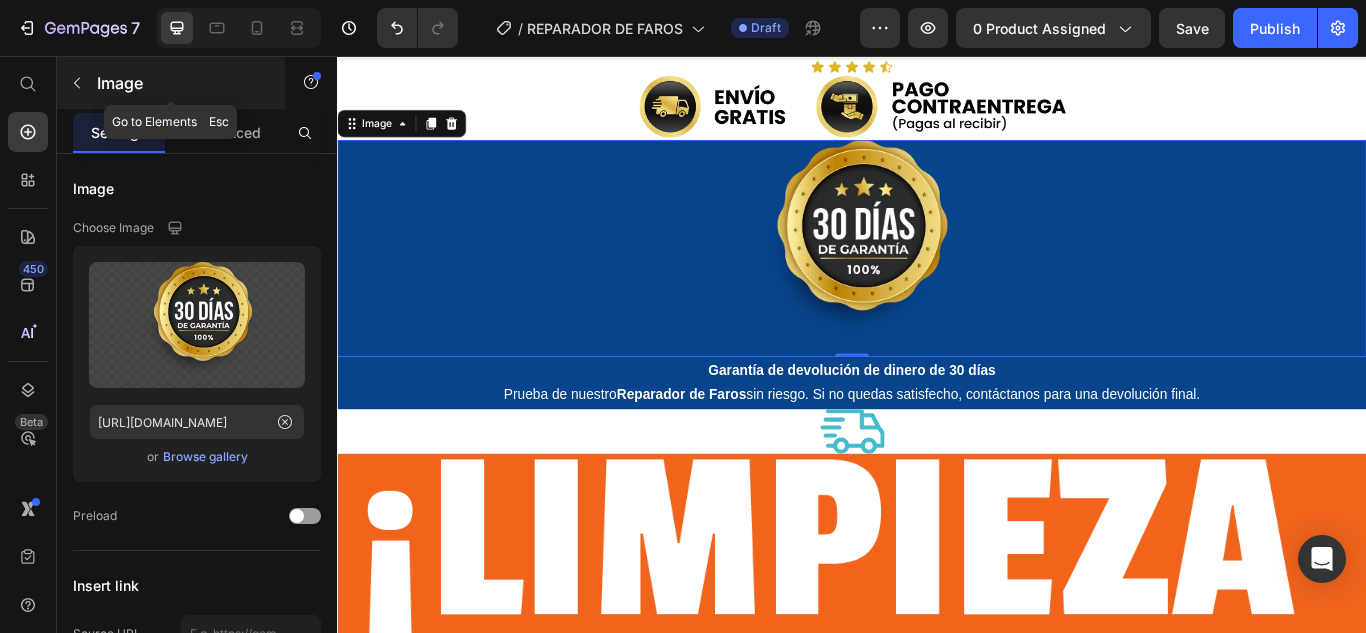 click 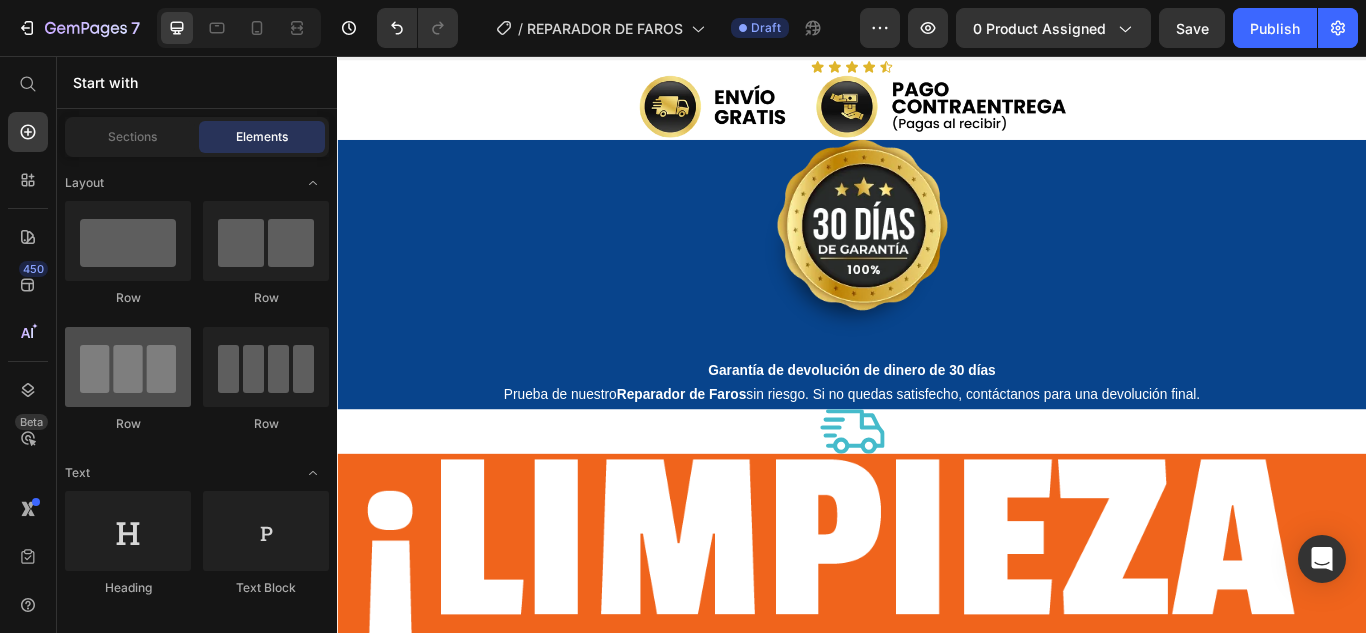 scroll, scrollTop: 100, scrollLeft: 0, axis: vertical 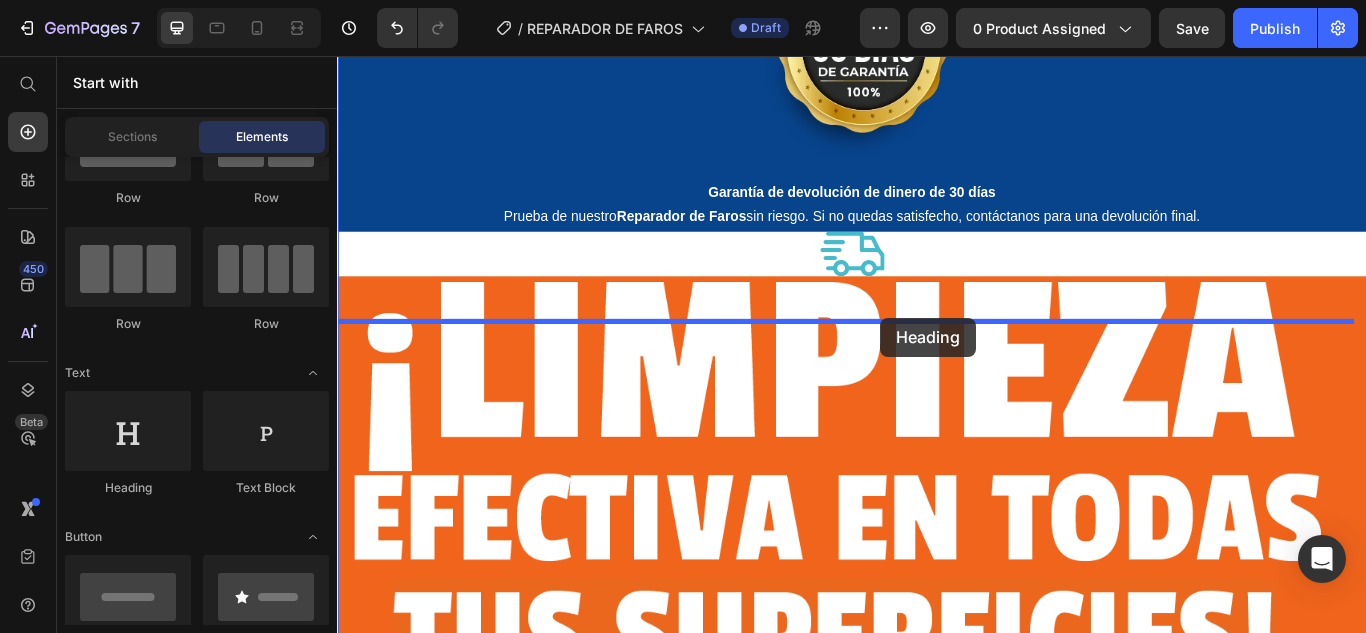 drag, startPoint x: 458, startPoint y: 475, endPoint x: 970, endPoint y: 361, distance: 524.5379 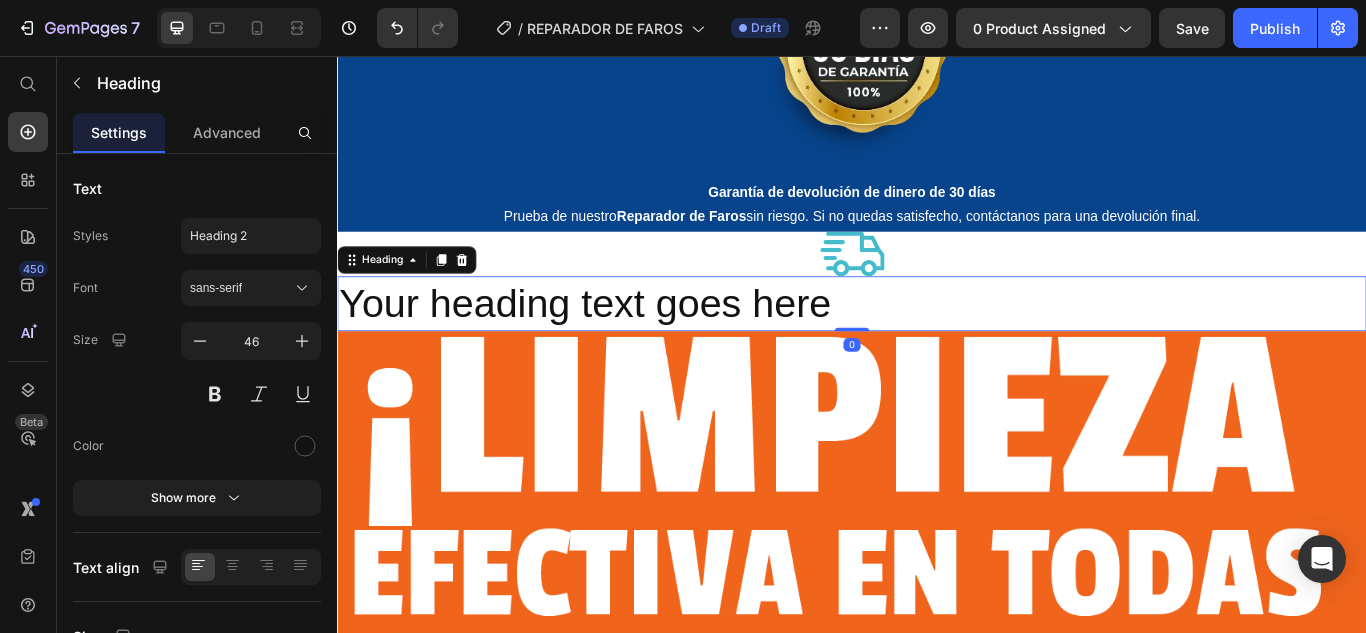 click on "Your heading text goes here" at bounding box center [937, 345] 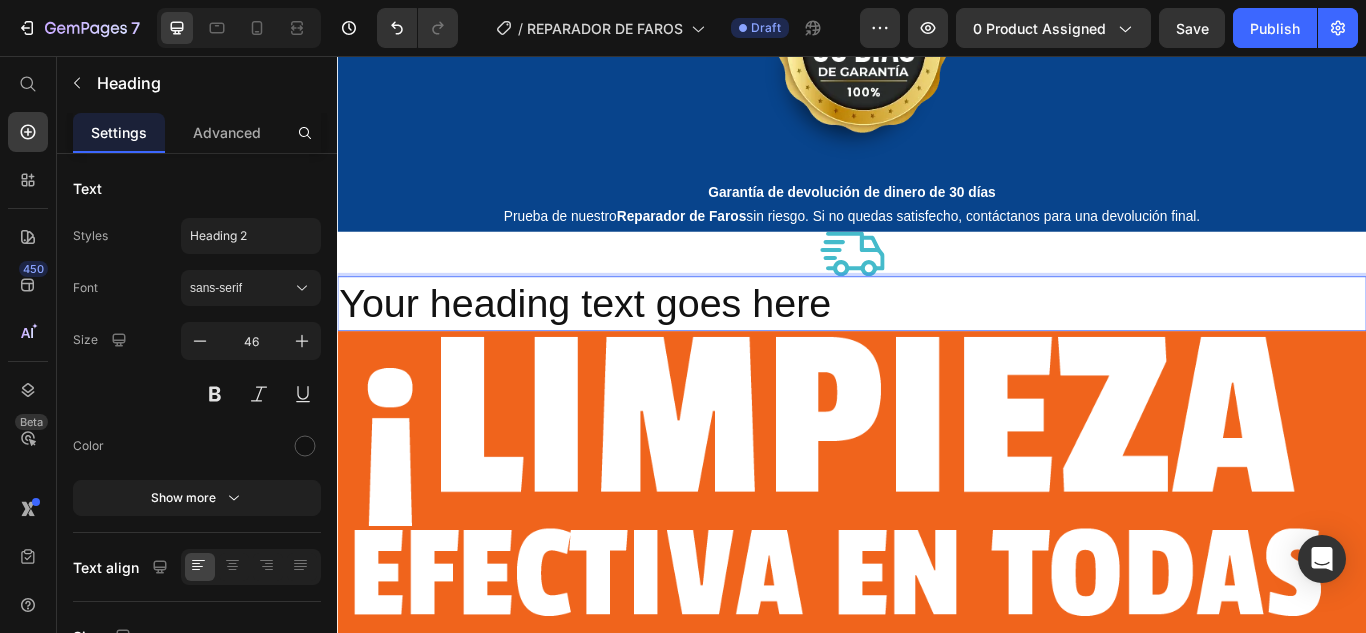 click on "Your heading text goes here" at bounding box center (937, 345) 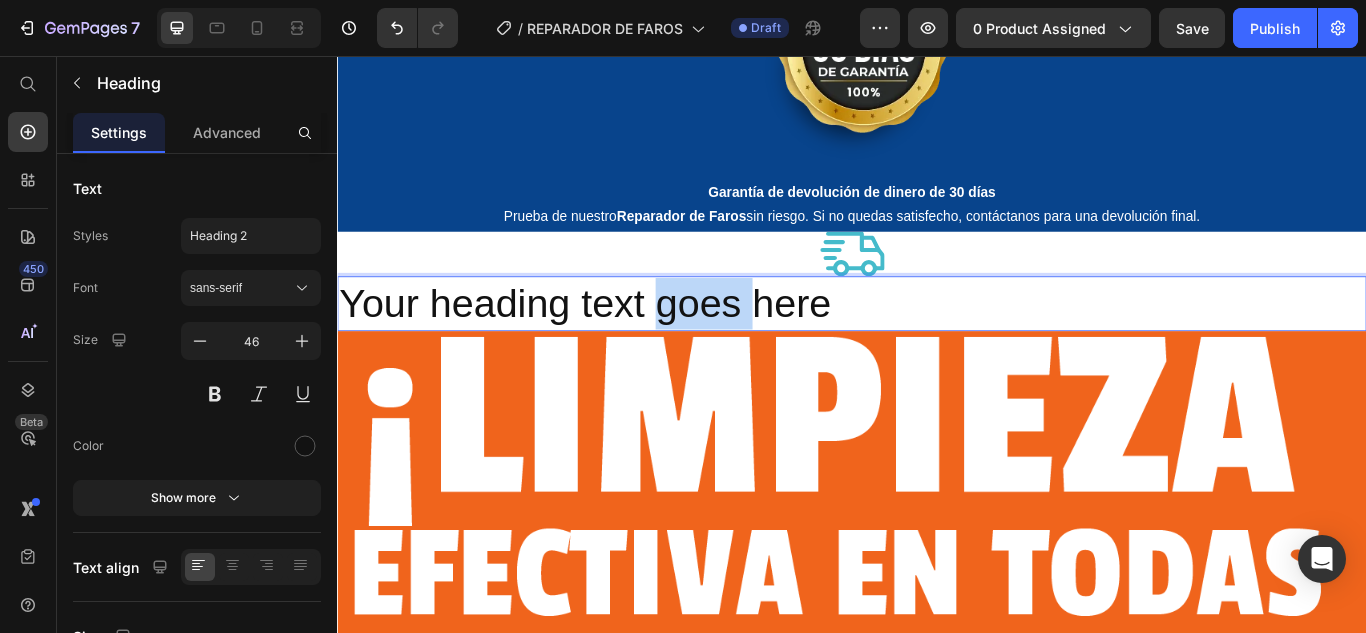 click on "Your heading text goes here" at bounding box center (937, 345) 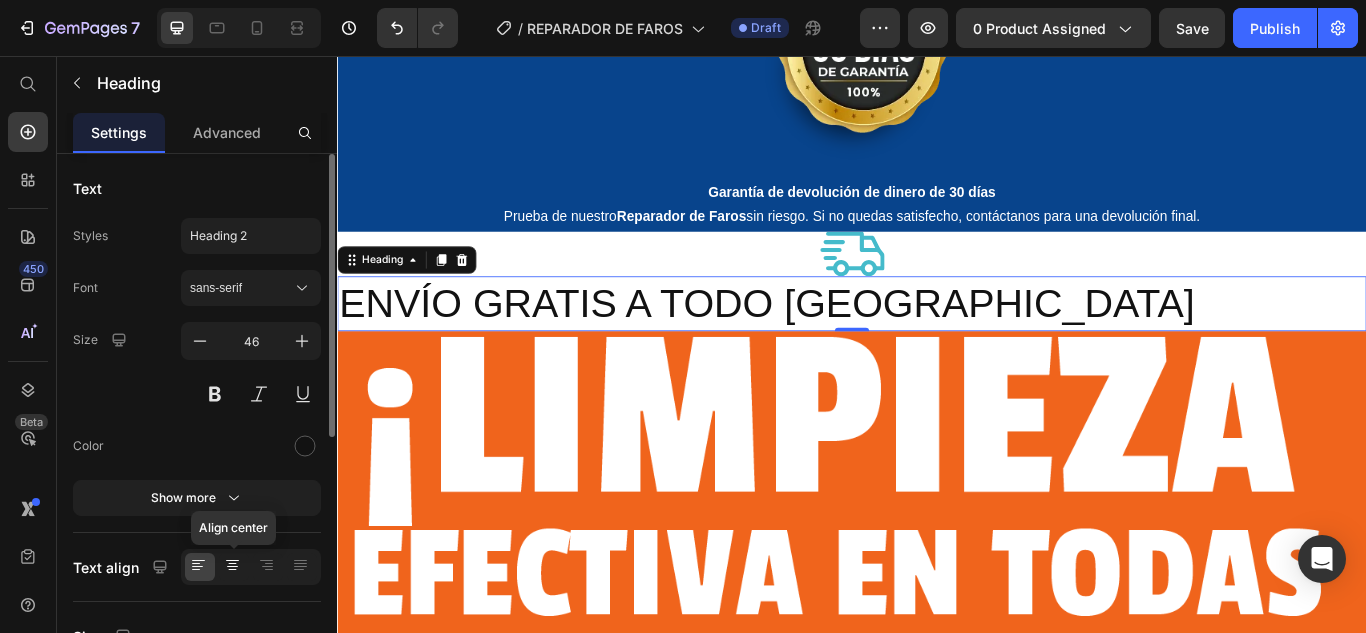 click 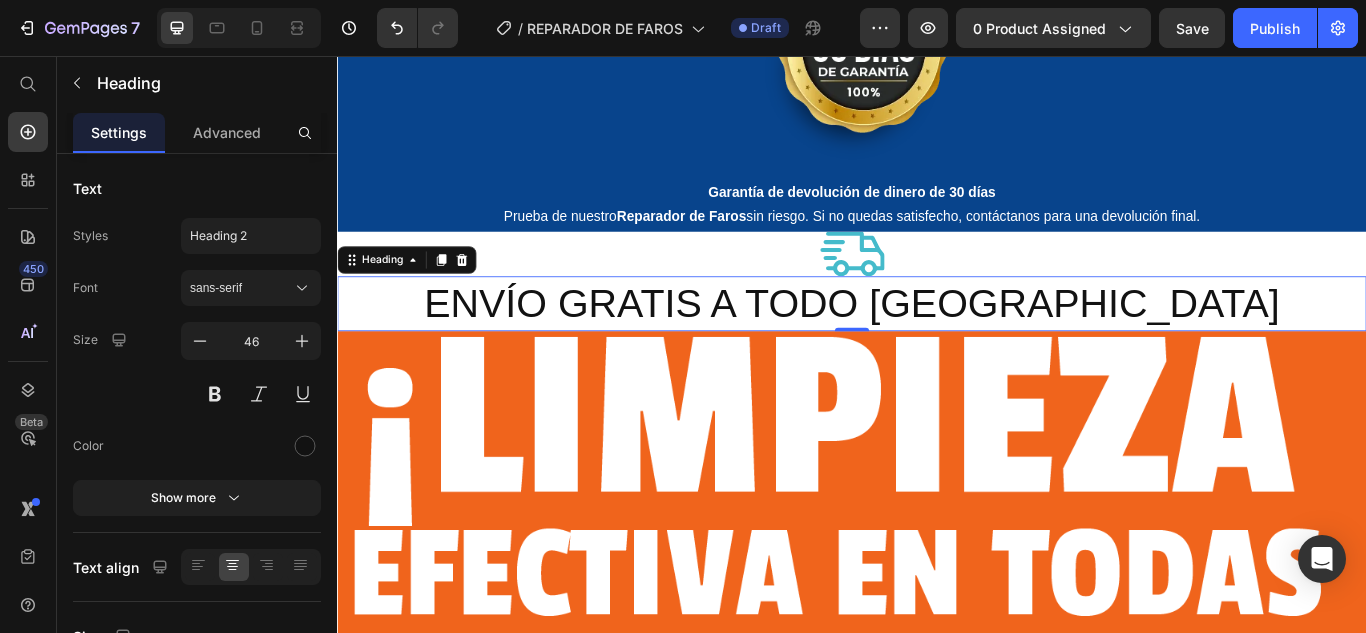 click on "ENVÍO GRATIS A TODO [GEOGRAPHIC_DATA]" at bounding box center (937, 345) 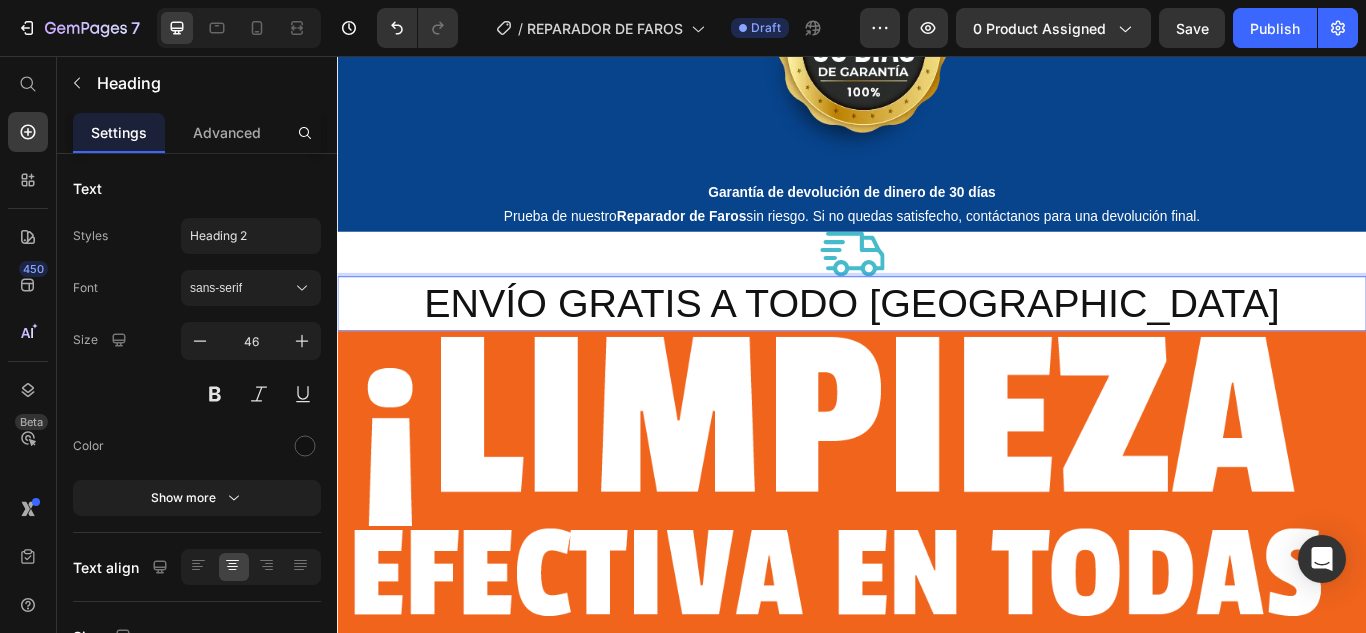 click on "ENVÍO GRATIS A TODO [GEOGRAPHIC_DATA]" at bounding box center [937, 345] 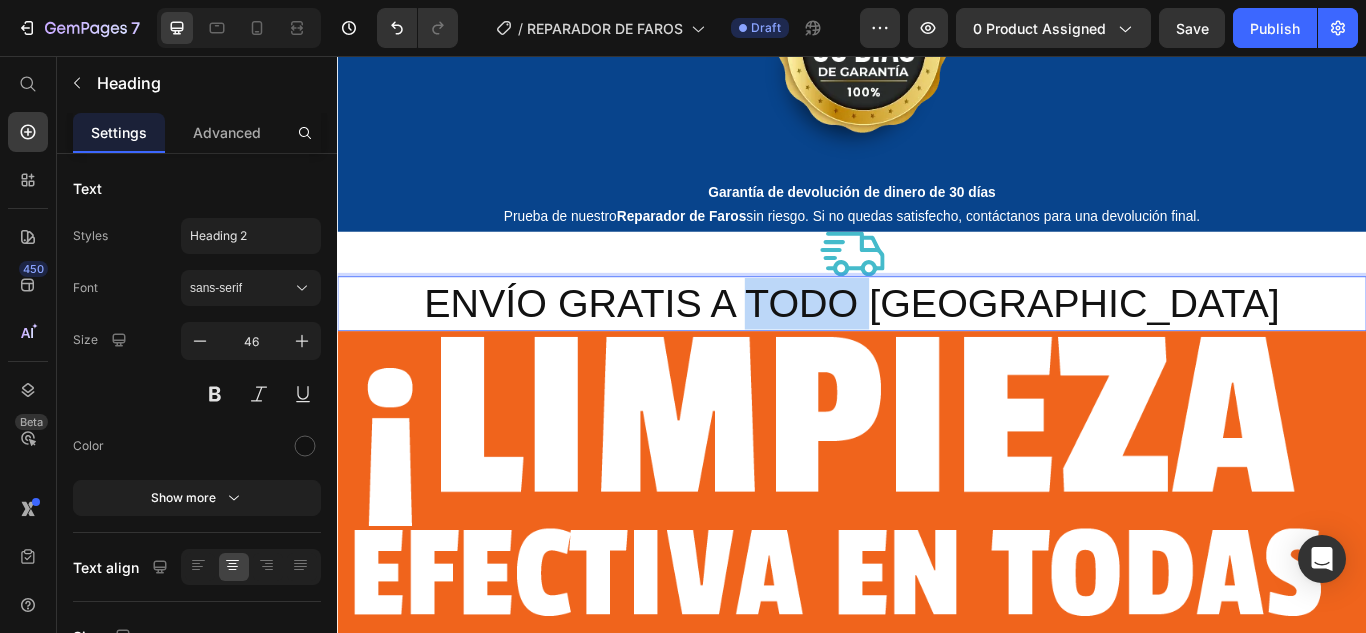 click on "ENVÍO GRATIS A TODO [GEOGRAPHIC_DATA]" at bounding box center [937, 345] 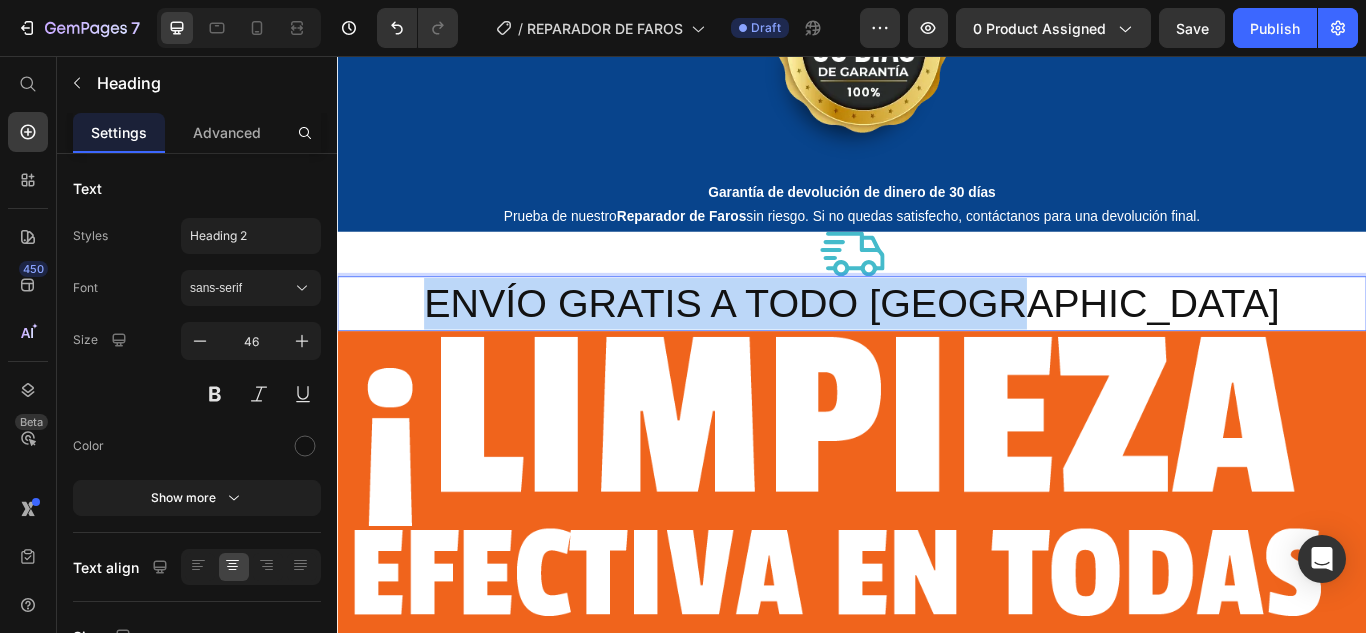 click on "ENVÍO GRATIS A TODO [GEOGRAPHIC_DATA]" at bounding box center [937, 345] 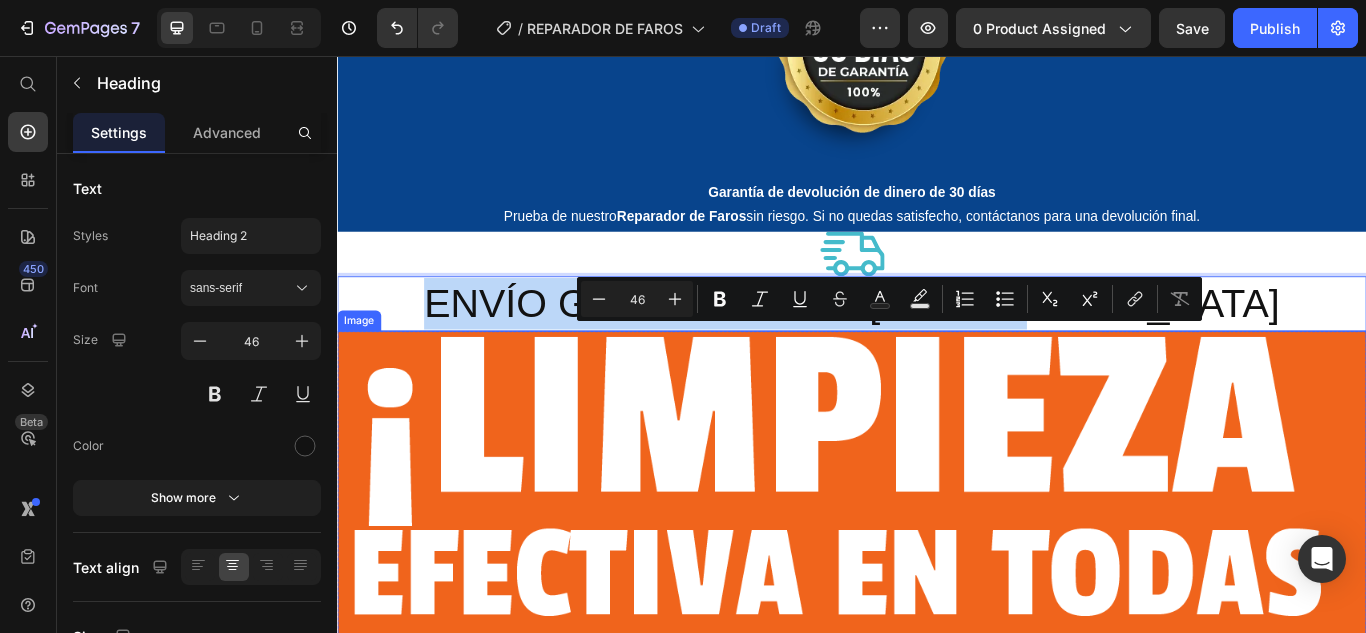 click at bounding box center [937, 644] 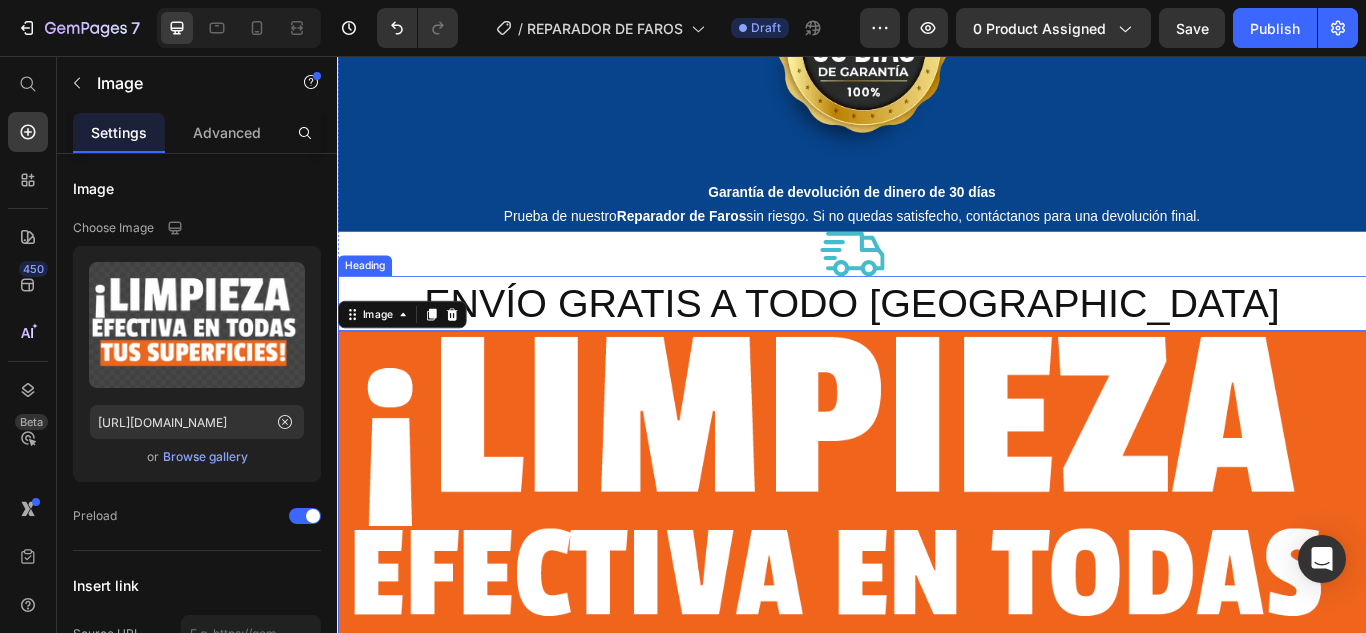 click on "ENVÍO GRATIS A TODO [GEOGRAPHIC_DATA]" at bounding box center (937, 345) 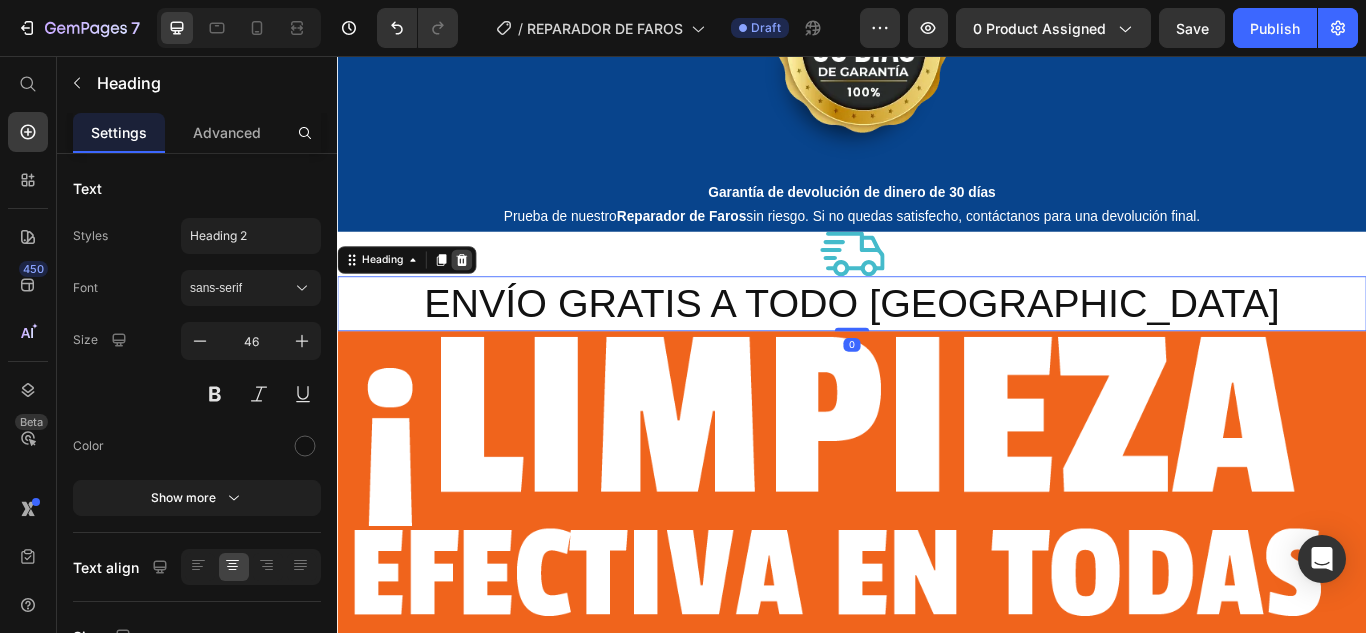 click 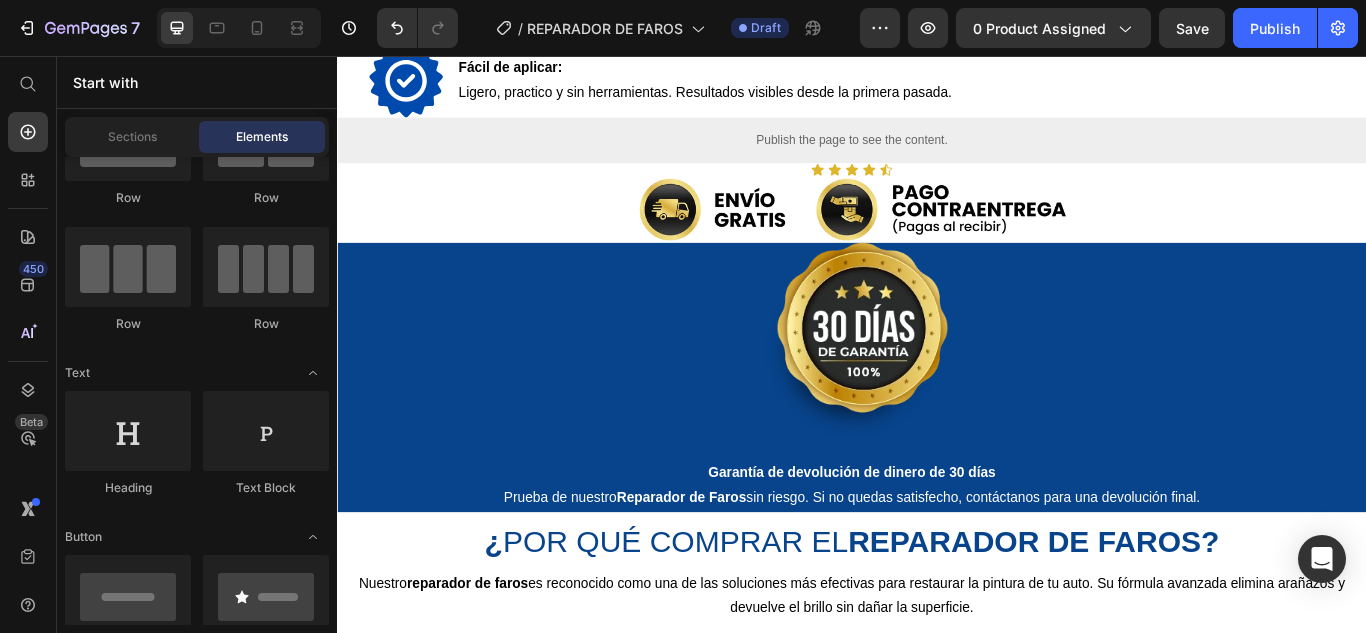 scroll, scrollTop: 5173, scrollLeft: 0, axis: vertical 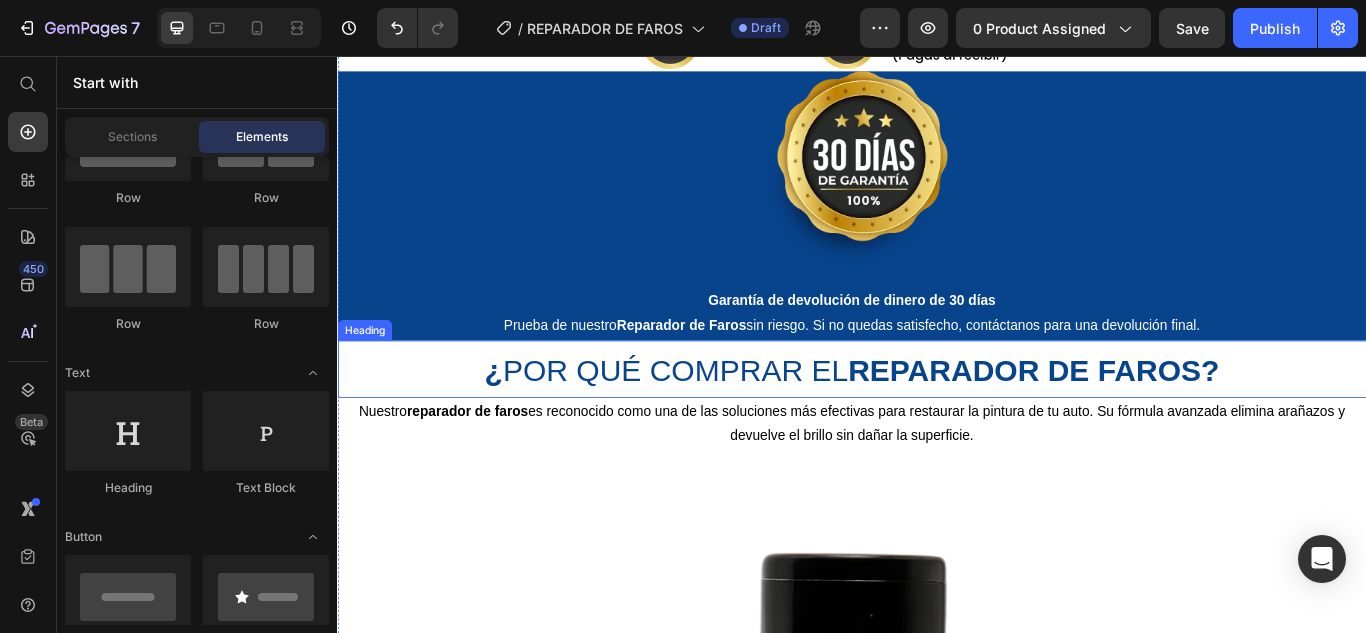 click on "REPARADOR DE FAROS?" at bounding box center (1148, 422) 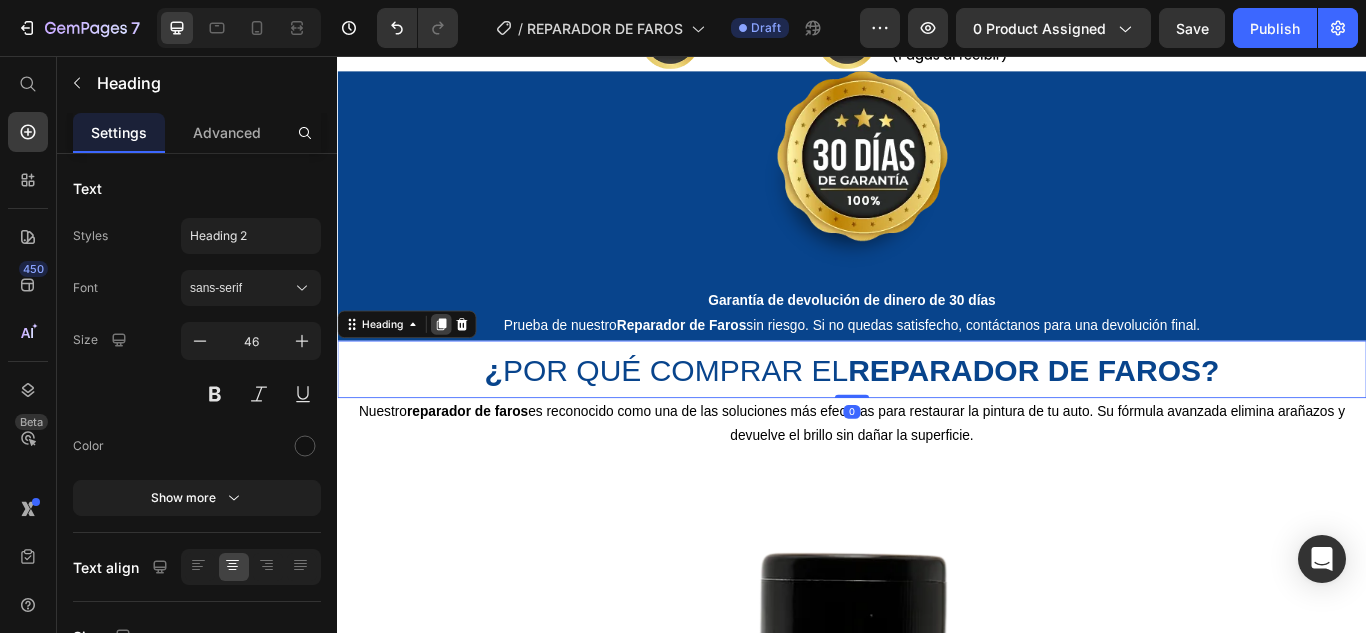 click 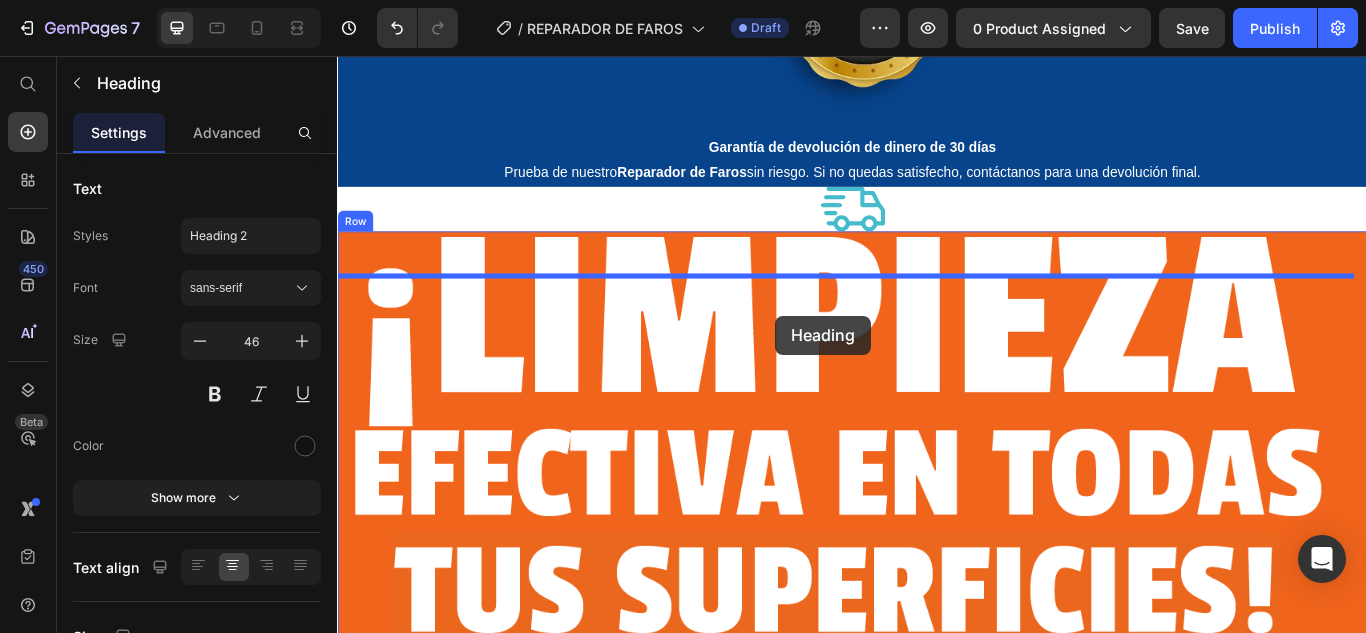 drag, startPoint x: 395, startPoint y: 510, endPoint x: 848, endPoint y: 359, distance: 477.50394 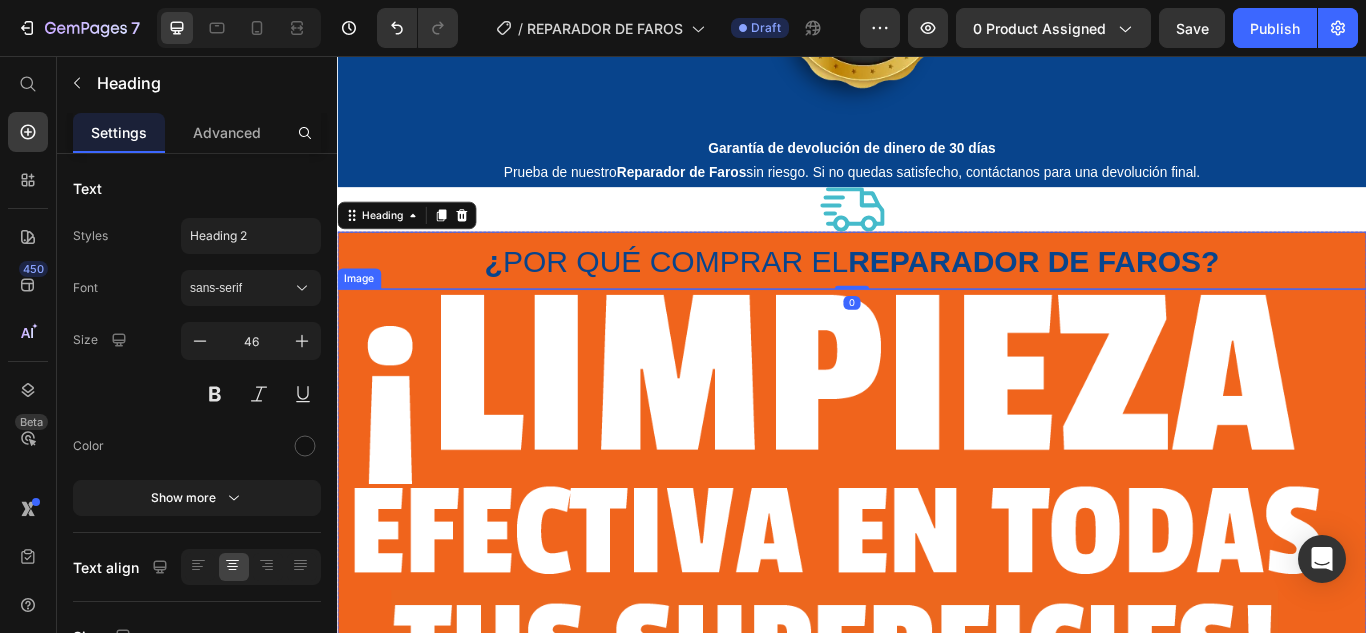 click at bounding box center [937, 595] 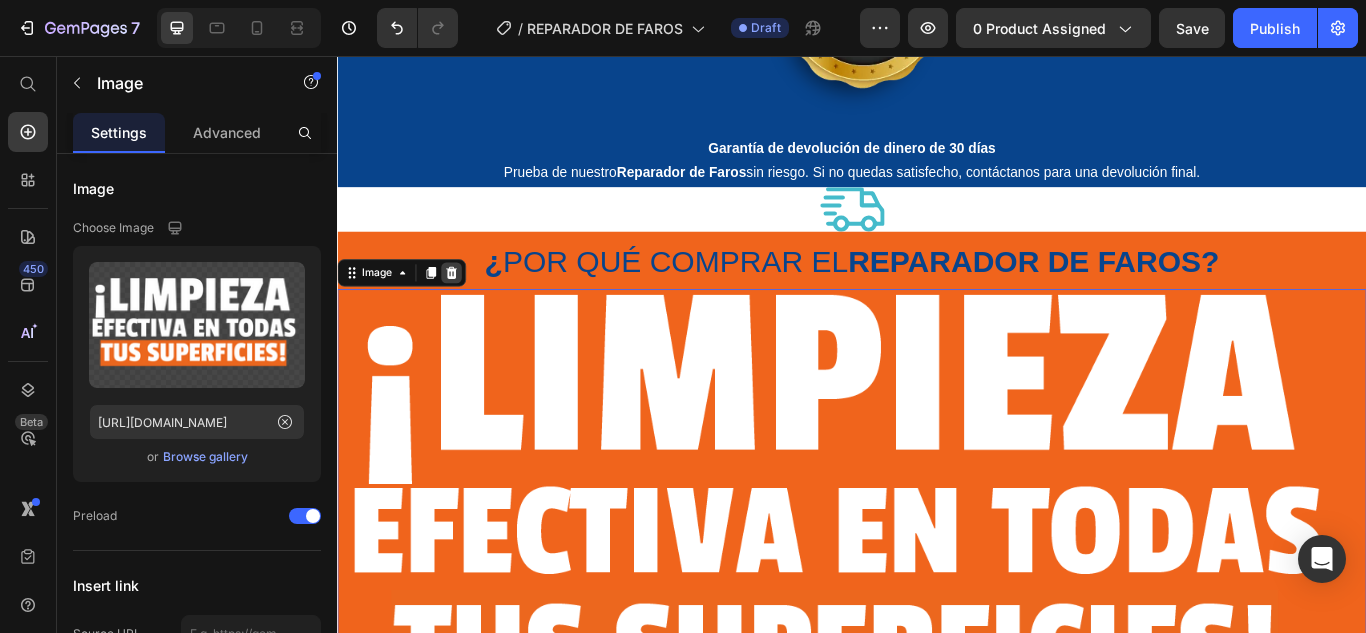 click 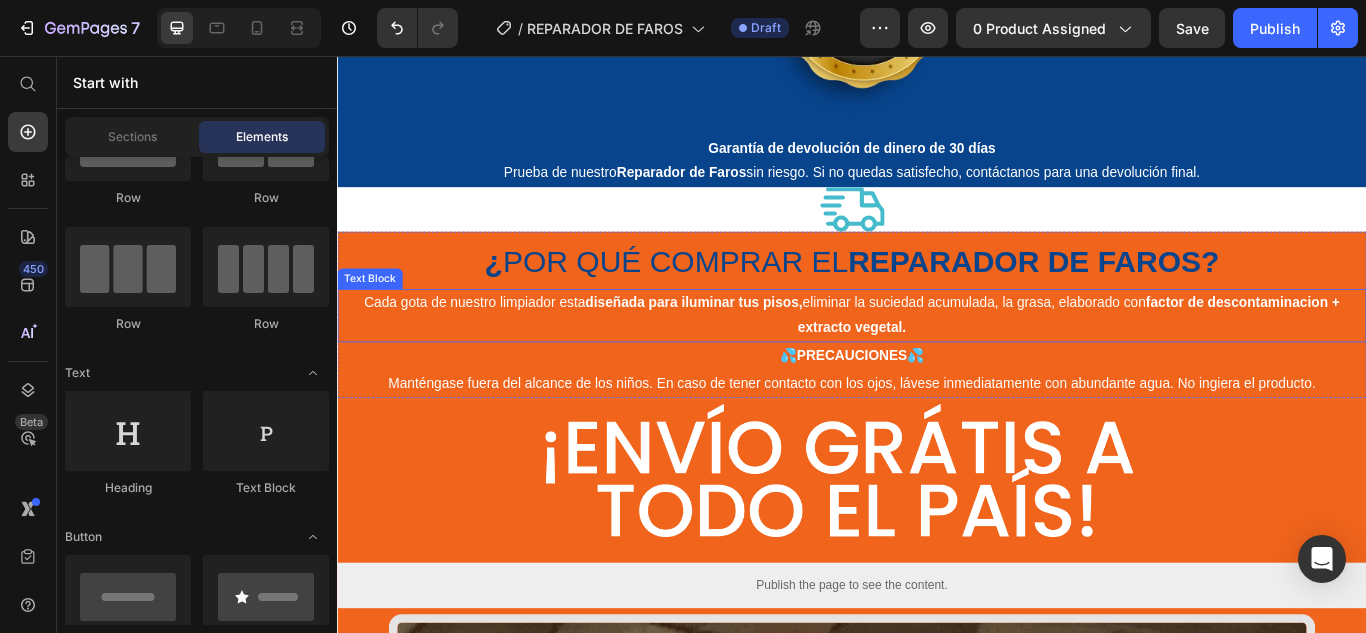 click on "Cada gota de nuestro limpiador esta  diseñada para iluminar tus pisos,  eliminar la suciedad acumulada, la grasa, elaborado con  factor de descontaminacion + extracto vegetal." at bounding box center (937, 359) 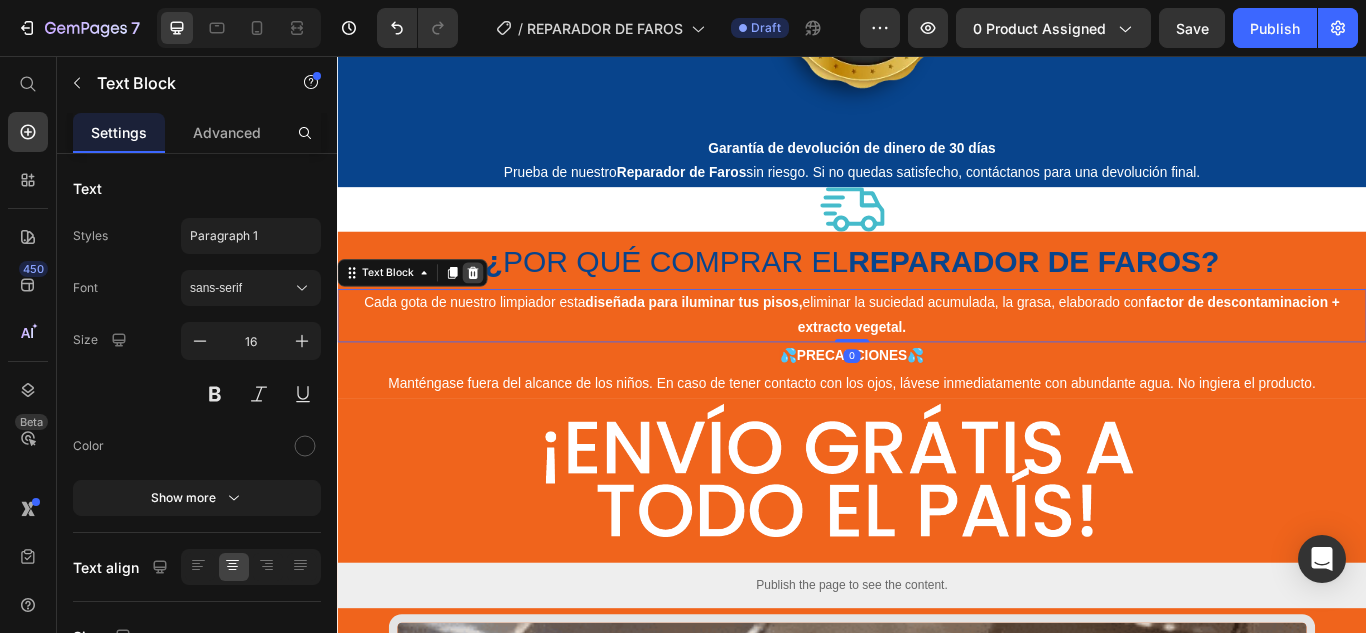 click 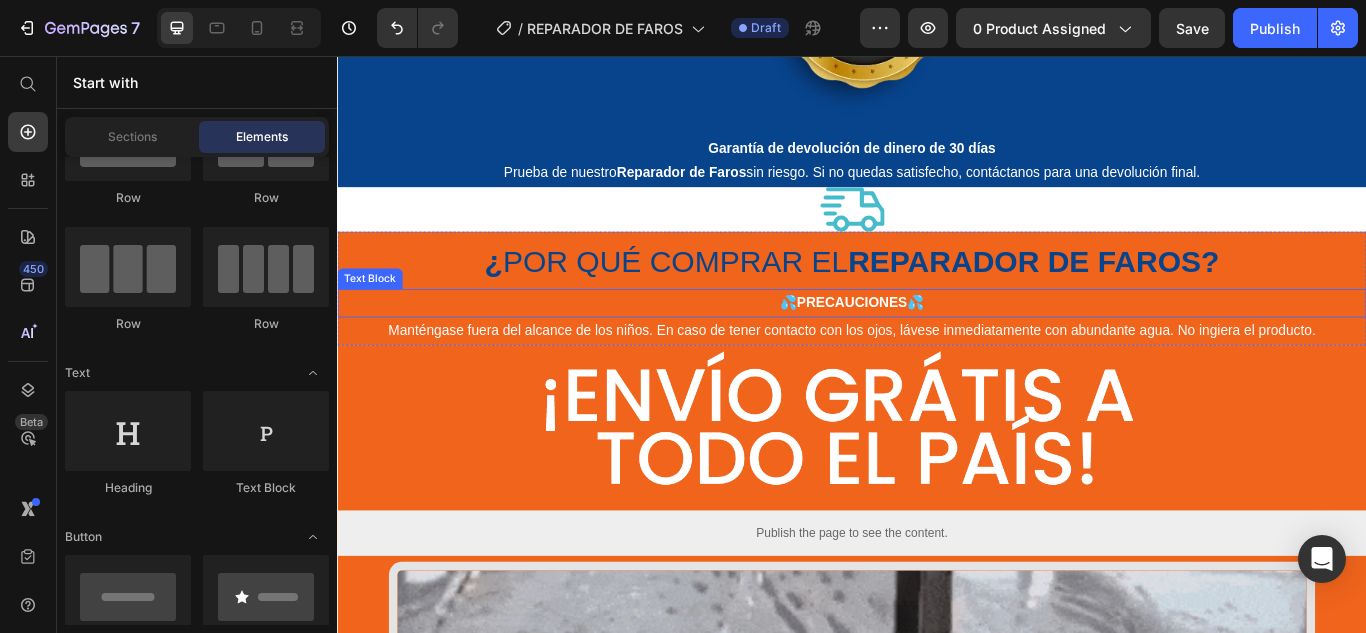 click on "Manténgase fuera del alcance de los niños. En caso de tener contacto con los ojos, lávese inmediatamente con abundante agua. No ingiera el producto." at bounding box center (937, 376) 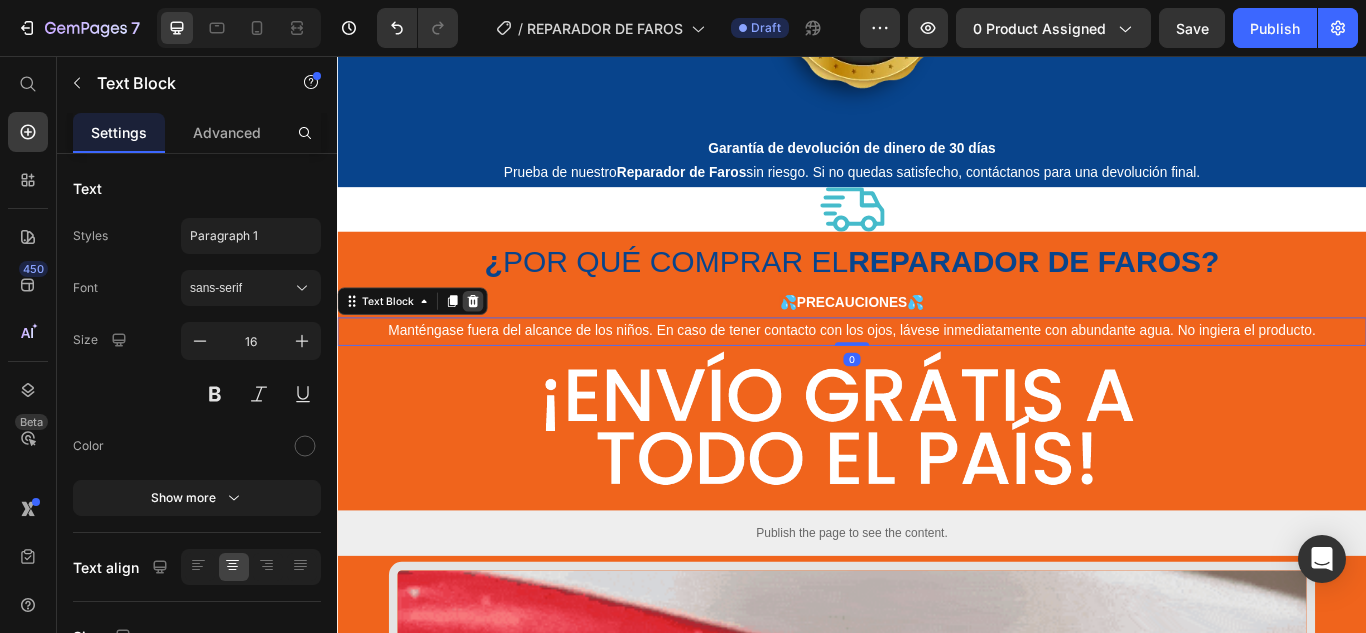 click 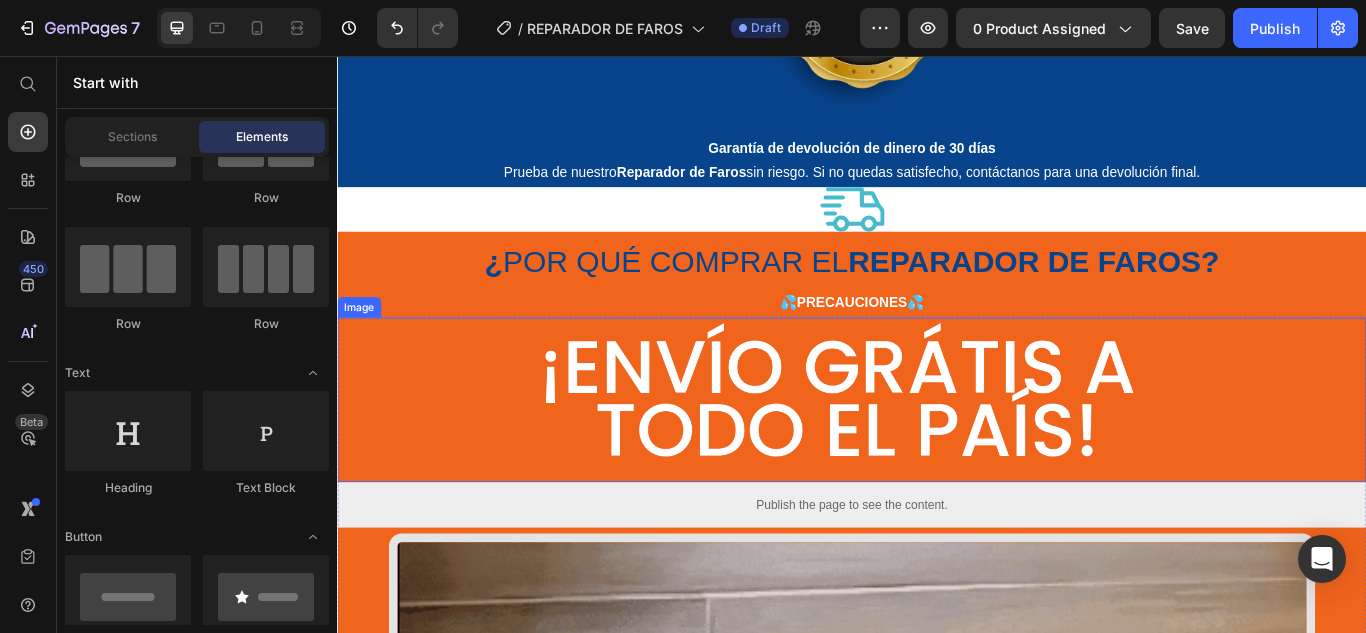 click at bounding box center [937, 457] 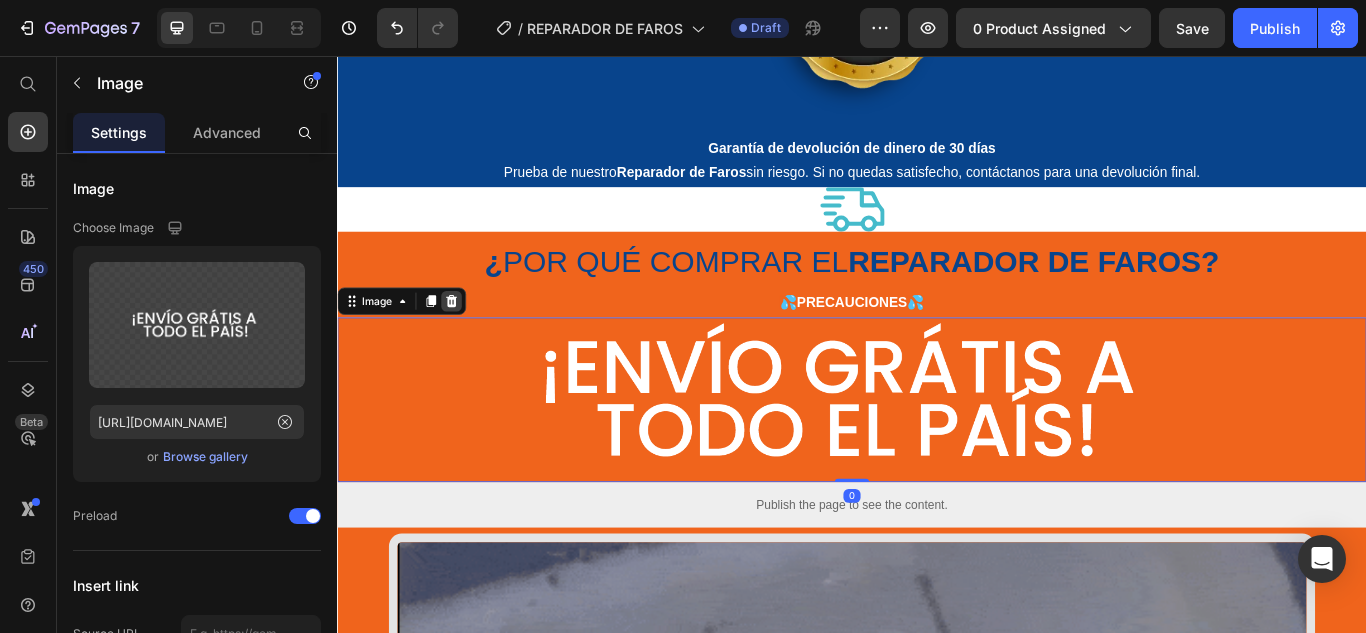 click 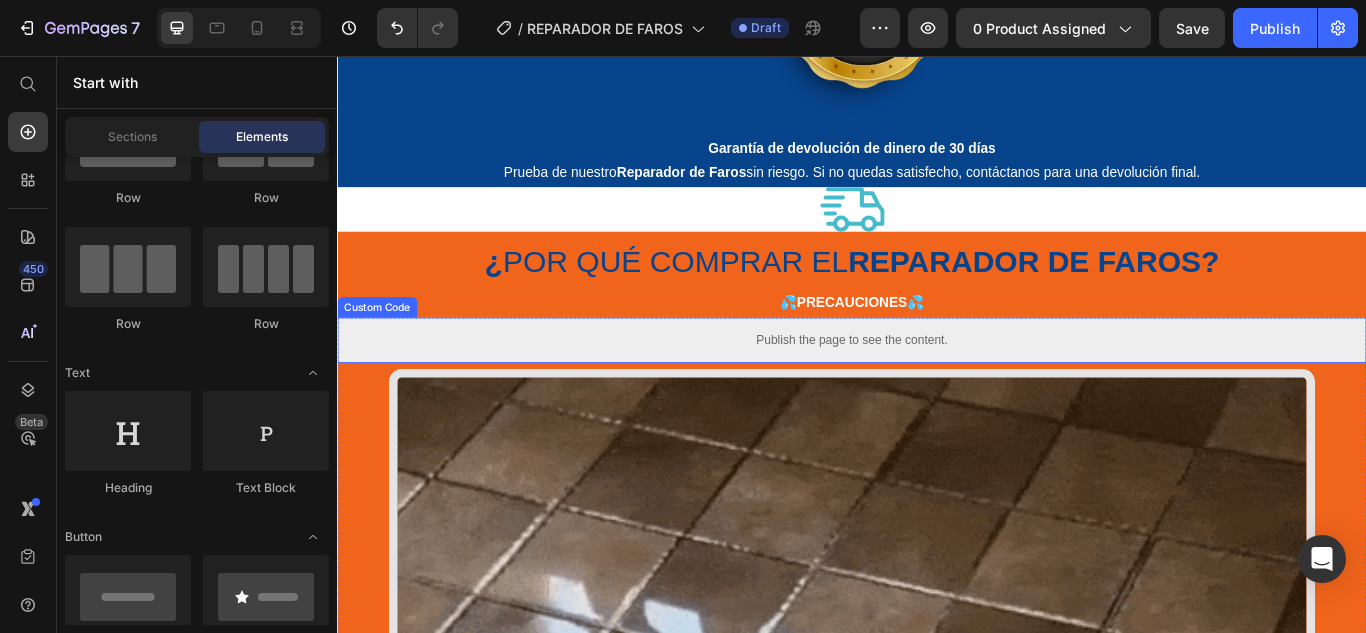 click on "Publish the page to see the content." at bounding box center (937, 387) 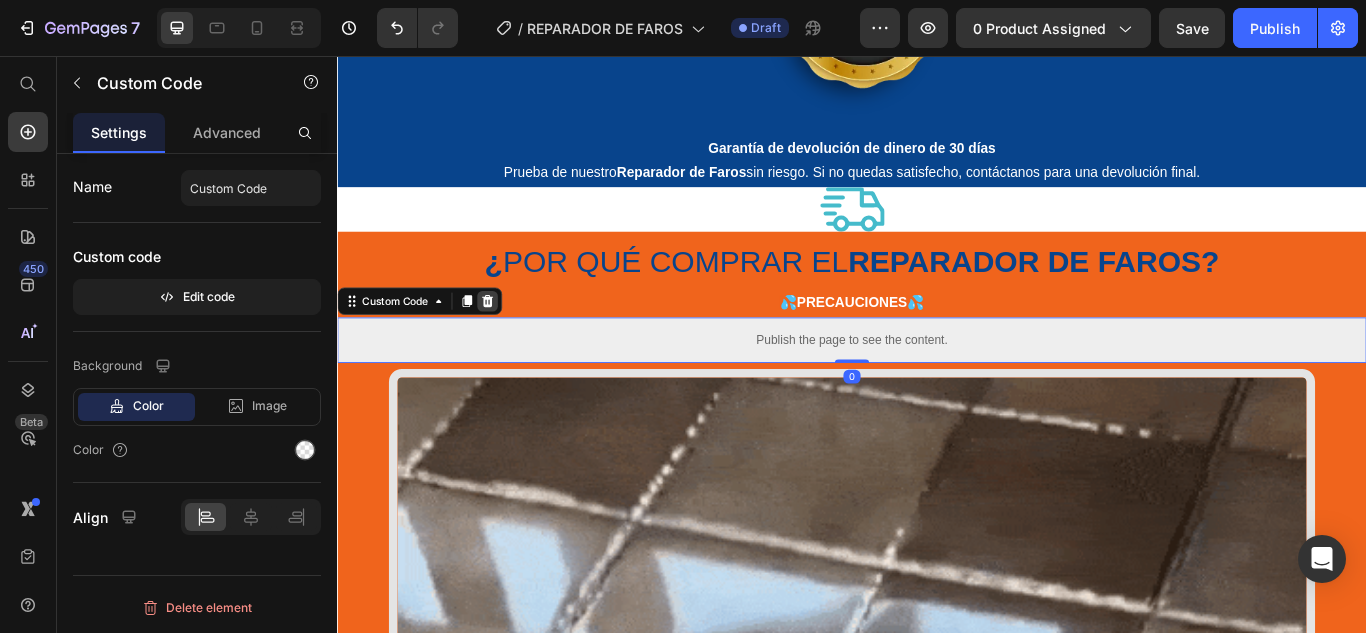 click 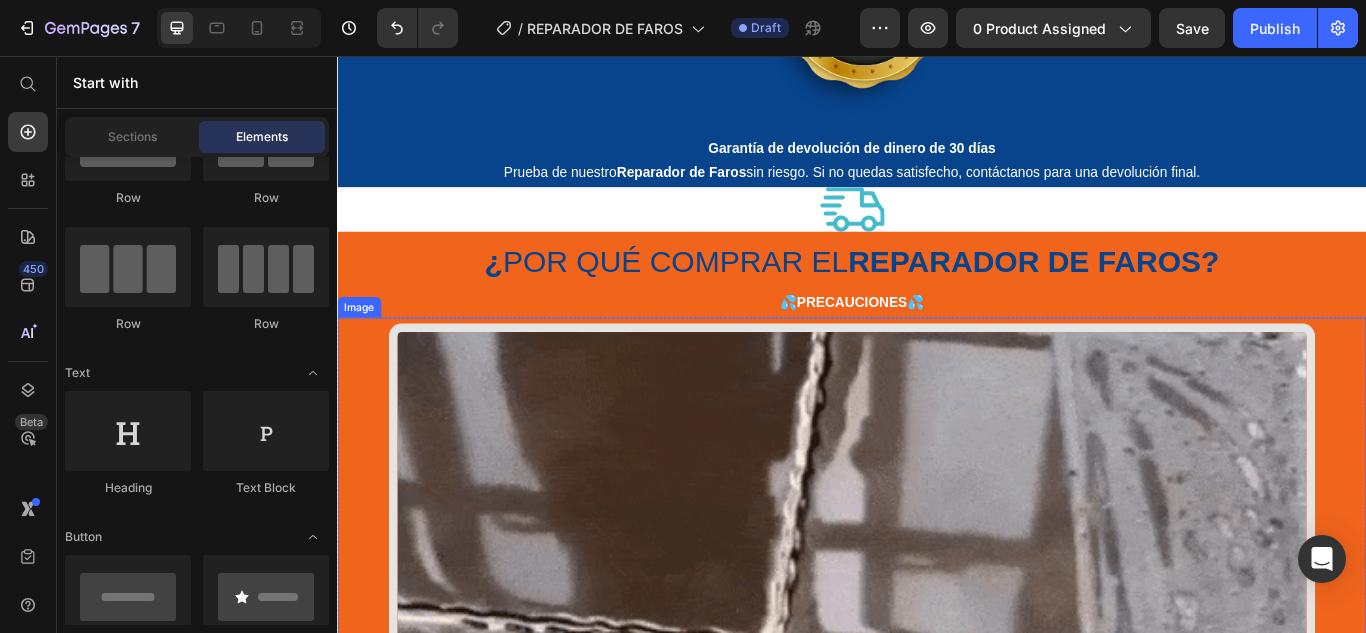 click at bounding box center [937, 904] 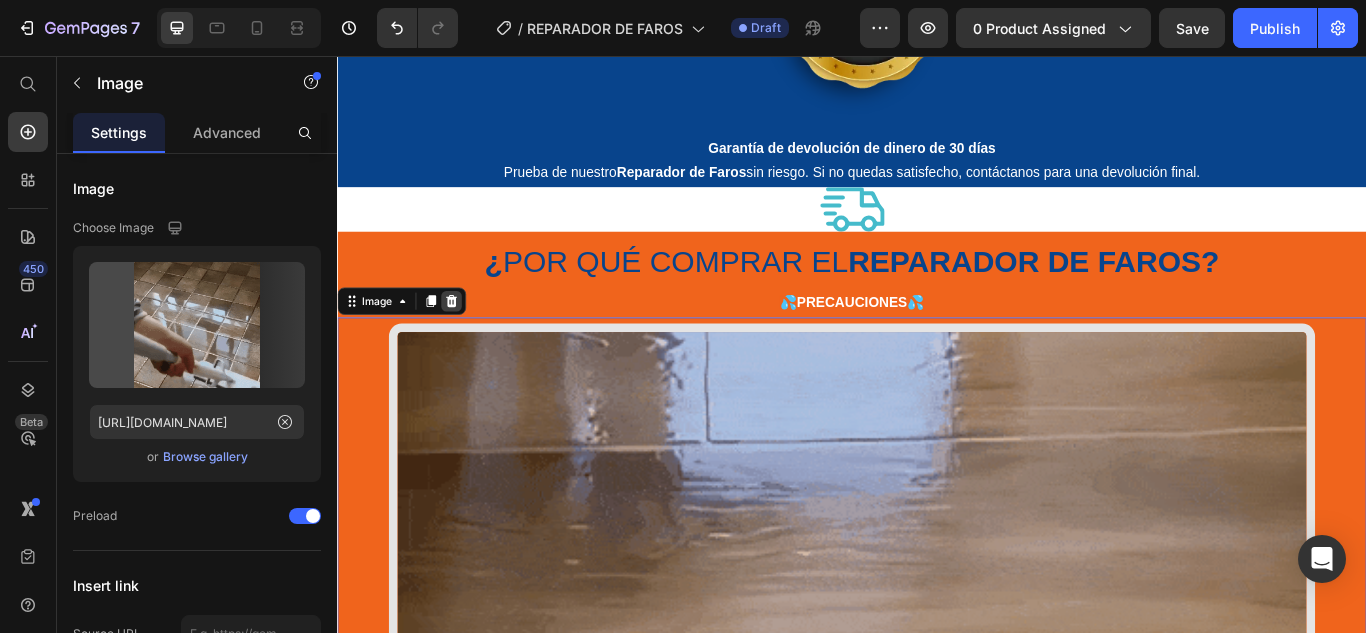click 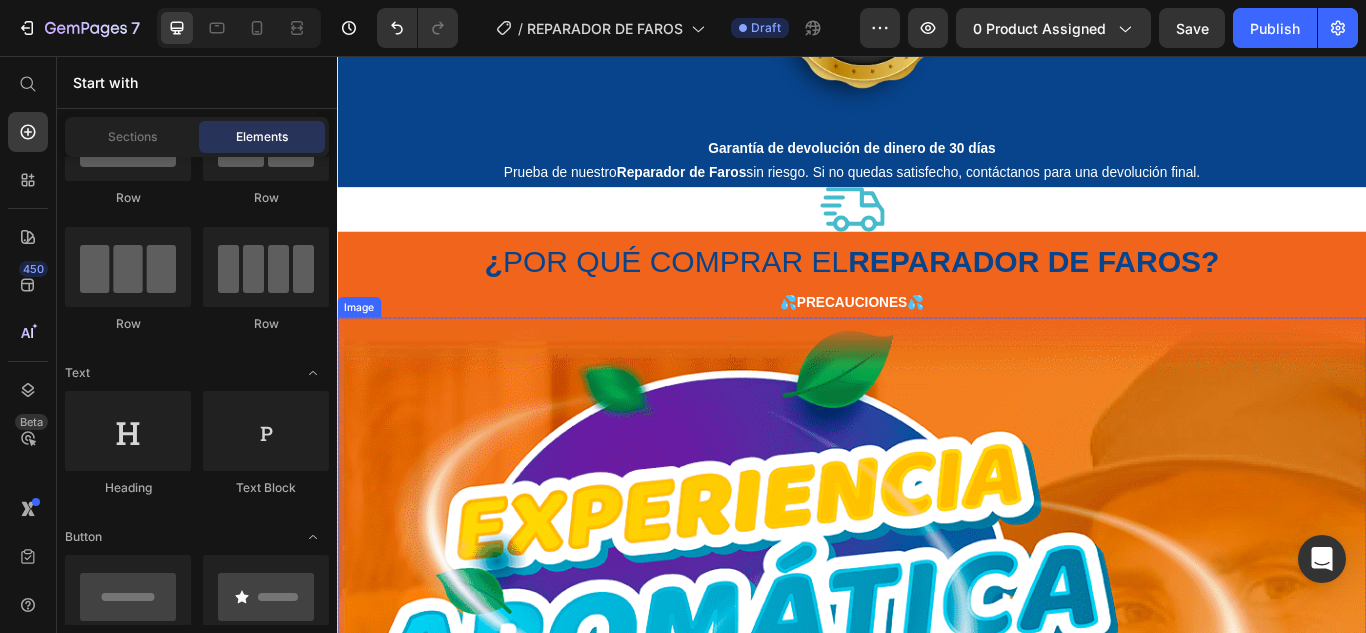click at bounding box center [937, 1316] 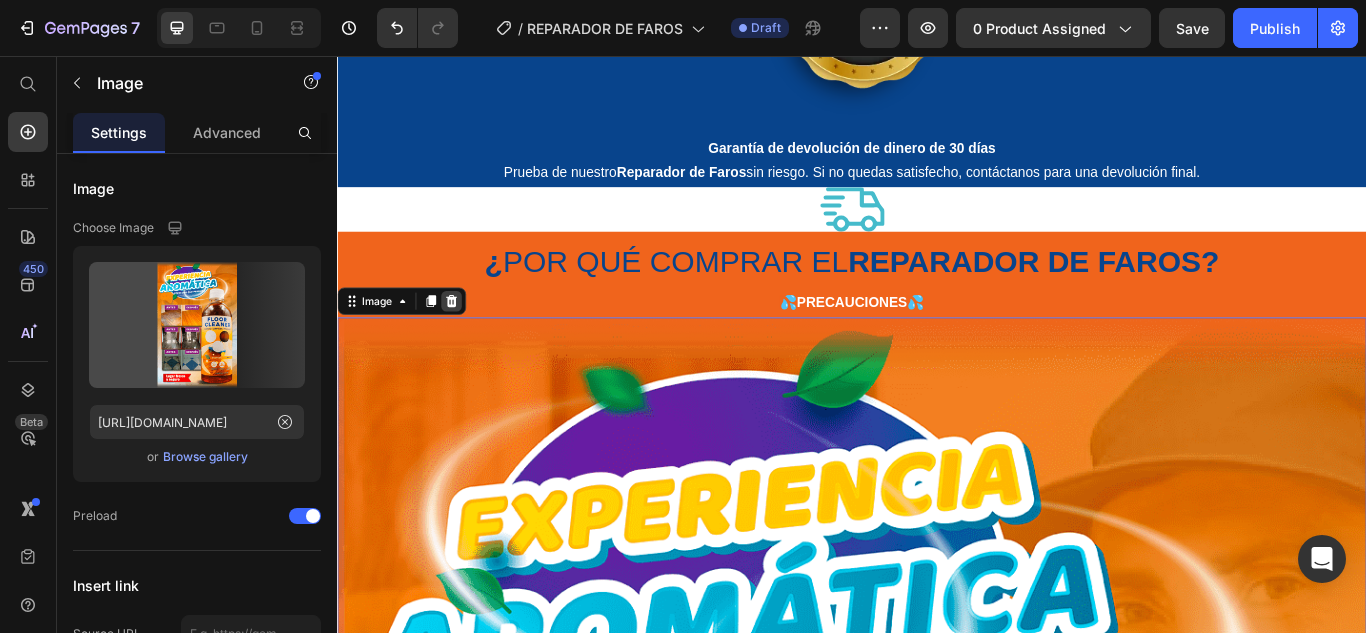 click 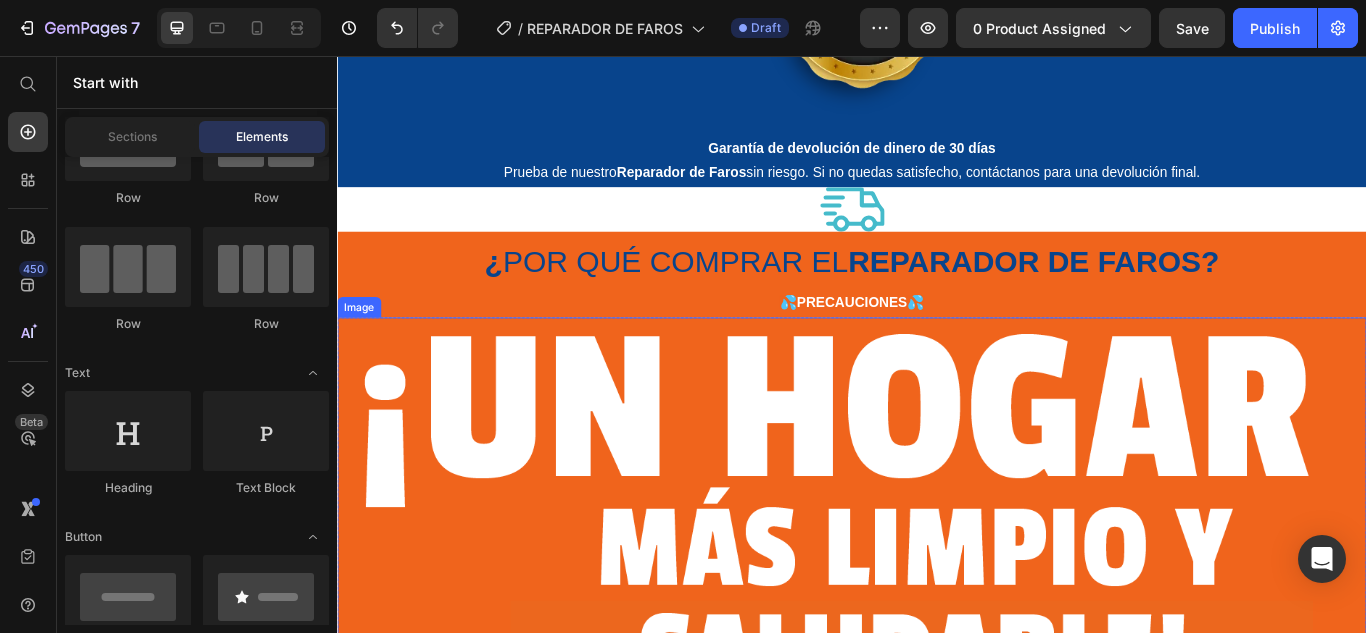 click at bounding box center (937, 606) 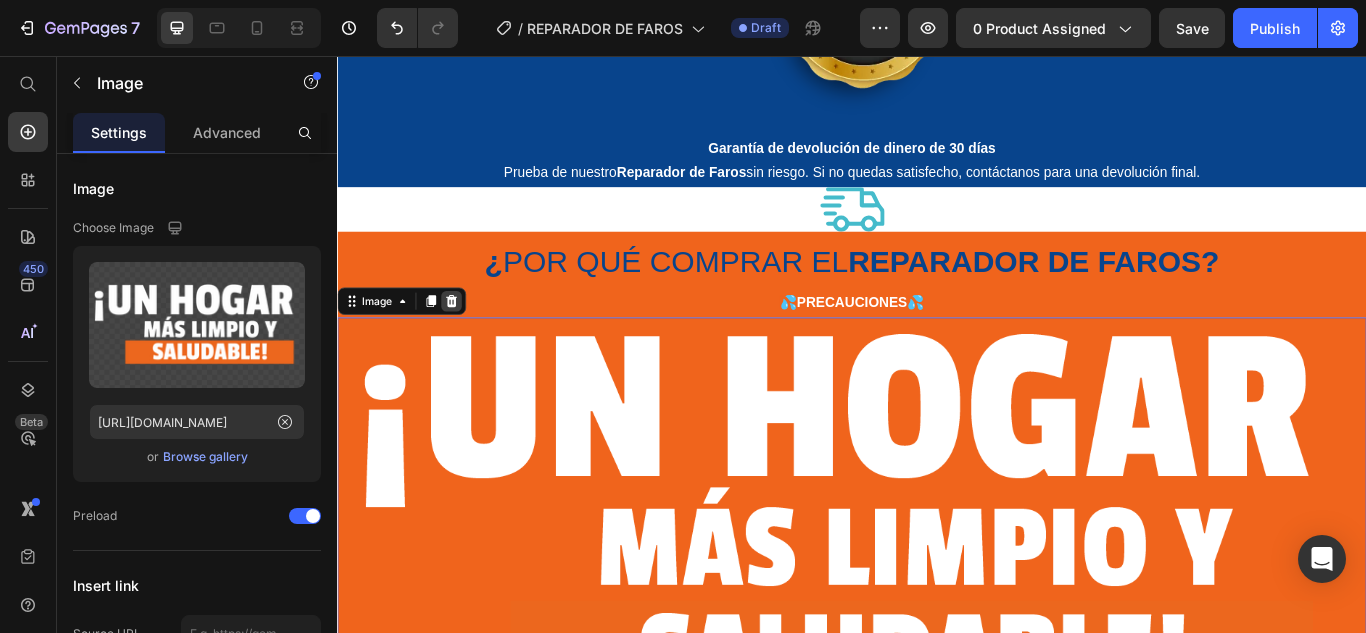 click at bounding box center (470, 342) 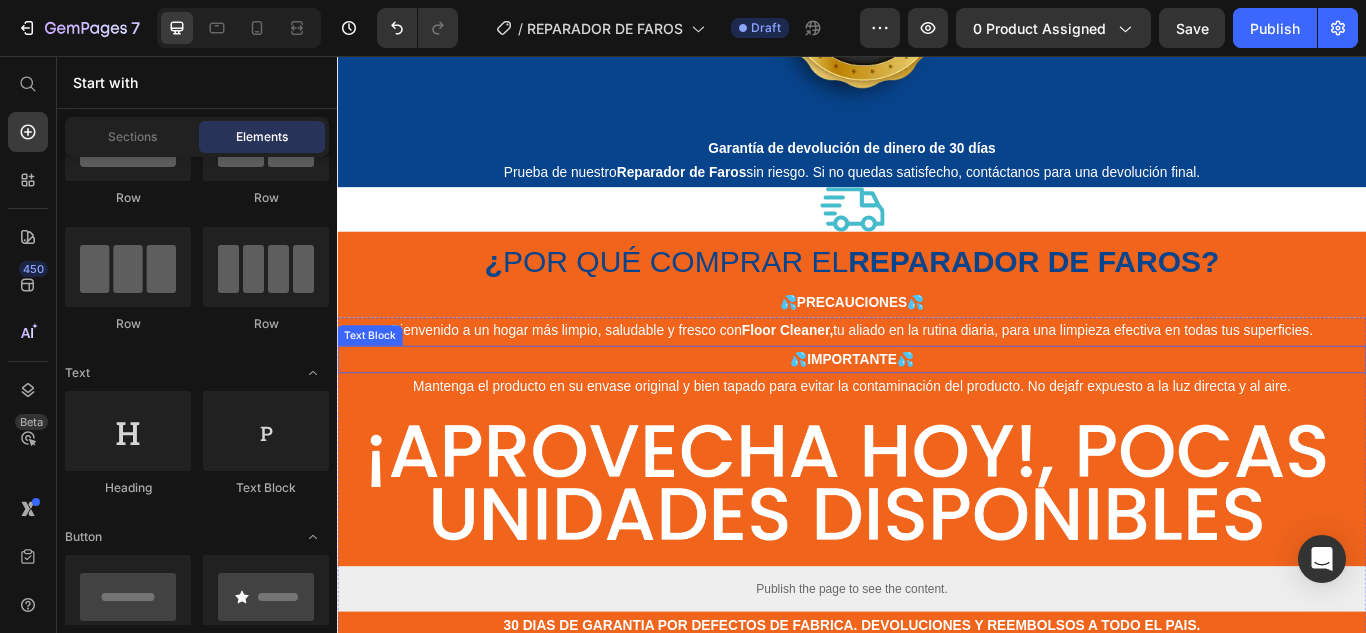 click on "💦 IMPORTANTE 💦" at bounding box center [937, 410] 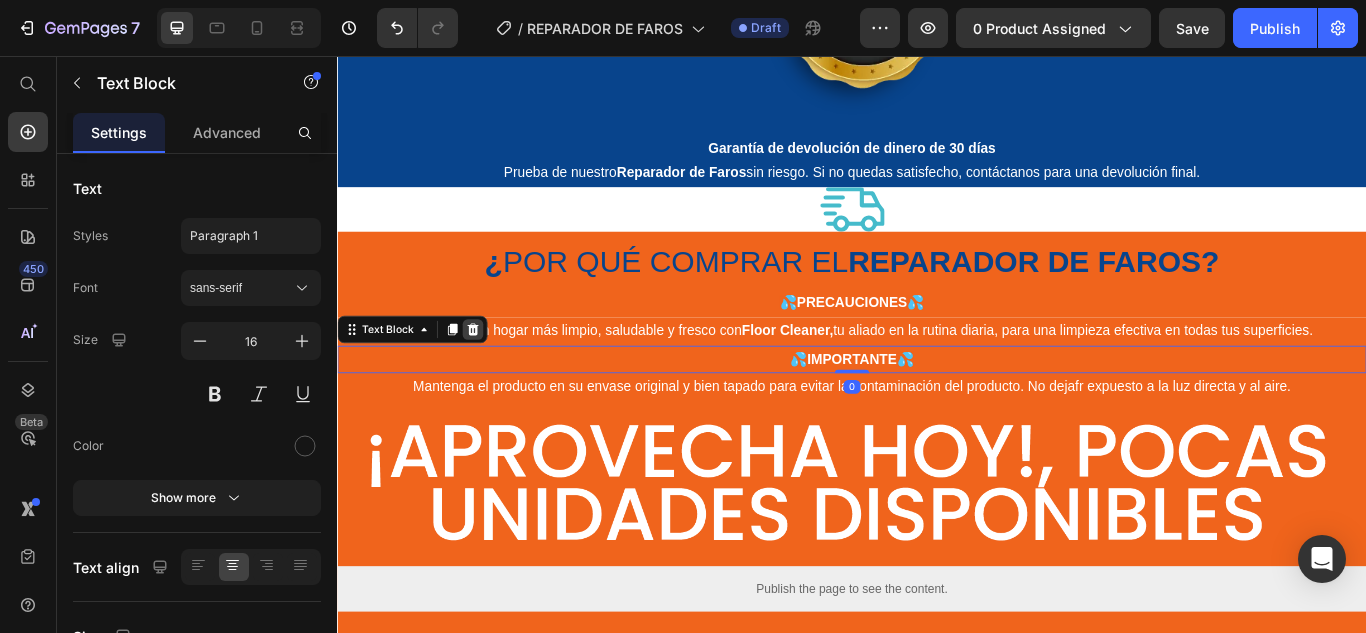 click 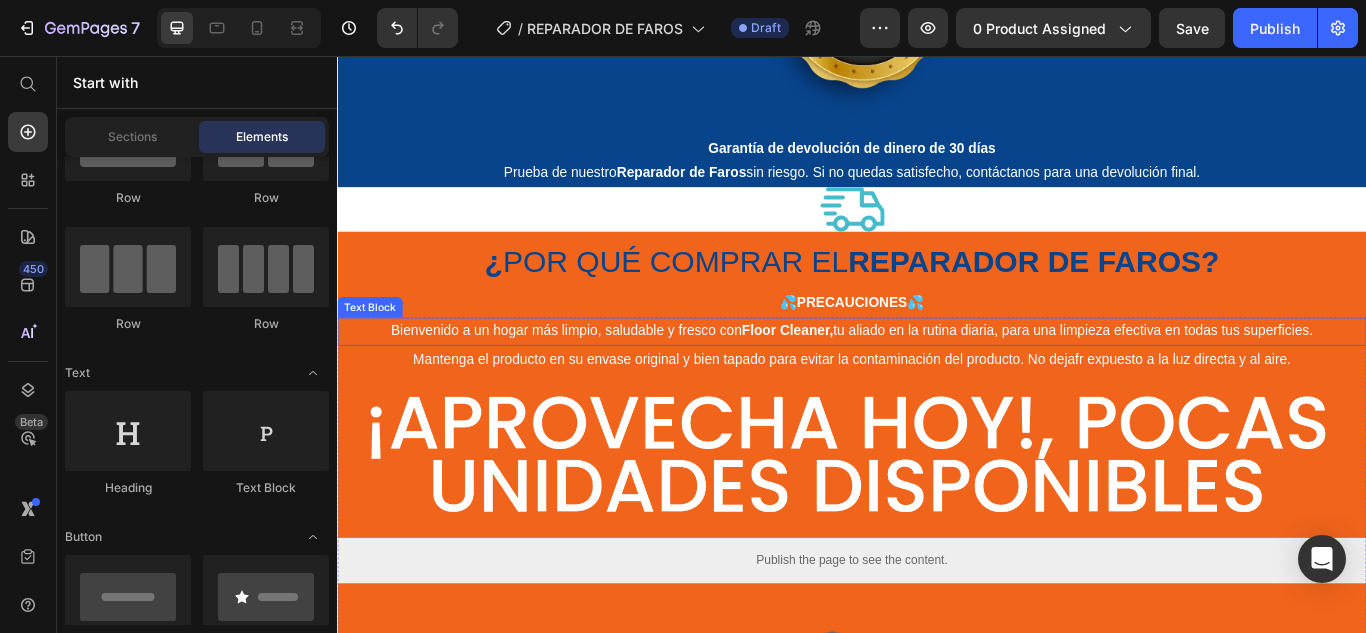 click on "Bienvenido a un hogar más limpio, saludable y fresco con  Floor Cleaner,  tu aliado en la rutina diaria, para una limpieza efectiva en todas tus superficies." at bounding box center (936, 376) 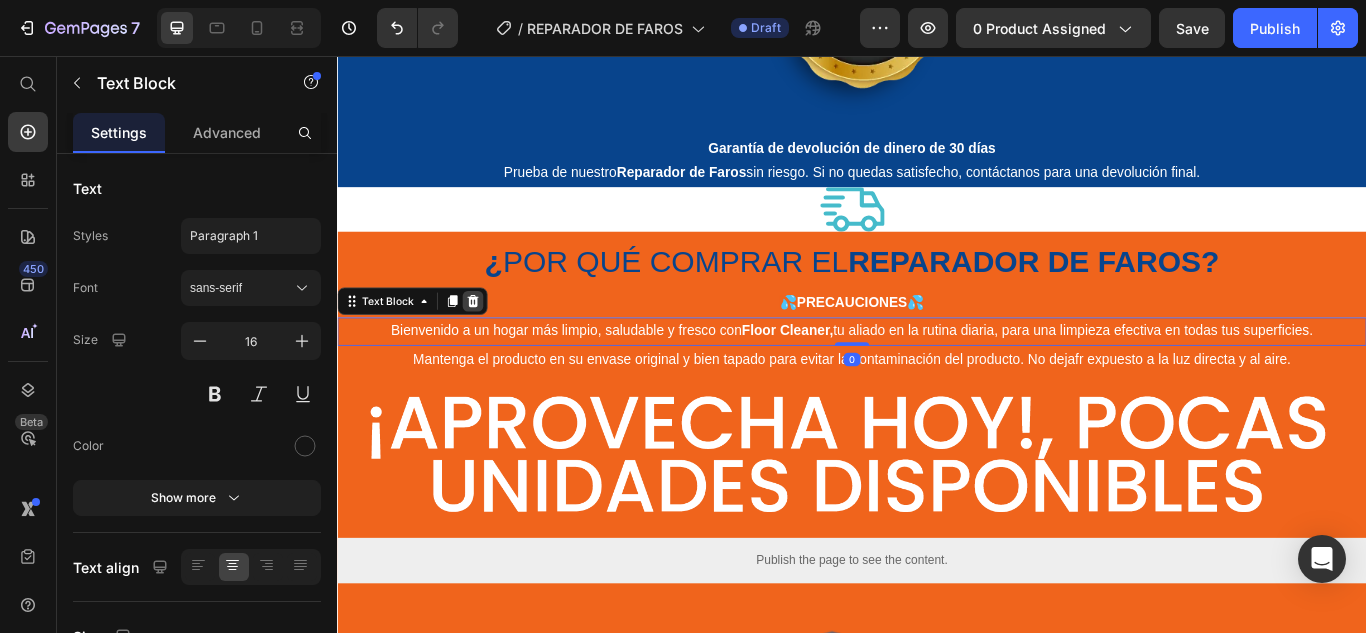 click 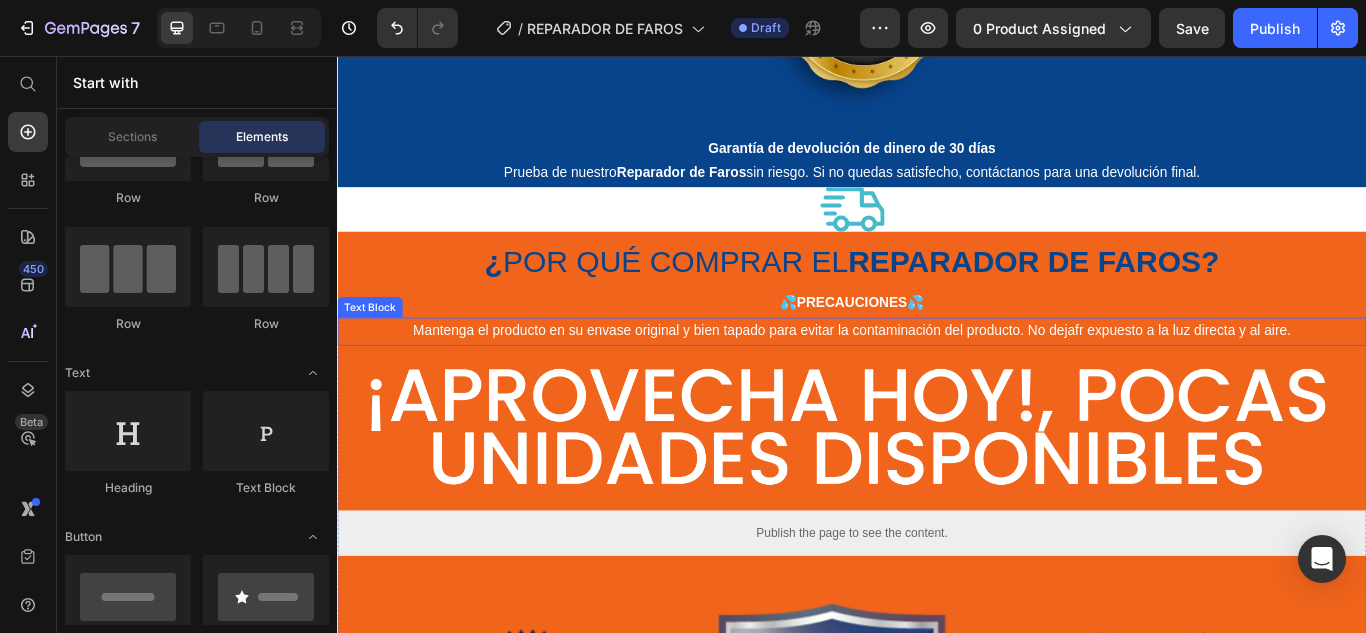 click on "Mantenga el producto en su envase original y bien tapado para evitar la contaminación del producto. No dejafr expuesto a la luz directa y al aire." at bounding box center [937, 376] 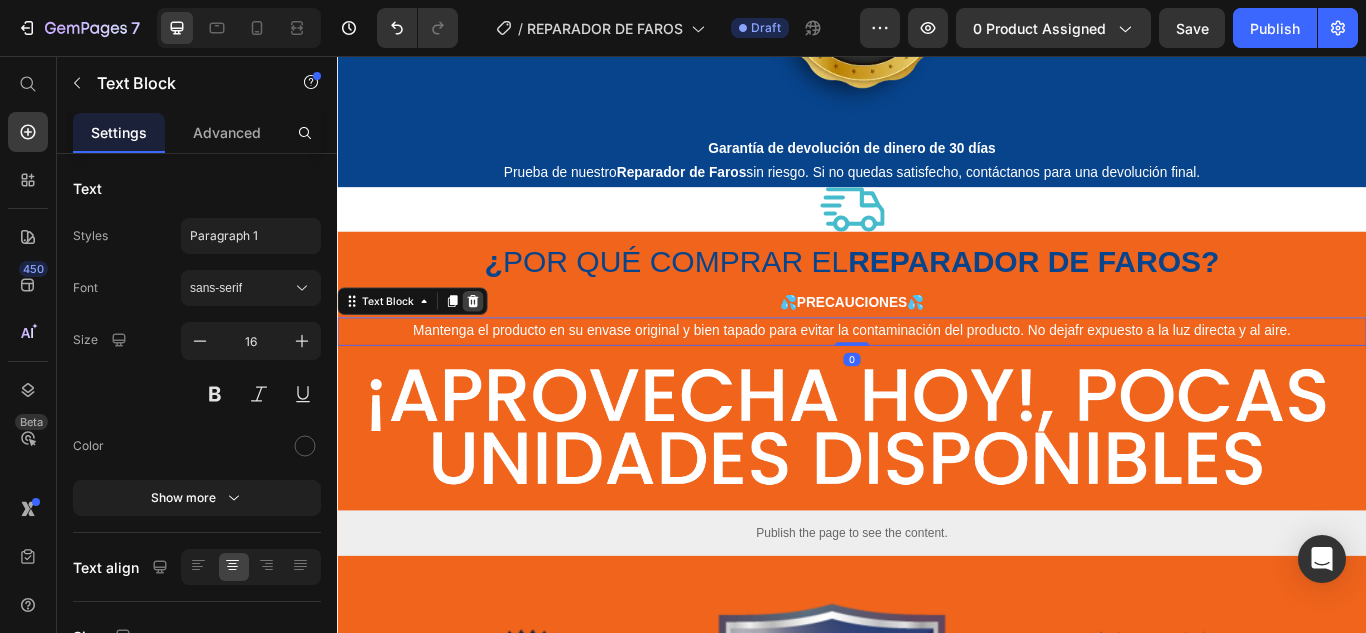 click 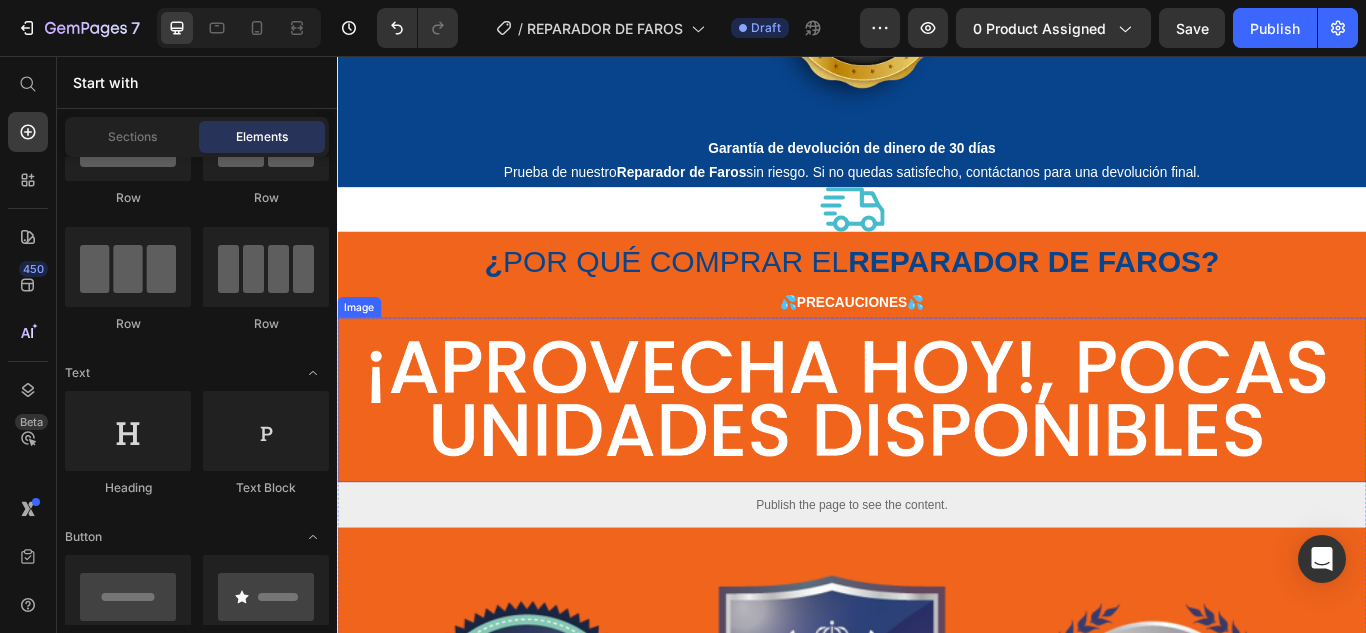 click at bounding box center [937, 457] 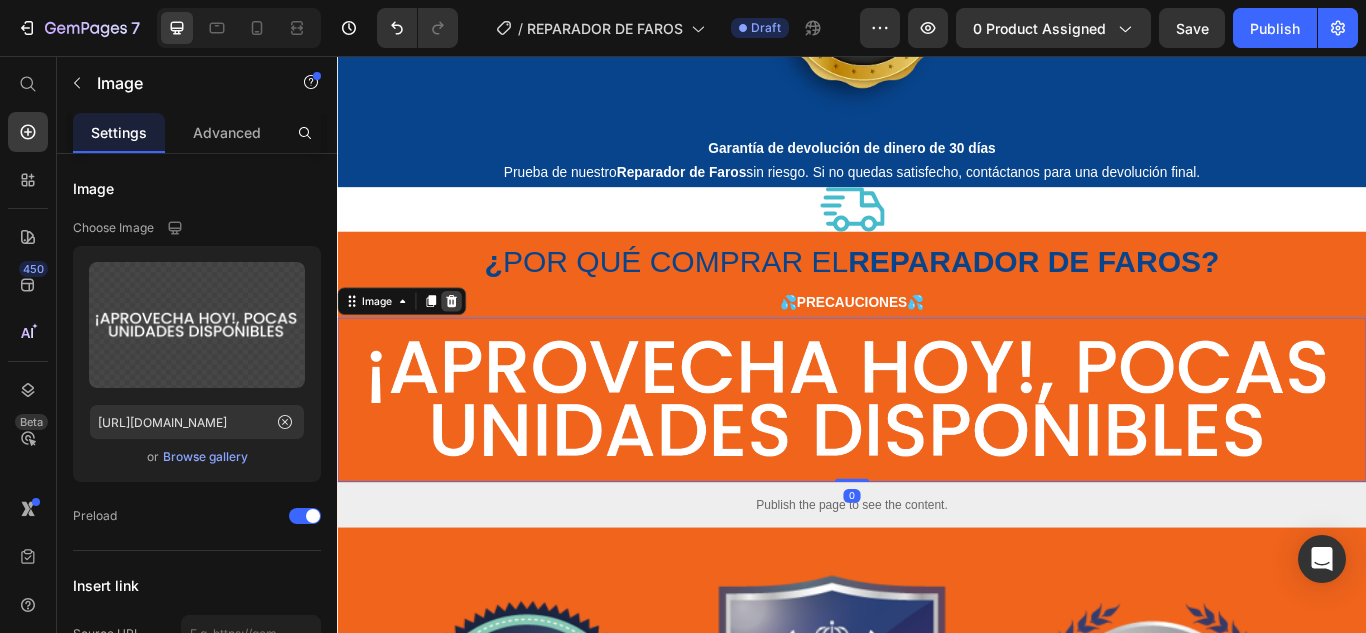 click at bounding box center (470, 342) 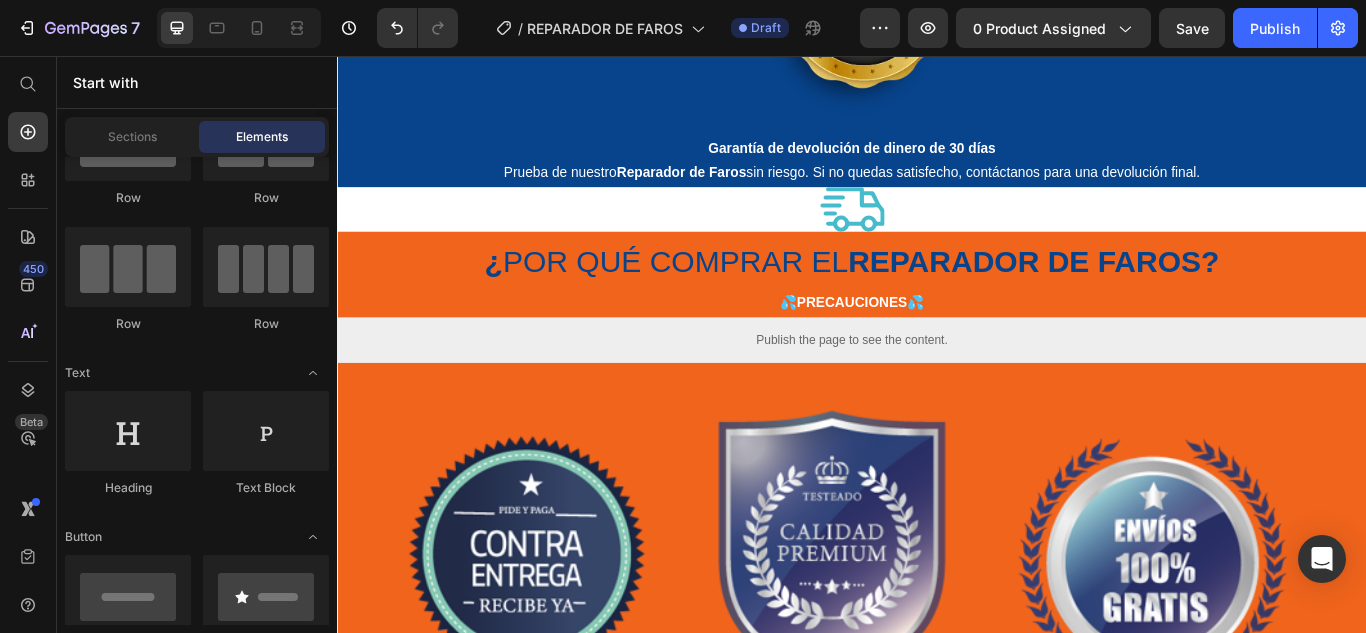 click on "Publish the page to see the content." at bounding box center (937, 387) 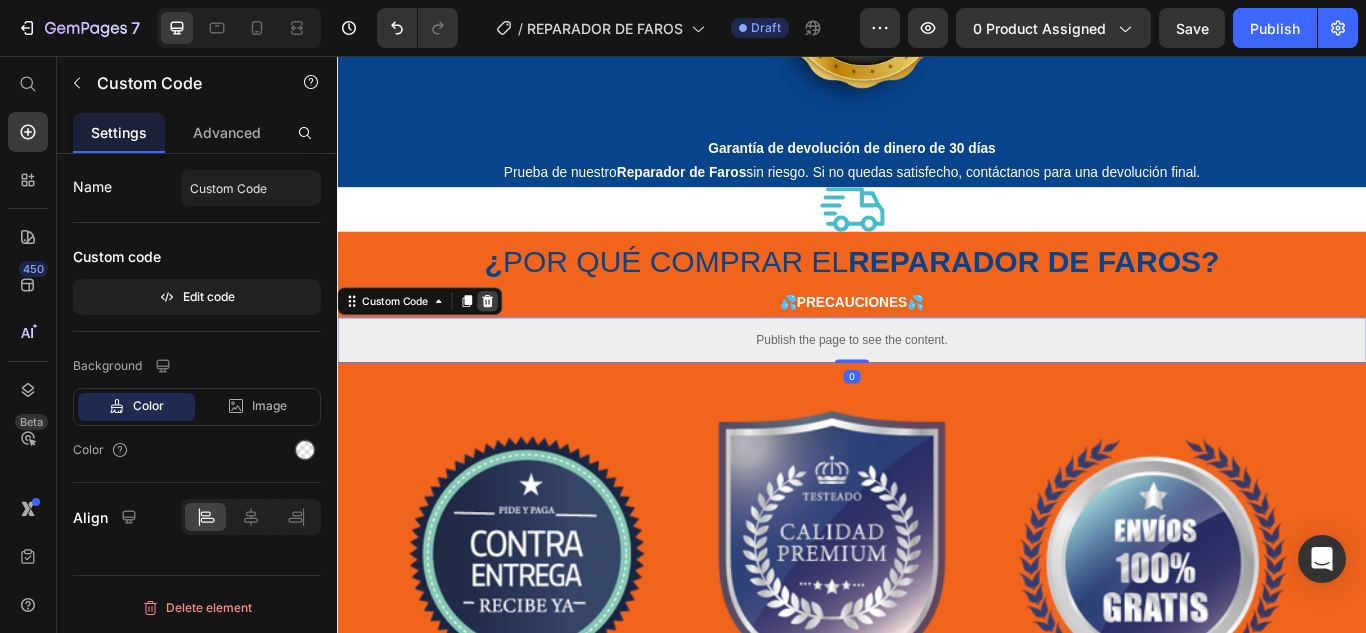 click 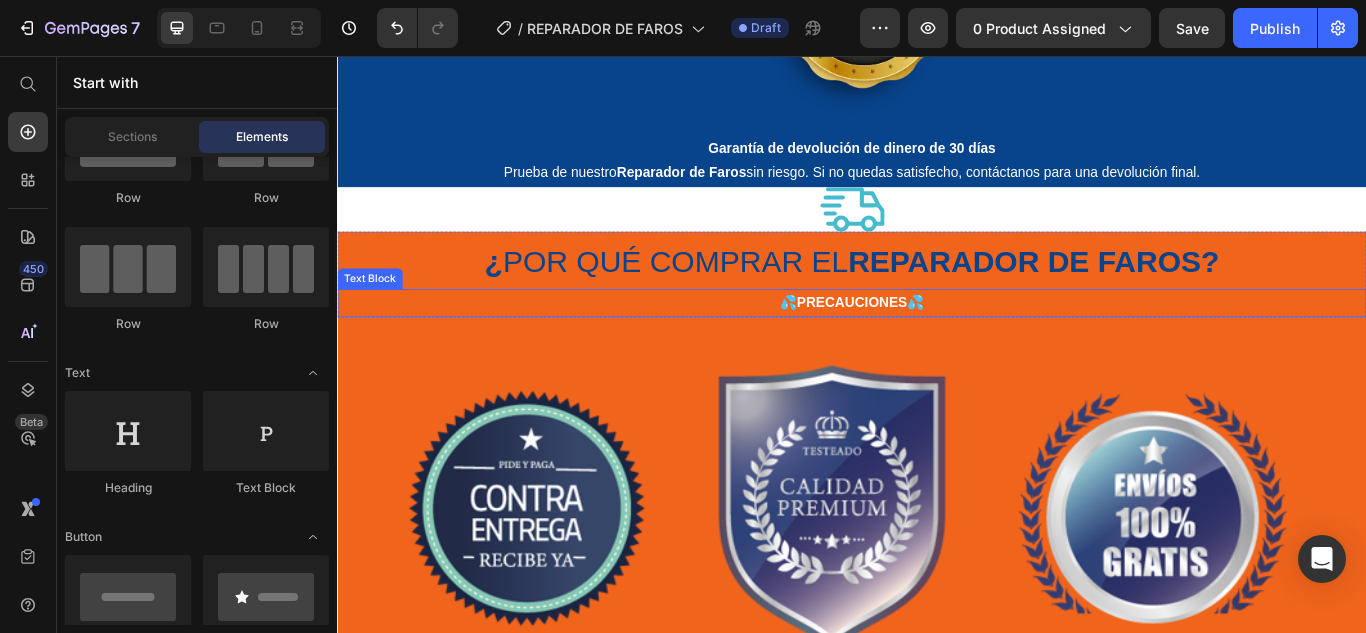 click at bounding box center (937, 583) 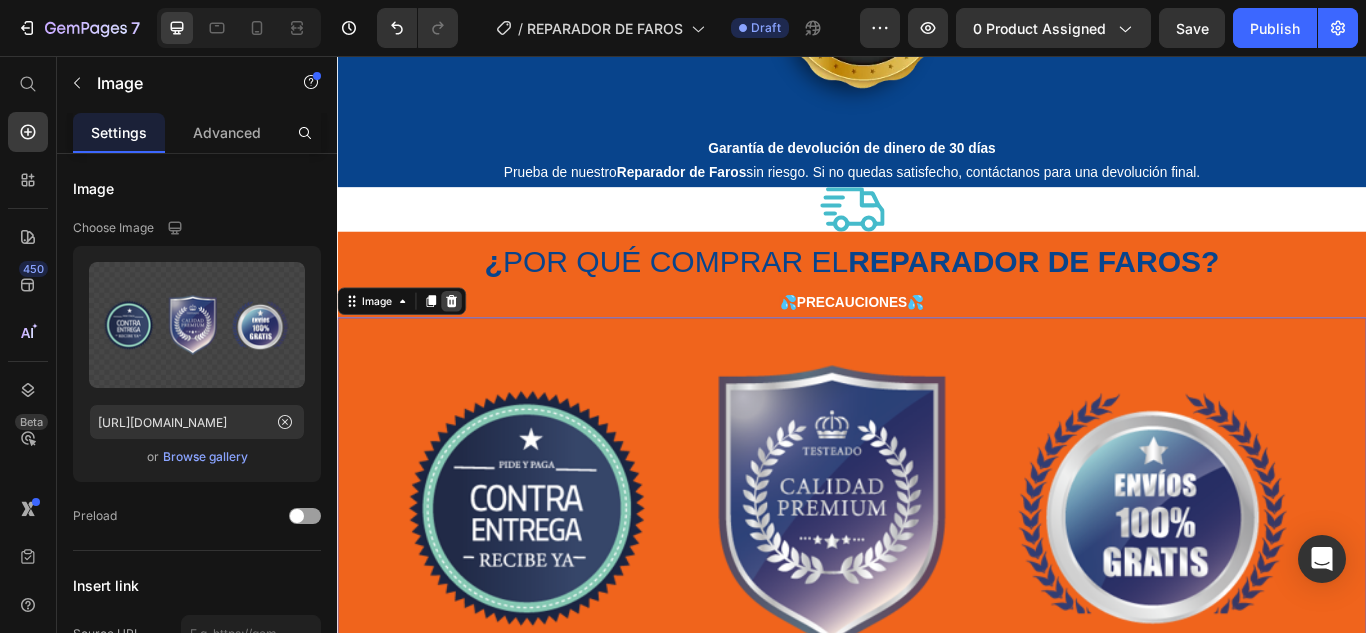 click 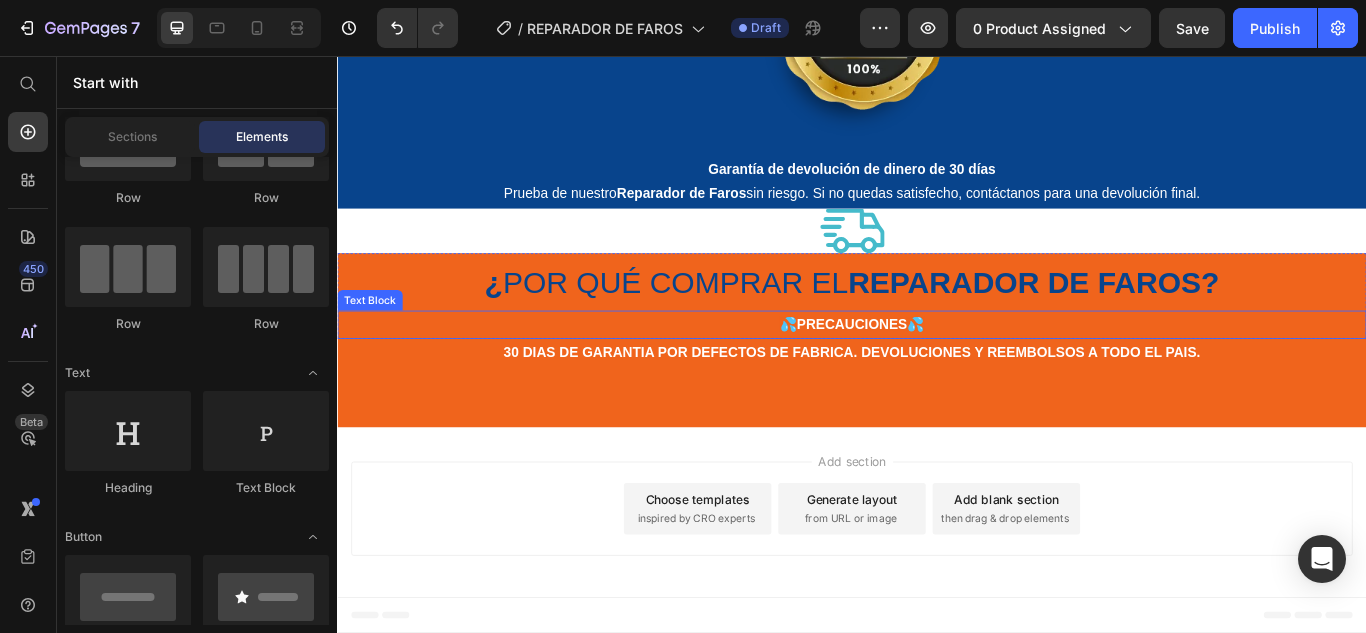 click on "💦 PRECAUCIONES 💦" at bounding box center (937, 369) 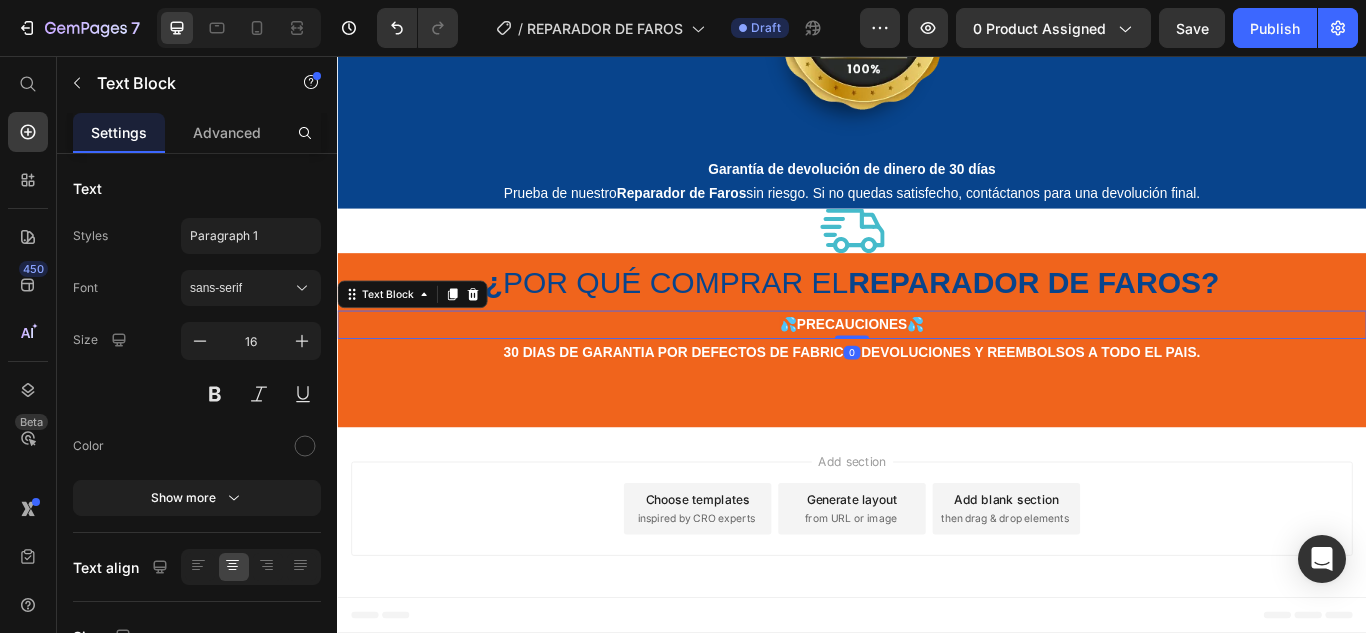 click 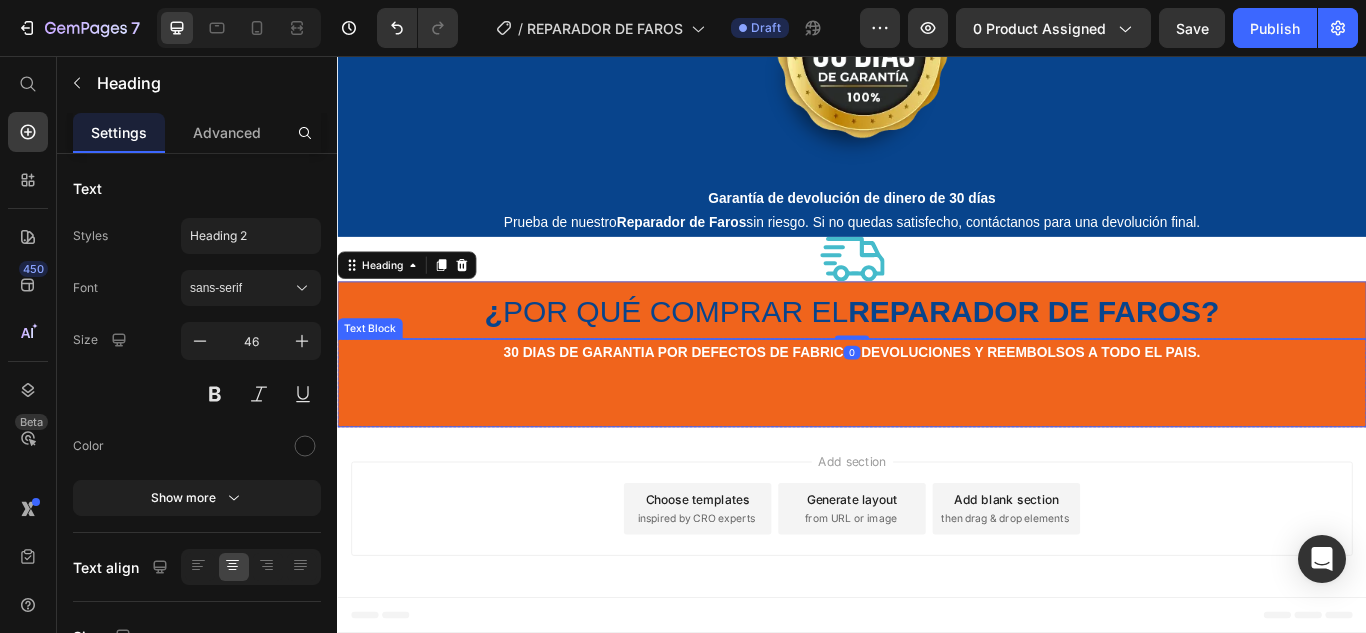 scroll, scrollTop: 7319, scrollLeft: 0, axis: vertical 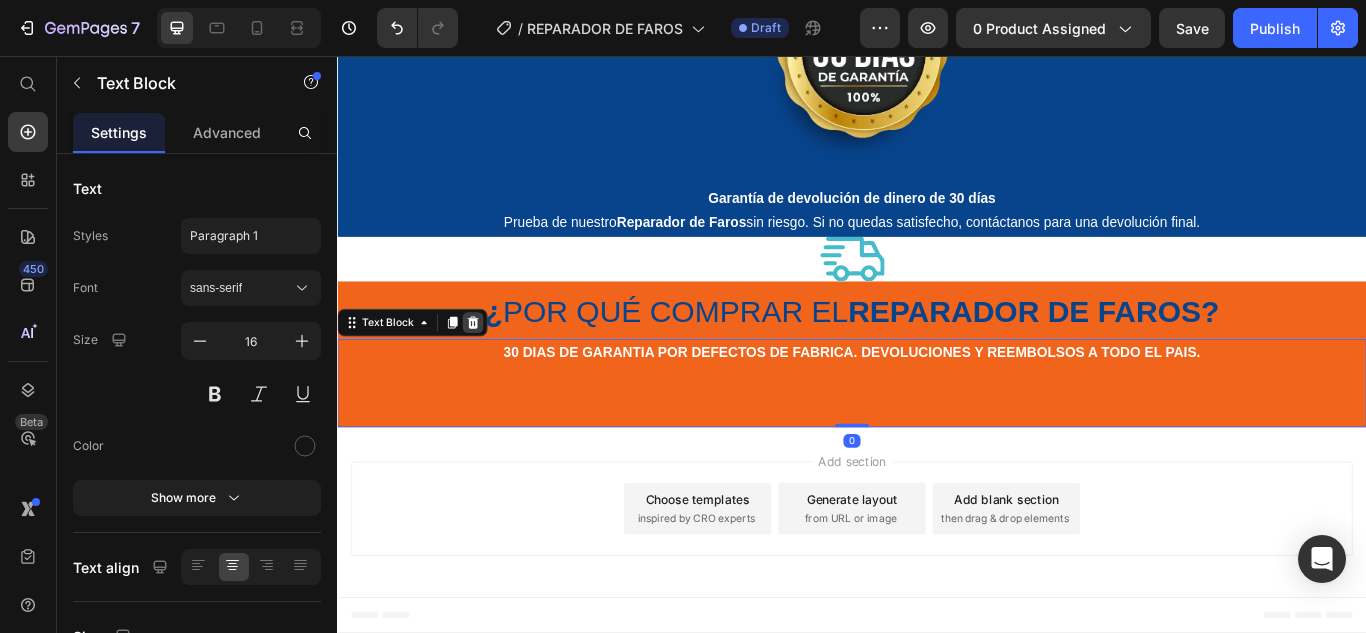click 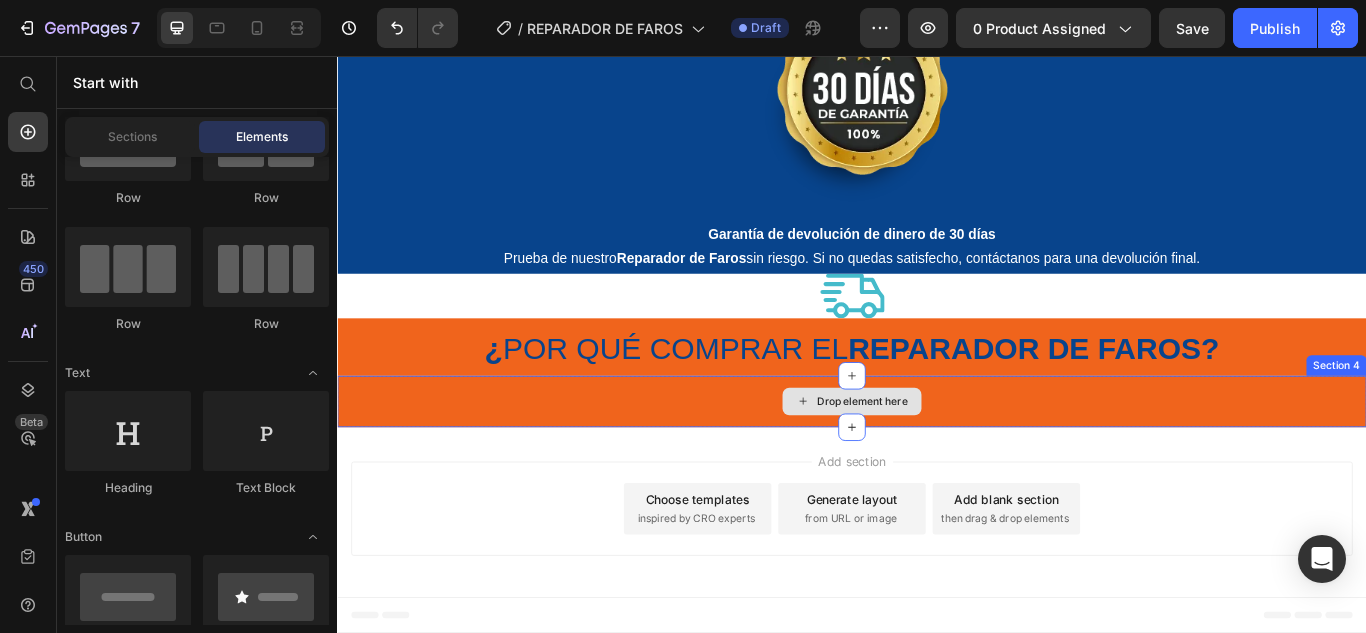 click on "Drop element here" at bounding box center [937, 459] 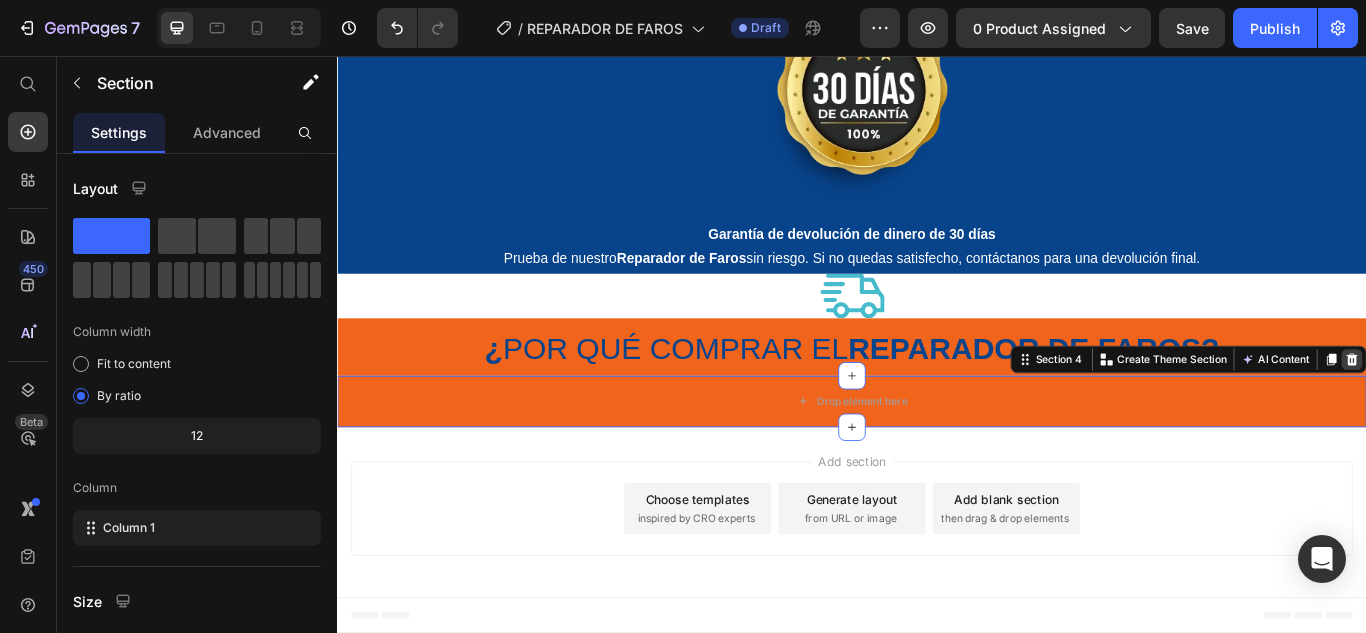 click 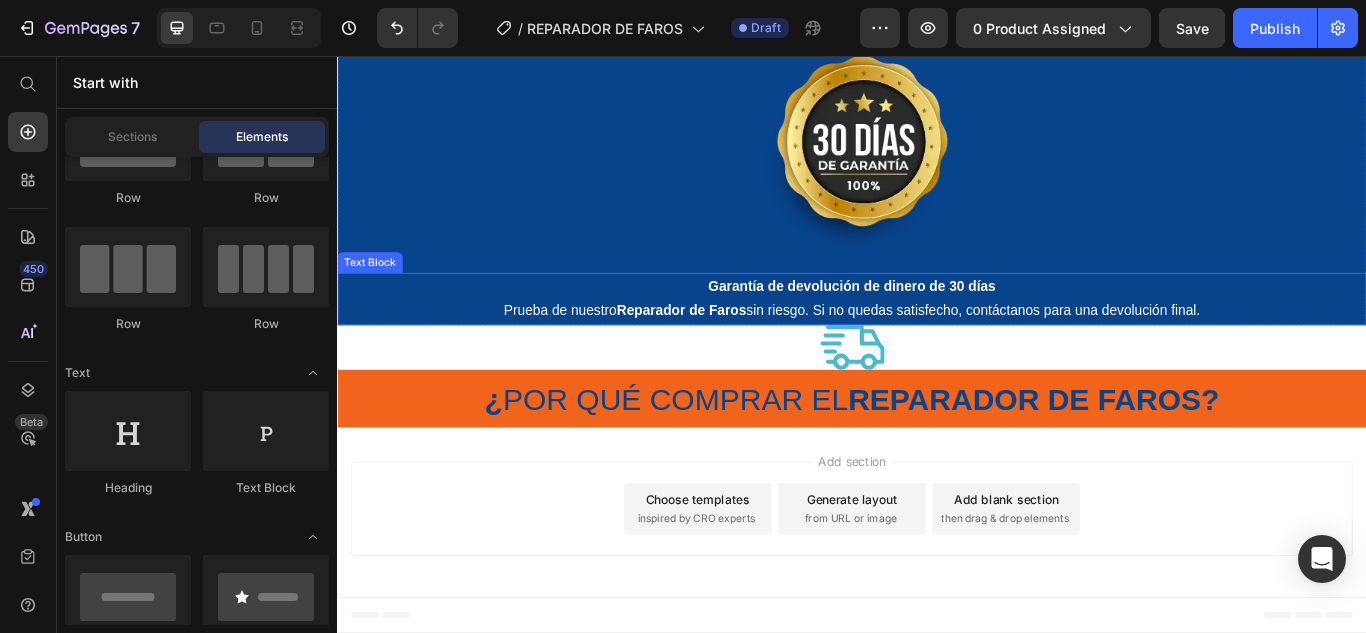 scroll, scrollTop: 7216, scrollLeft: 0, axis: vertical 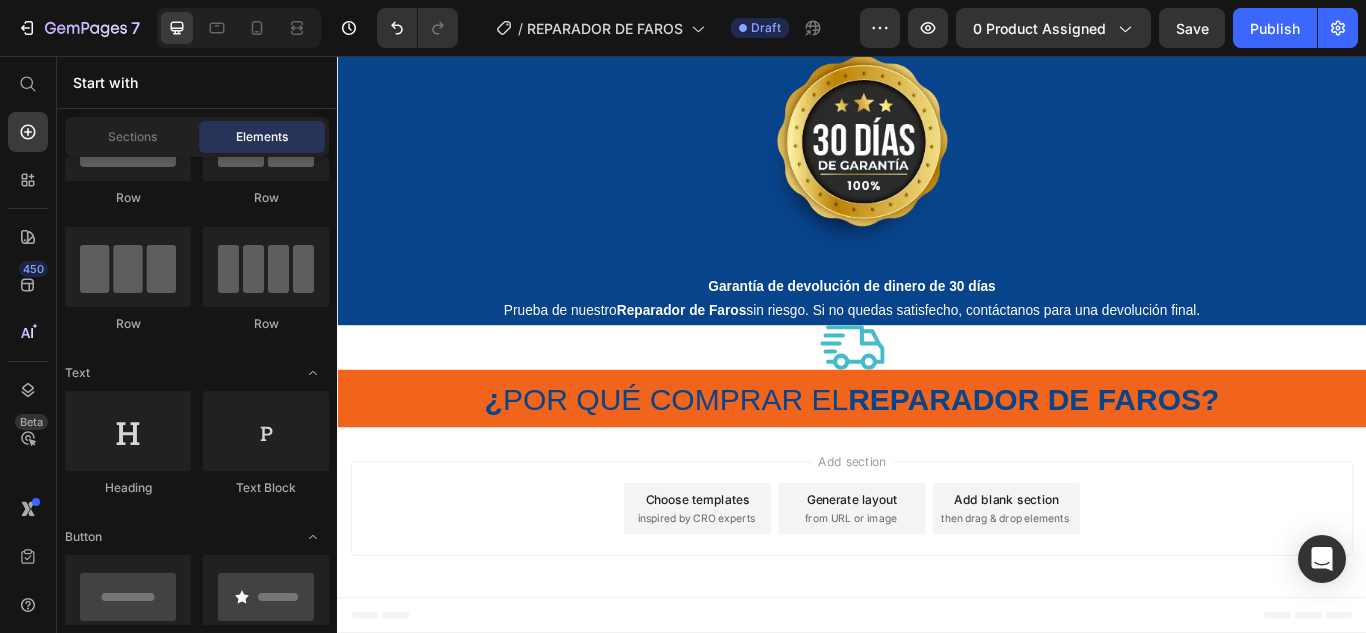 click on "¿ POR QUÉ COMPRAR EL  REPARADOR DE FAROS?" at bounding box center (937, 456) 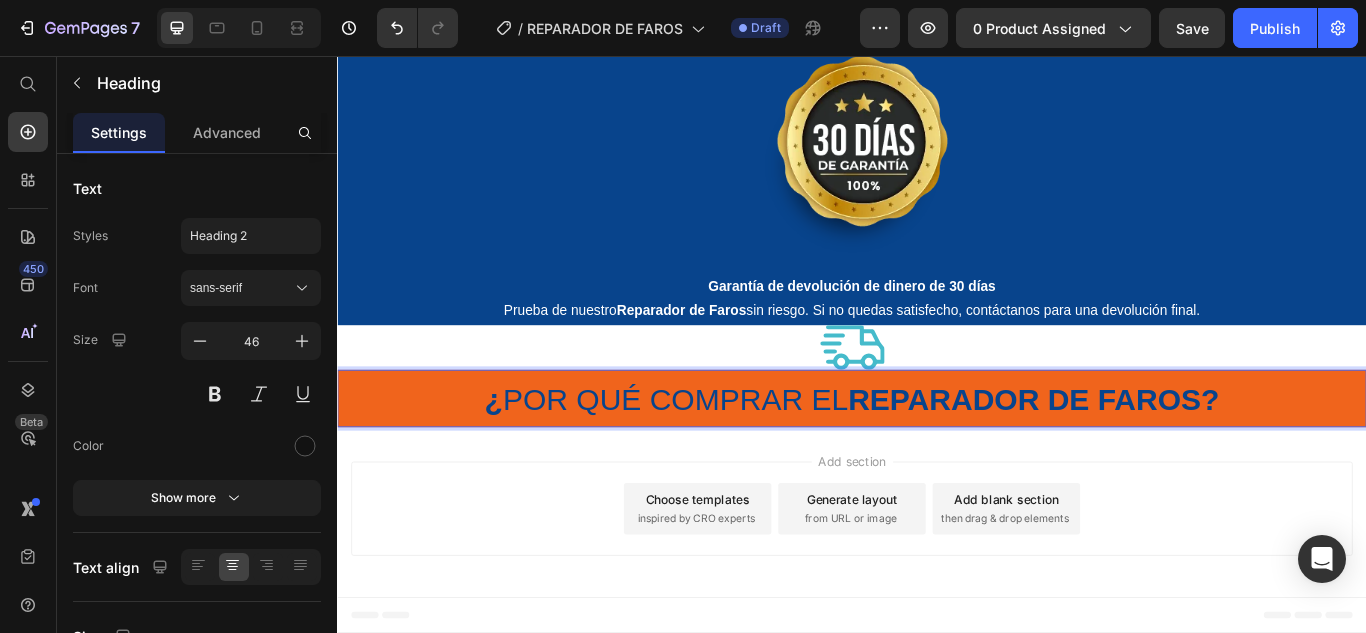 click on "REPARADOR DE FAROS?" at bounding box center (1148, 456) 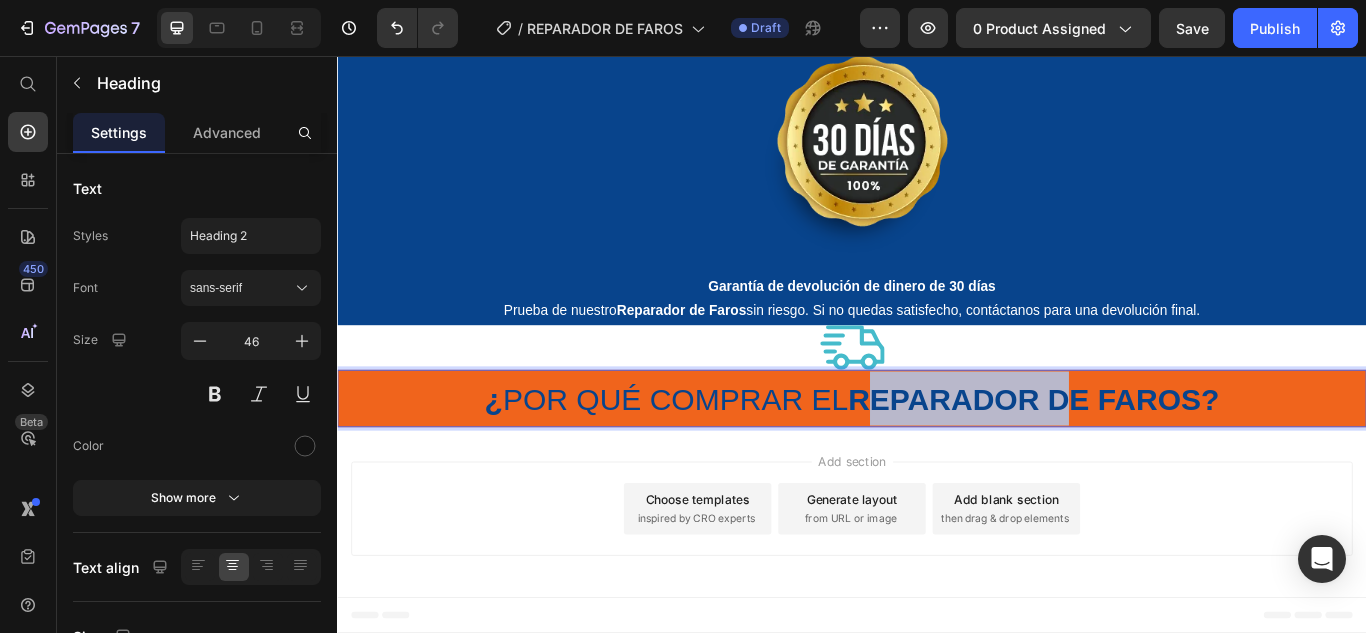 click on "REPARADOR DE FAROS?" at bounding box center (1148, 456) 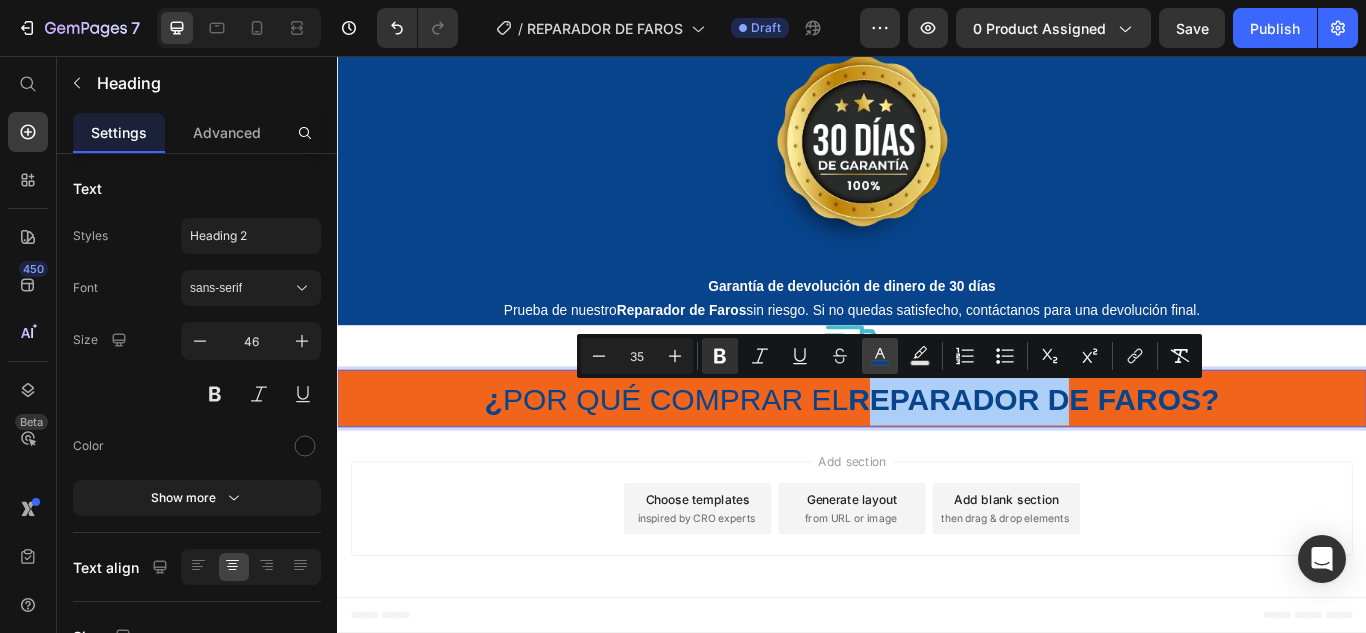 click 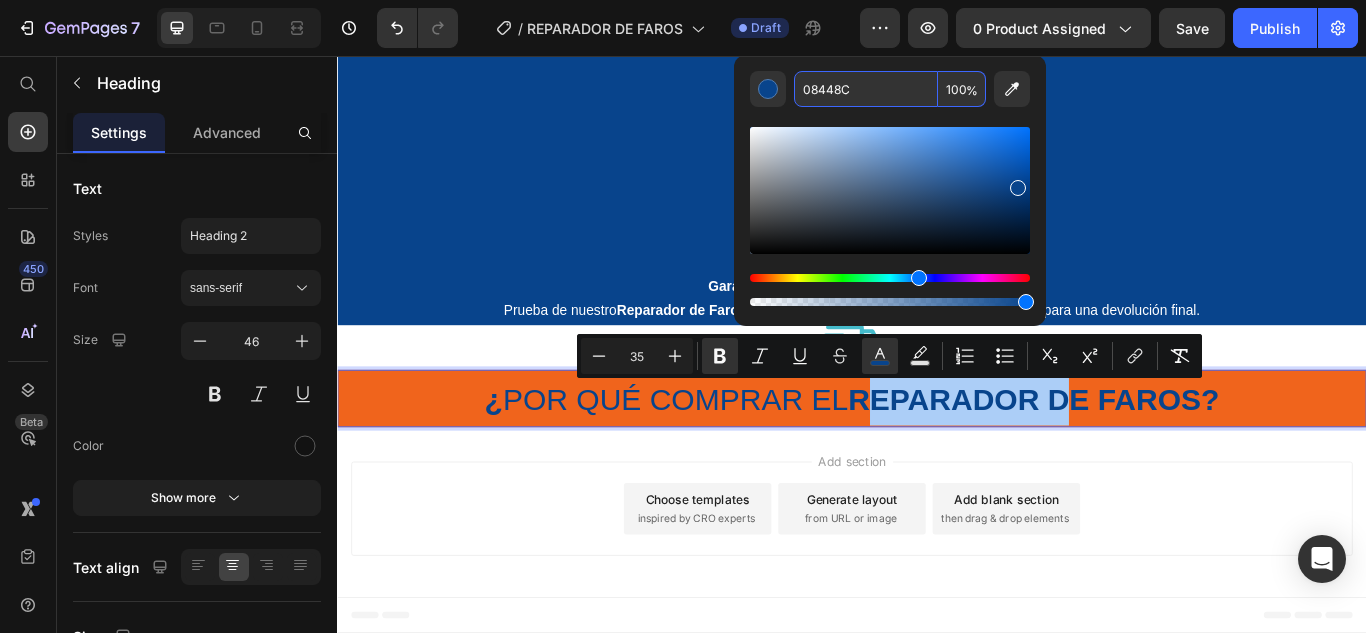 click on "08448C" at bounding box center (866, 89) 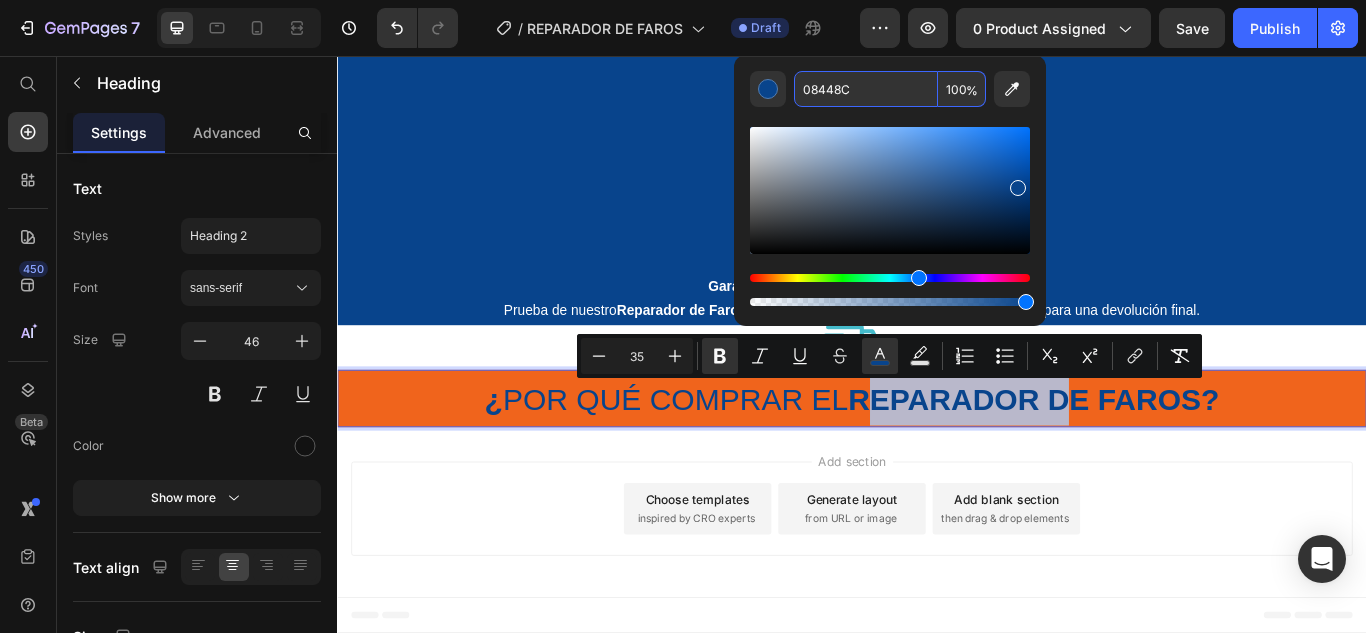 click on "¿ POR QUÉ COMPRAR EL  REPARADOR DE FAROS?" at bounding box center [937, 455] 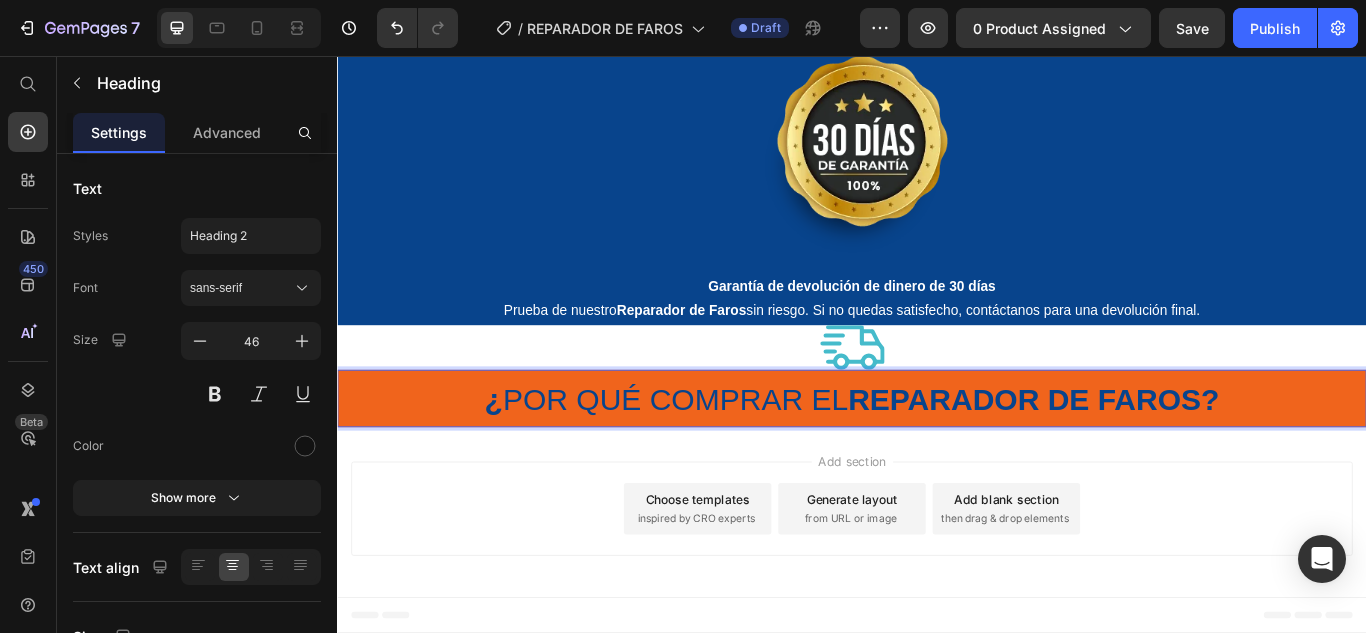 click on "¿ POR QUÉ COMPRAR EL  REPARADOR DE FAROS?" at bounding box center [937, 455] 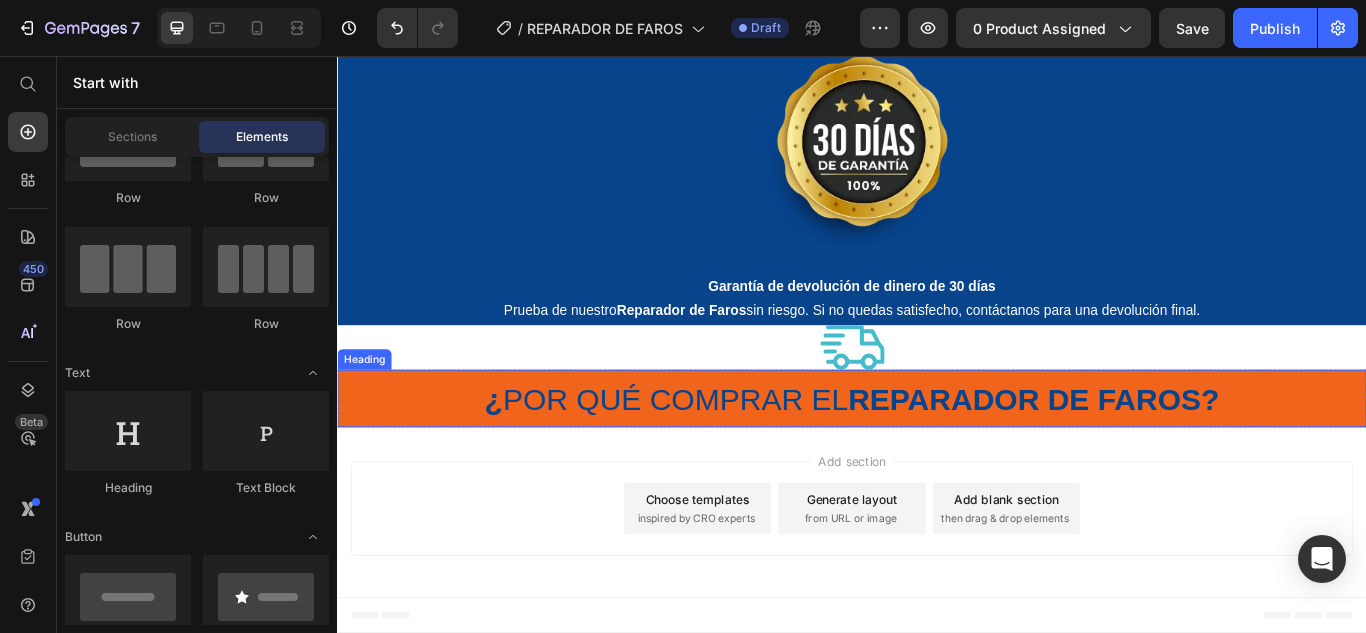 click on "⁠⁠⁠⁠⁠⁠⁠ ¿ POR QUÉ COMPRAR EL  REPARADOR DE FAROS?" at bounding box center [937, 455] 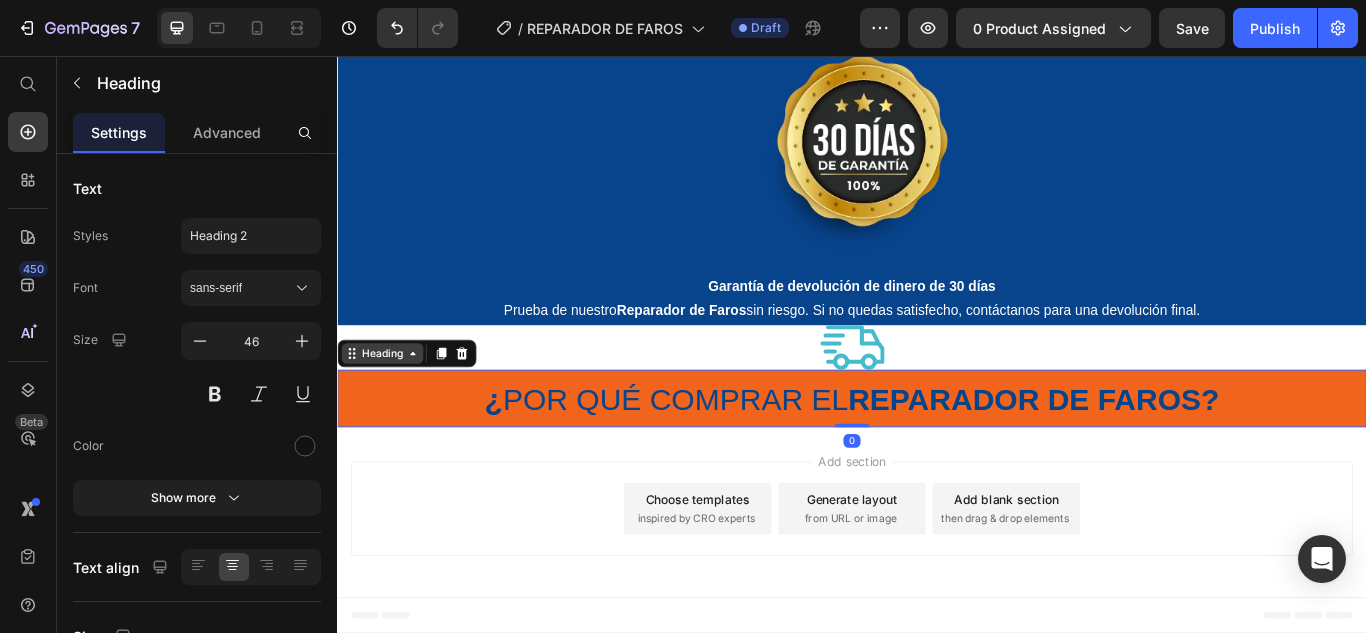 click on "Heading" at bounding box center (389, 403) 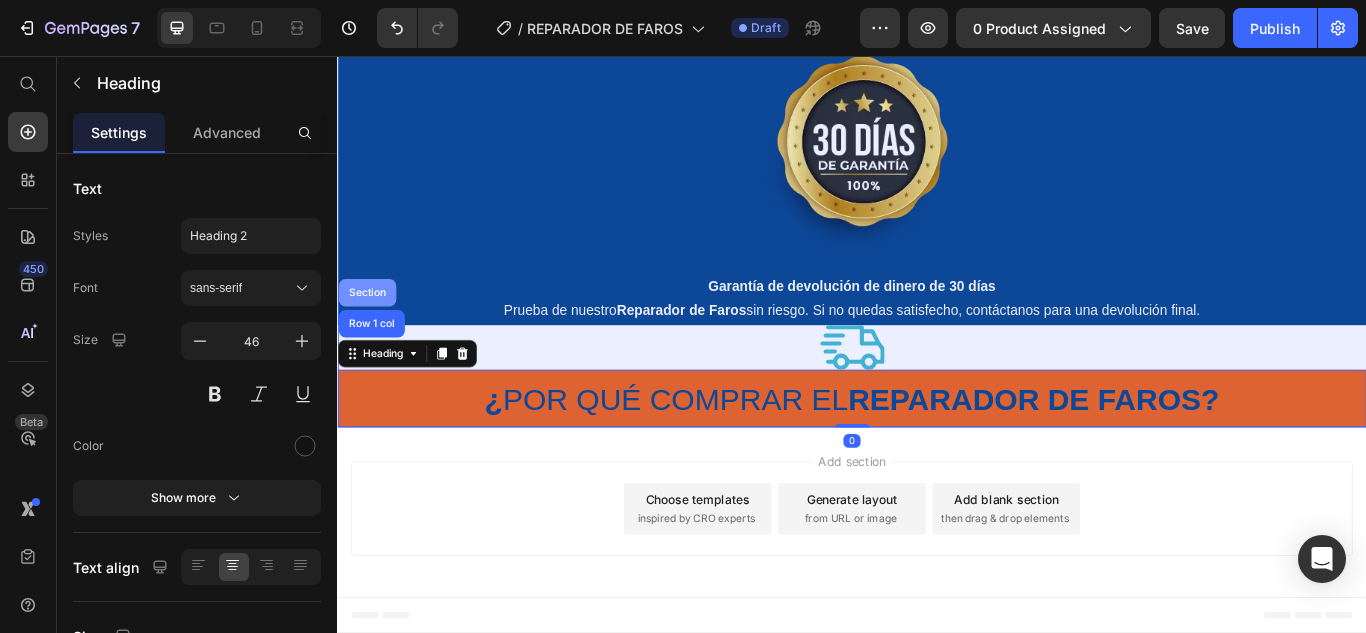 click on "Section" at bounding box center [371, 332] 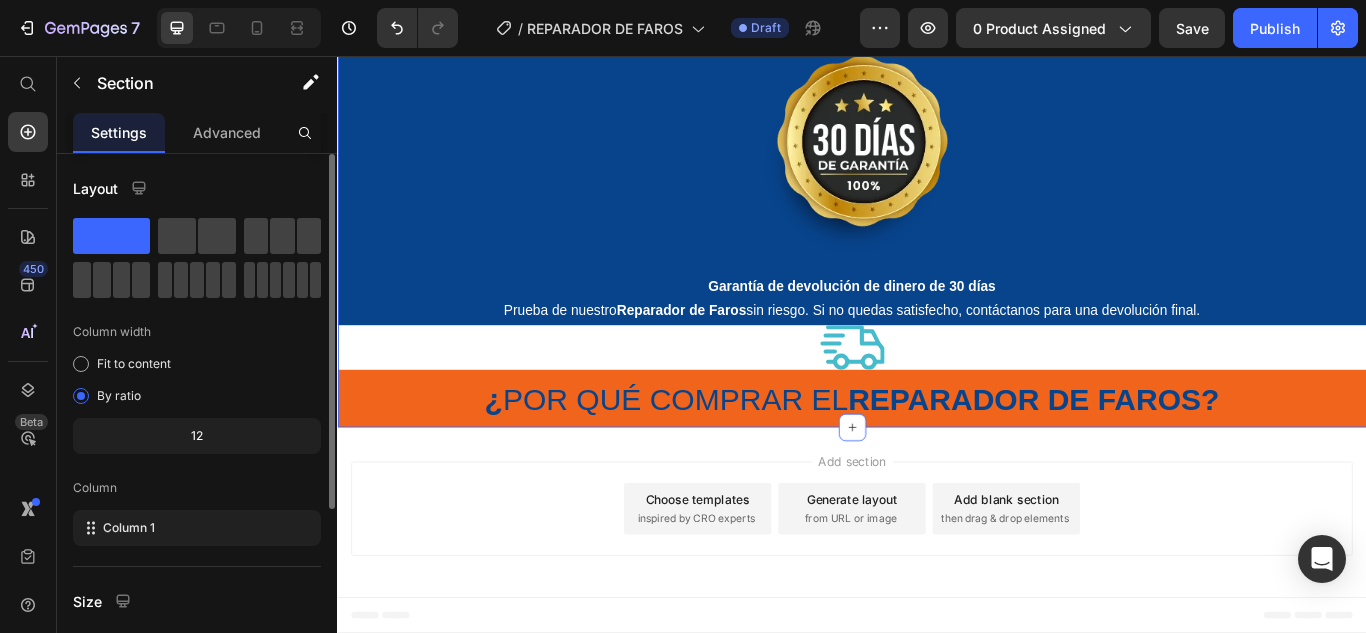 scroll, scrollTop: 272, scrollLeft: 0, axis: vertical 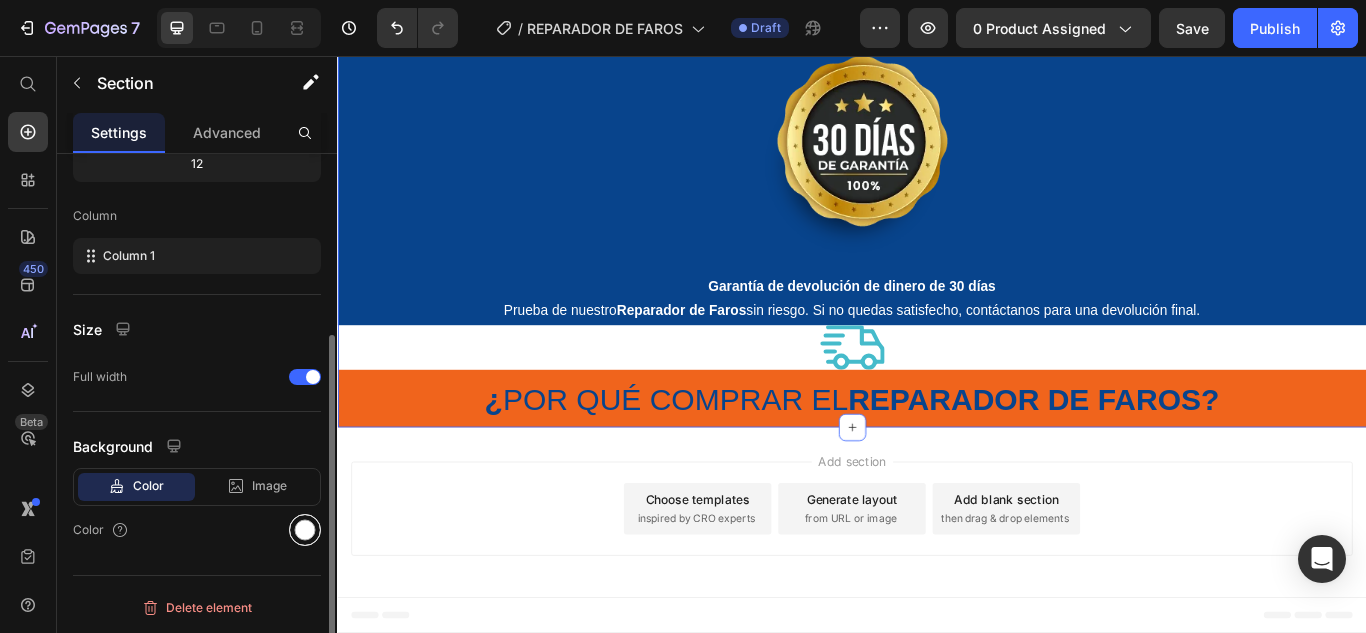 click at bounding box center [305, 530] 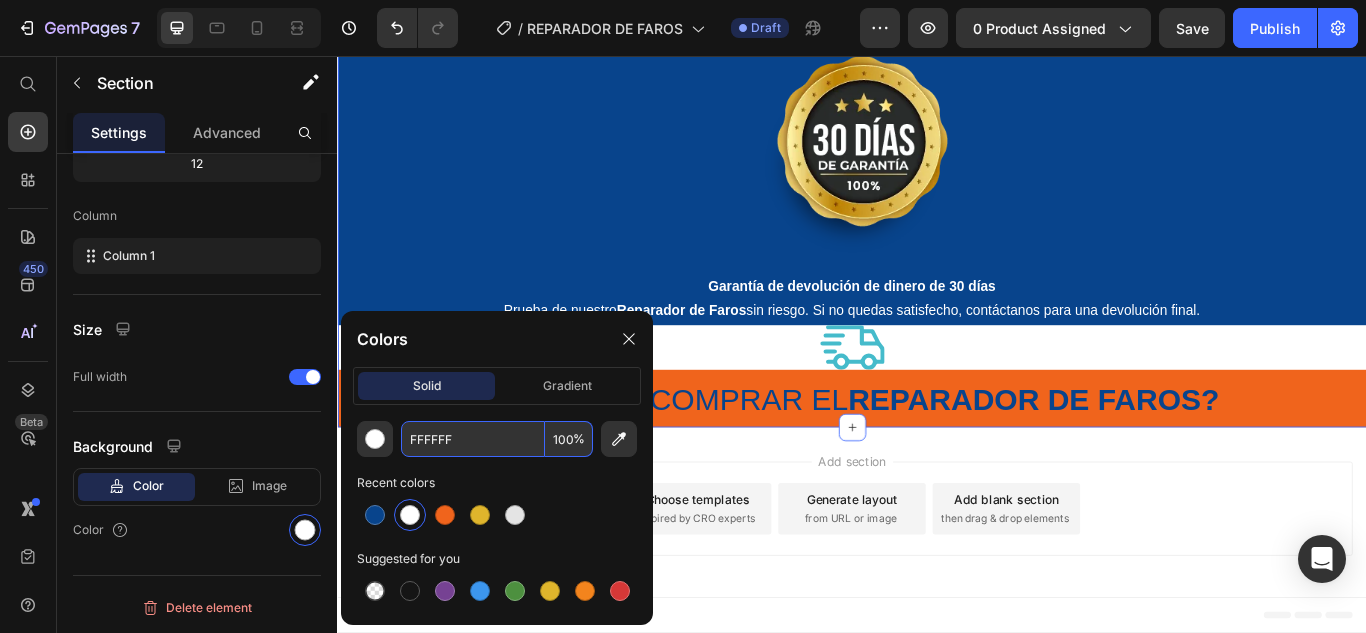click on "FFFFFF" at bounding box center [473, 439] 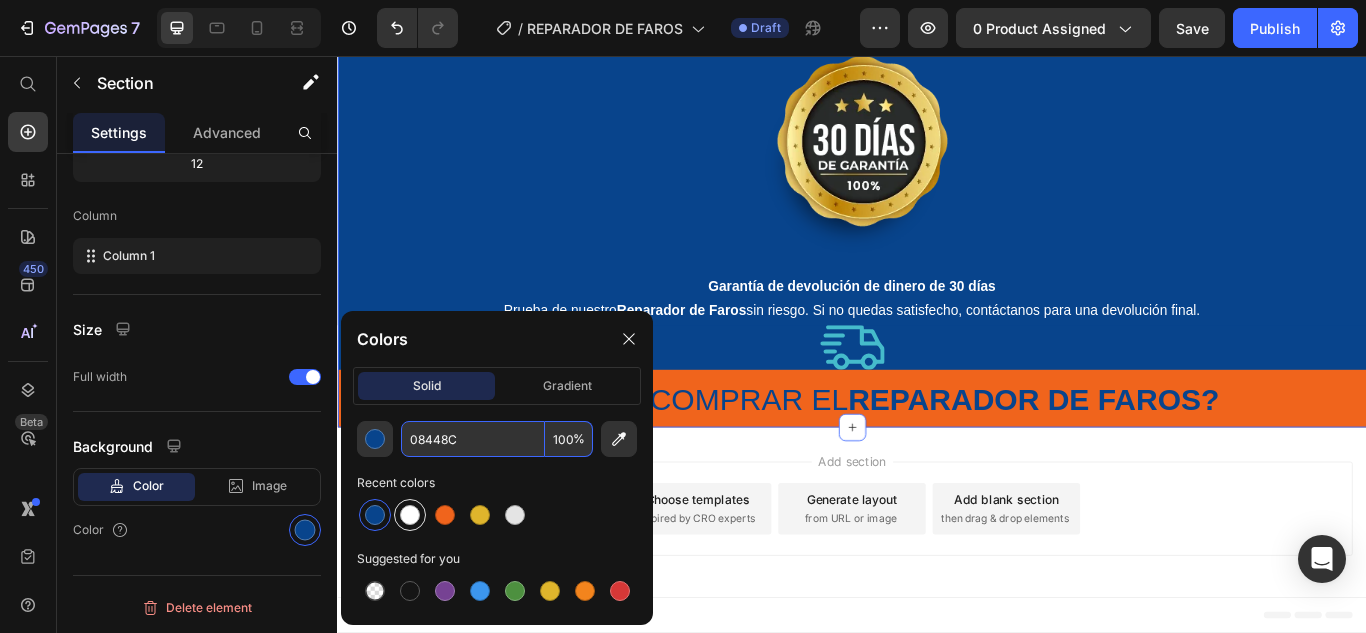 click at bounding box center (410, 515) 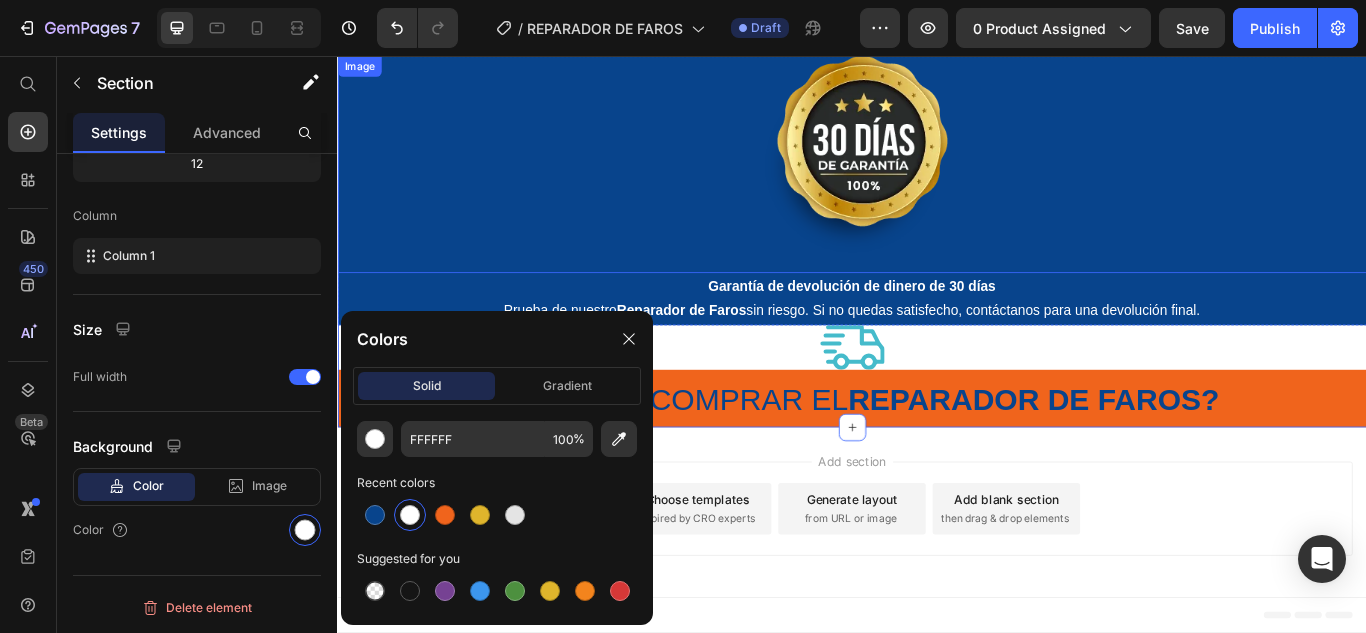 click at bounding box center [937, 182] 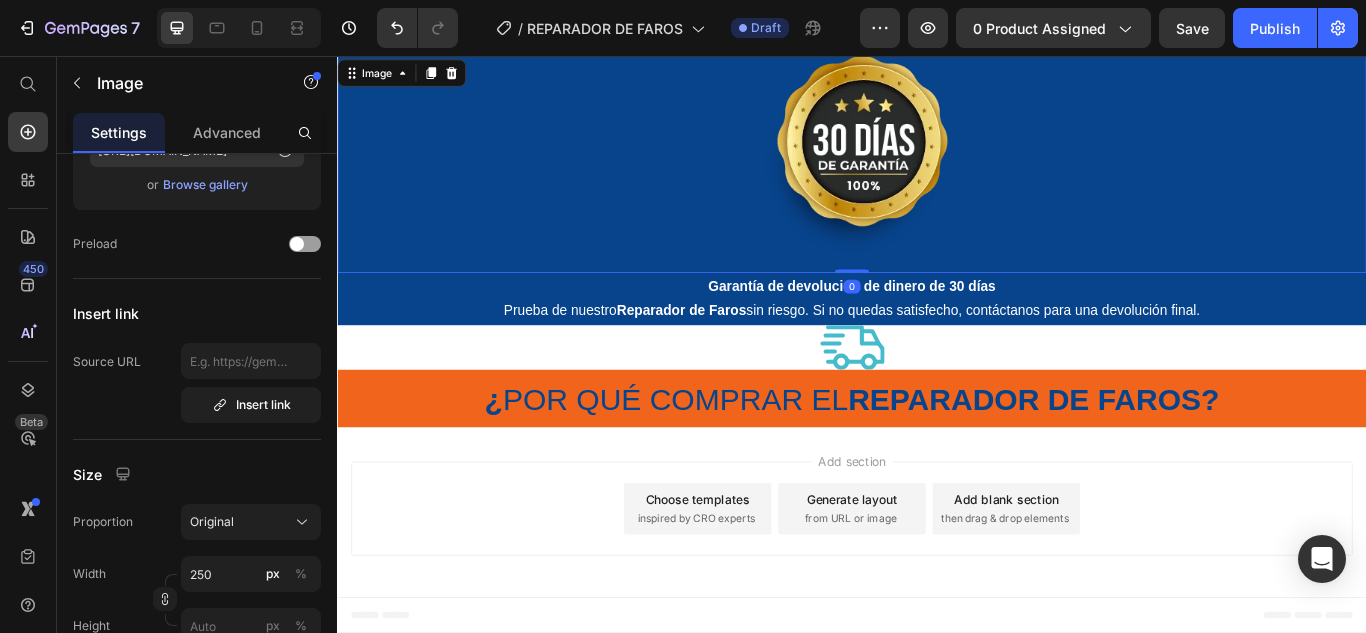 scroll, scrollTop: 0, scrollLeft: 0, axis: both 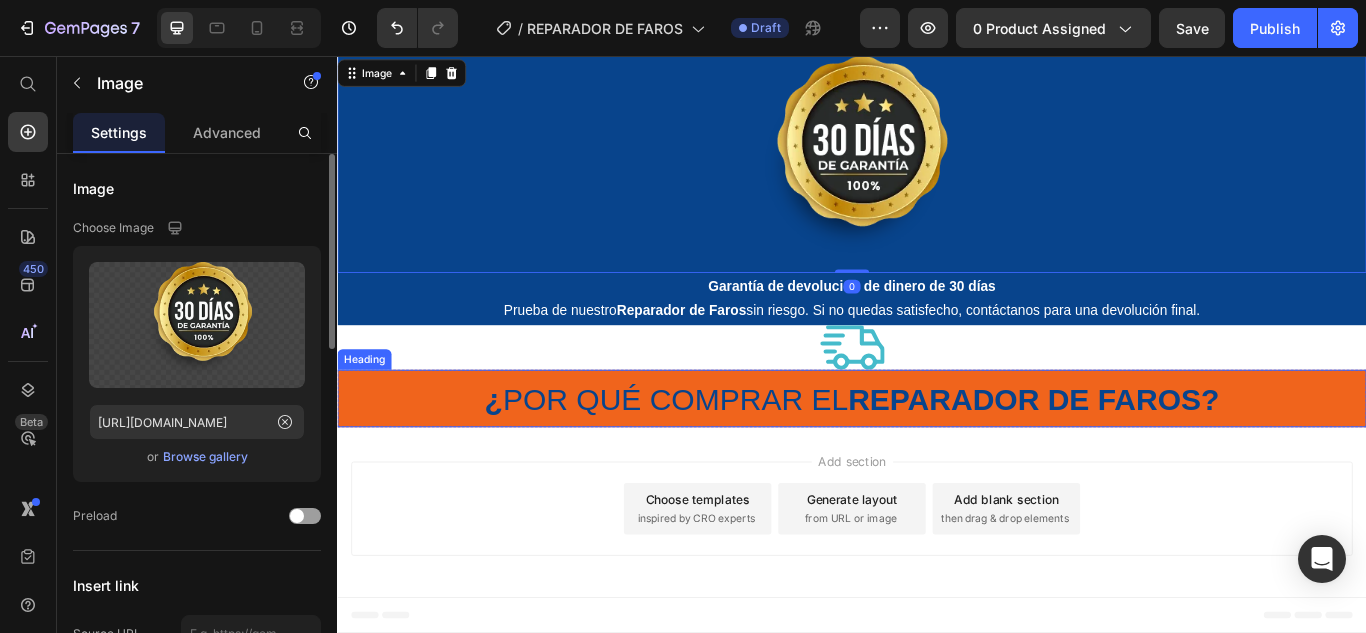 click on "¿ POR QUÉ COMPRAR EL  REPARADOR DE FAROS?" at bounding box center [937, 456] 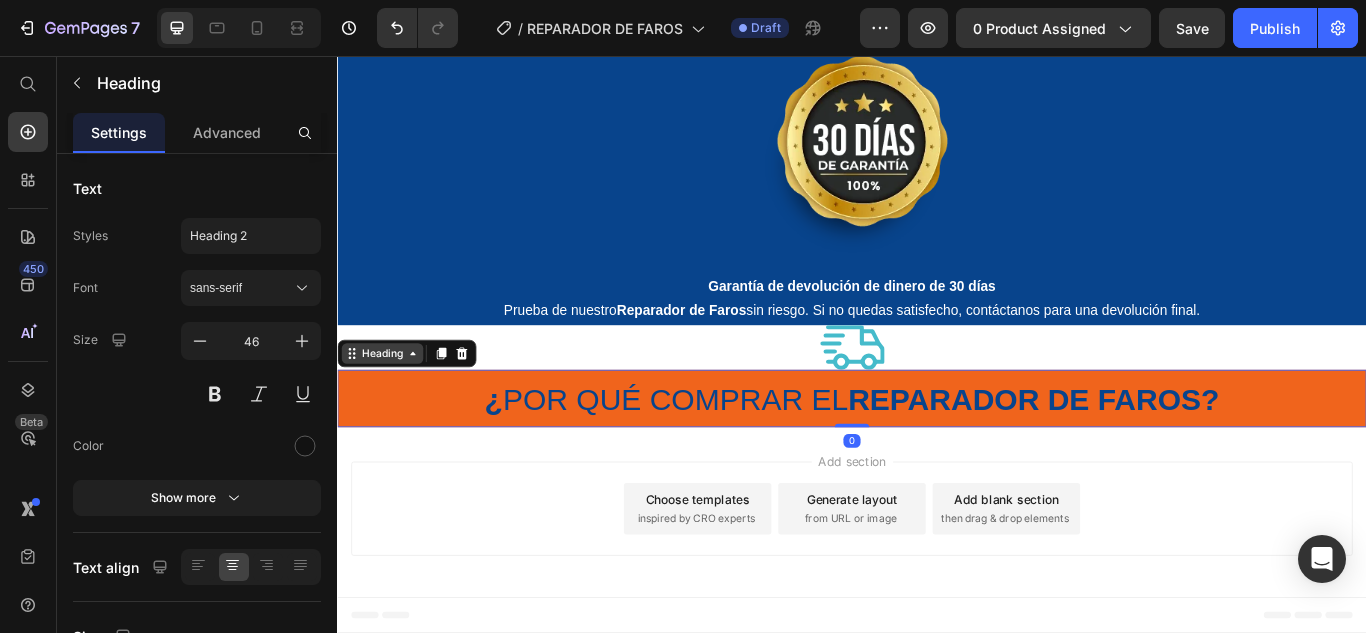 click on "Heading" at bounding box center [389, 403] 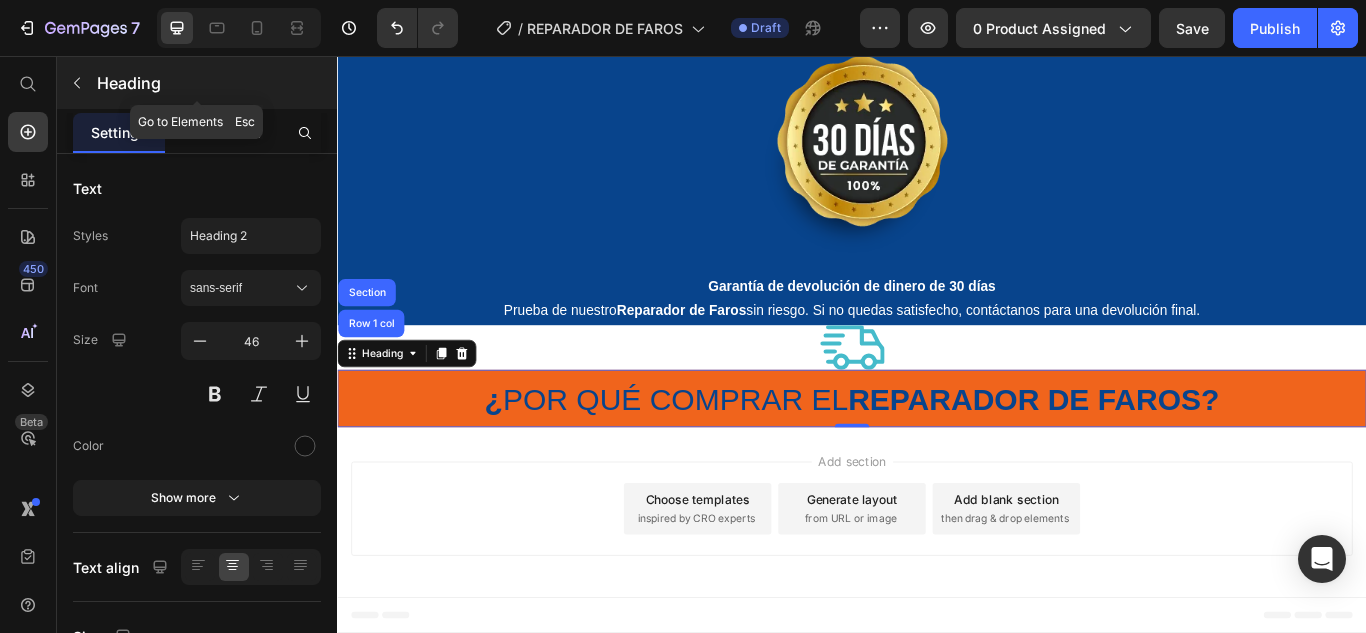 click at bounding box center [77, 83] 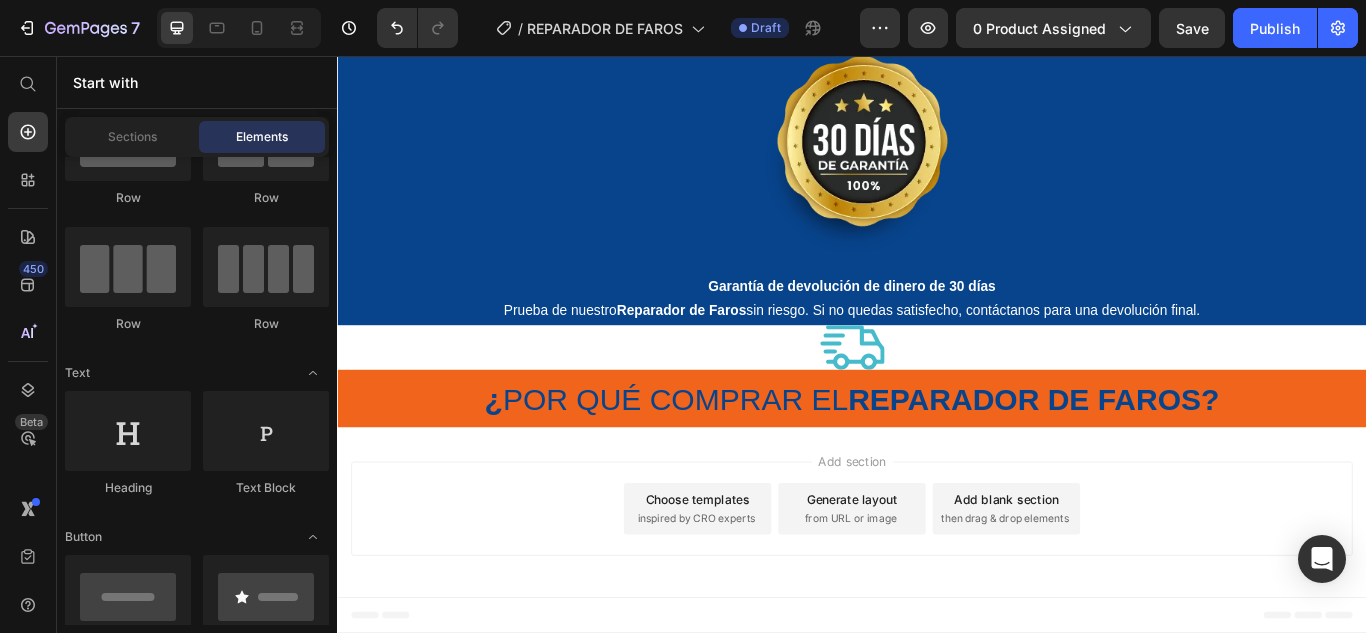 scroll, scrollTop: 0, scrollLeft: 0, axis: both 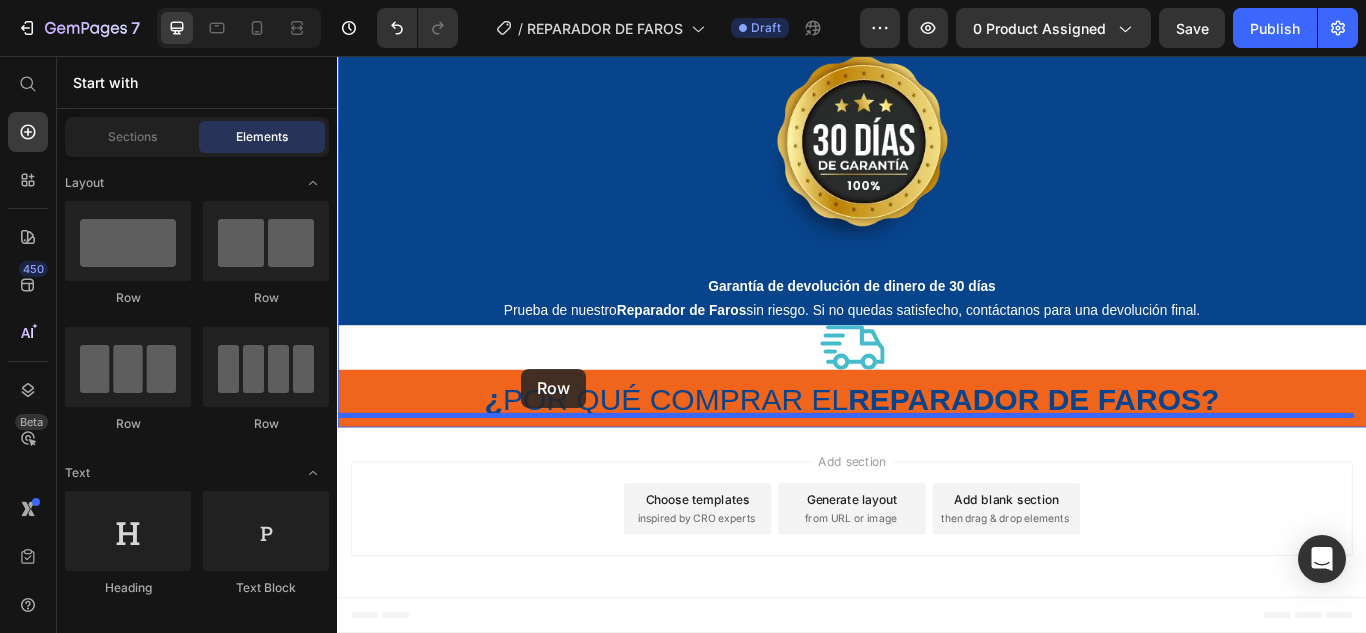 drag, startPoint x: 473, startPoint y: 316, endPoint x: 552, endPoint y: 421, distance: 131.40015 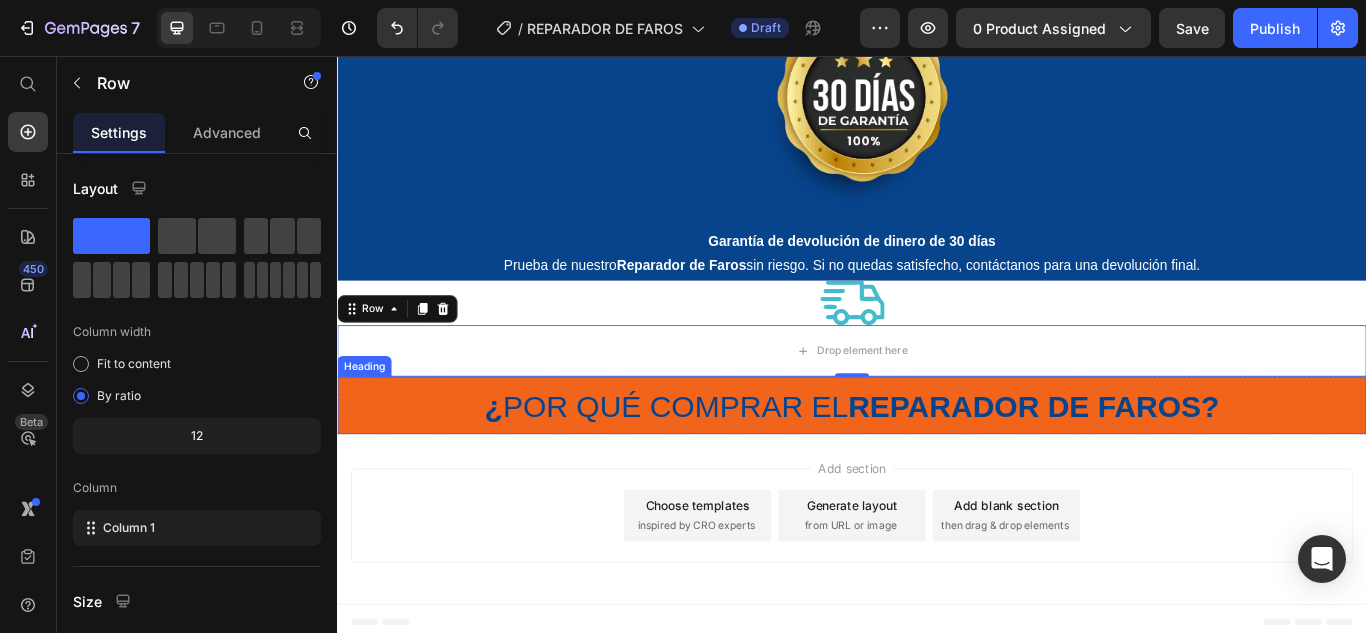 click on "¿ POR QUÉ COMPRAR EL  REPARADOR DE FAROS?" at bounding box center [937, 464] 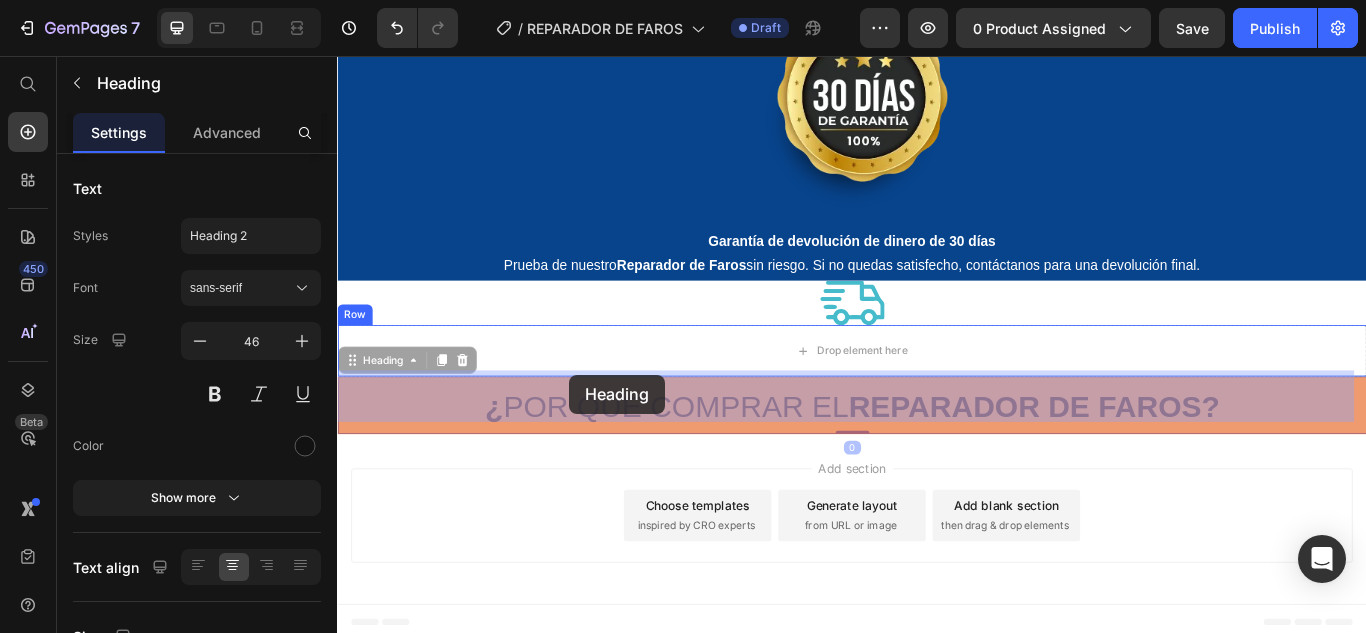 drag, startPoint x: 381, startPoint y: 468, endPoint x: 608, endPoint y: 428, distance: 230.49728 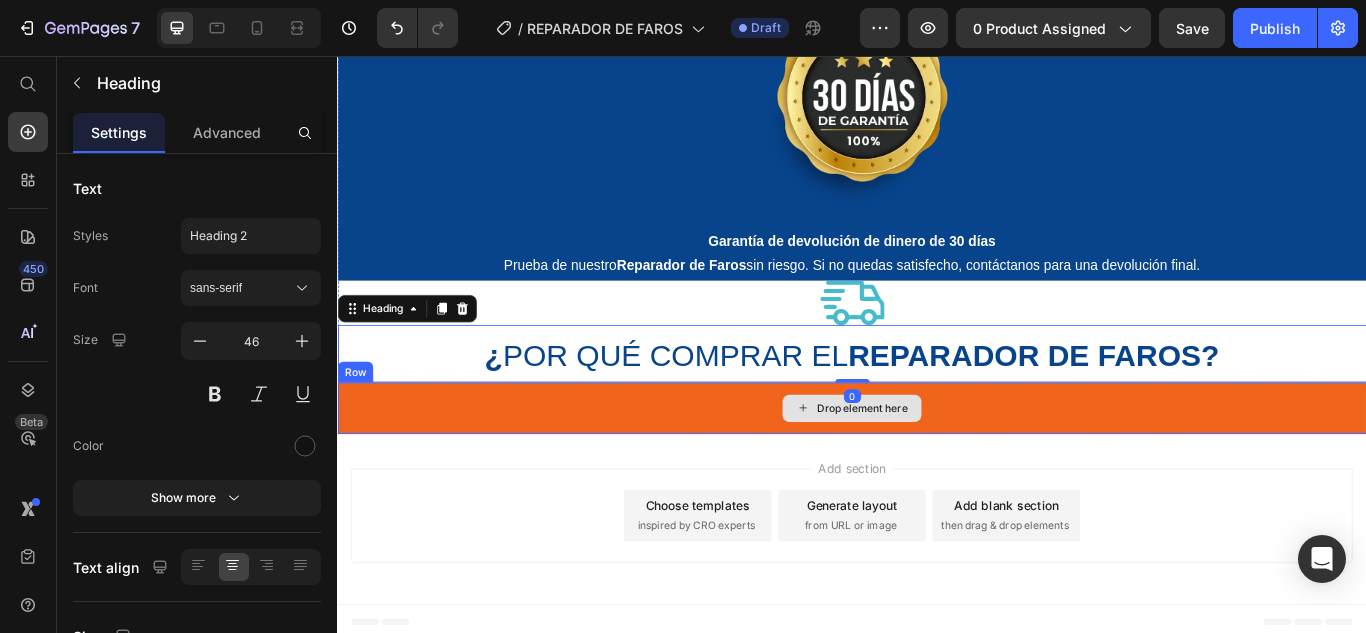 click on "Drop element here" at bounding box center (937, 467) 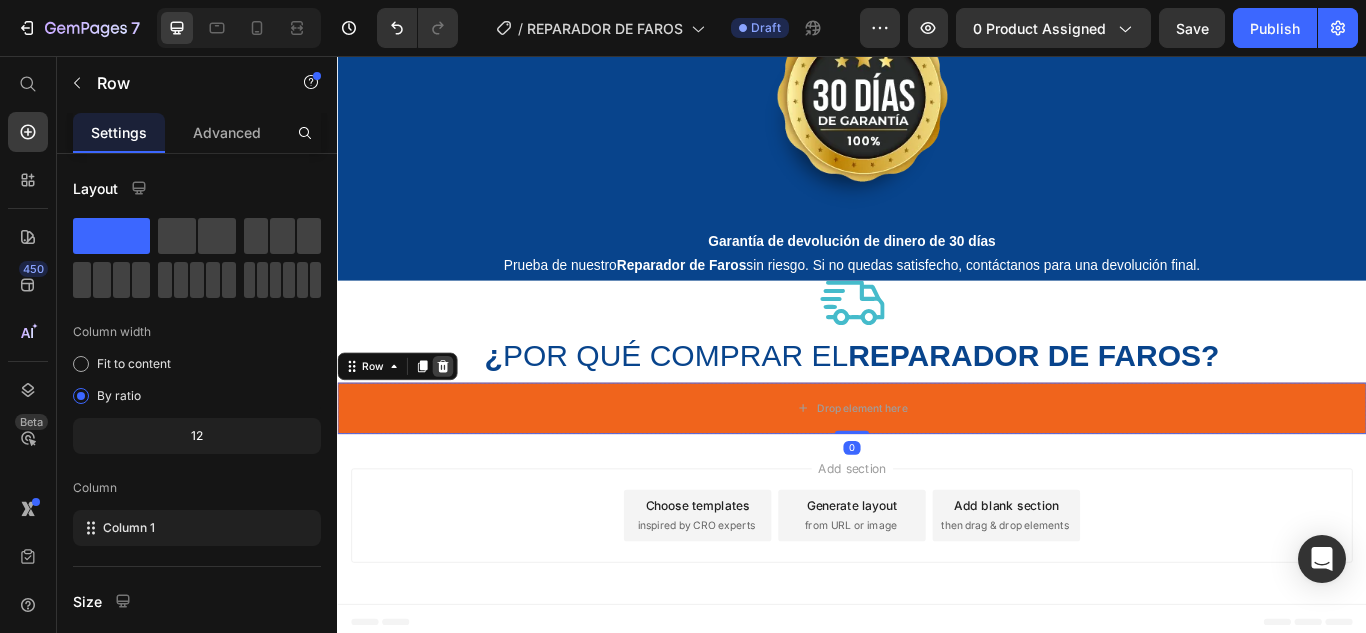 click at bounding box center [460, 418] 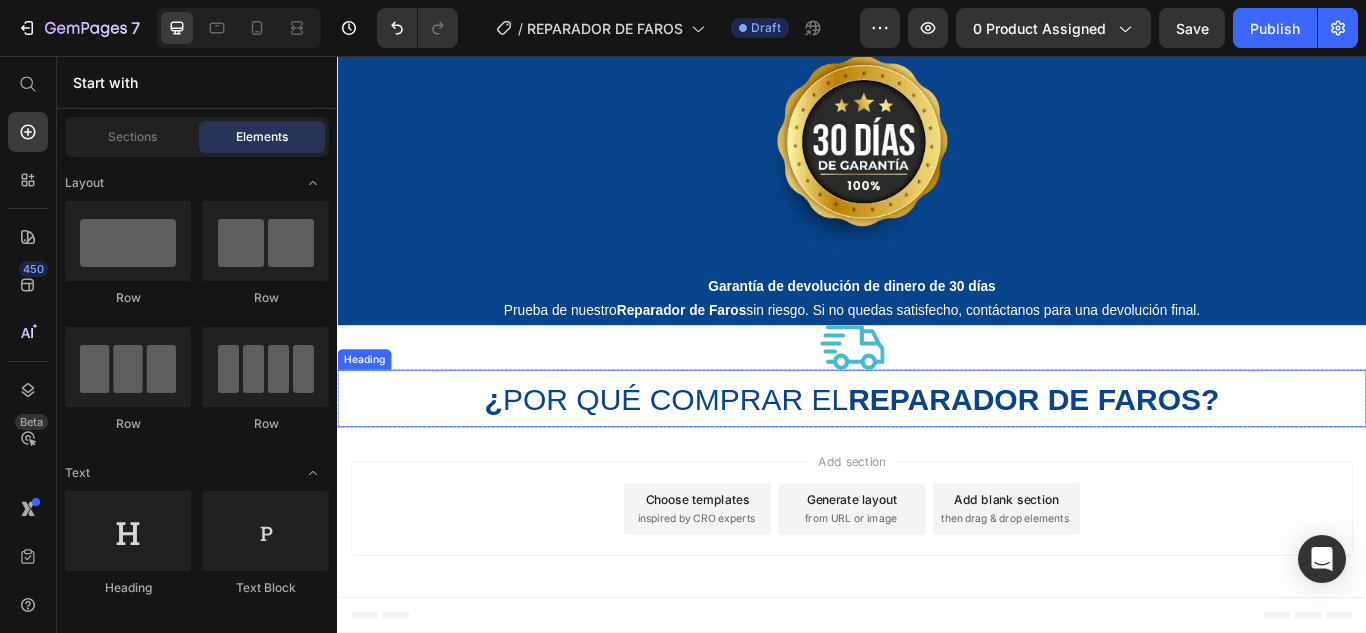 click on "¿ POR QUÉ COMPRAR EL  REPARADOR DE FAROS?" at bounding box center (937, 455) 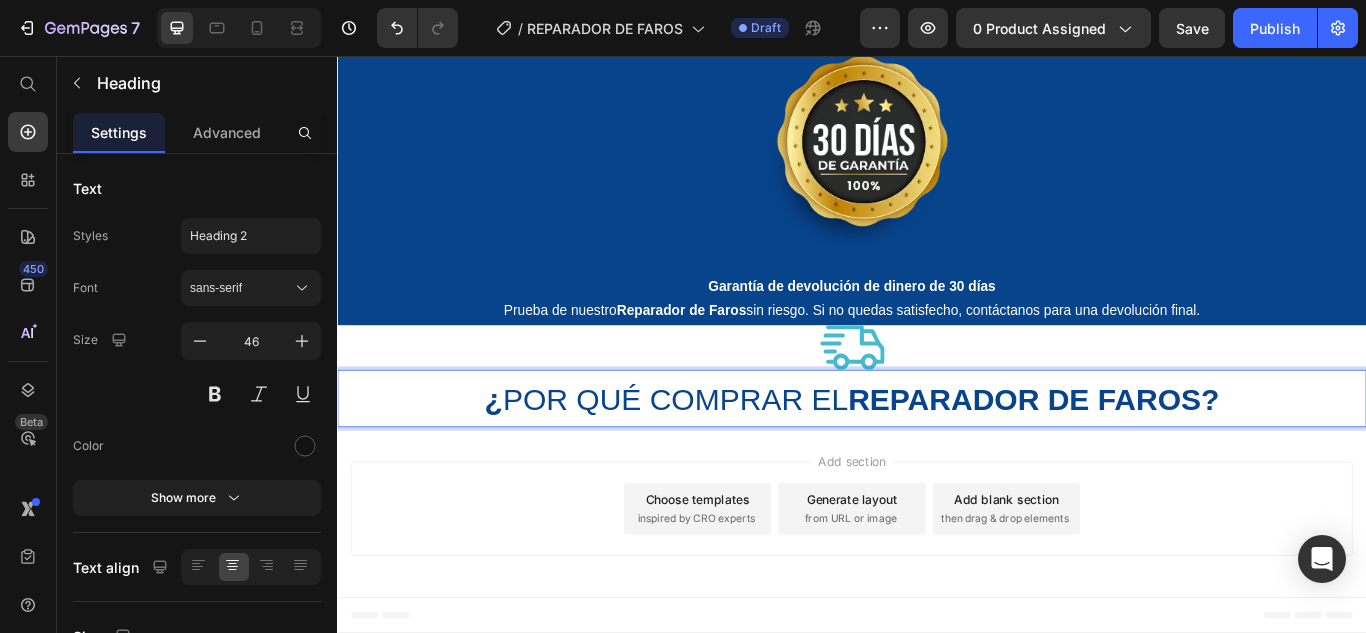click on "¿ POR QUÉ COMPRAR EL  REPARADOR DE FAROS?" at bounding box center [937, 456] 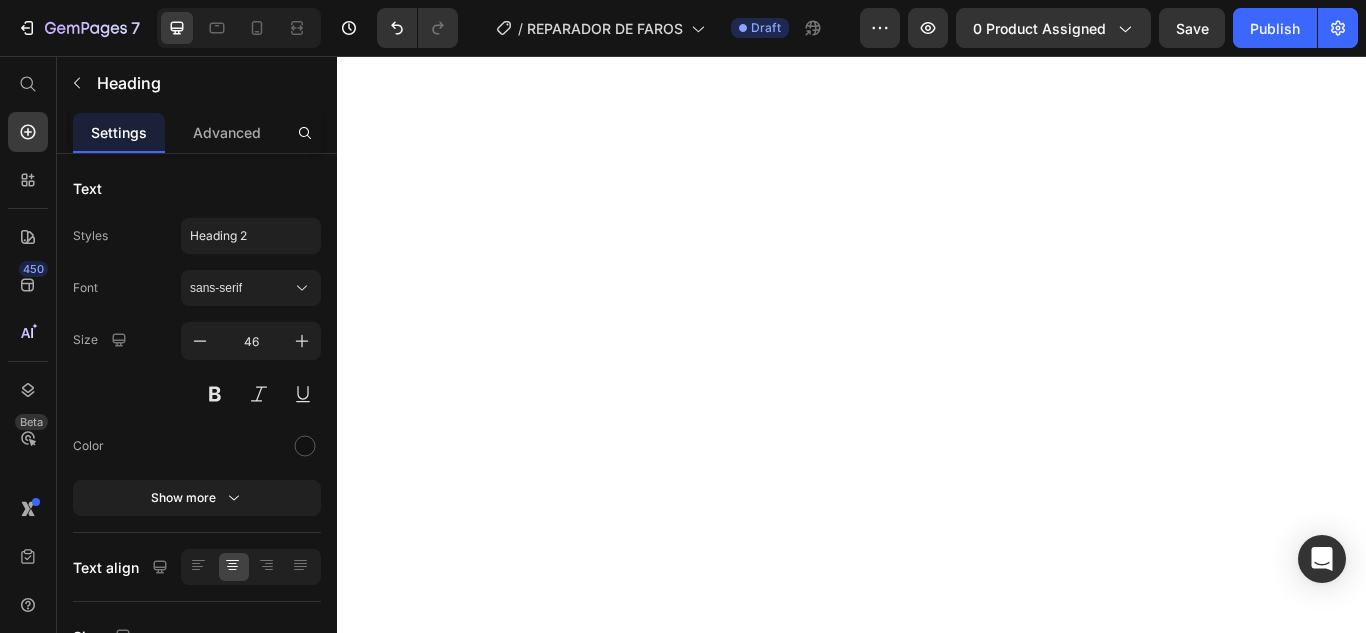 scroll, scrollTop: 0, scrollLeft: 0, axis: both 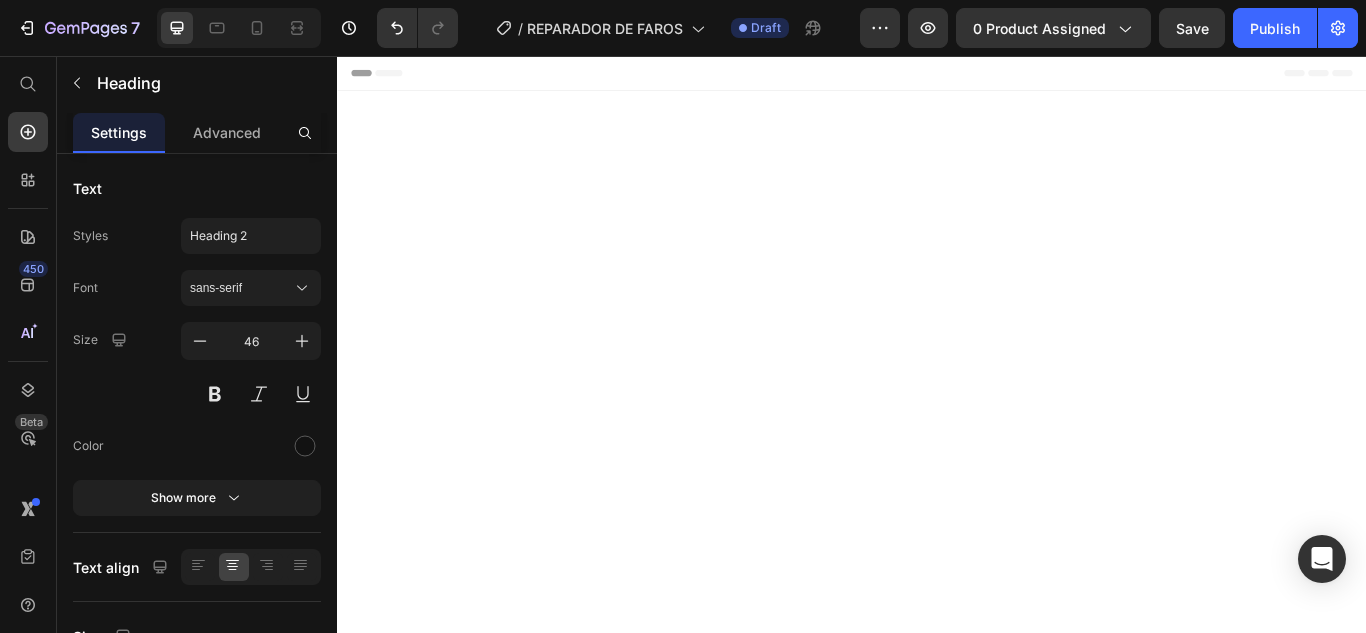 click on "¿ POR QUÉ COMPRAR EL  REPARADOR DE FAROS?" at bounding box center [937, 5382] 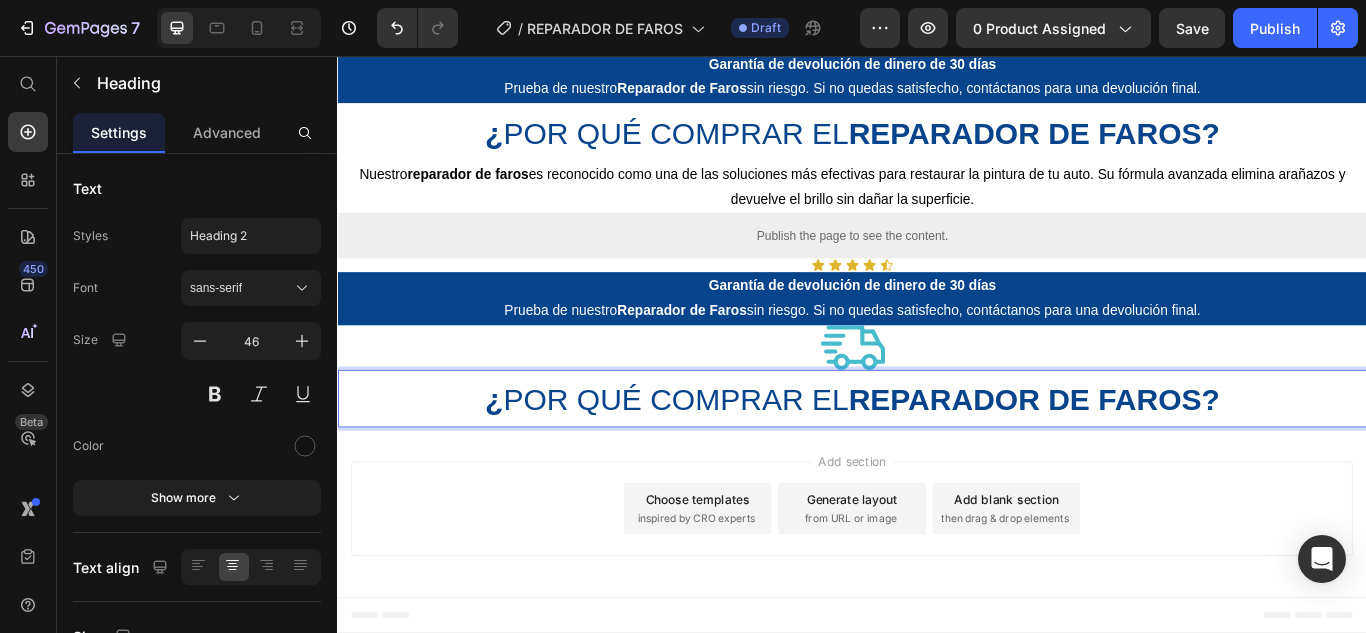 scroll, scrollTop: 0, scrollLeft: 0, axis: both 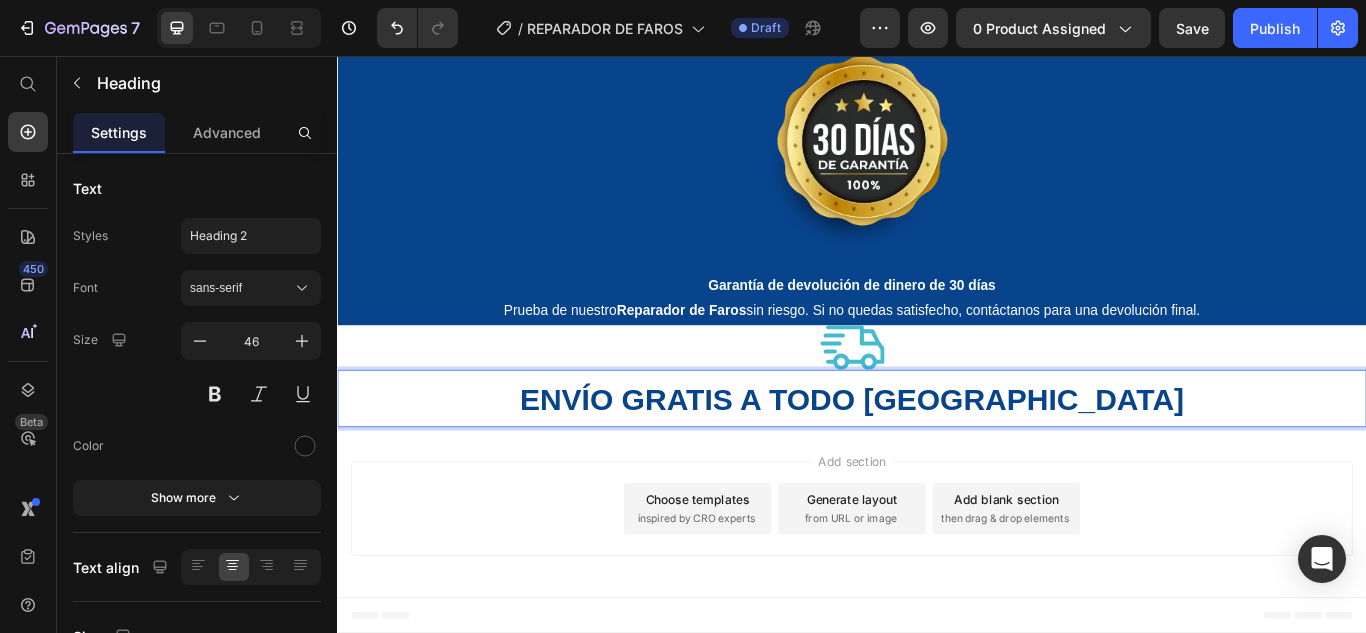 click on "ENVÍO GRATIS A TODO [GEOGRAPHIC_DATA]" at bounding box center [937, 456] 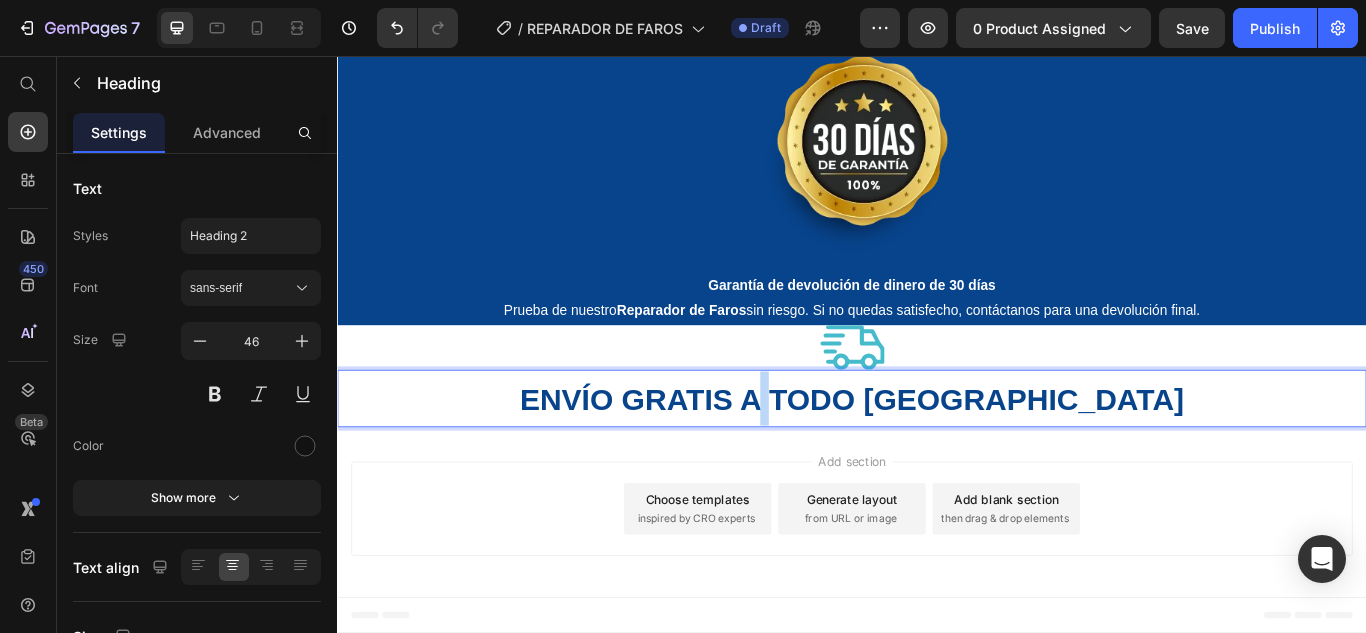 click on "ENVÍO GRATIS A TODO [GEOGRAPHIC_DATA]" at bounding box center (937, 456) 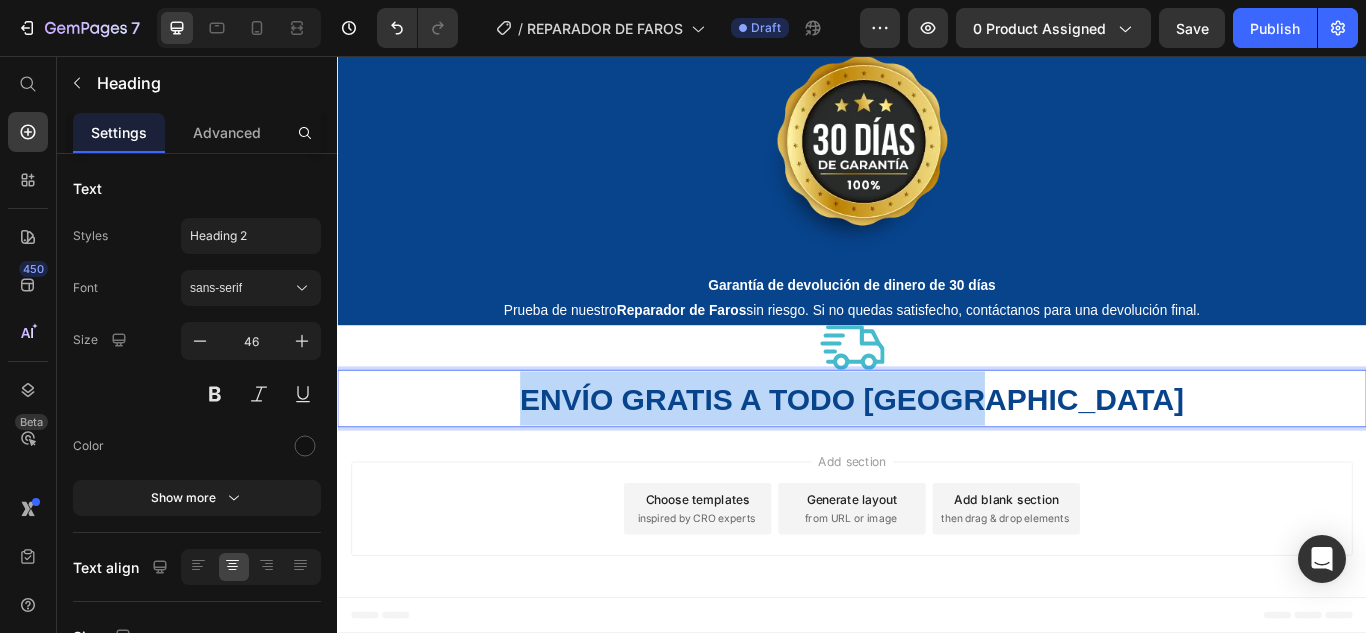 click on "ENVÍO GRATIS A TODO [GEOGRAPHIC_DATA]" at bounding box center [937, 456] 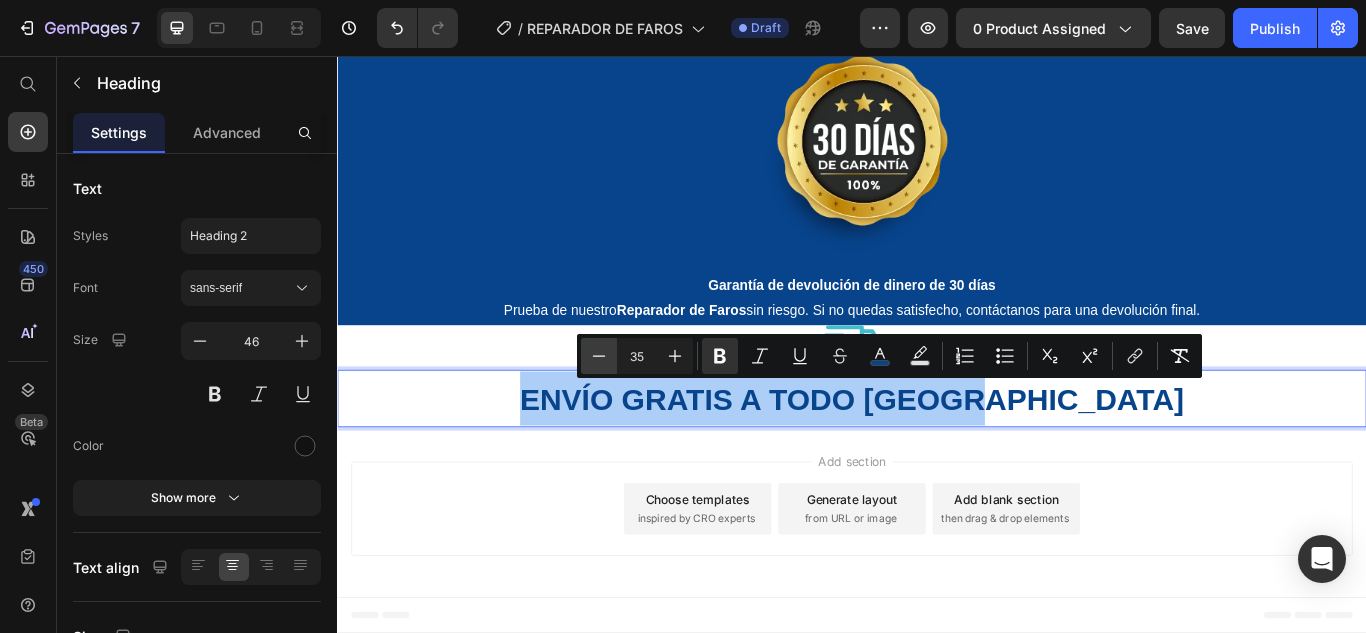click 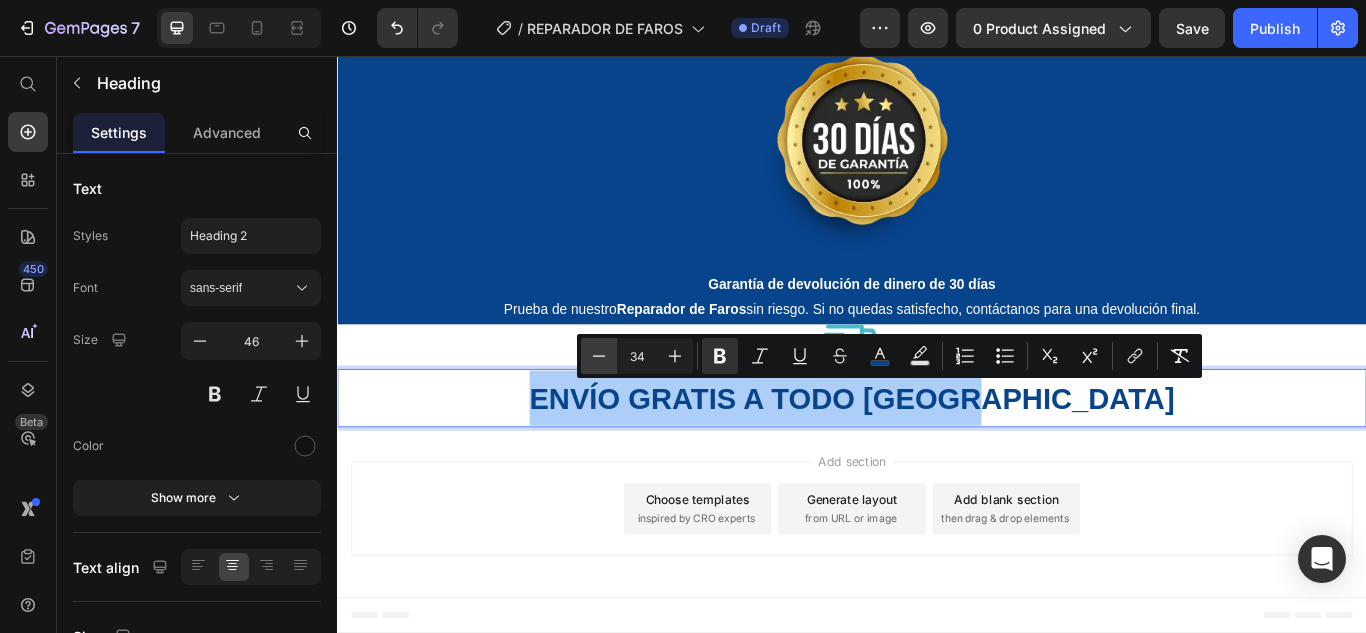 click 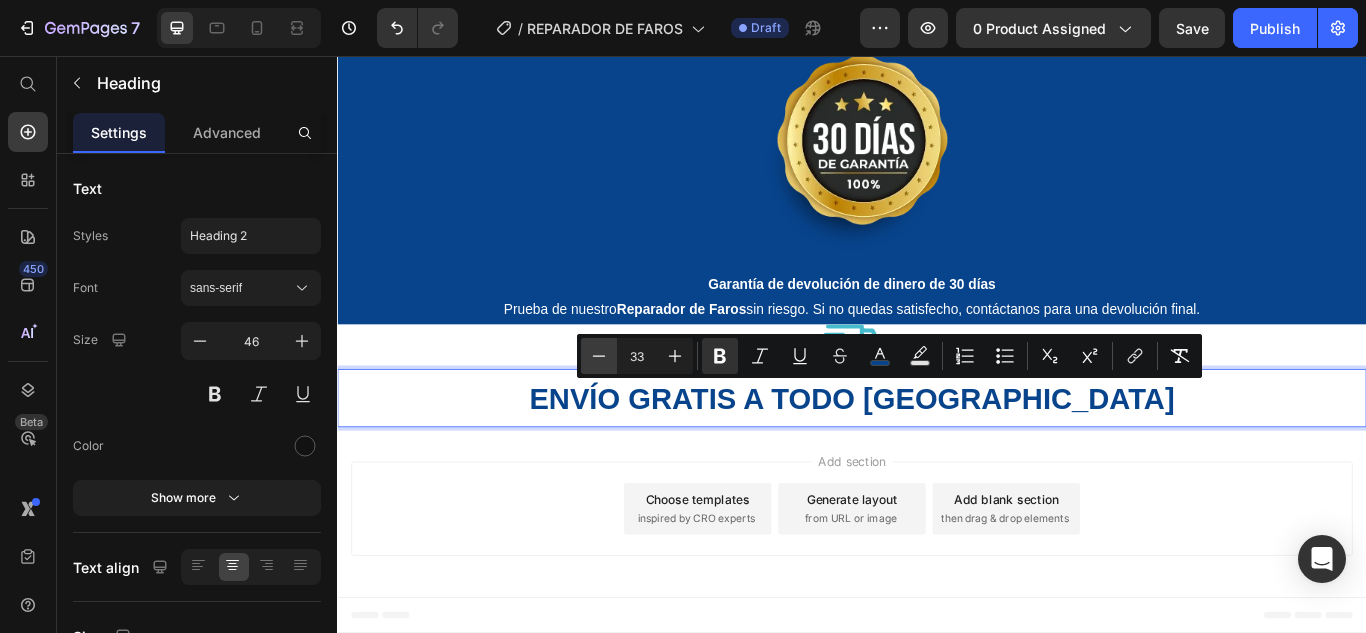 click 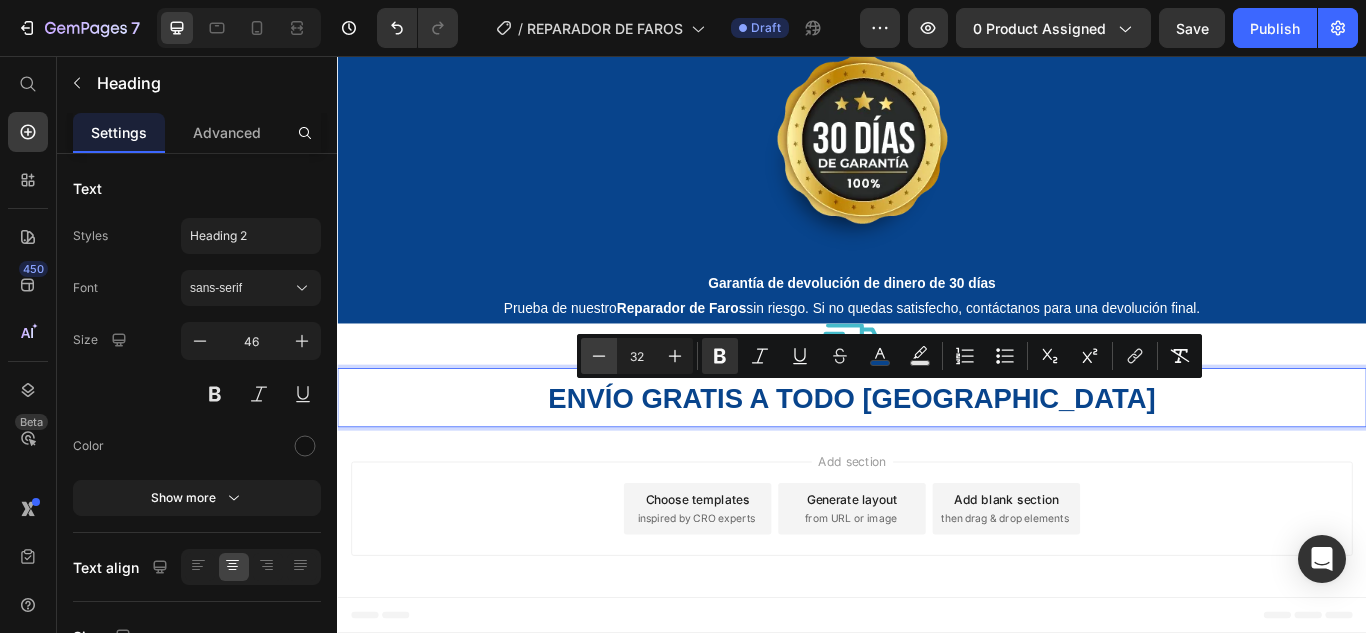 click 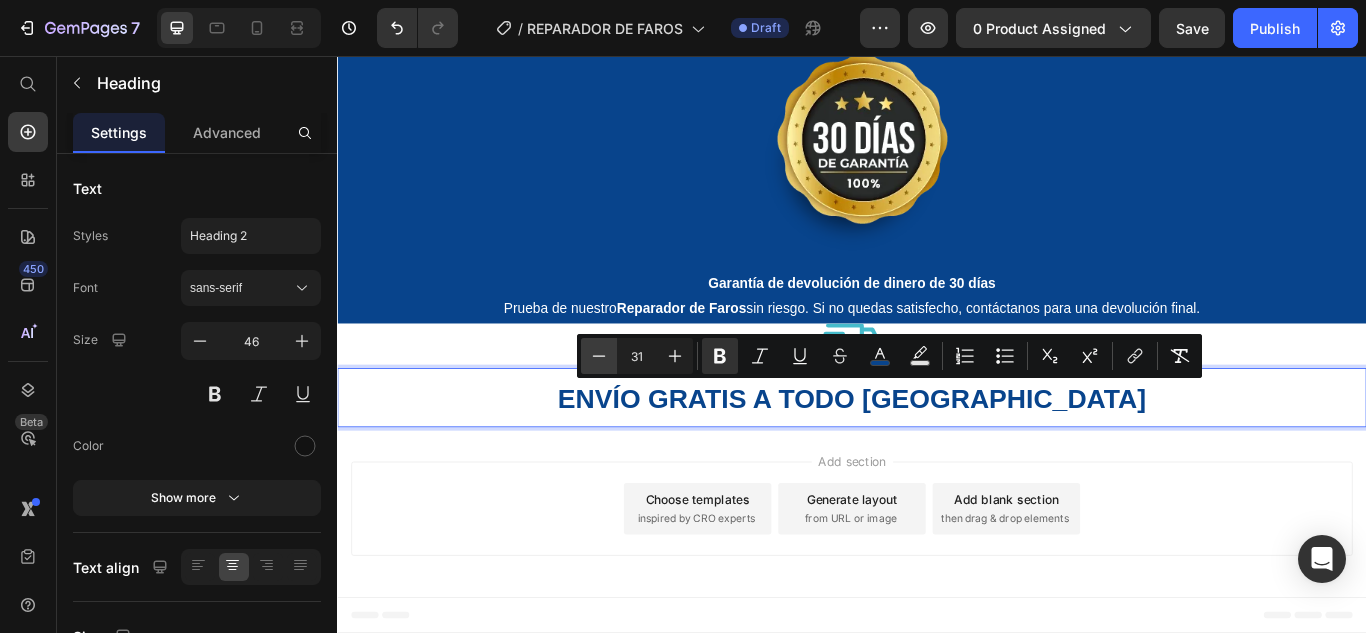 click 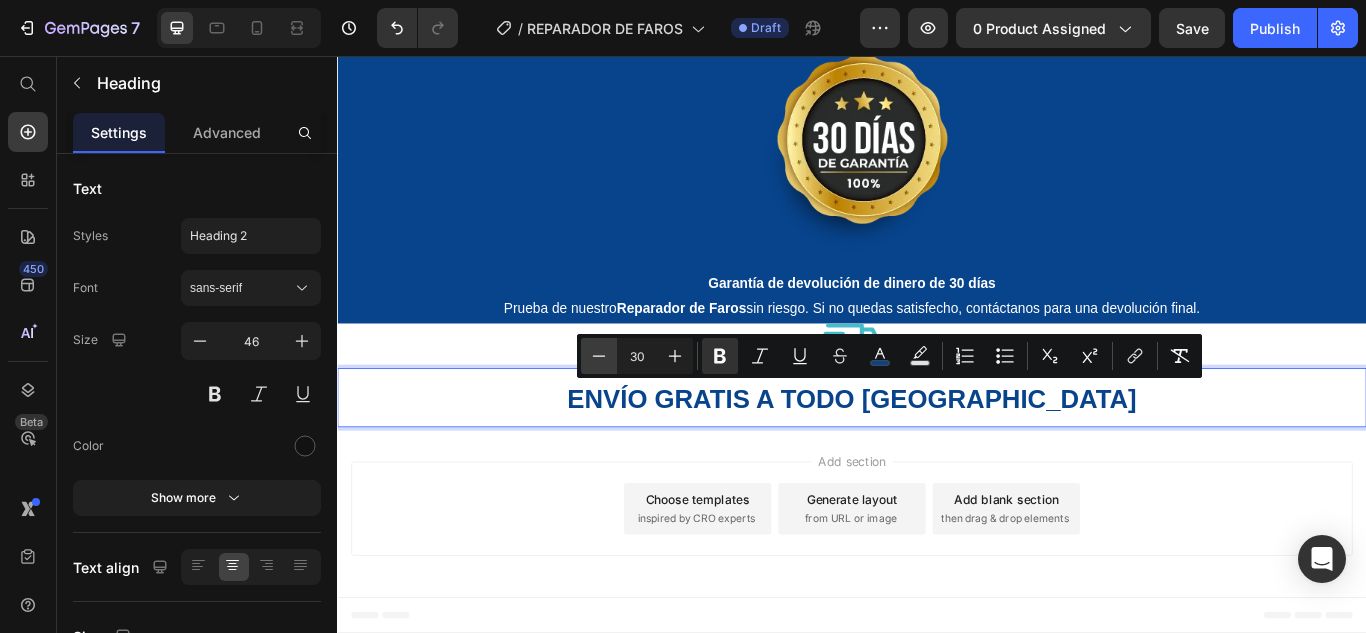click 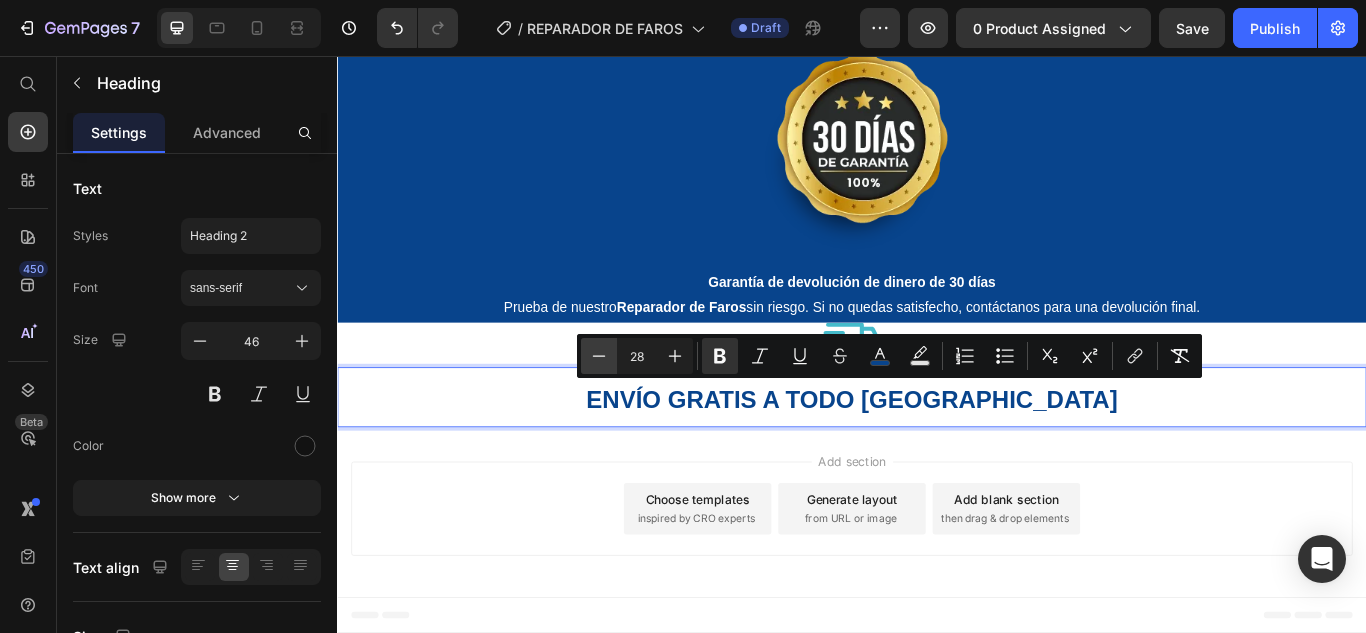 click 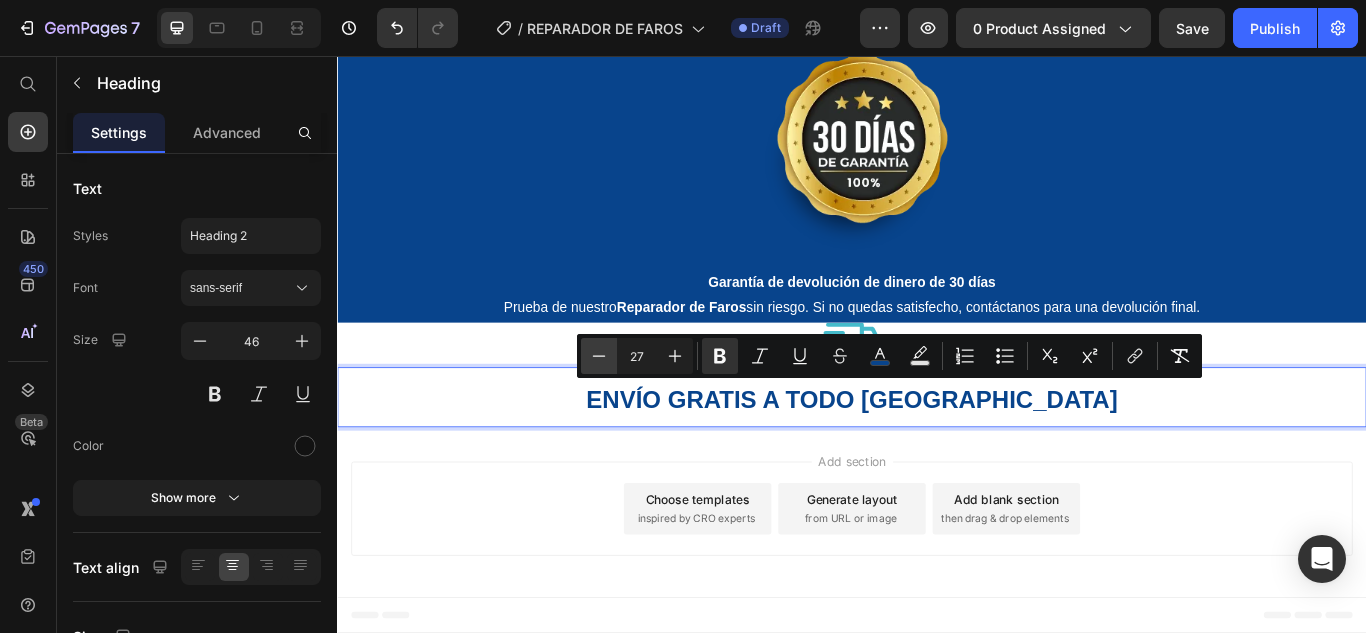 click 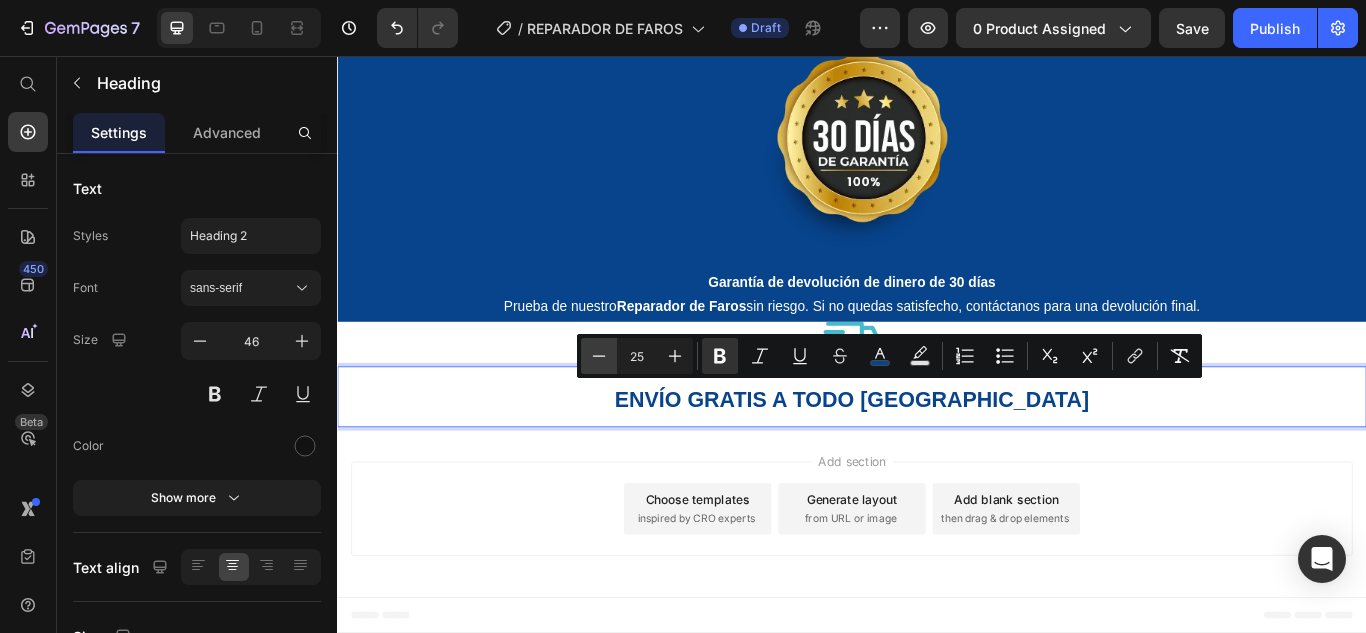 click 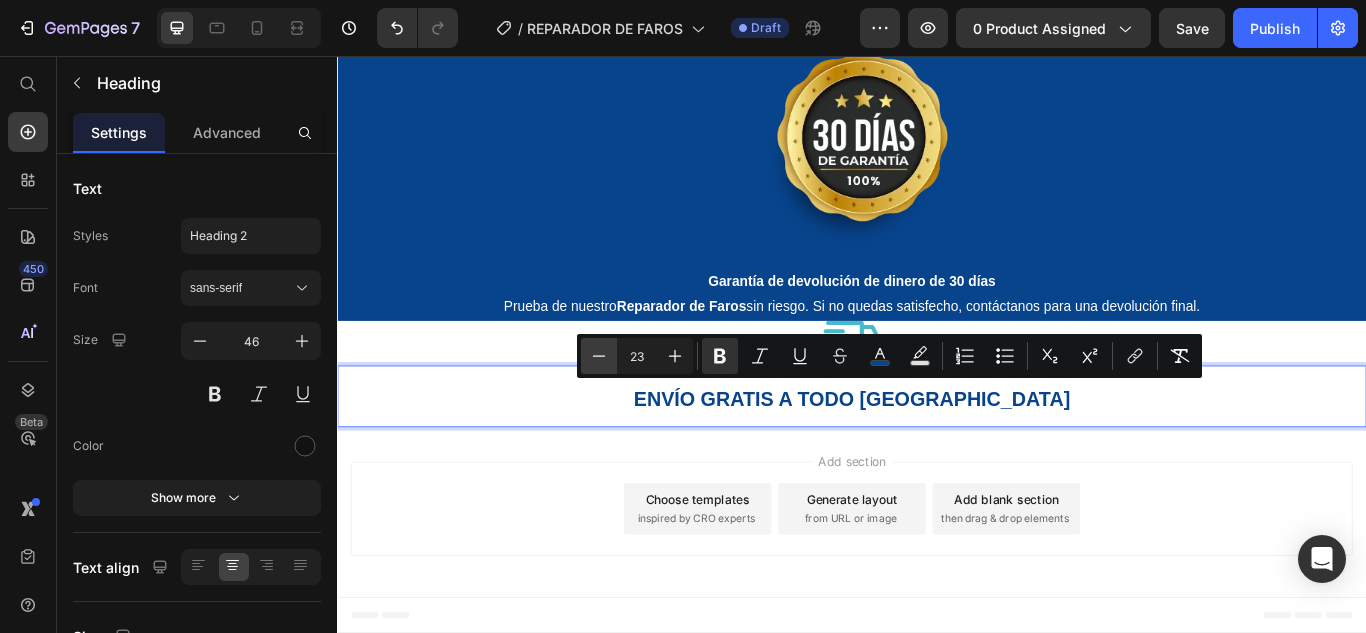 click 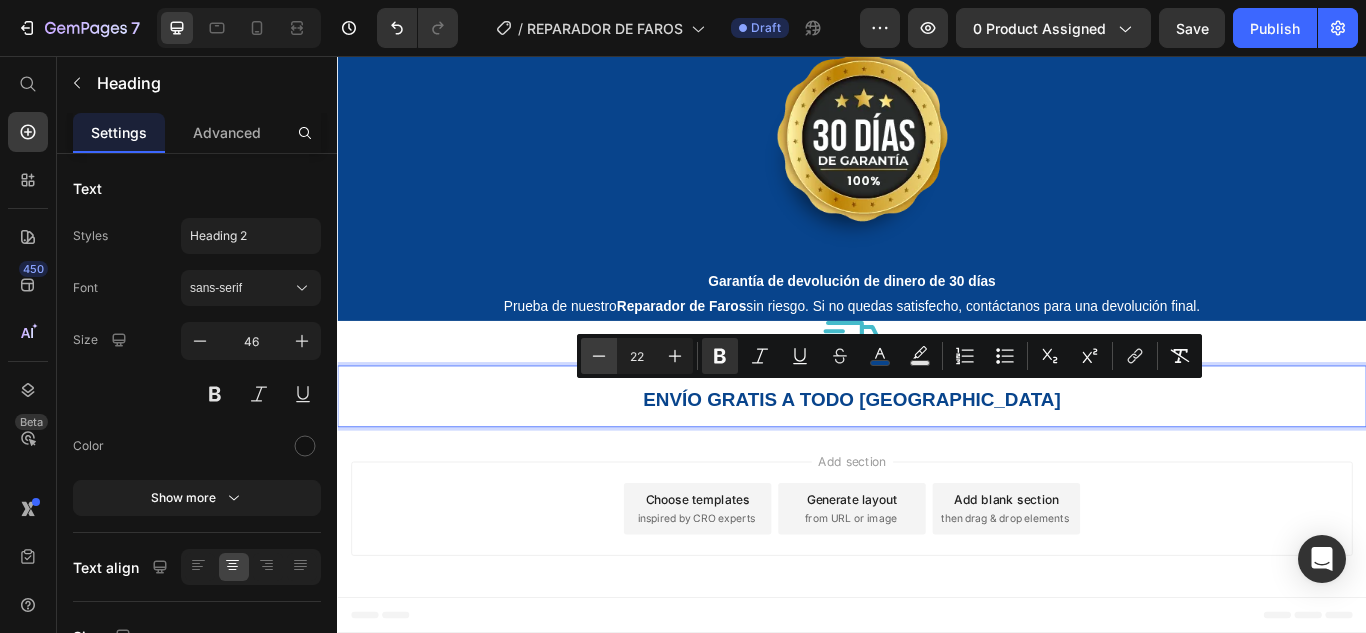 click 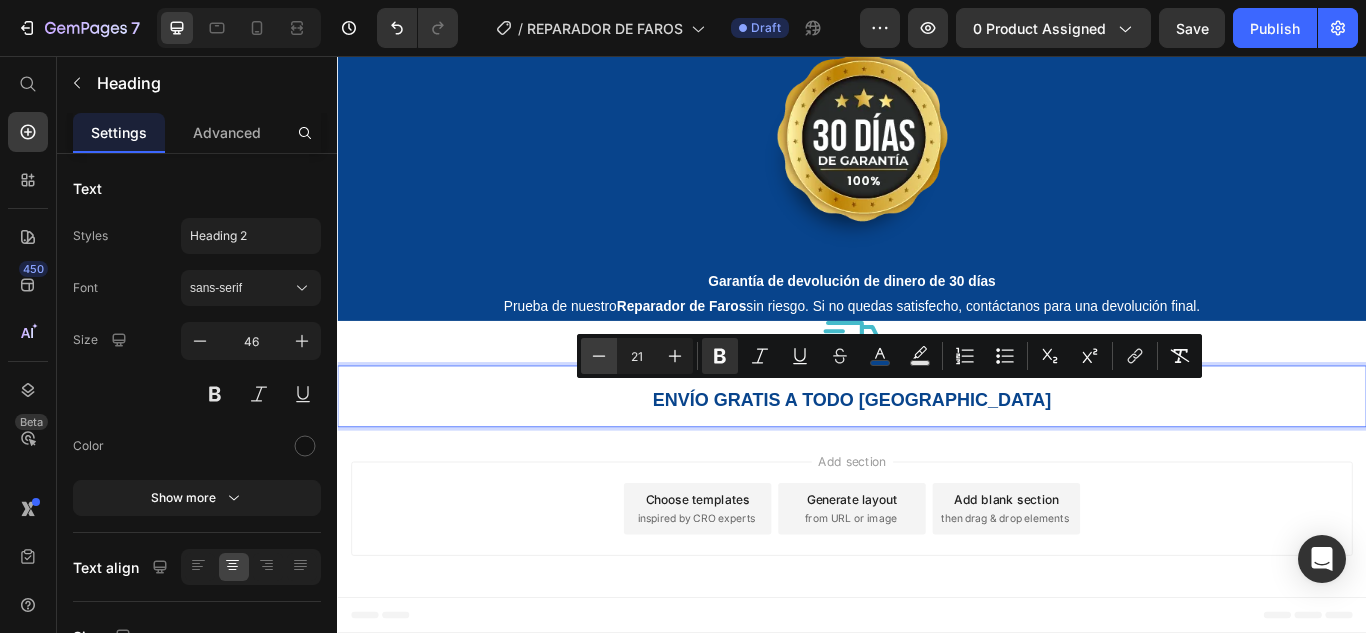 click 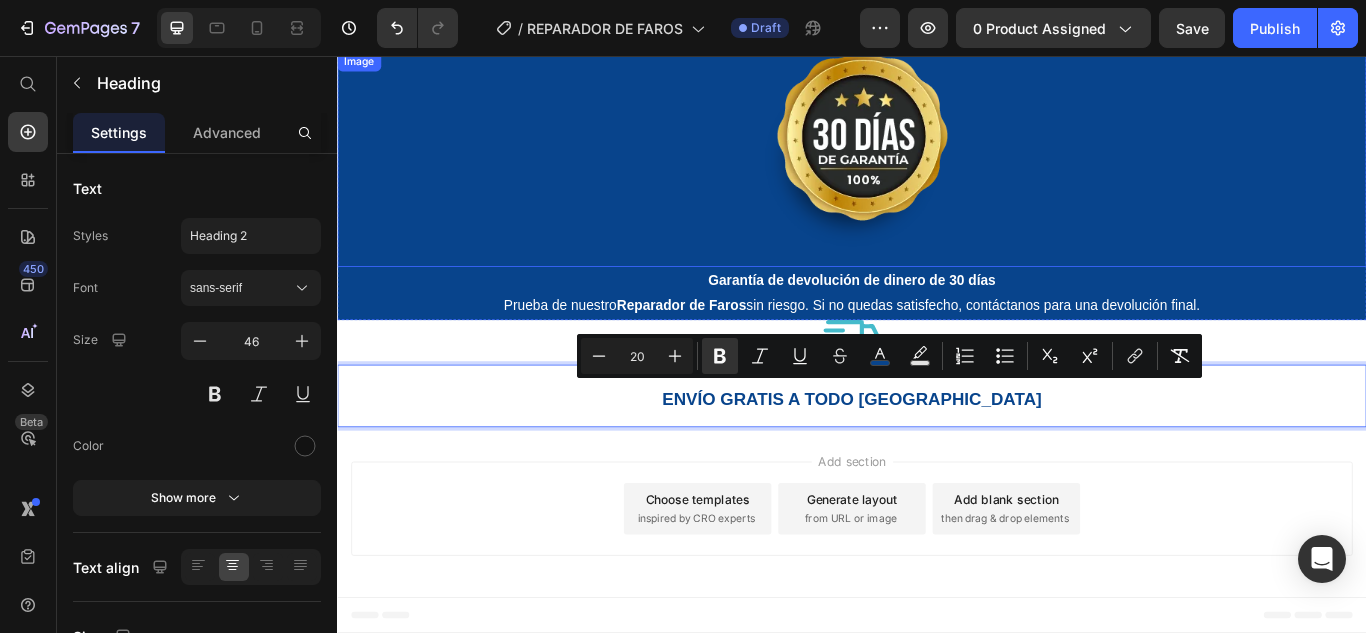 click at bounding box center [937, 176] 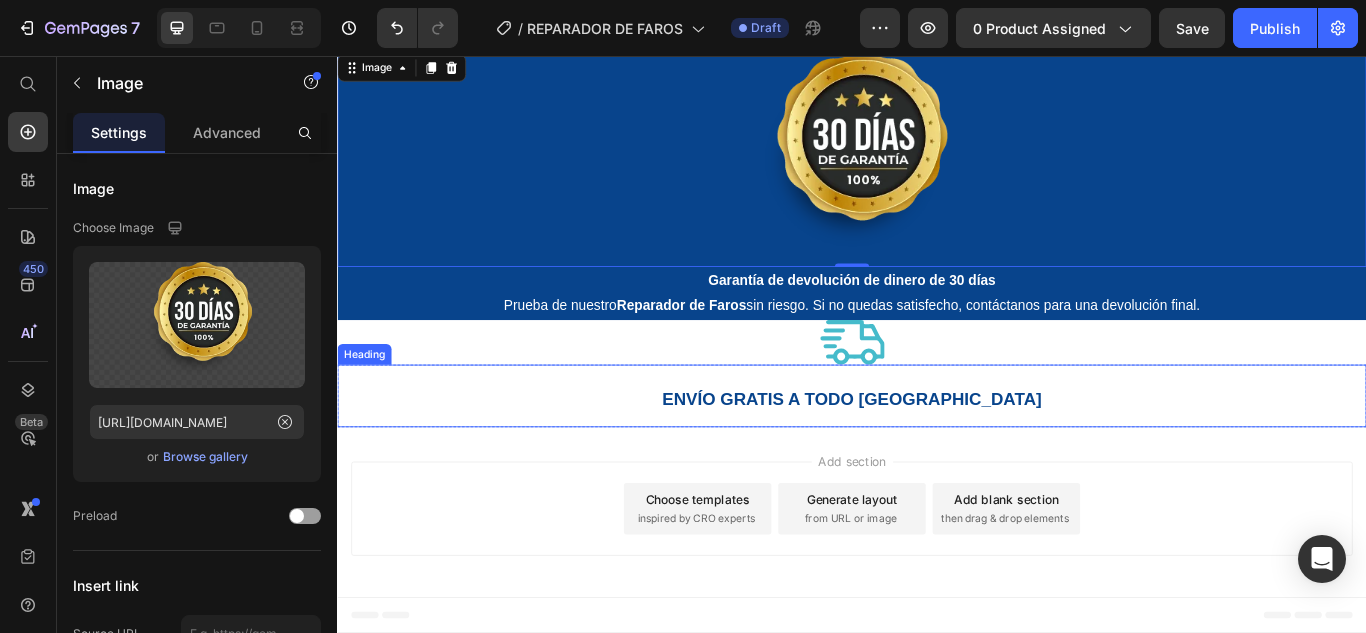 click on "⁠⁠⁠⁠⁠⁠⁠ ENVÍO GRATIS A TODO MEXICO" at bounding box center (937, 452) 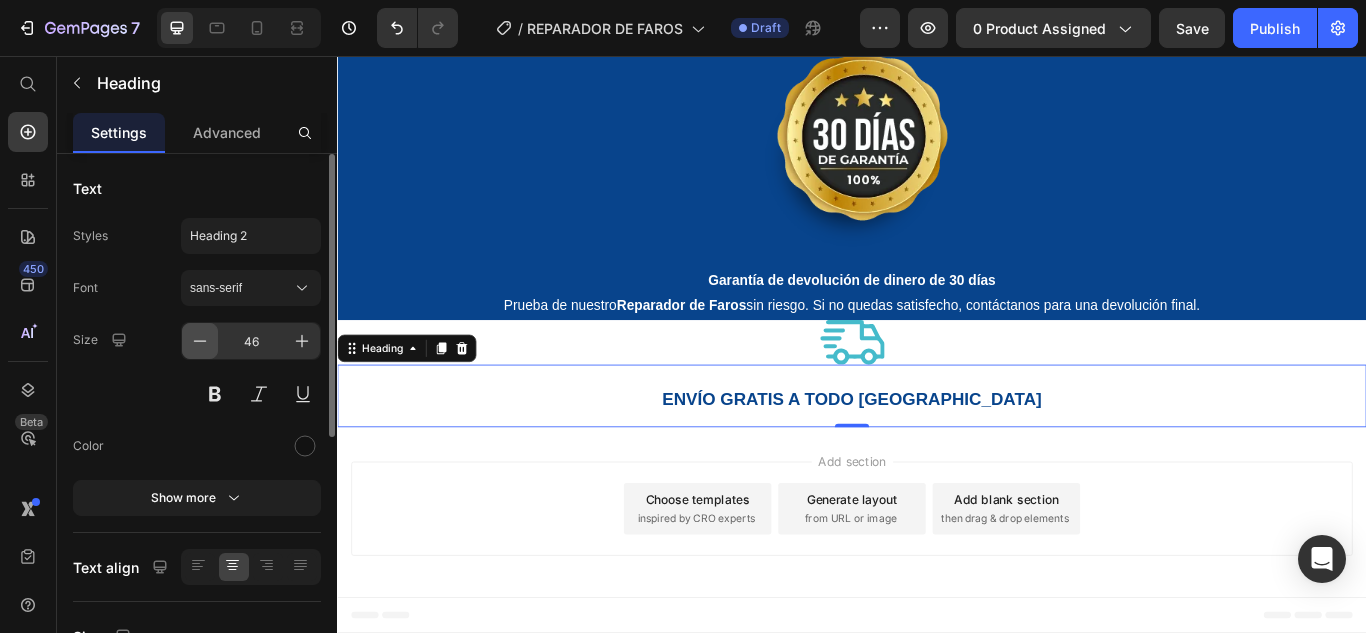 click 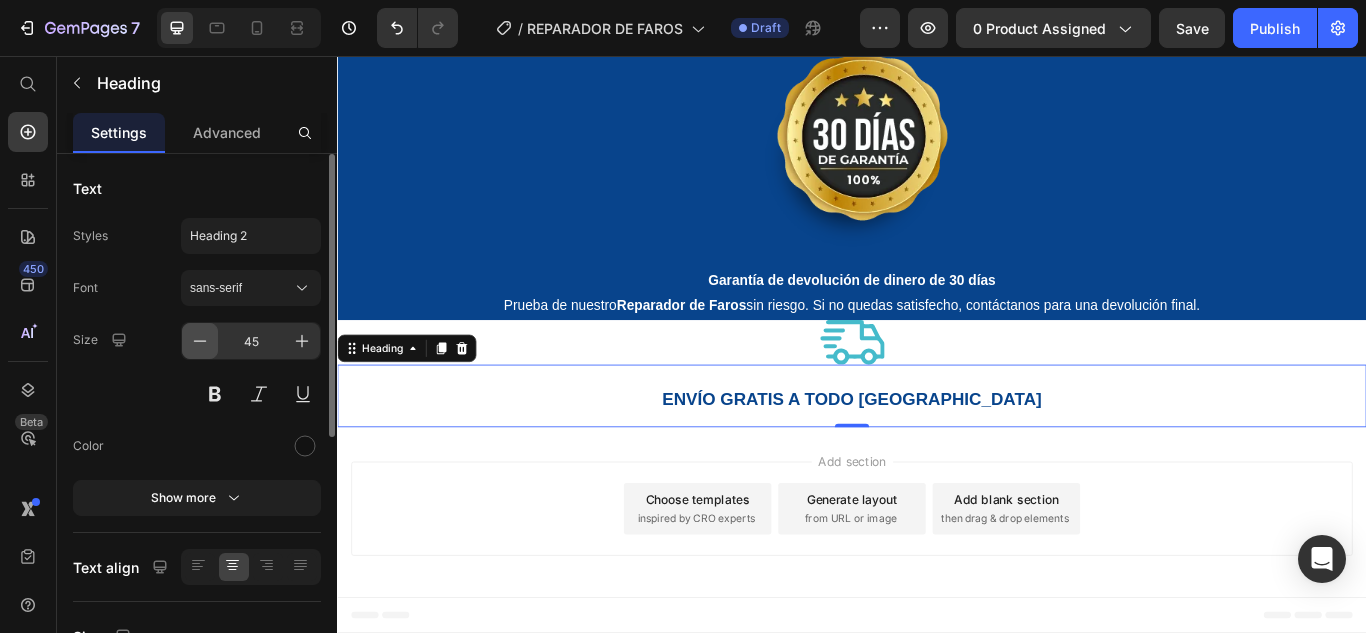 click 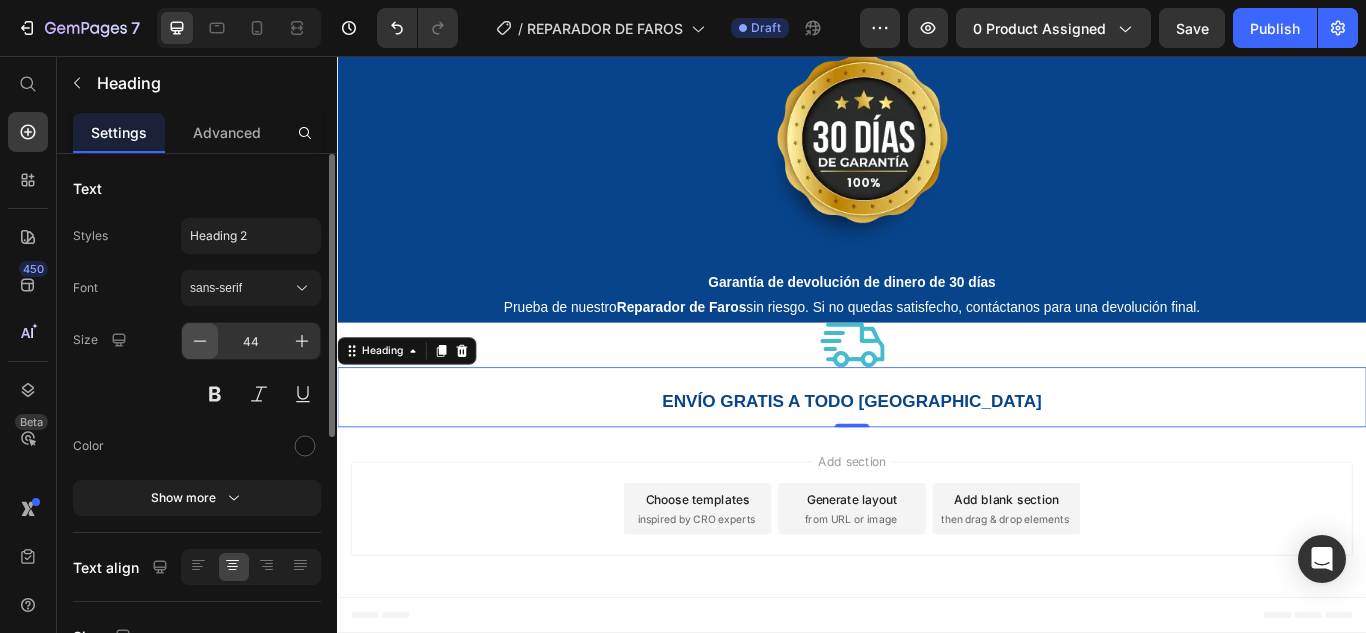 click 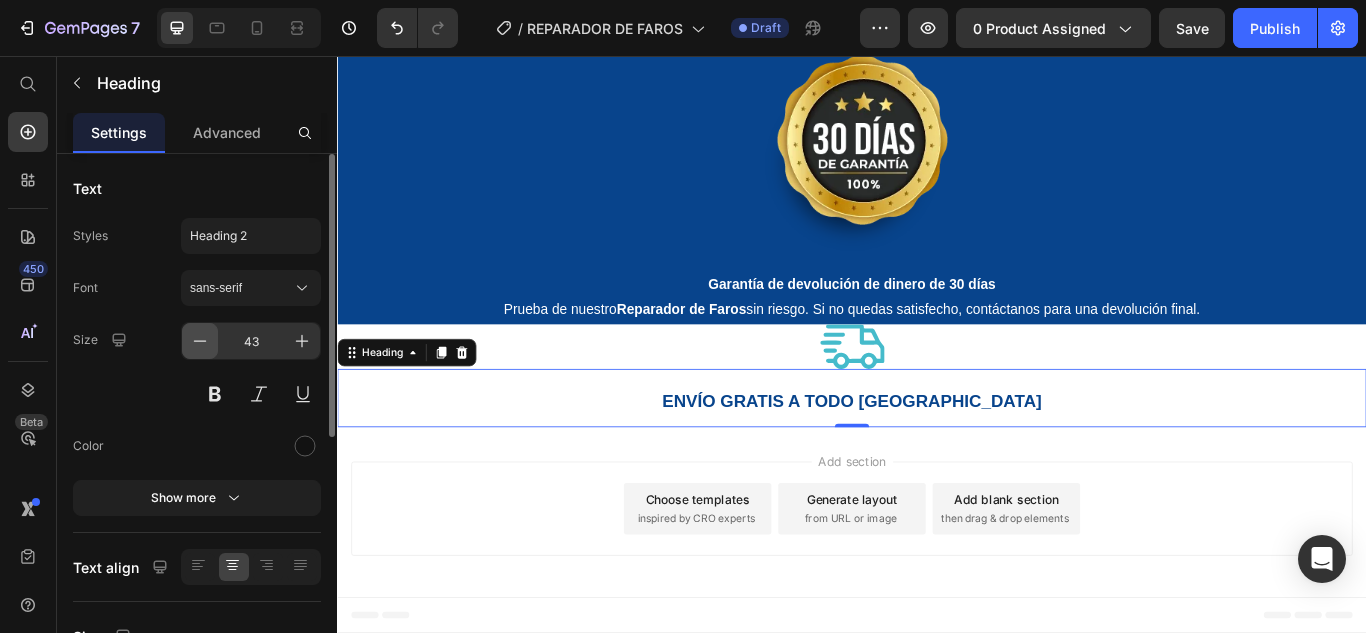 click 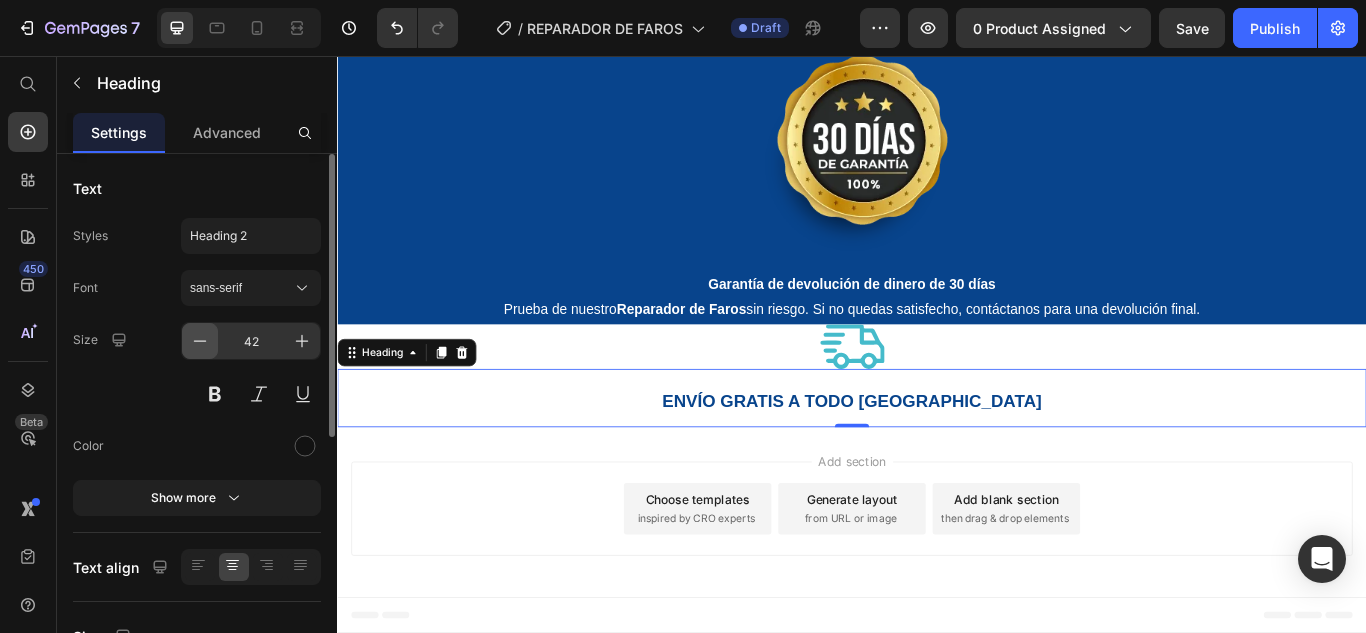 click 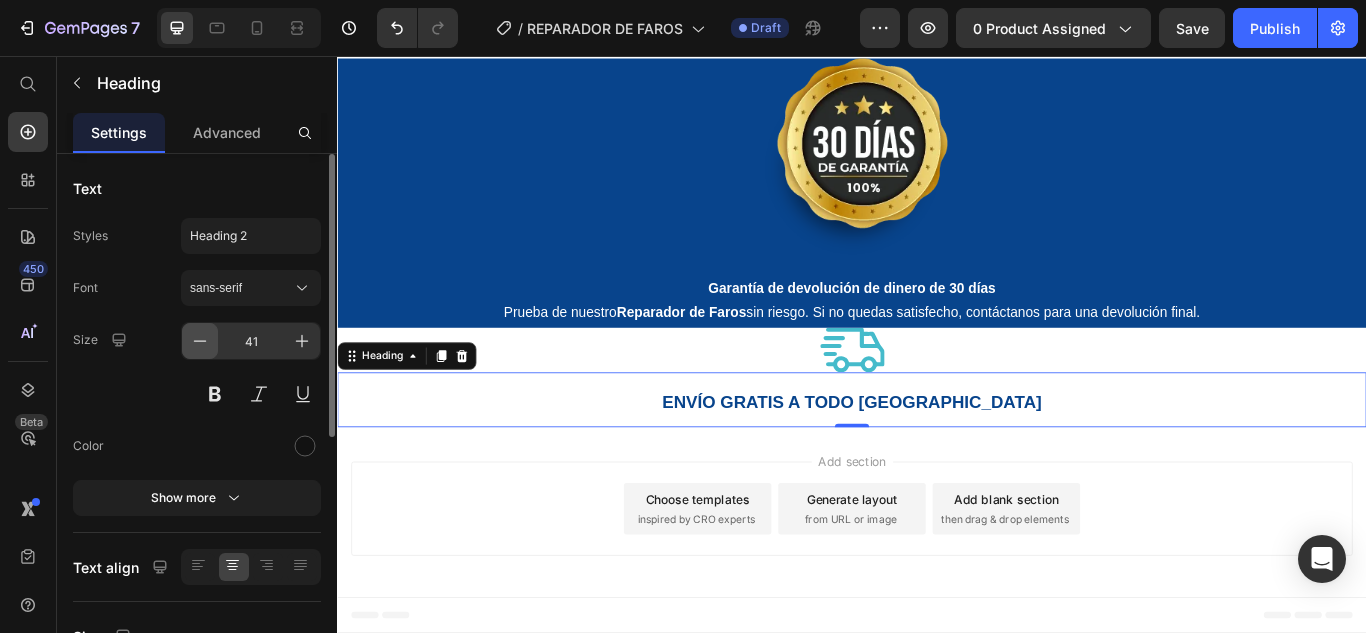 click 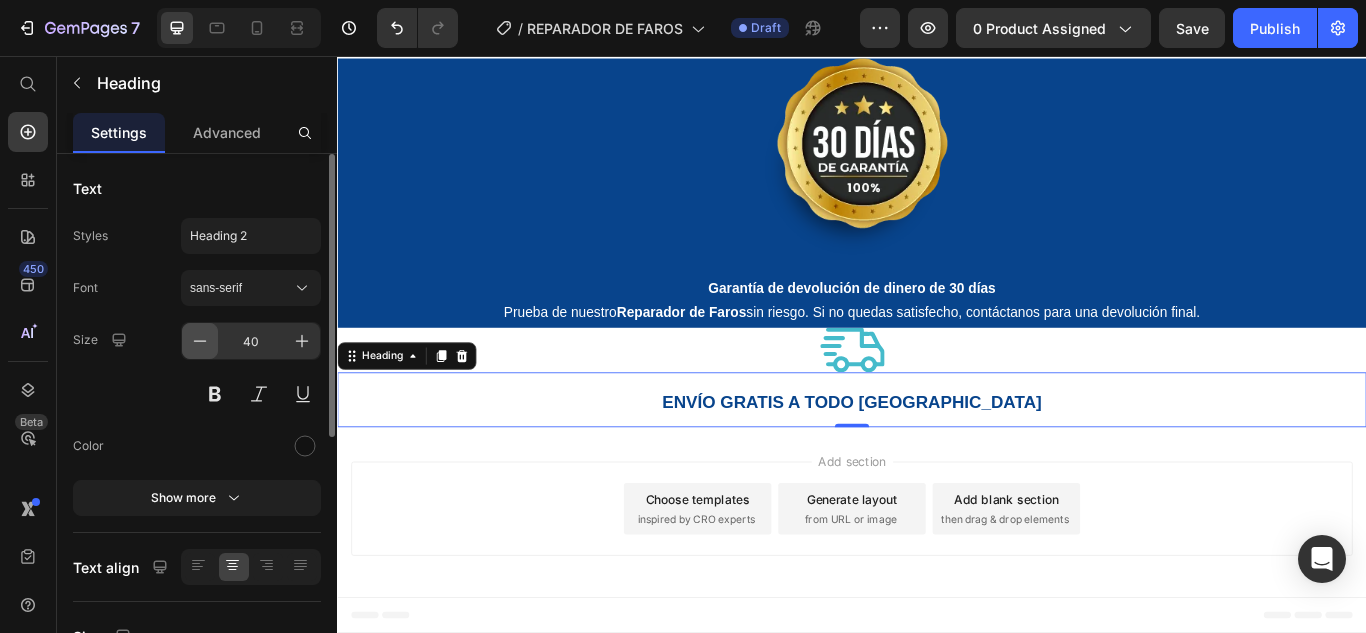 click 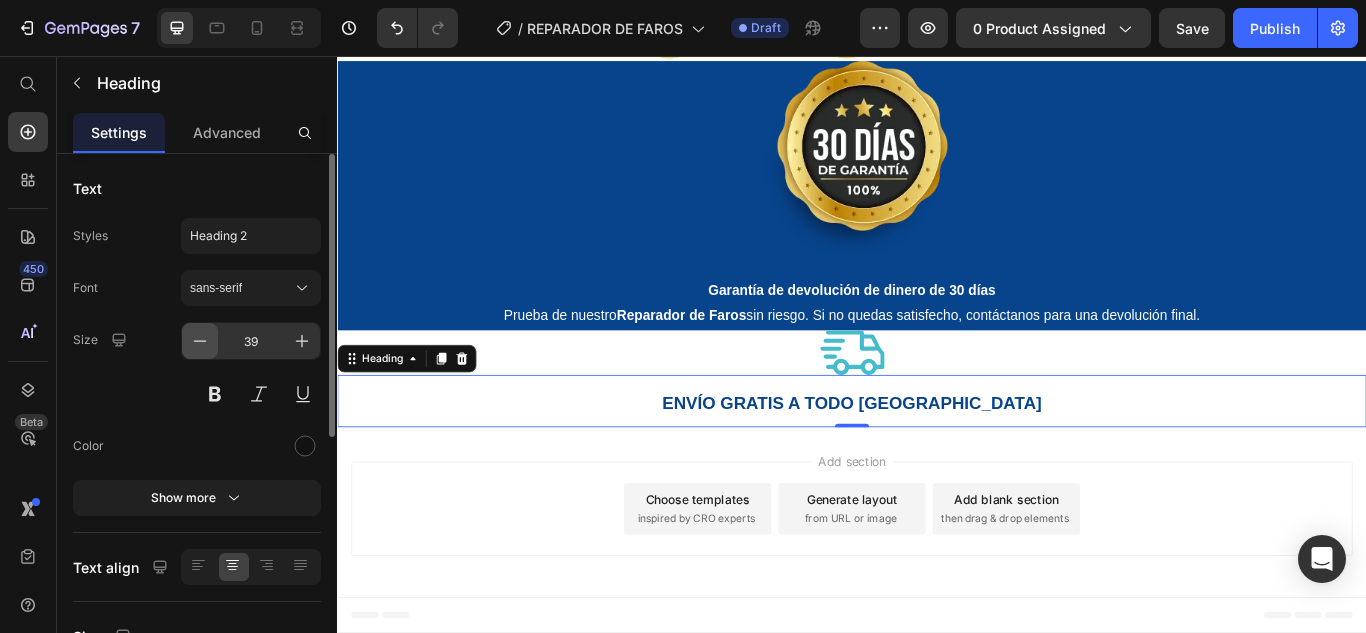 click 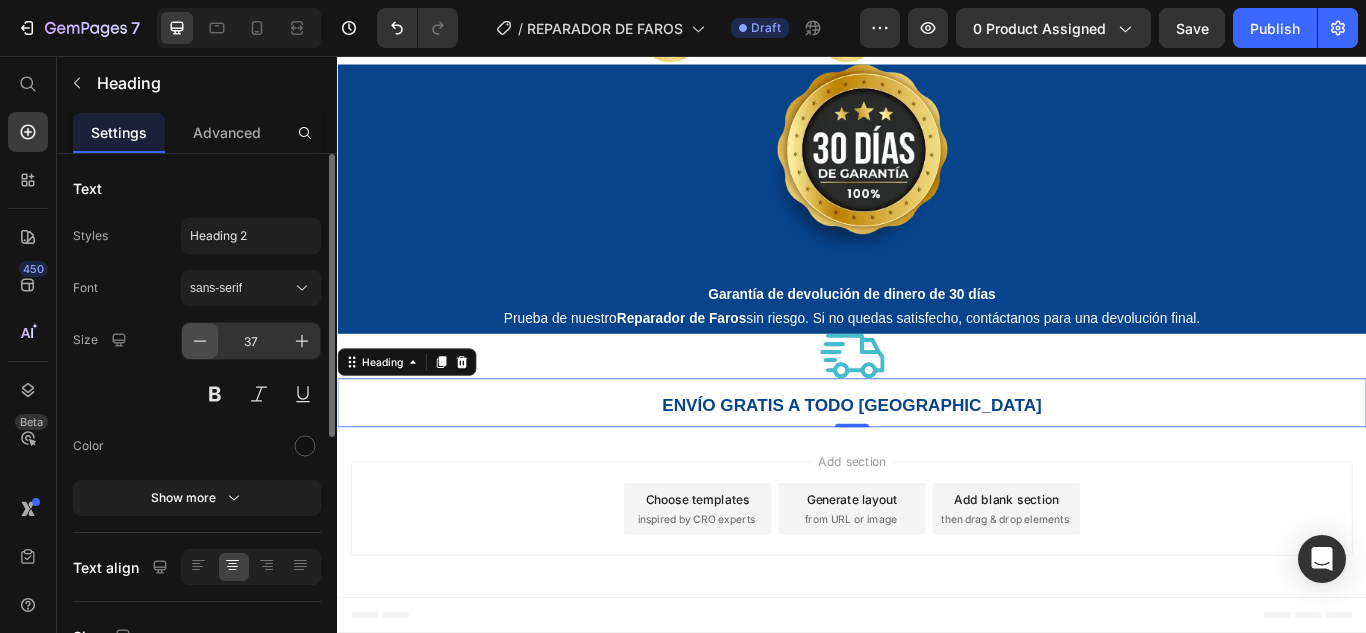 click 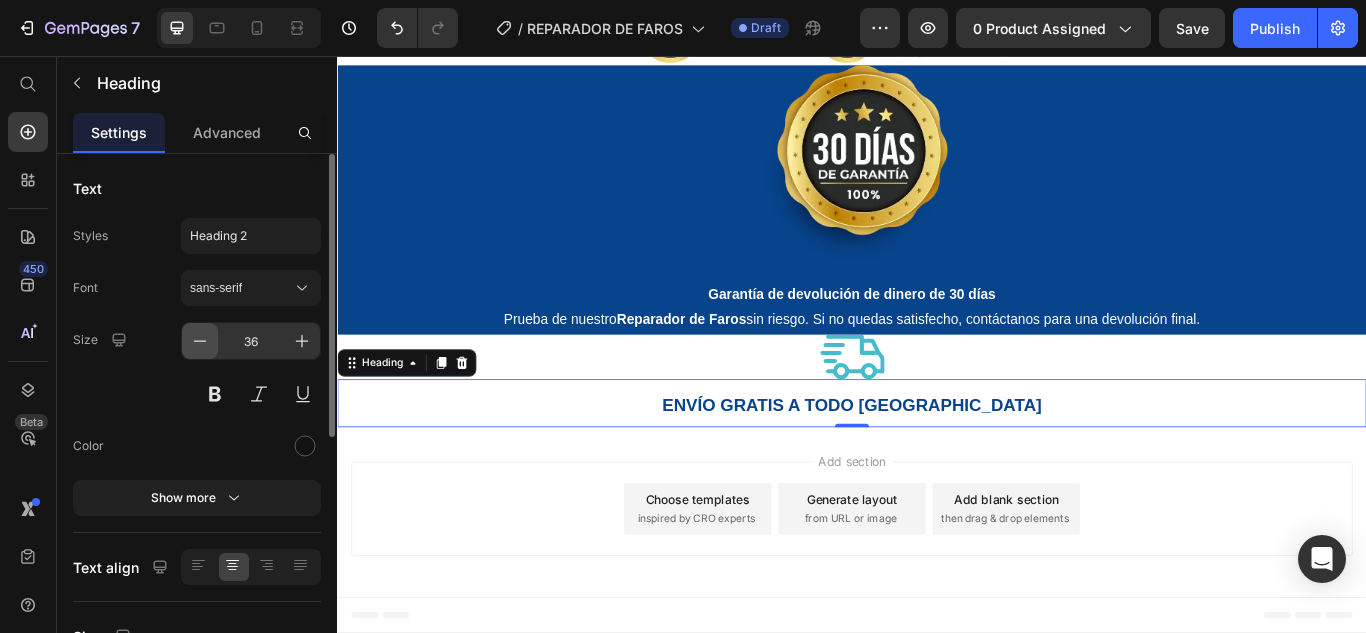 click 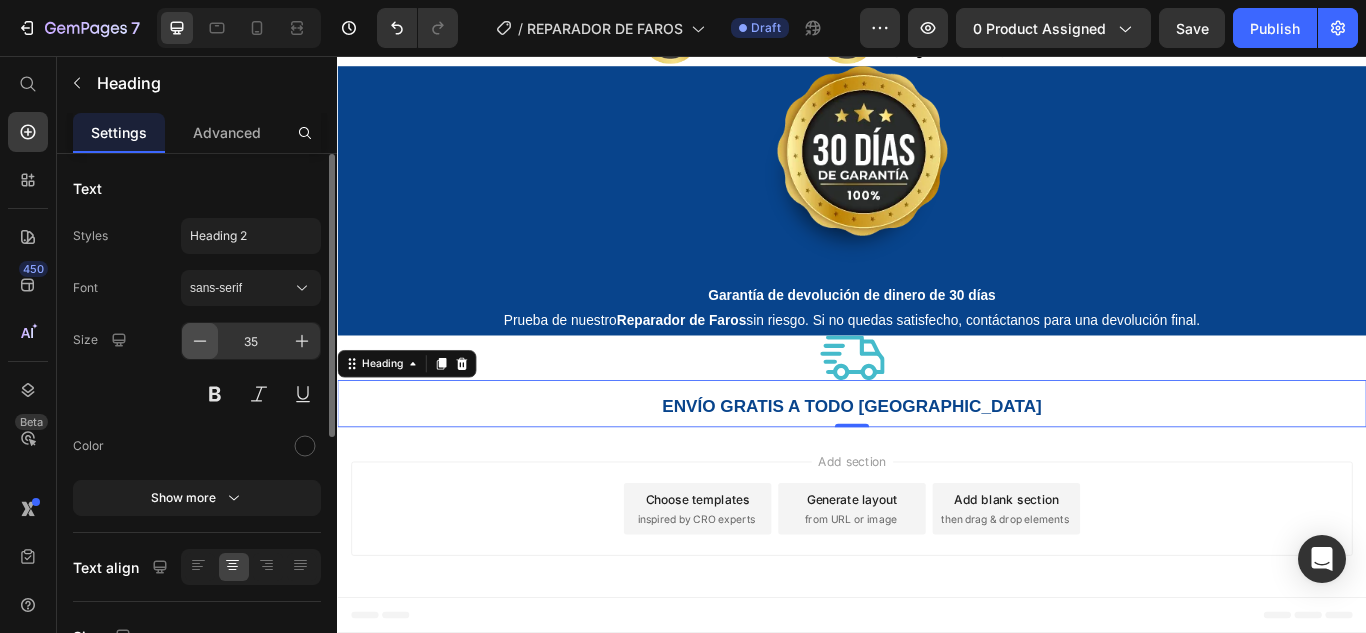click 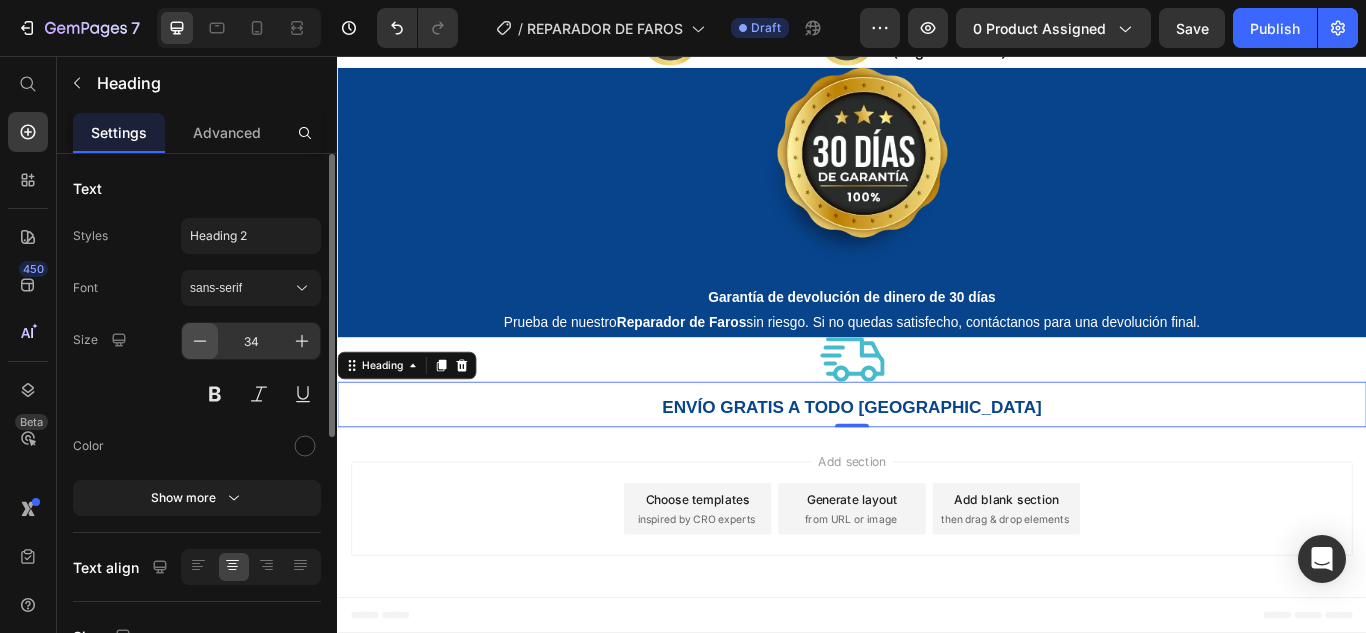 click 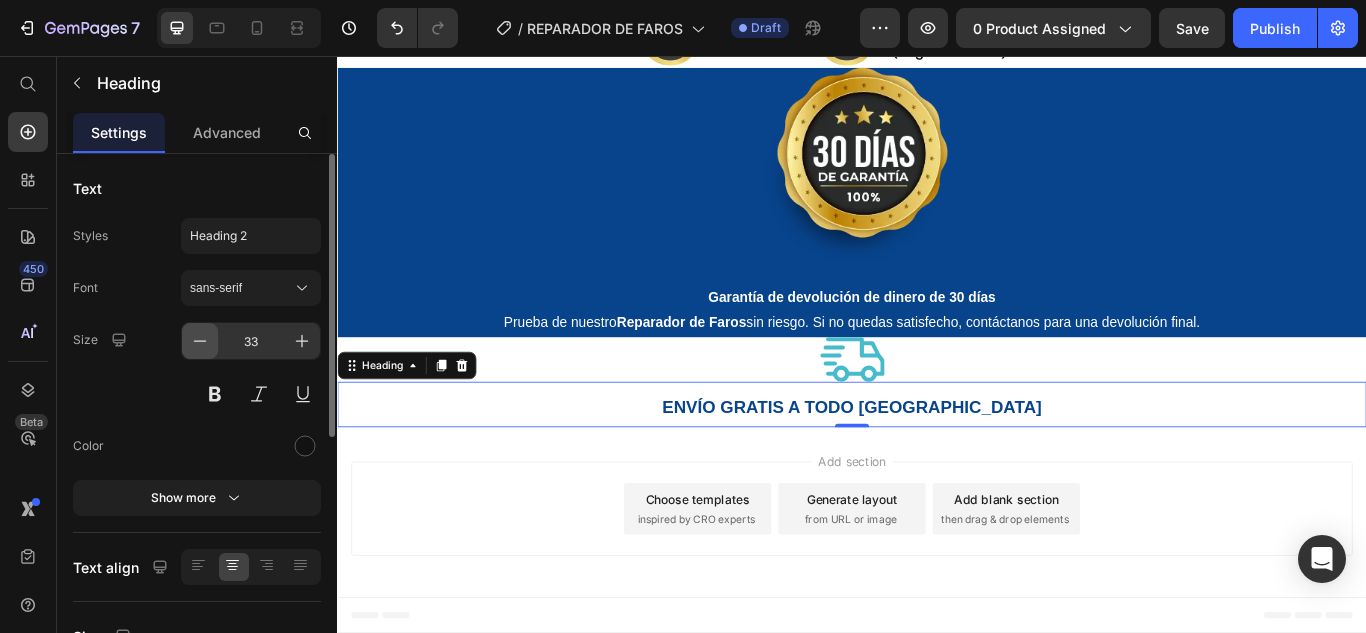 click 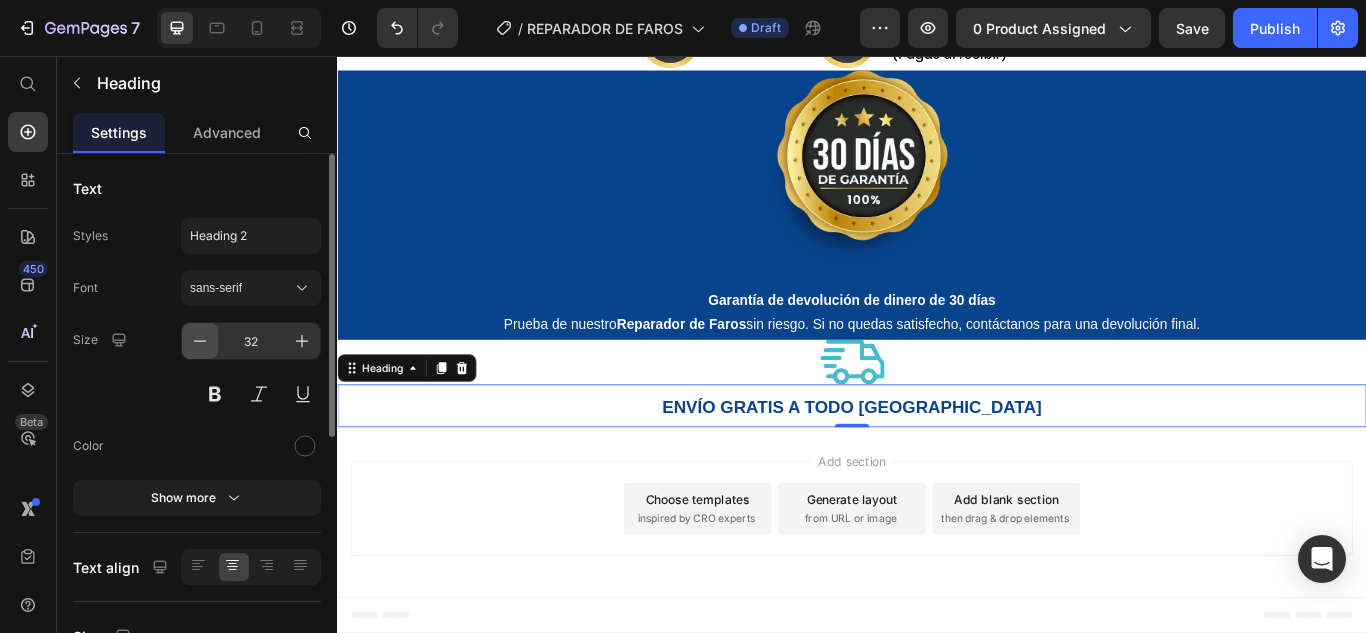click 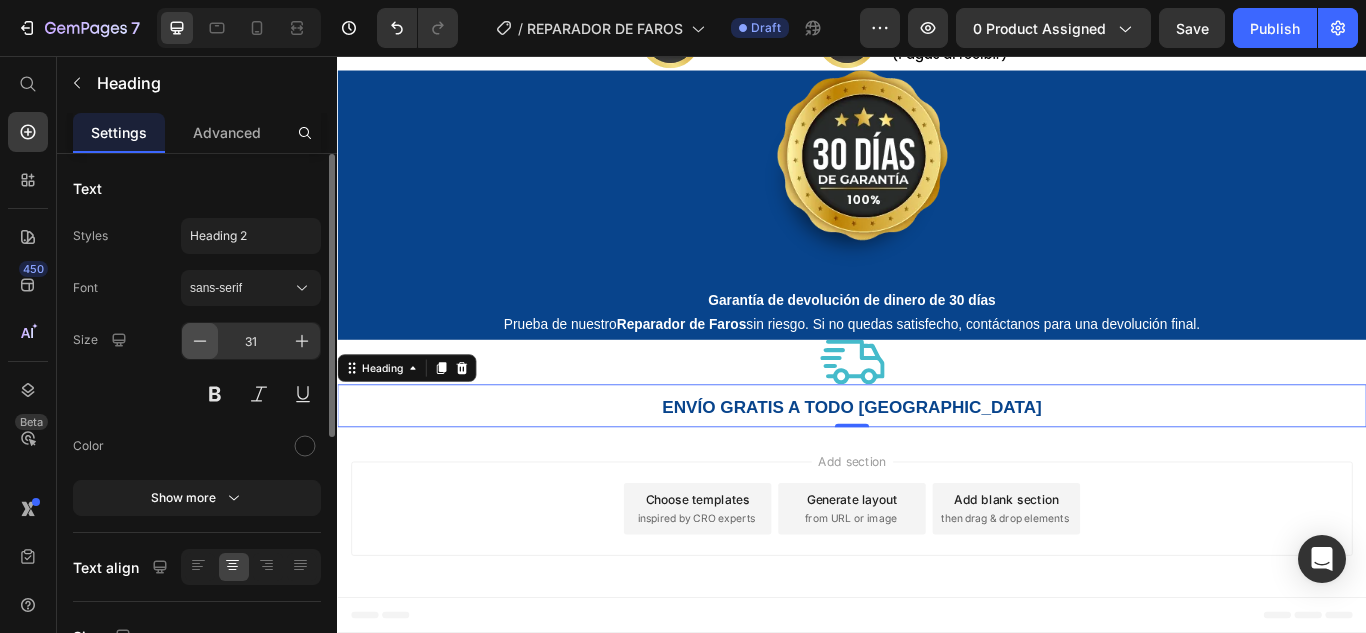 click 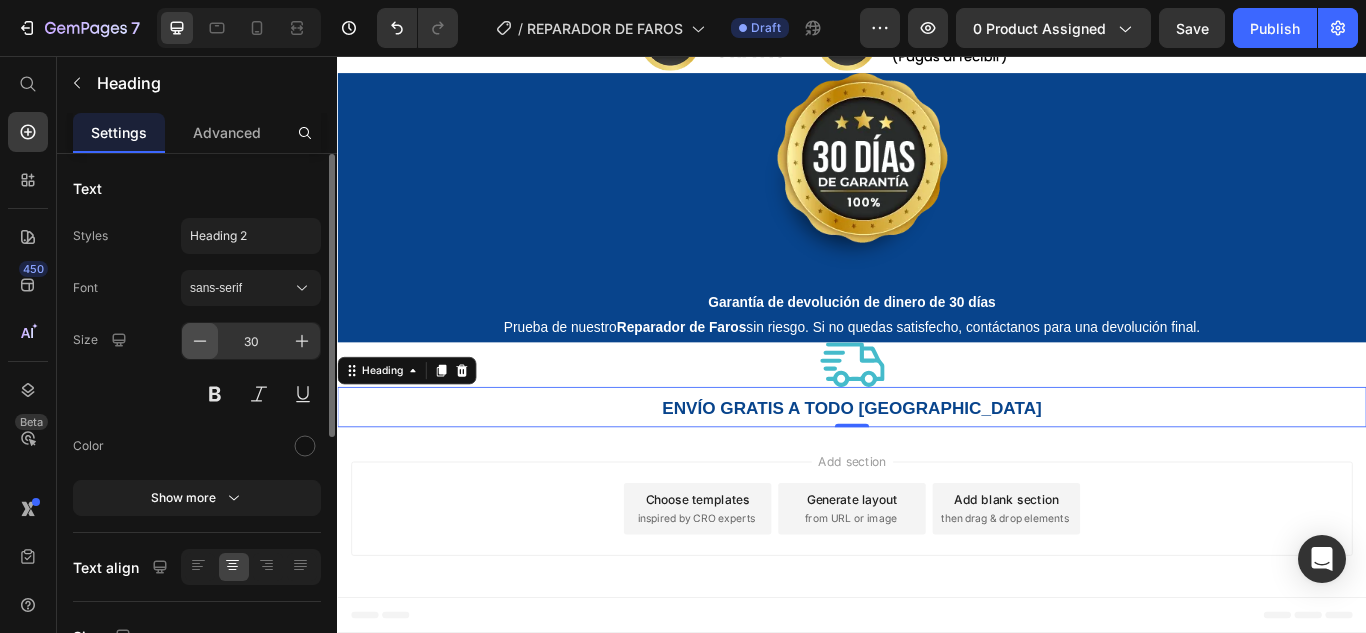 click 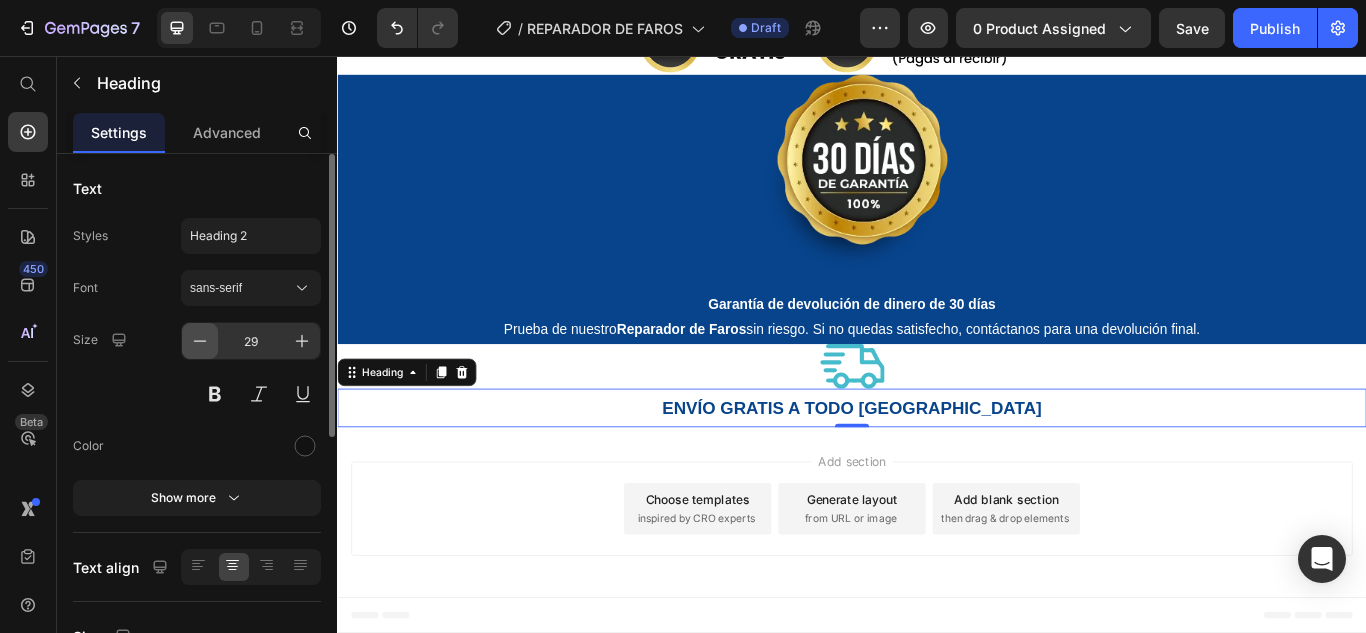 click 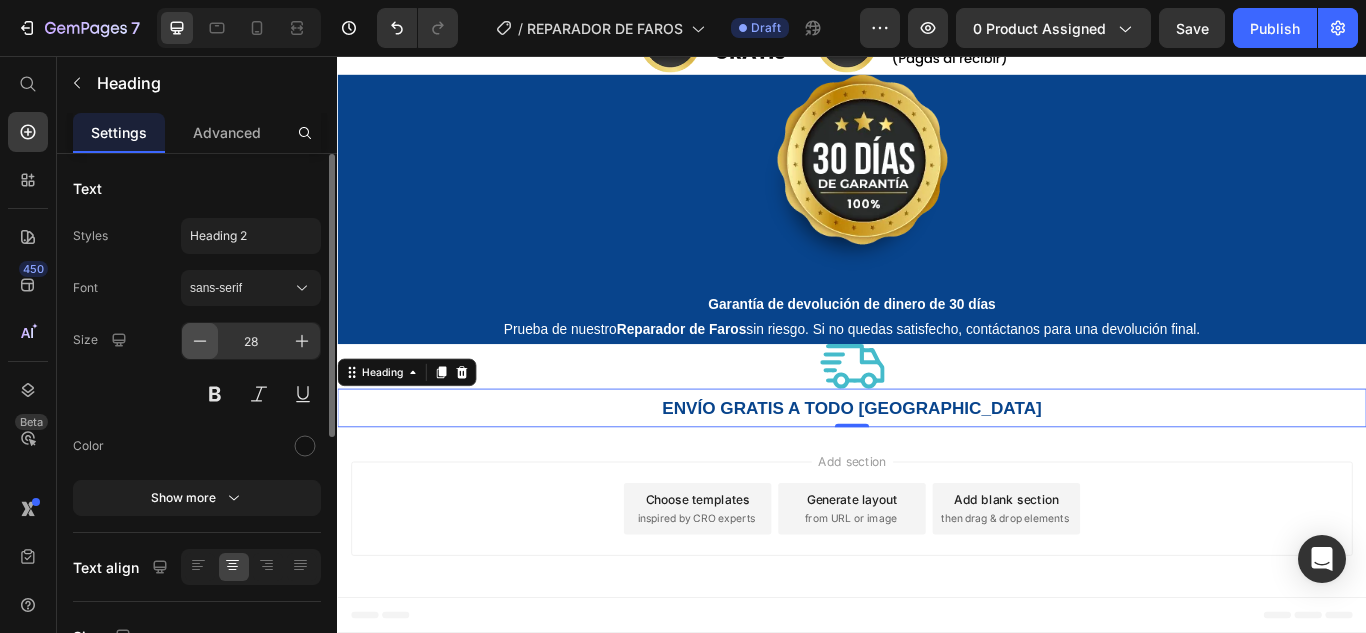 click 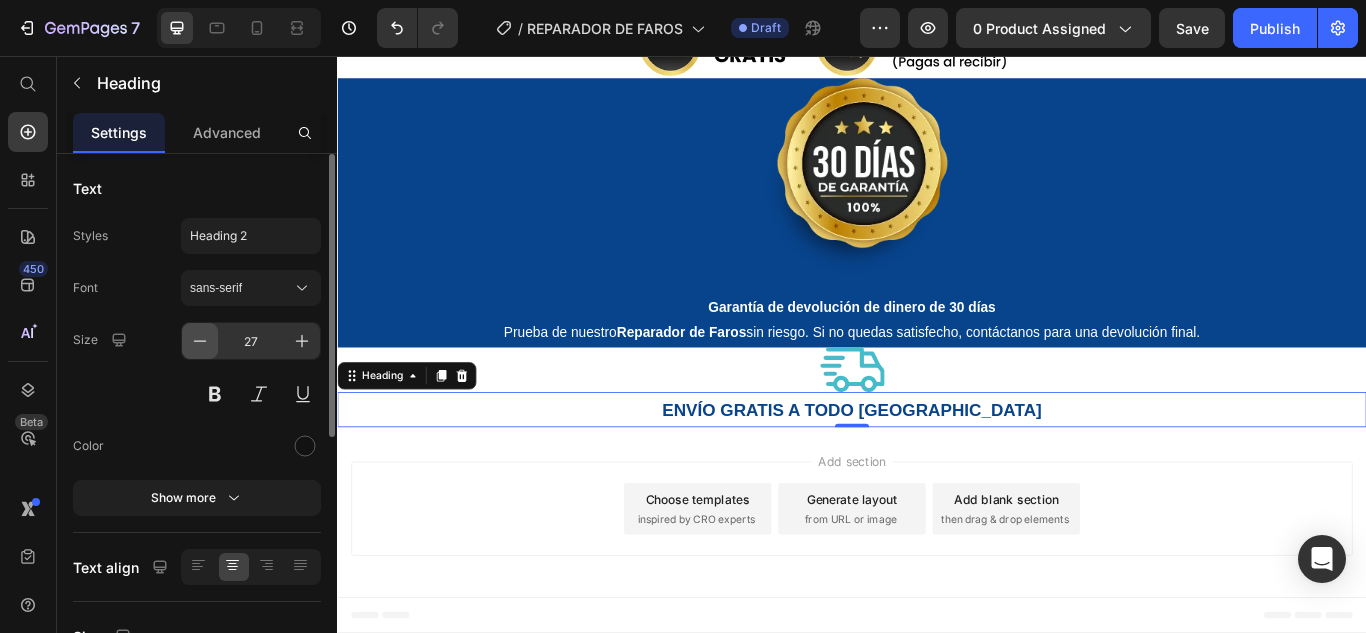 click 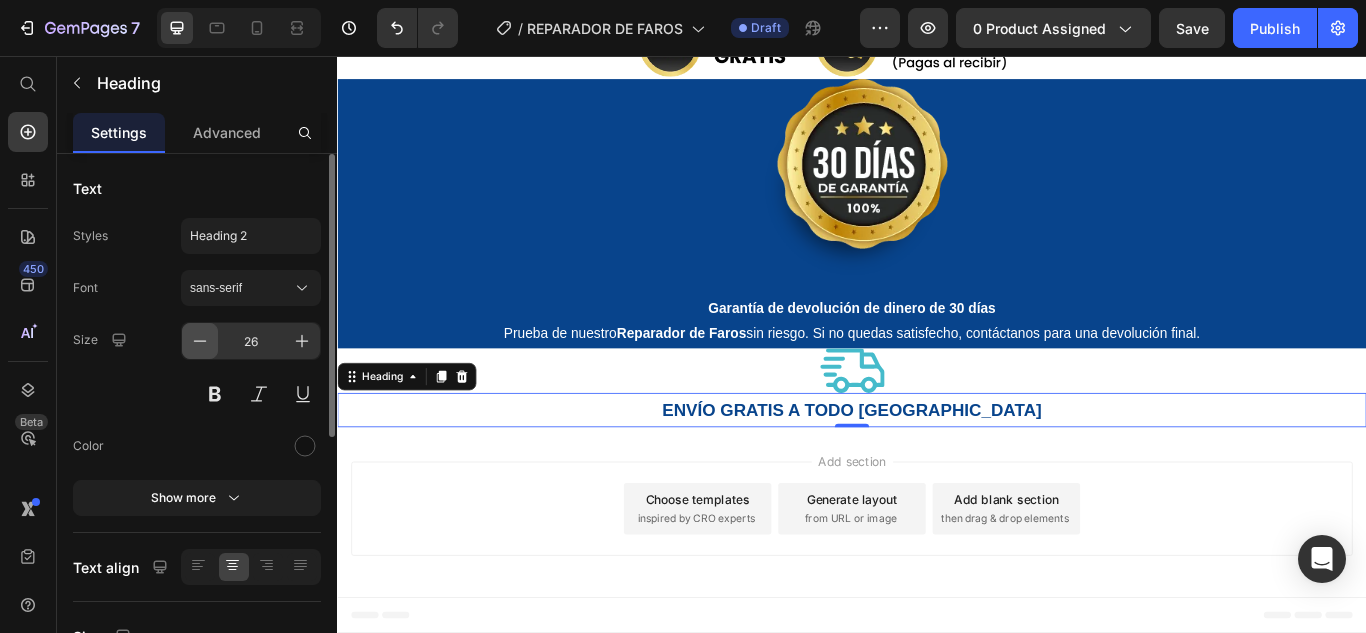 click 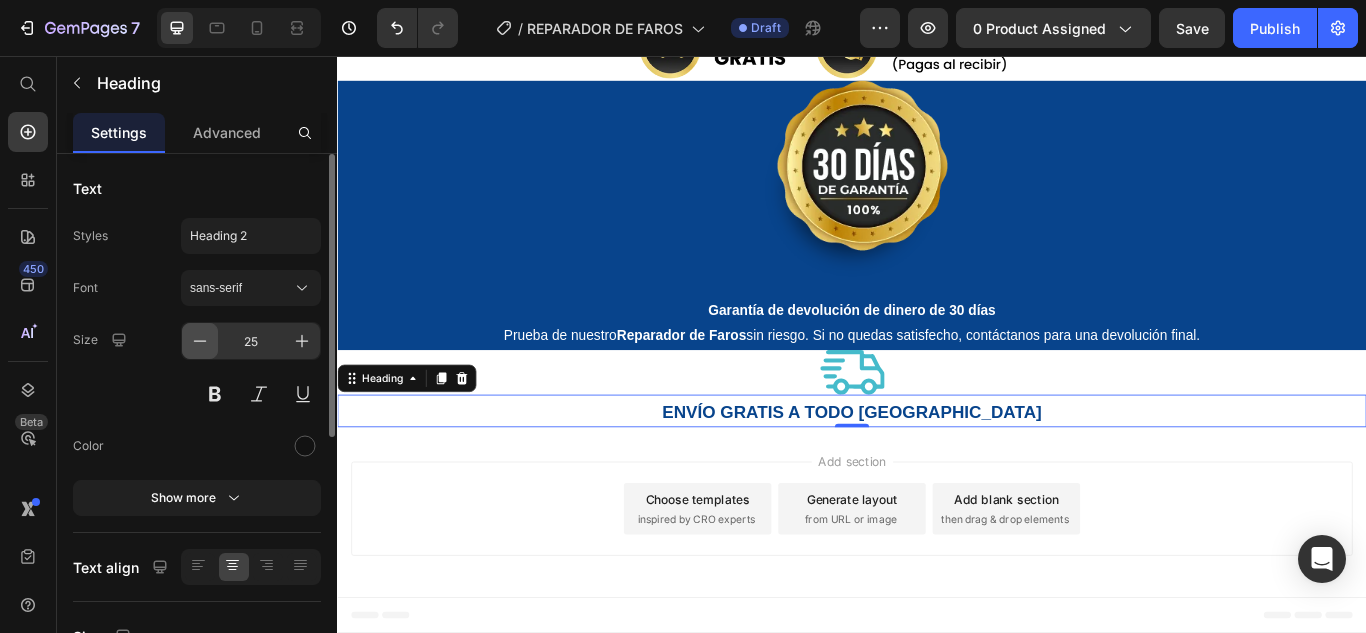 click 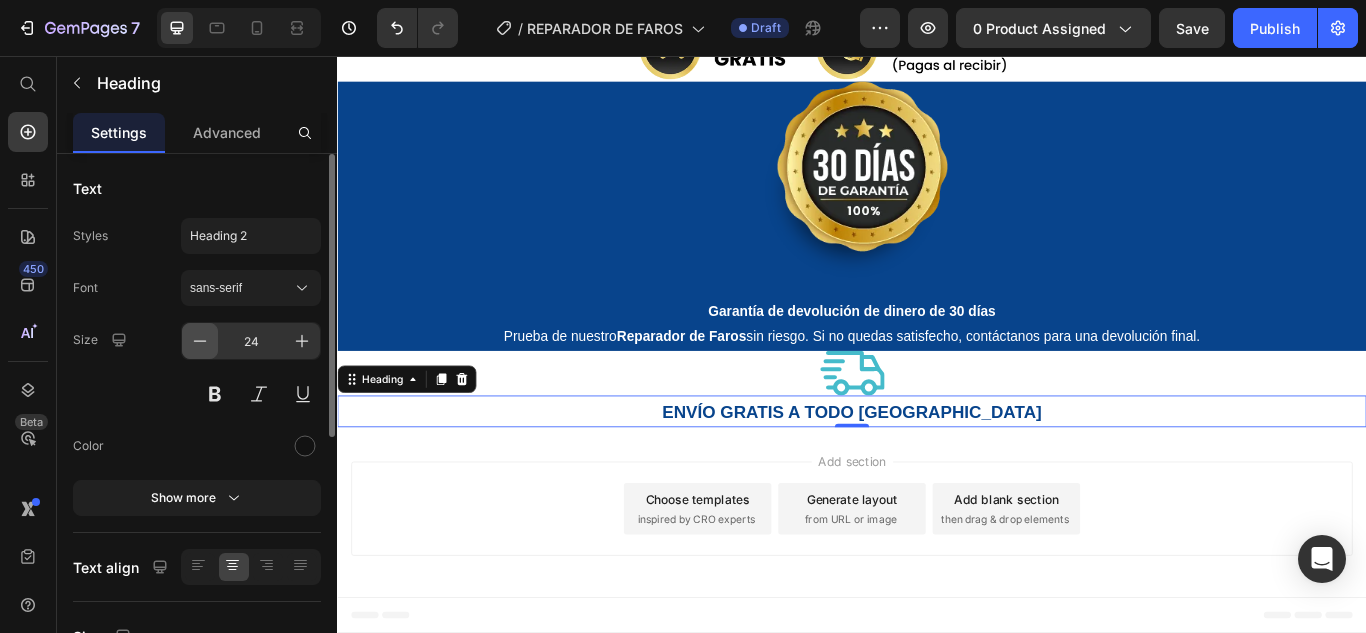 click 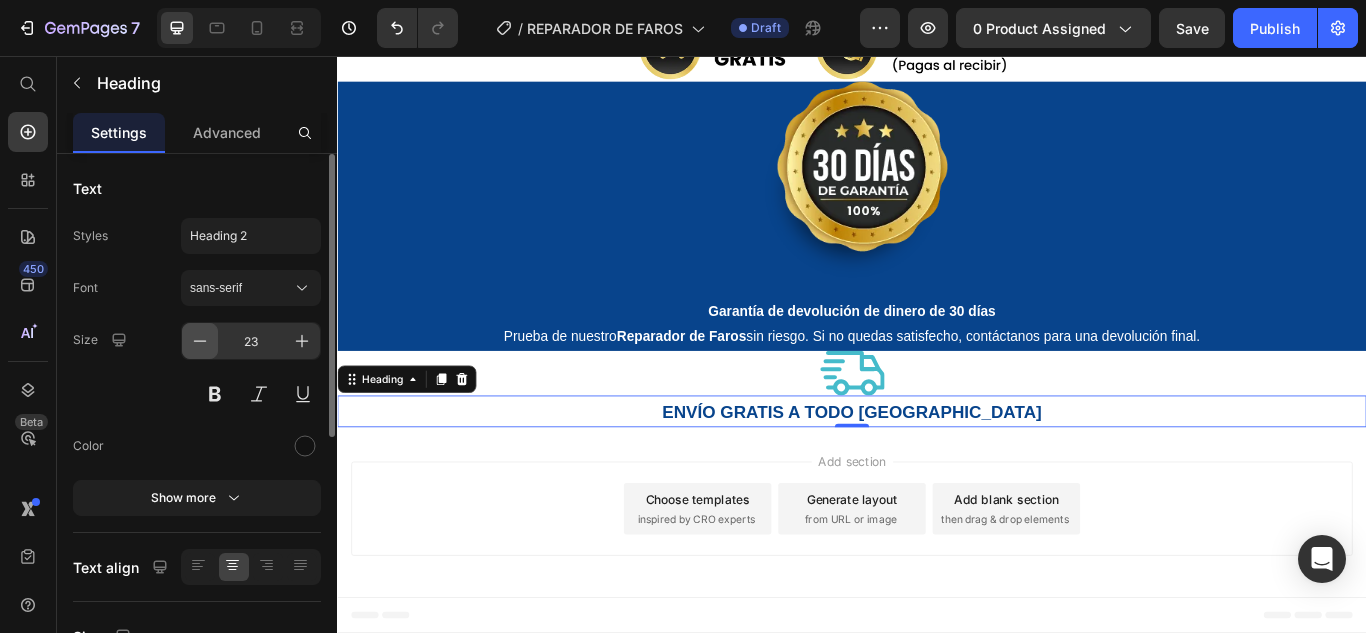 click 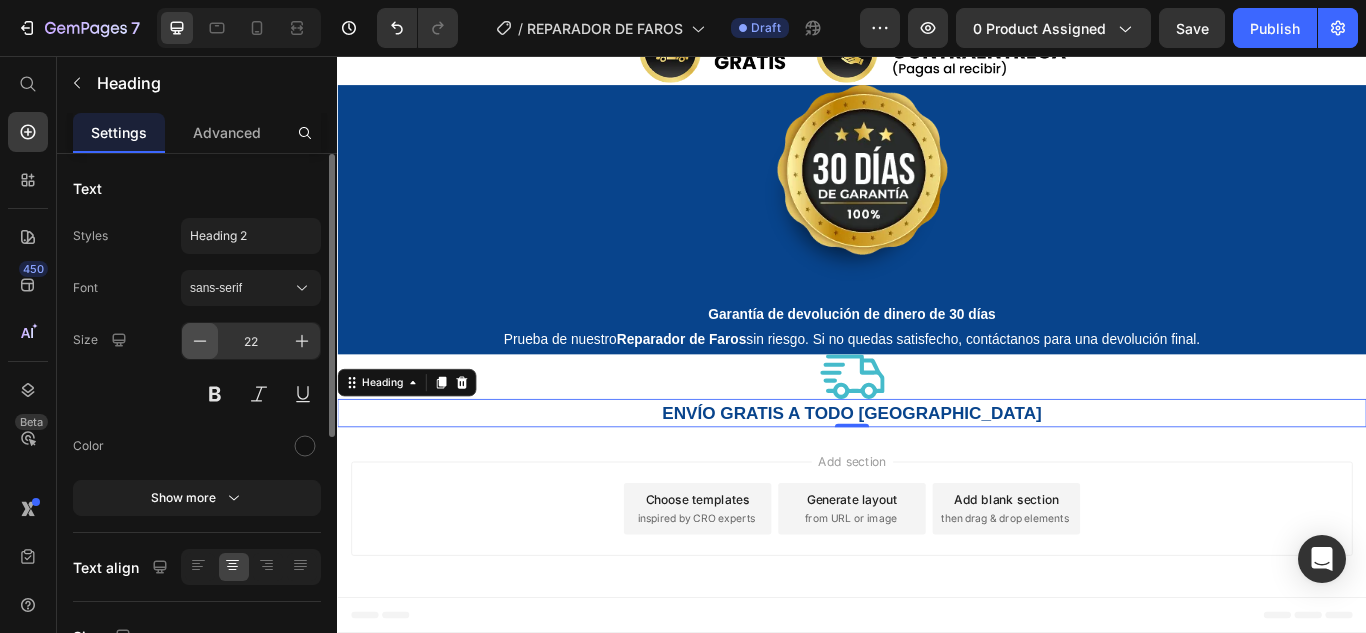 click 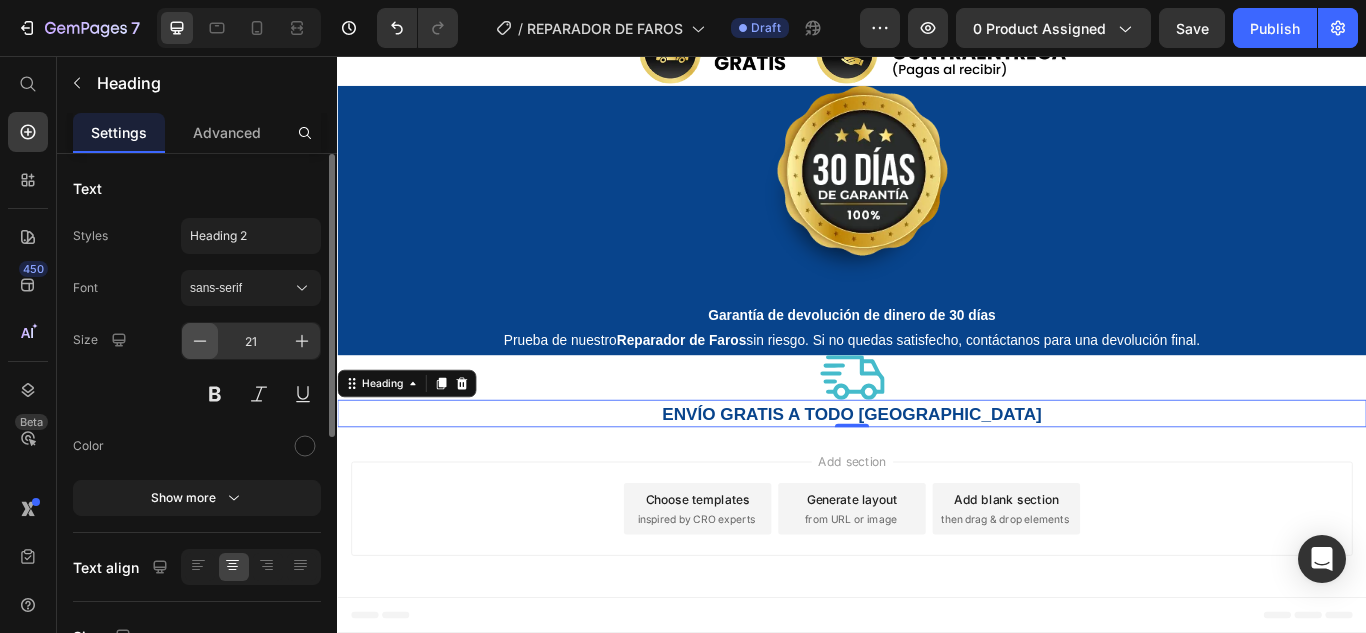 click 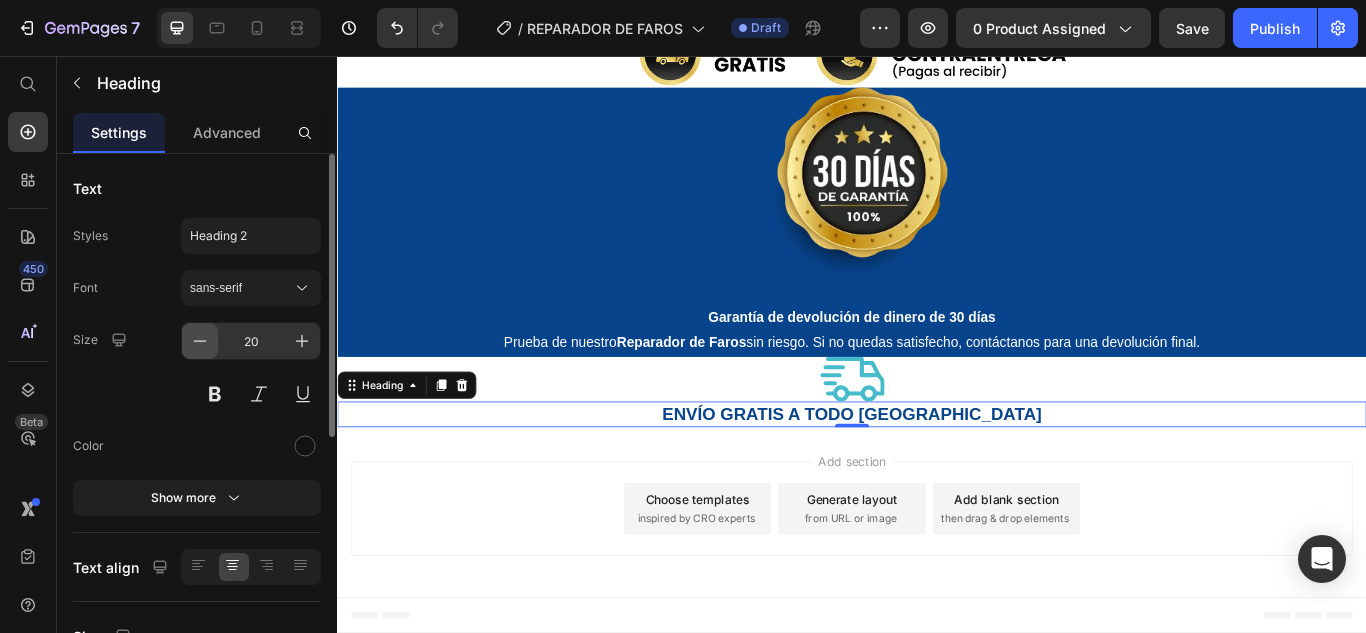 click 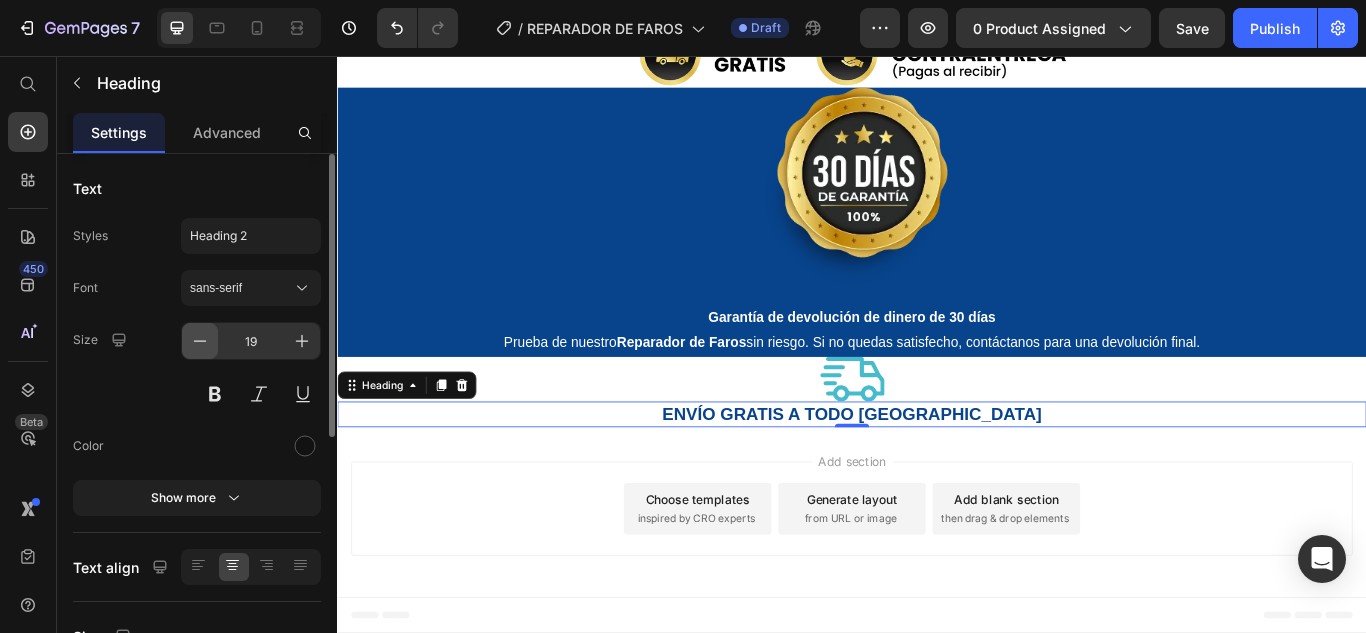 click 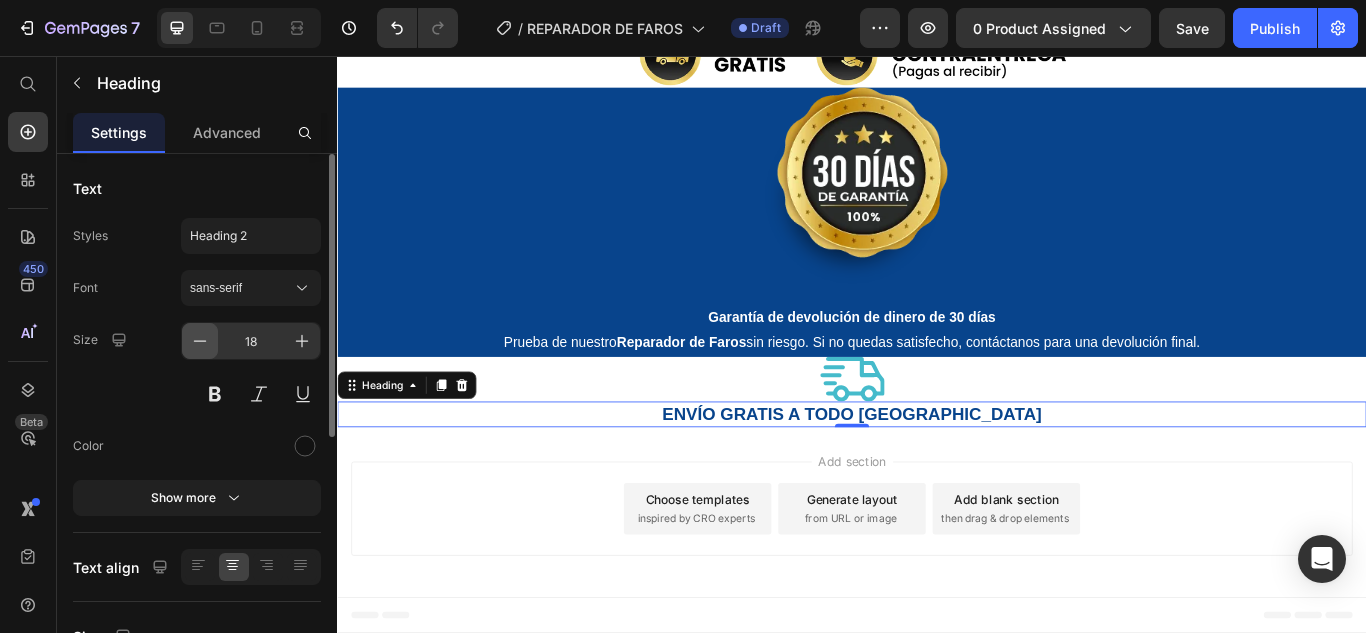 scroll, scrollTop: 7178, scrollLeft: 0, axis: vertical 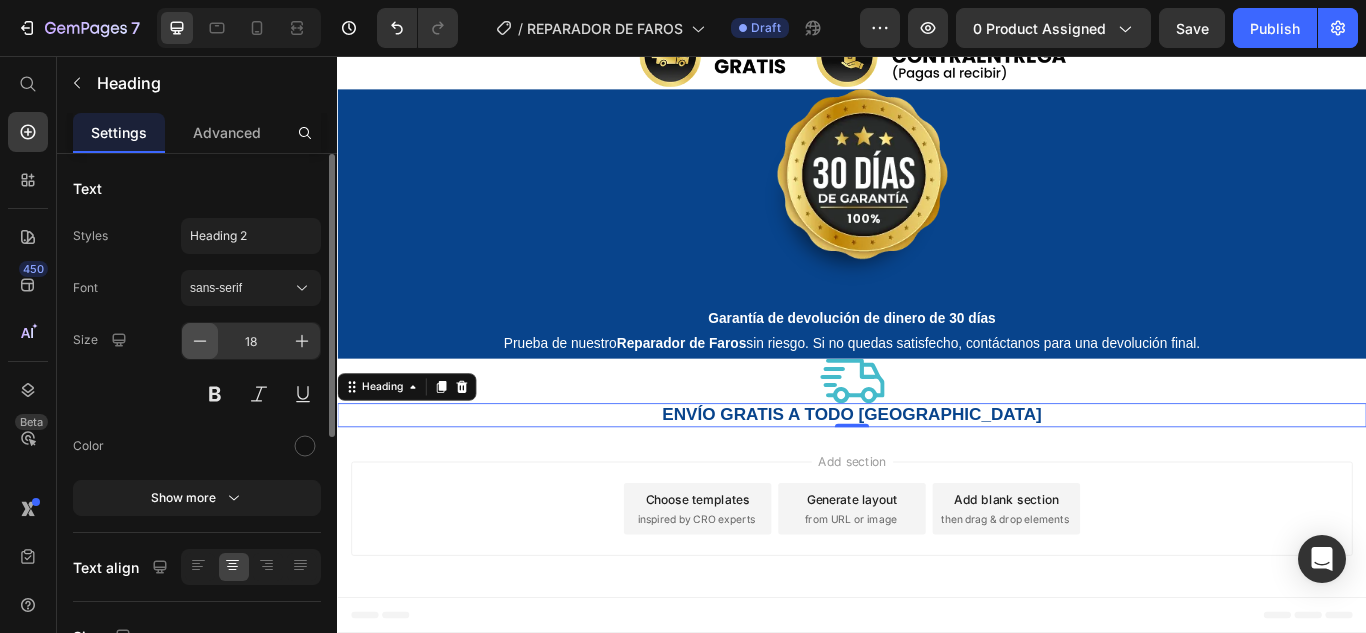 click 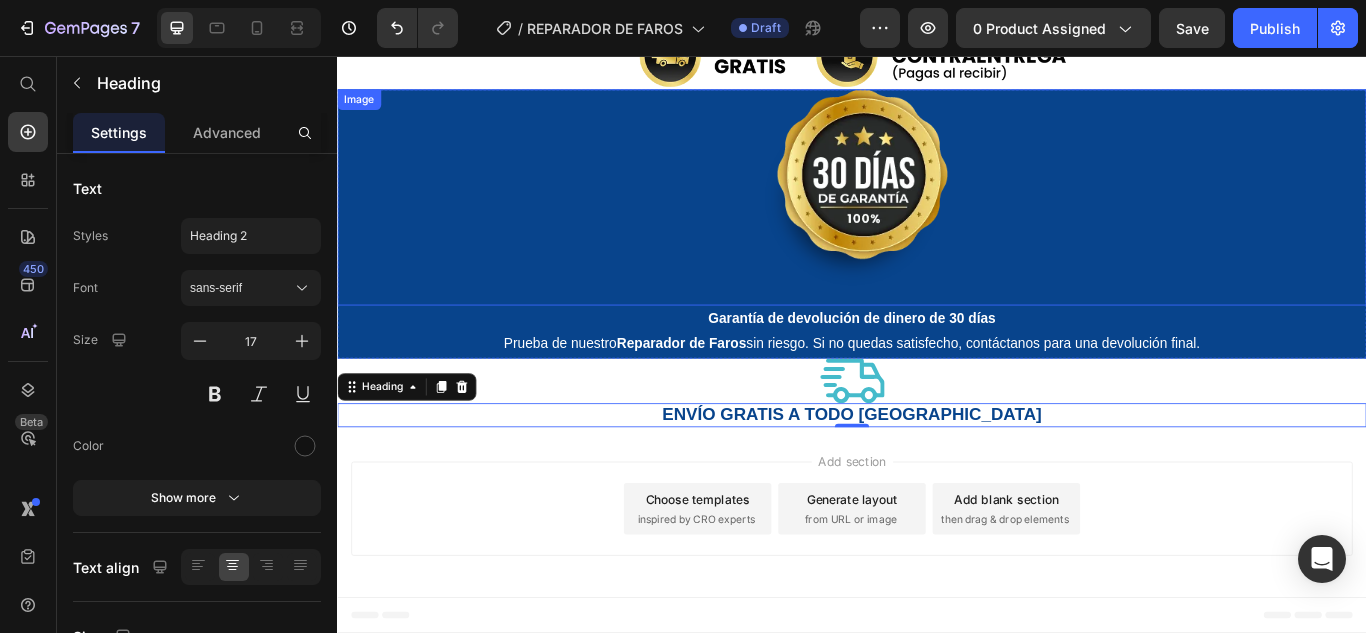 click at bounding box center (937, 221) 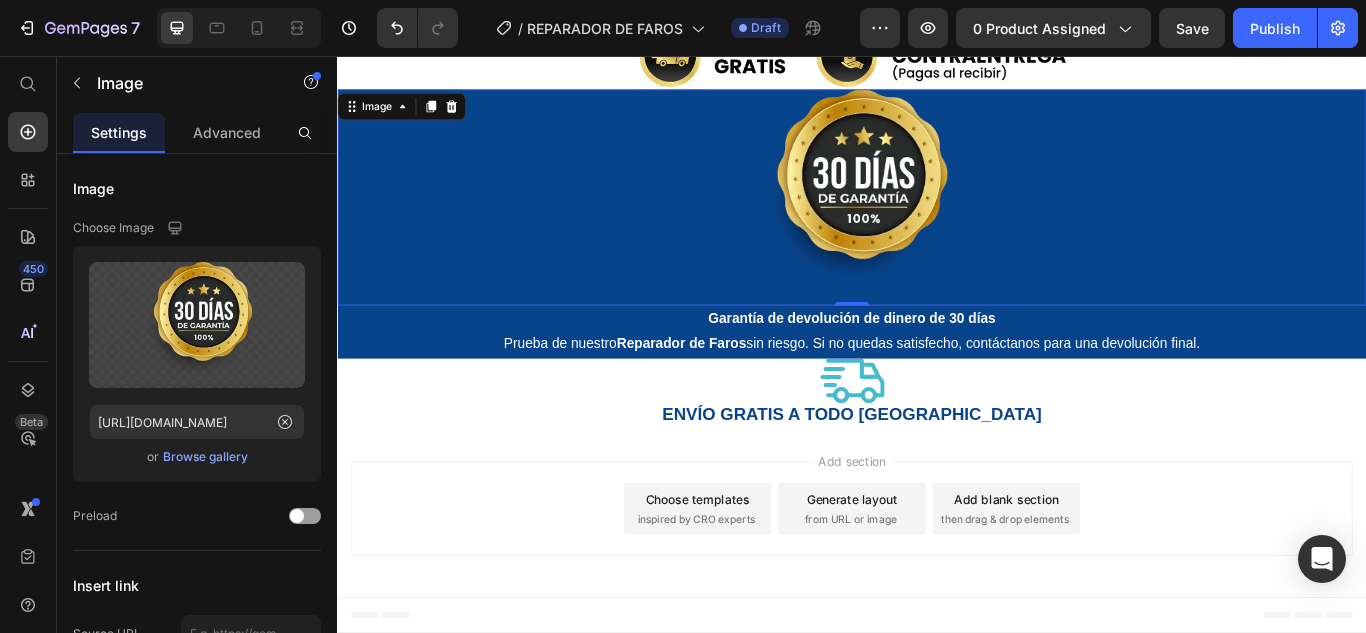 click on "450 Beta" at bounding box center (28, 344) 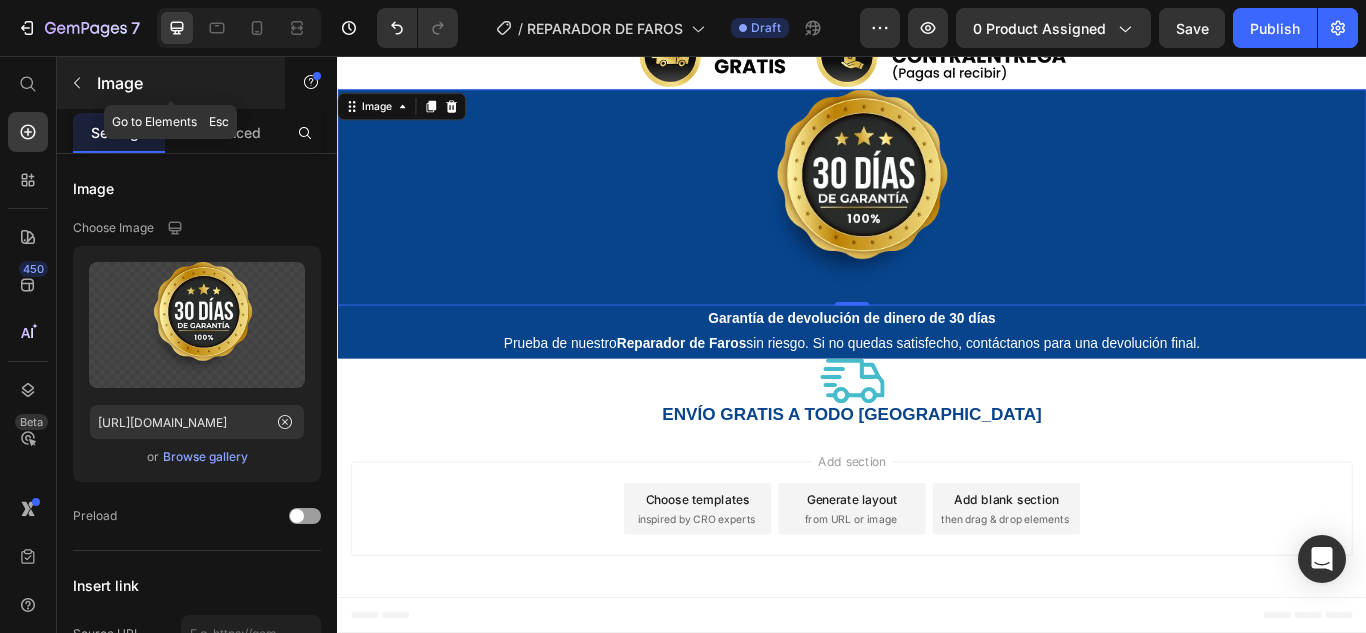 click 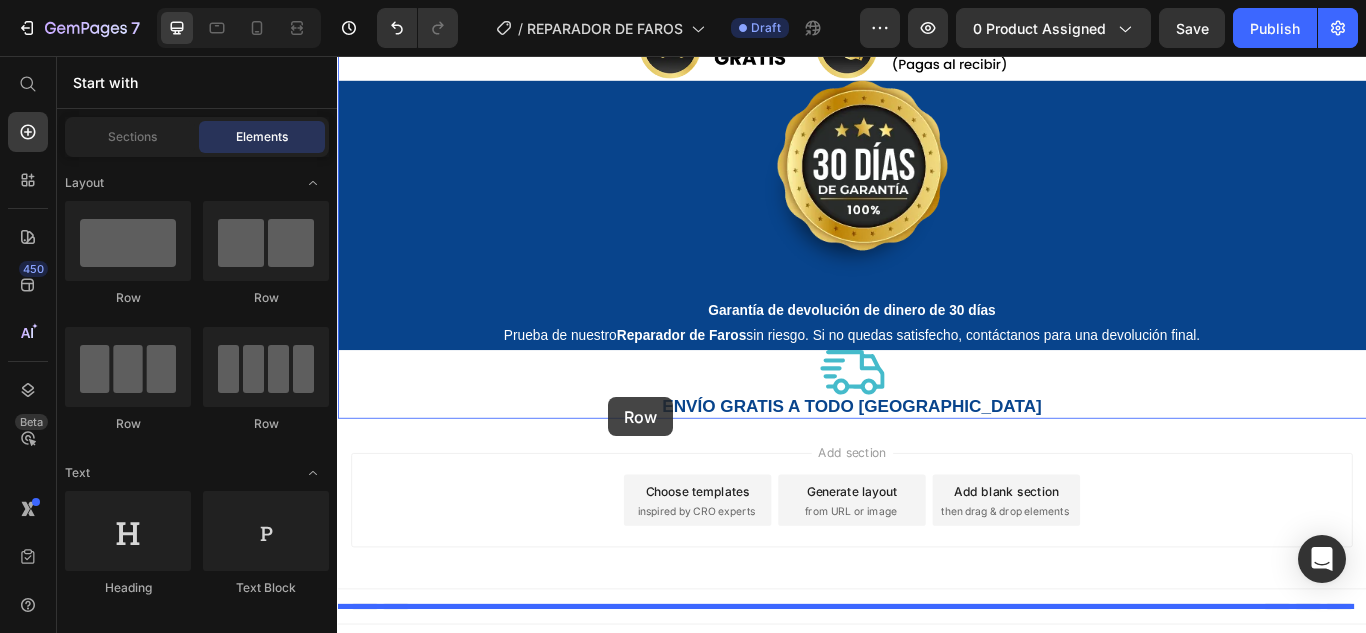 drag, startPoint x: 468, startPoint y: 313, endPoint x: 653, endPoint y: 454, distance: 232.60696 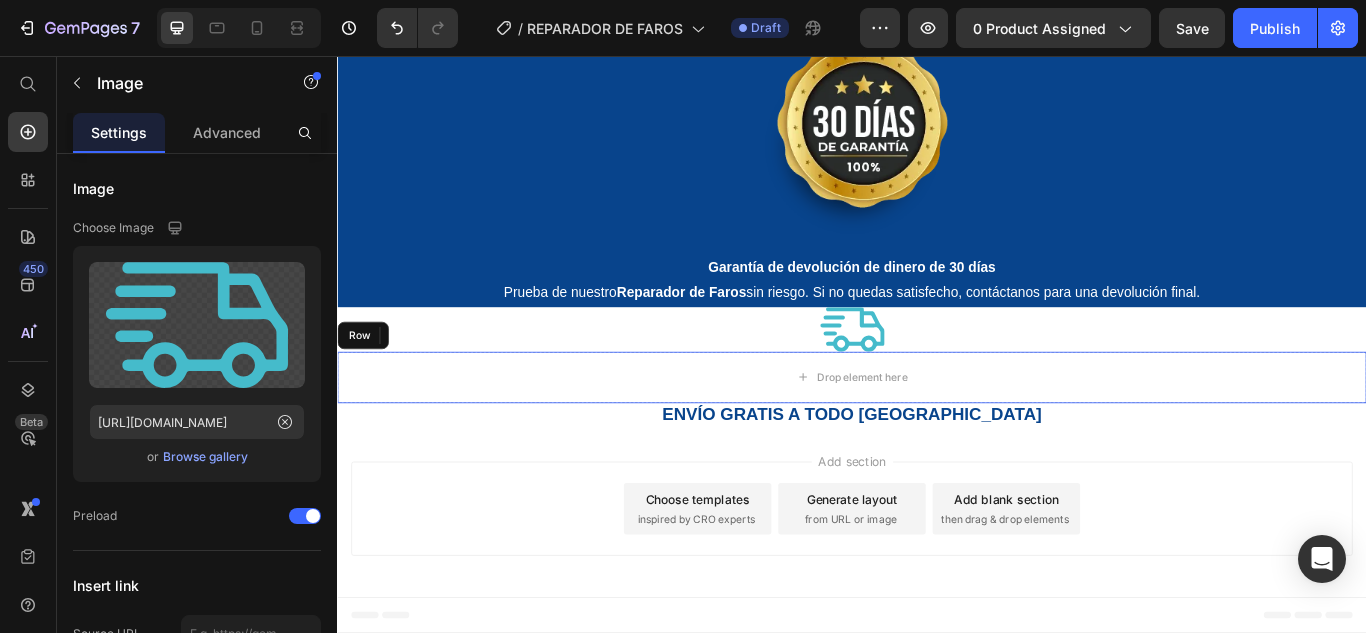 scroll, scrollTop: 7216, scrollLeft: 0, axis: vertical 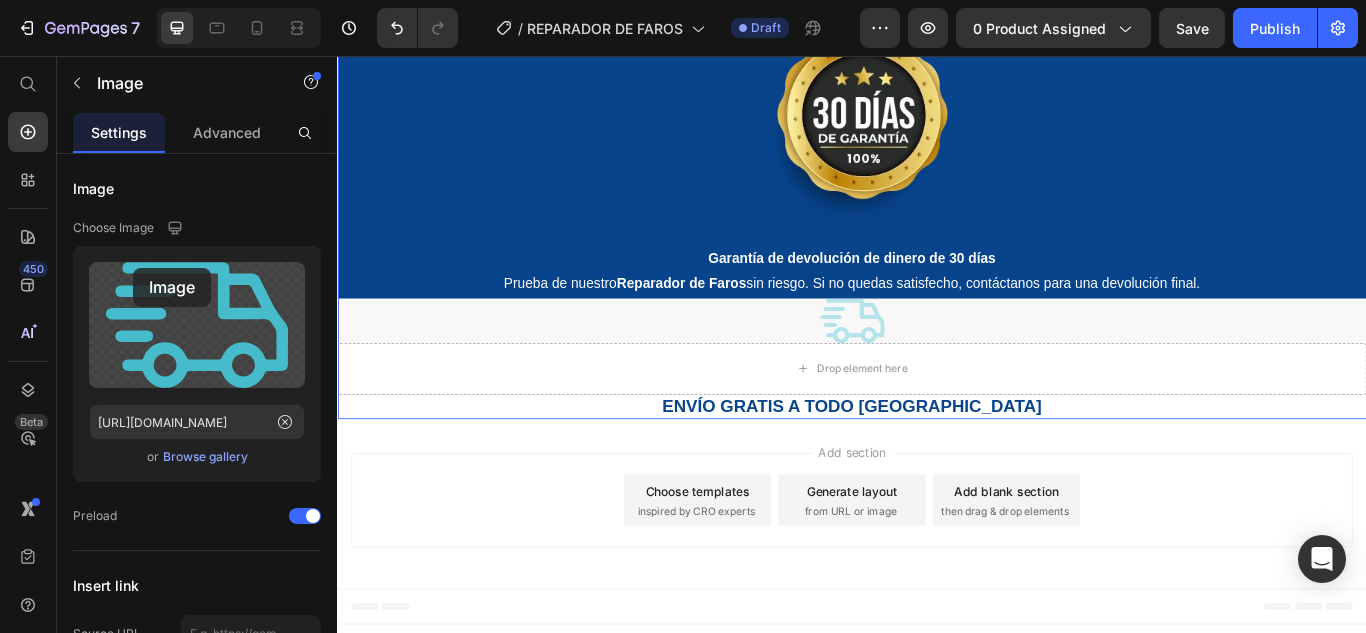 drag, startPoint x: 163, startPoint y: 239, endPoint x: 564, endPoint y: 436, distance: 446.77734 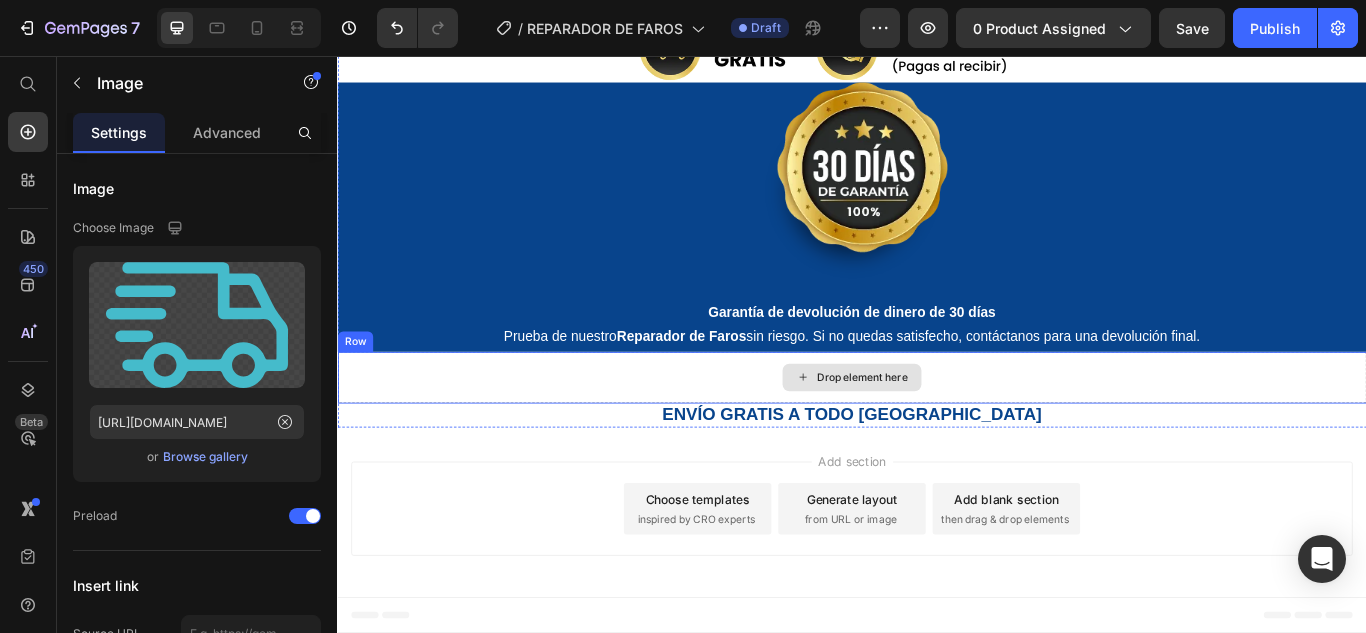 scroll, scrollTop: 6589, scrollLeft: 0, axis: vertical 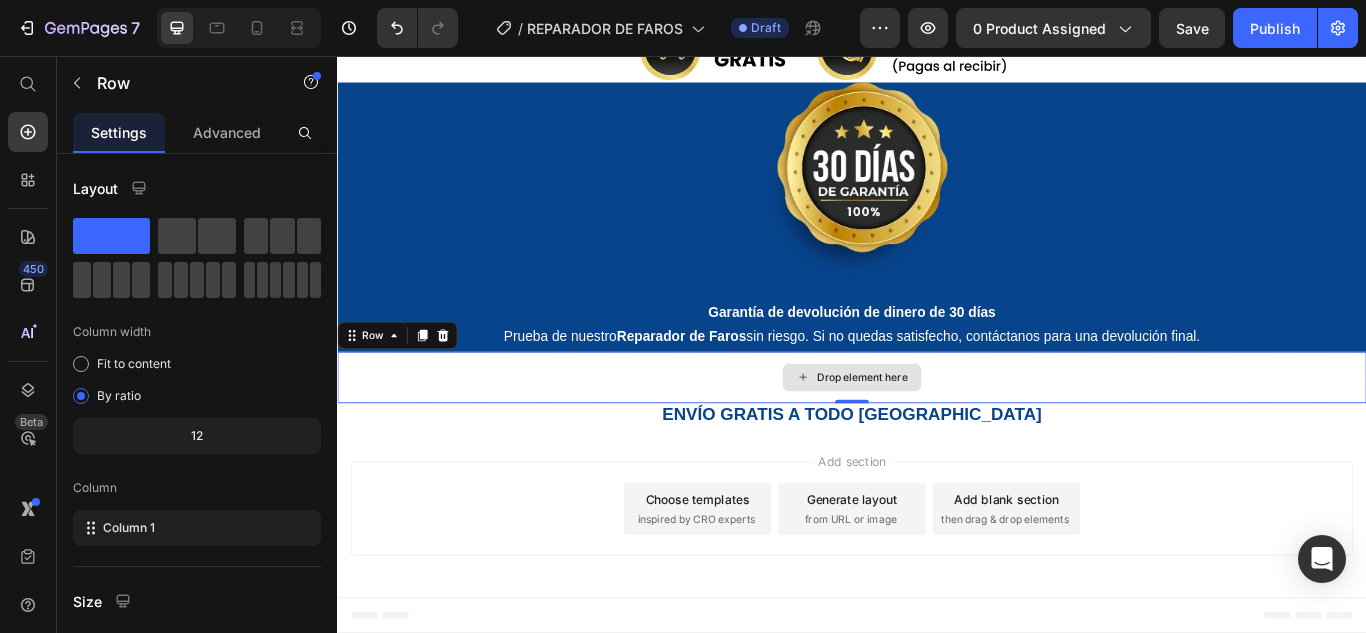drag, startPoint x: 699, startPoint y: 450, endPoint x: 716, endPoint y: 461, distance: 20.248457 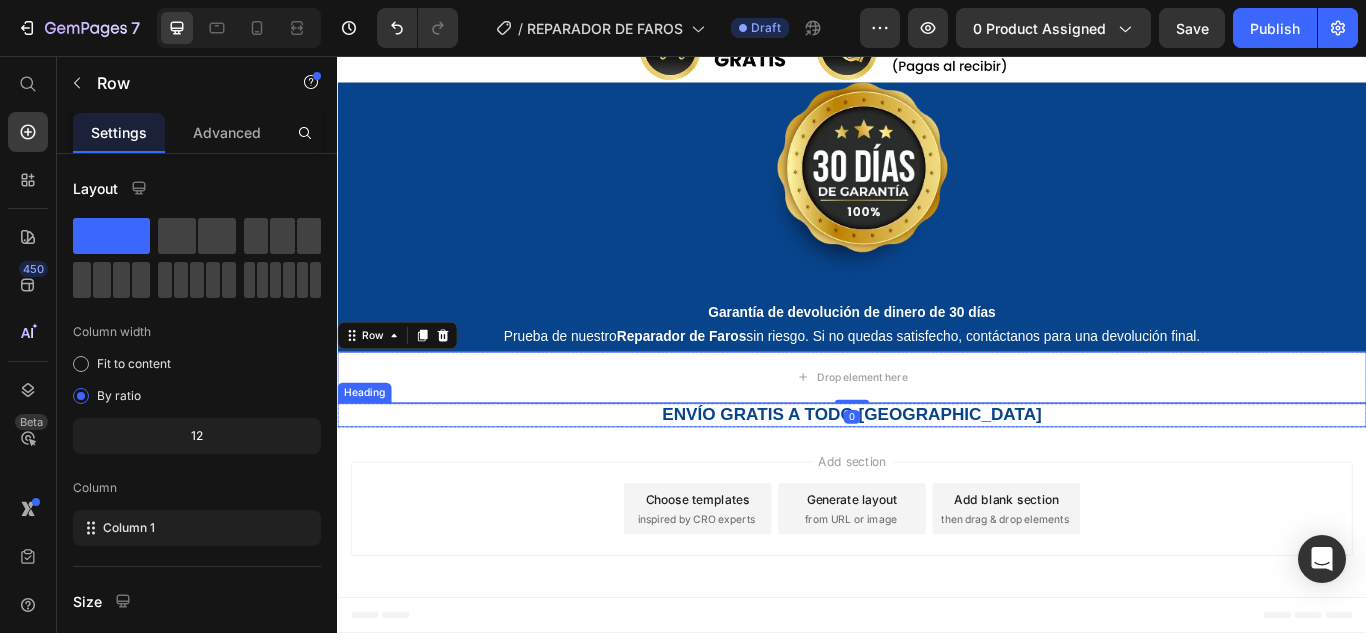 click on "⁠⁠⁠⁠⁠⁠⁠ ENVÍO GRATIS A TODO MEXICO" at bounding box center (937, 475) 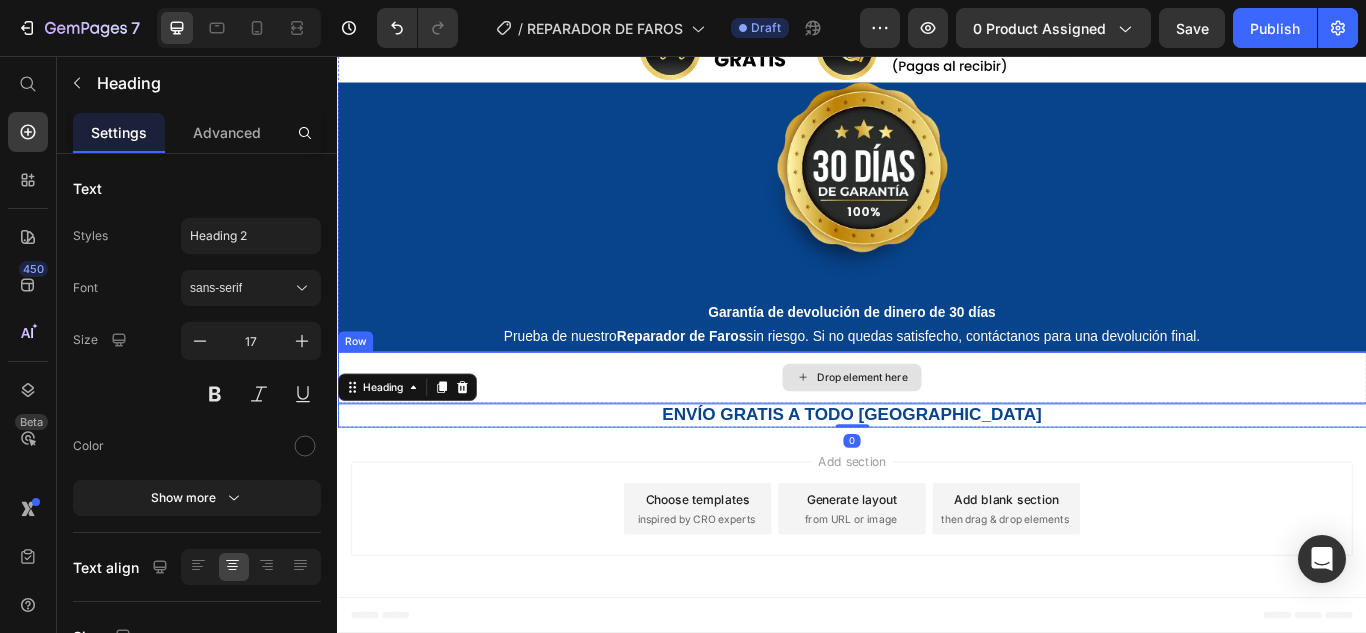 click on "Drop element here" at bounding box center [937, 431] 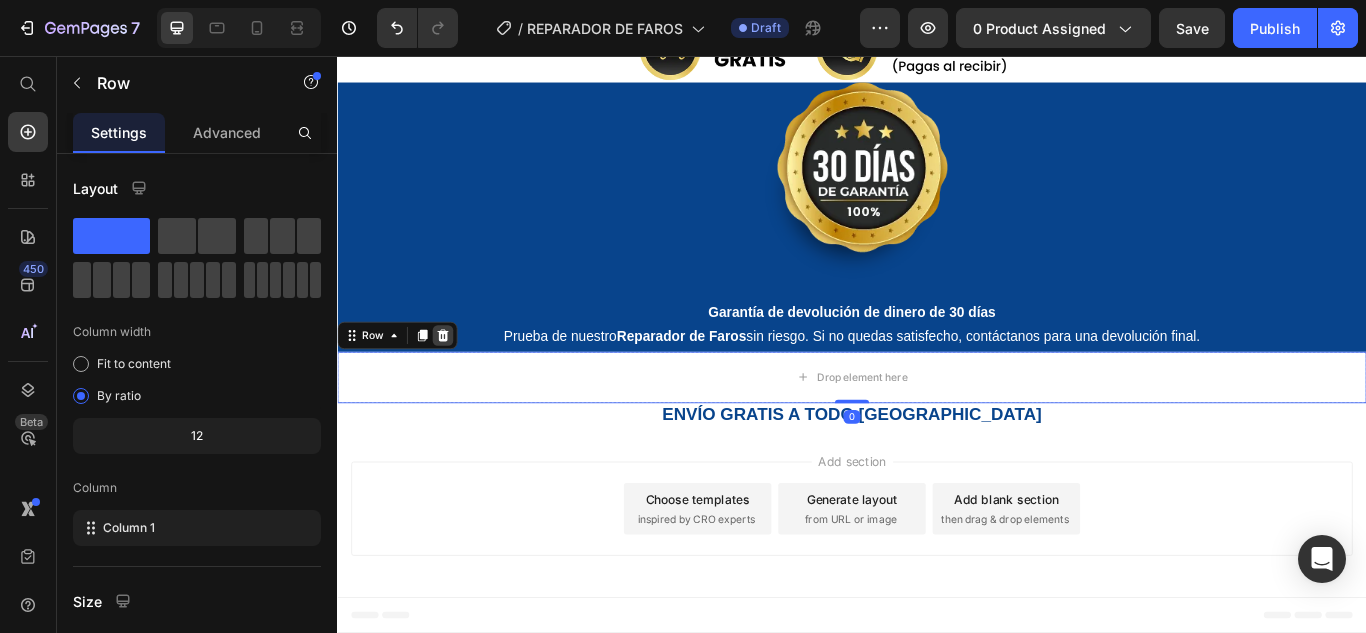click 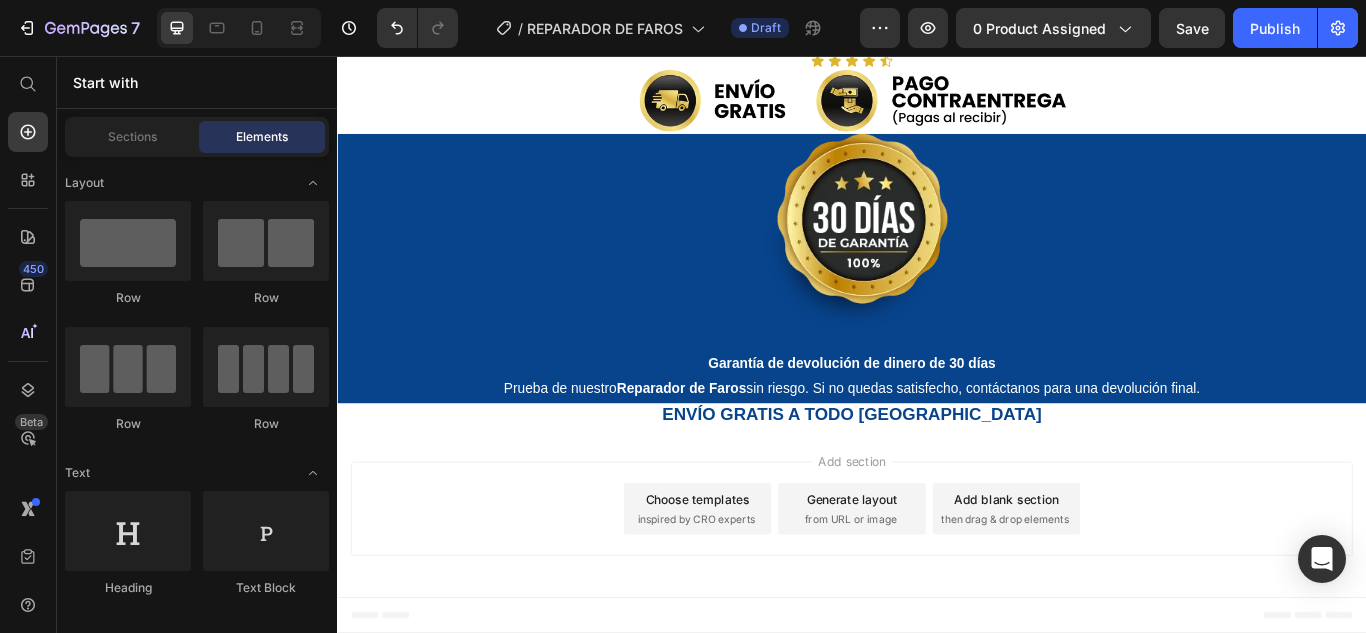 scroll, scrollTop: 6529, scrollLeft: 0, axis: vertical 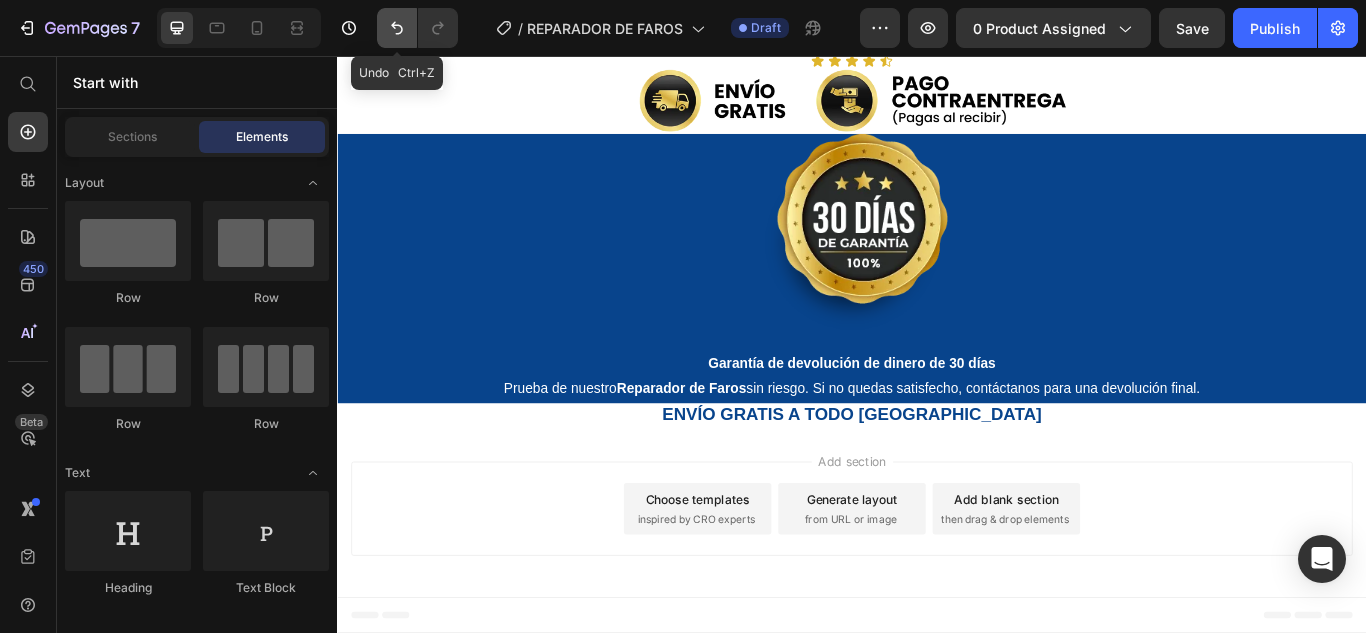 click 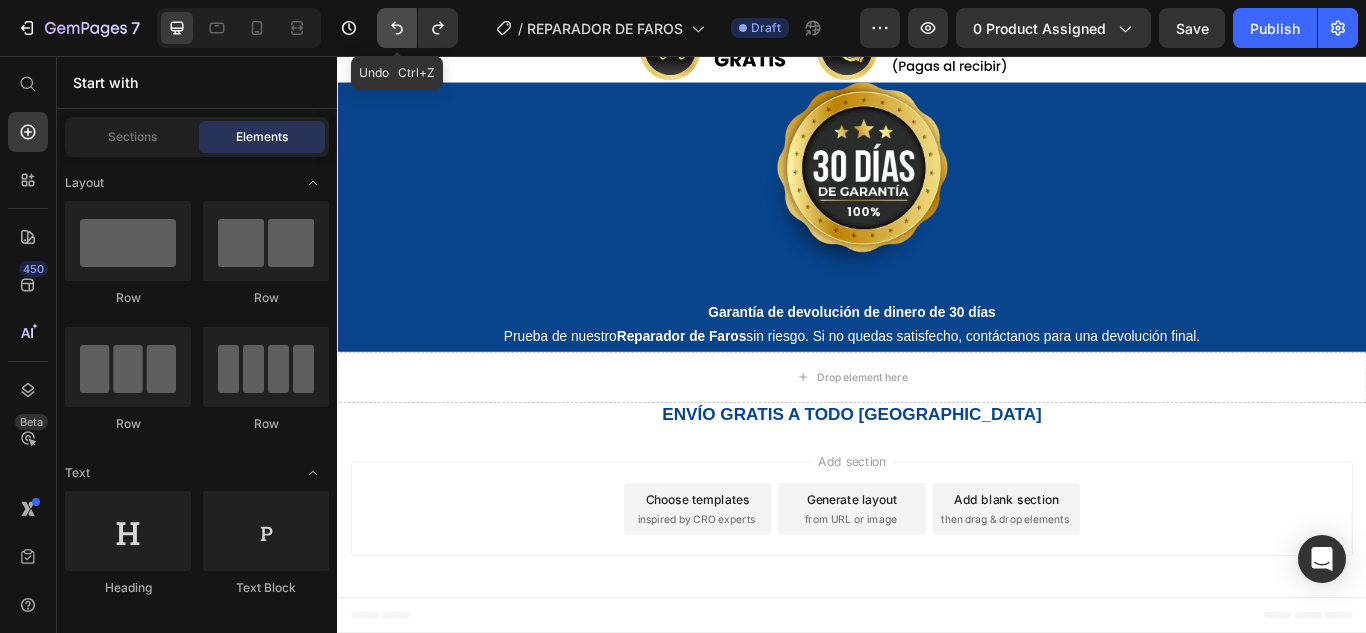 click 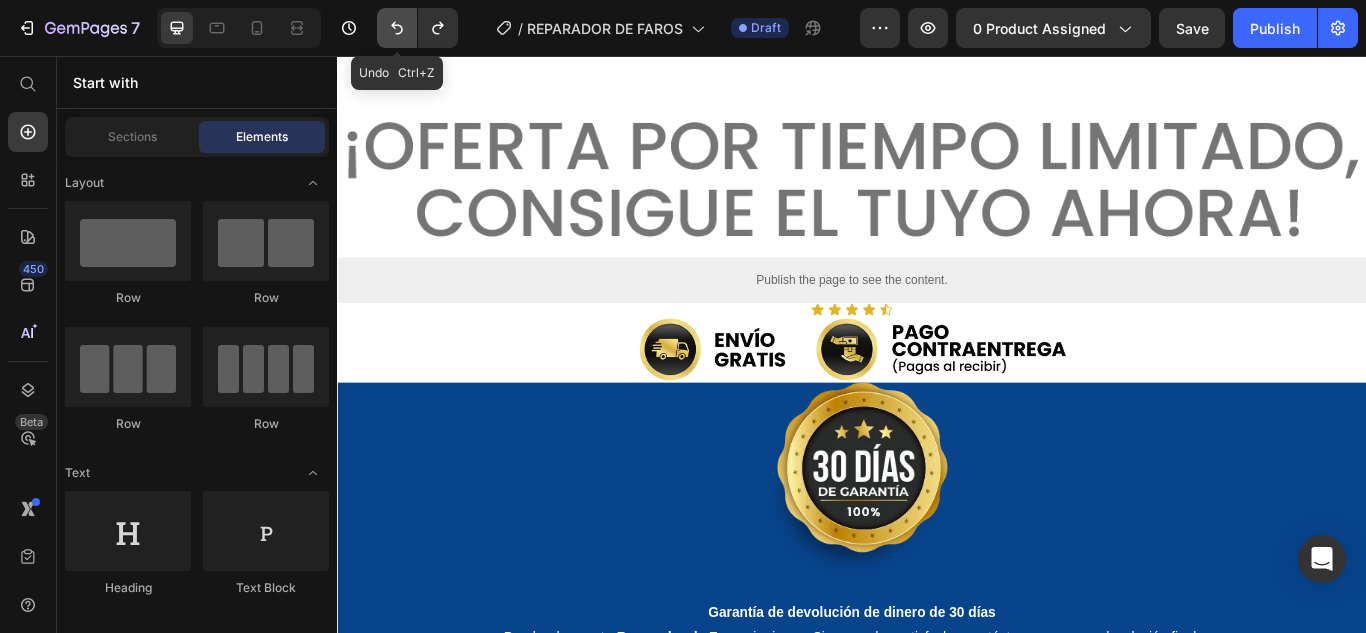 scroll, scrollTop: 7216, scrollLeft: 0, axis: vertical 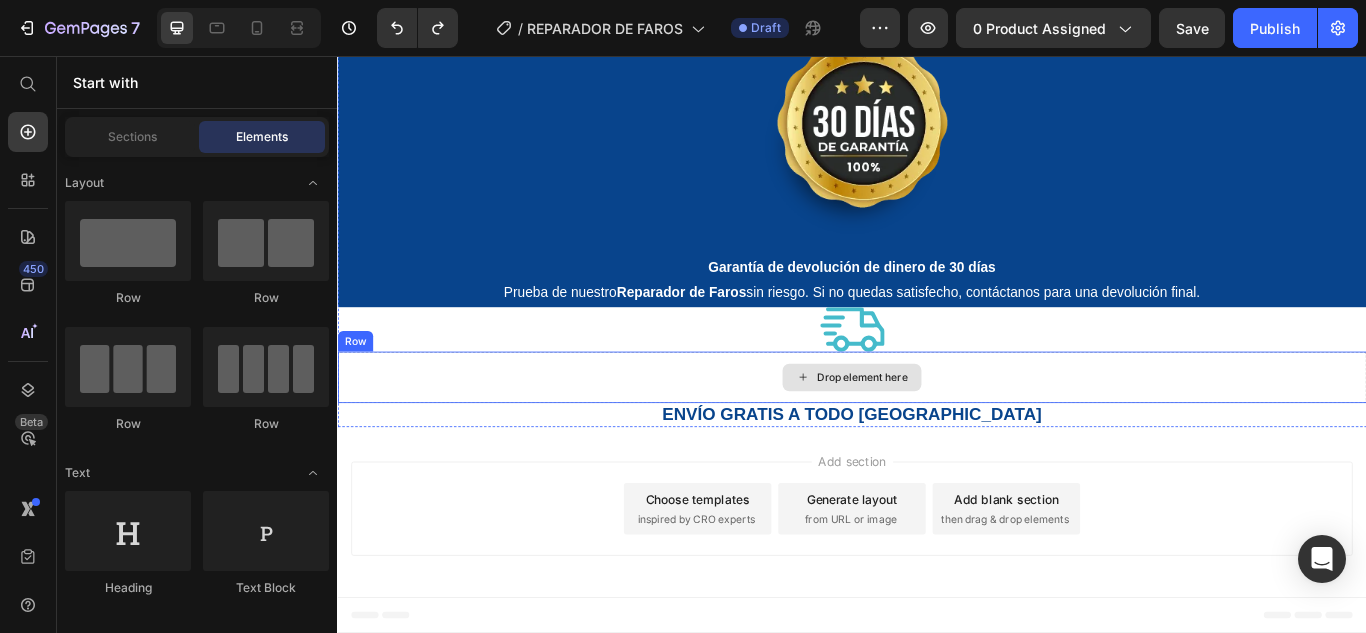 click on "Drop element here" at bounding box center (937, 431) 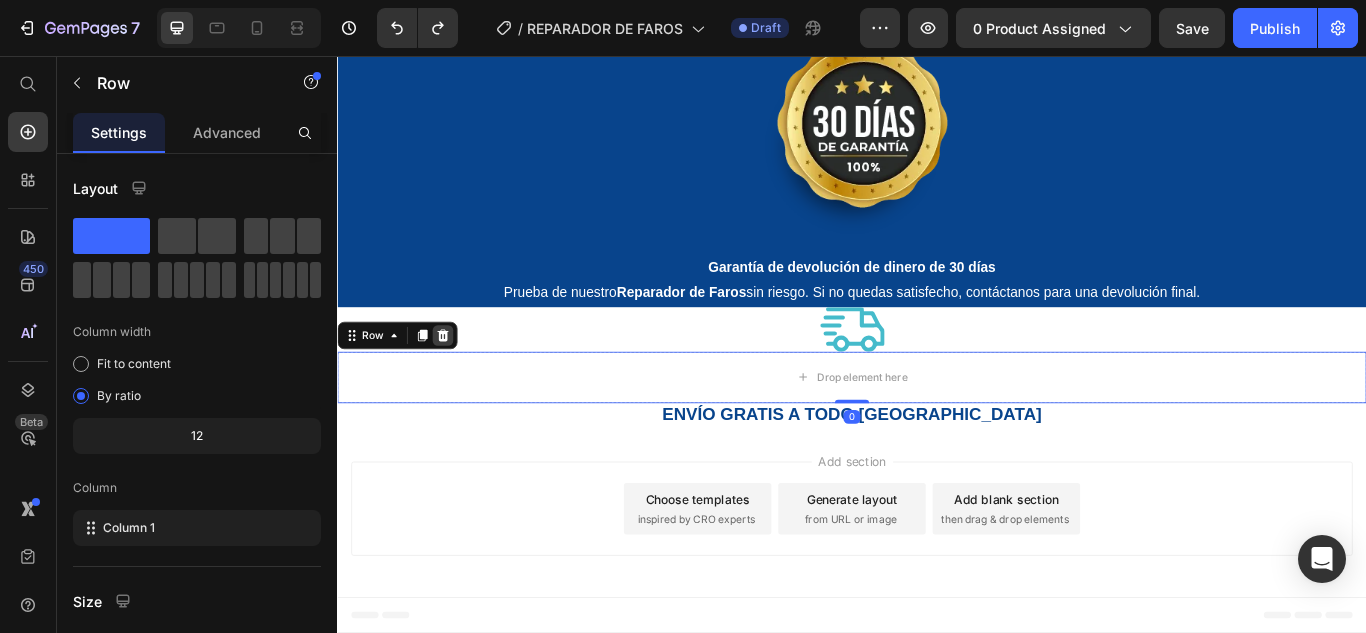 click 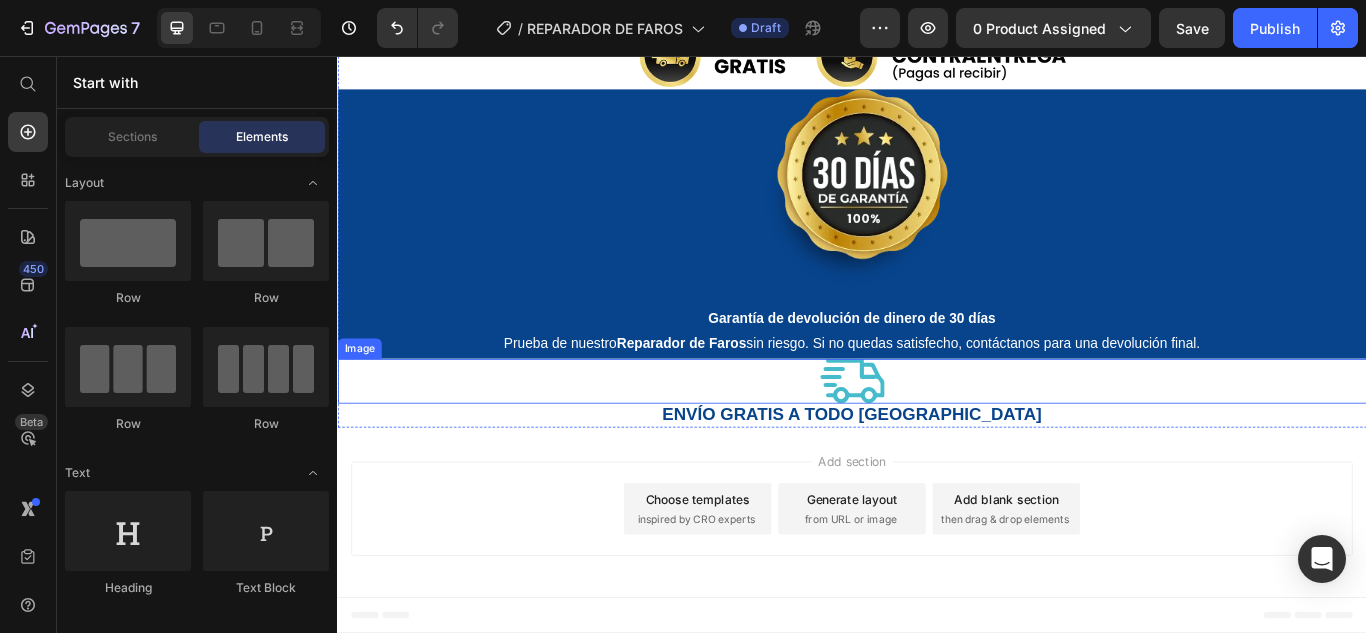 click at bounding box center [937, 435] 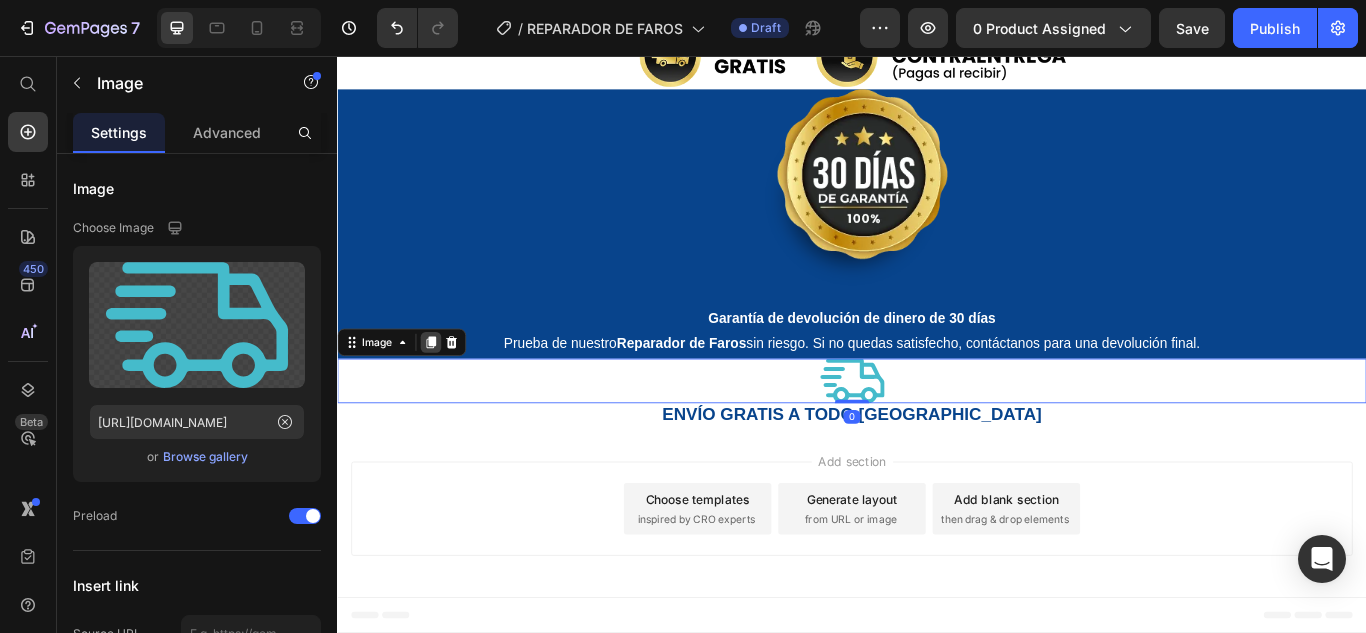 click 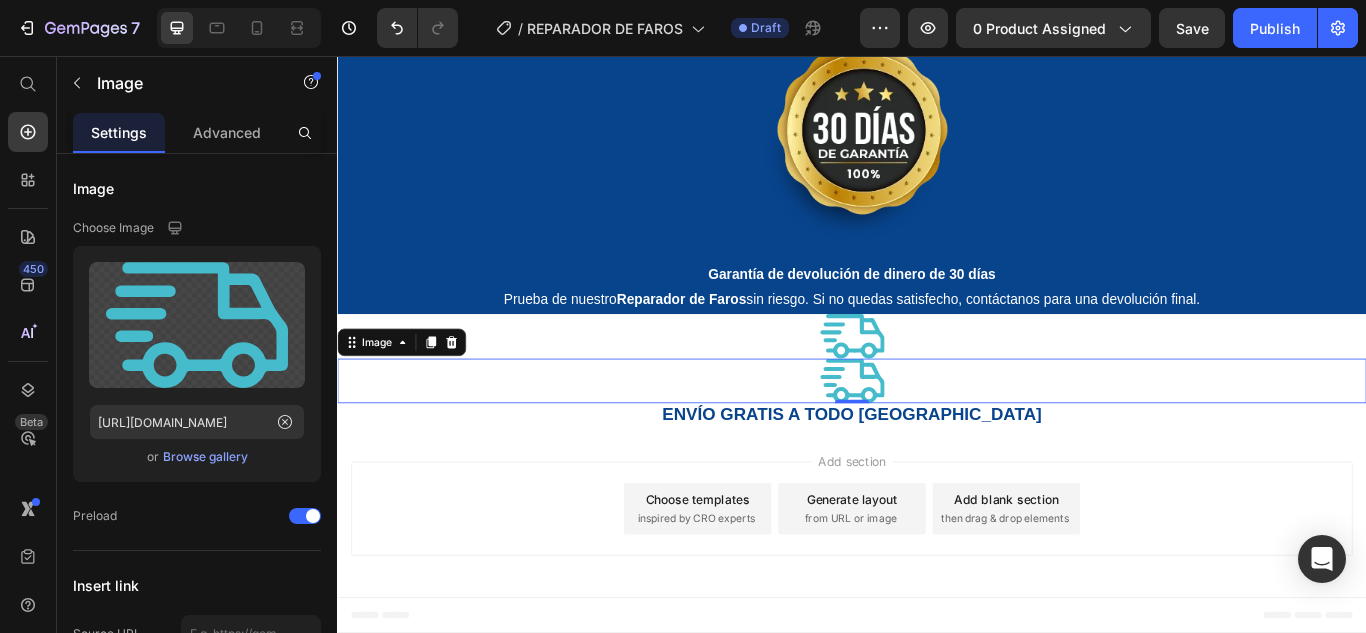 scroll, scrollTop: 7216, scrollLeft: 0, axis: vertical 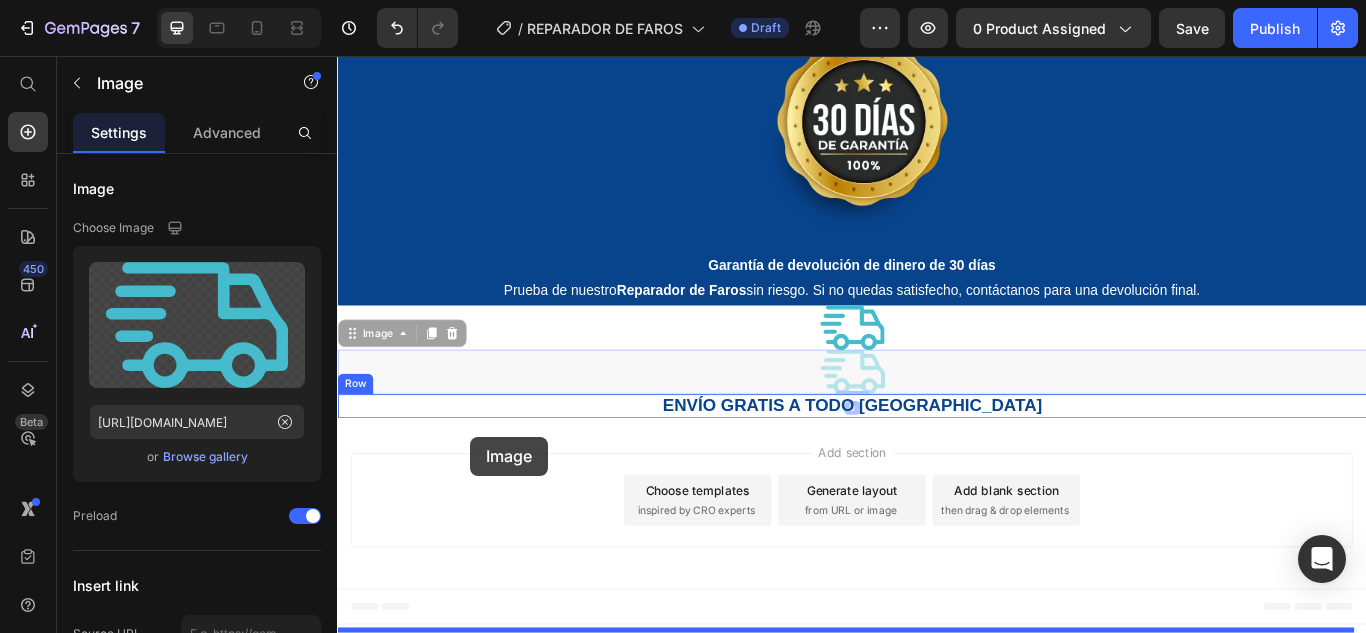 drag, startPoint x: 388, startPoint y: 412, endPoint x: 492, endPoint y: 500, distance: 136.23509 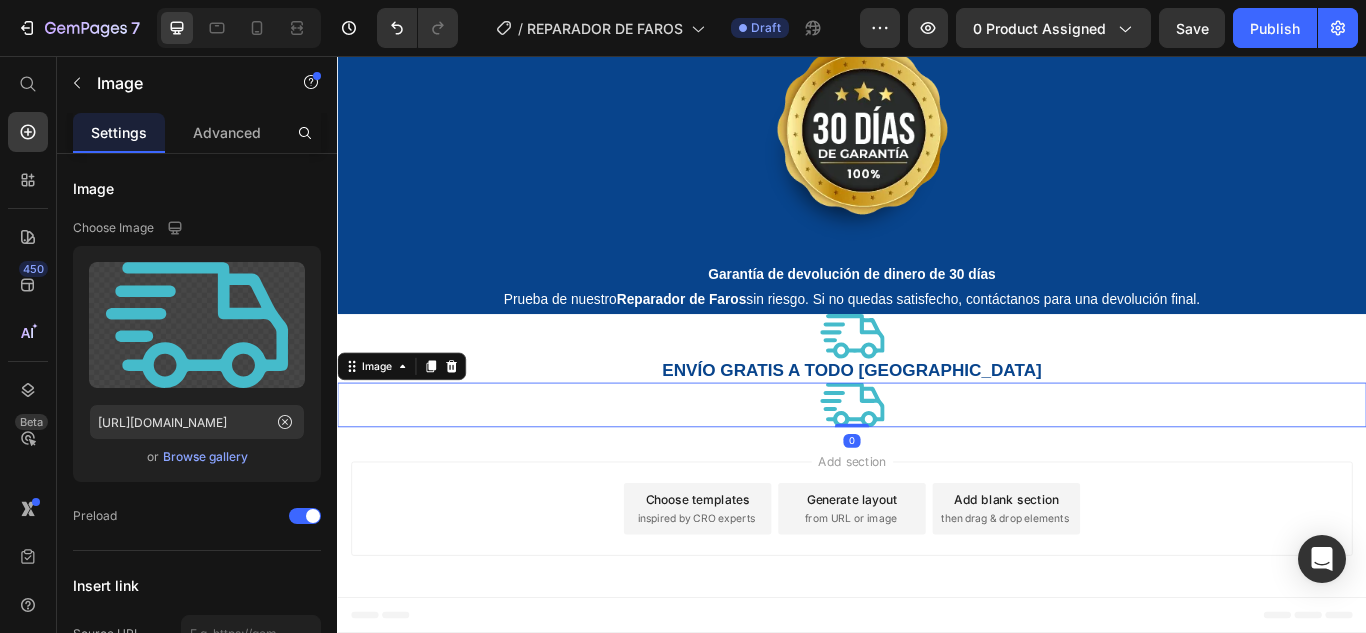 click at bounding box center (937, 463) 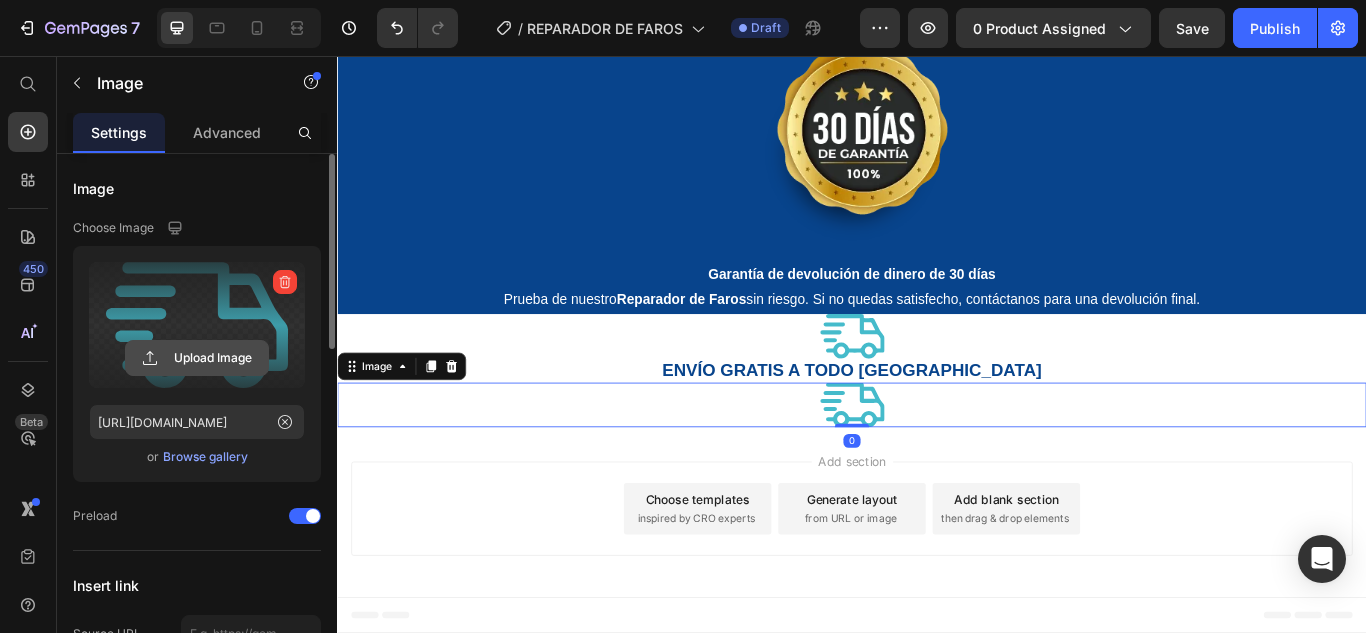click 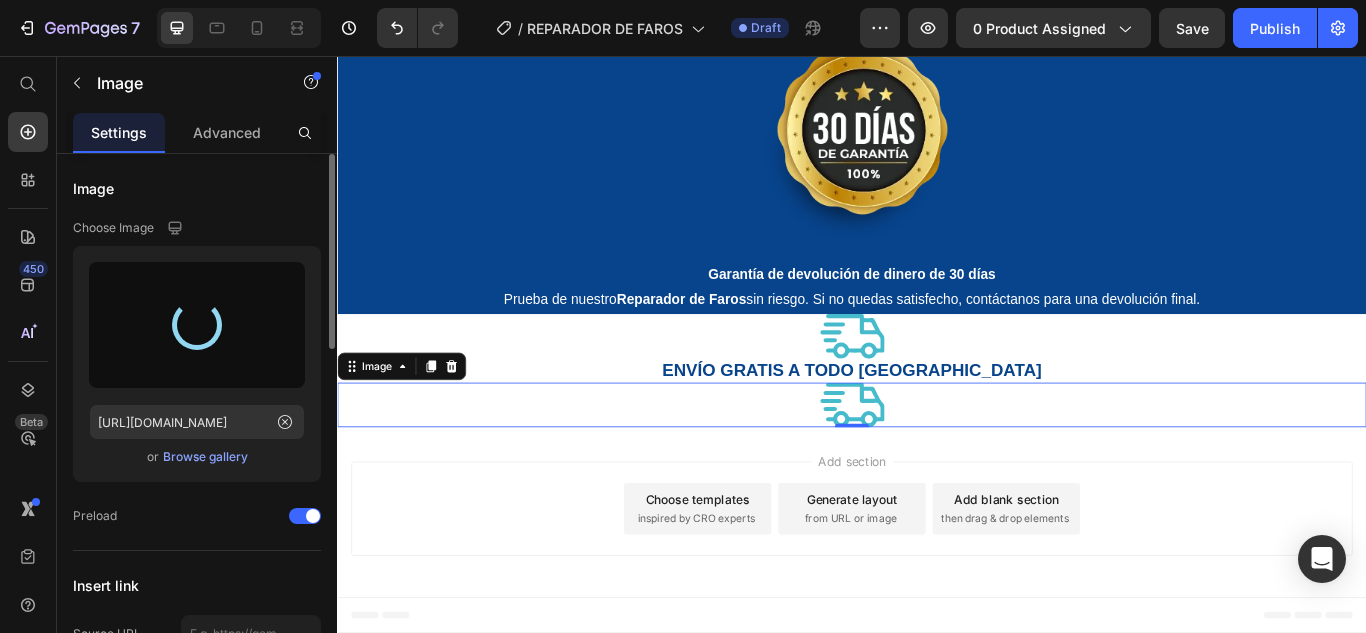 type on "https://cdn.shopify.com/s/files/1/0917/6966/7865/files/gempages_542958640085074852-b8405e34-1b1c-42d4-b20b-ba79c418dc8e.png" 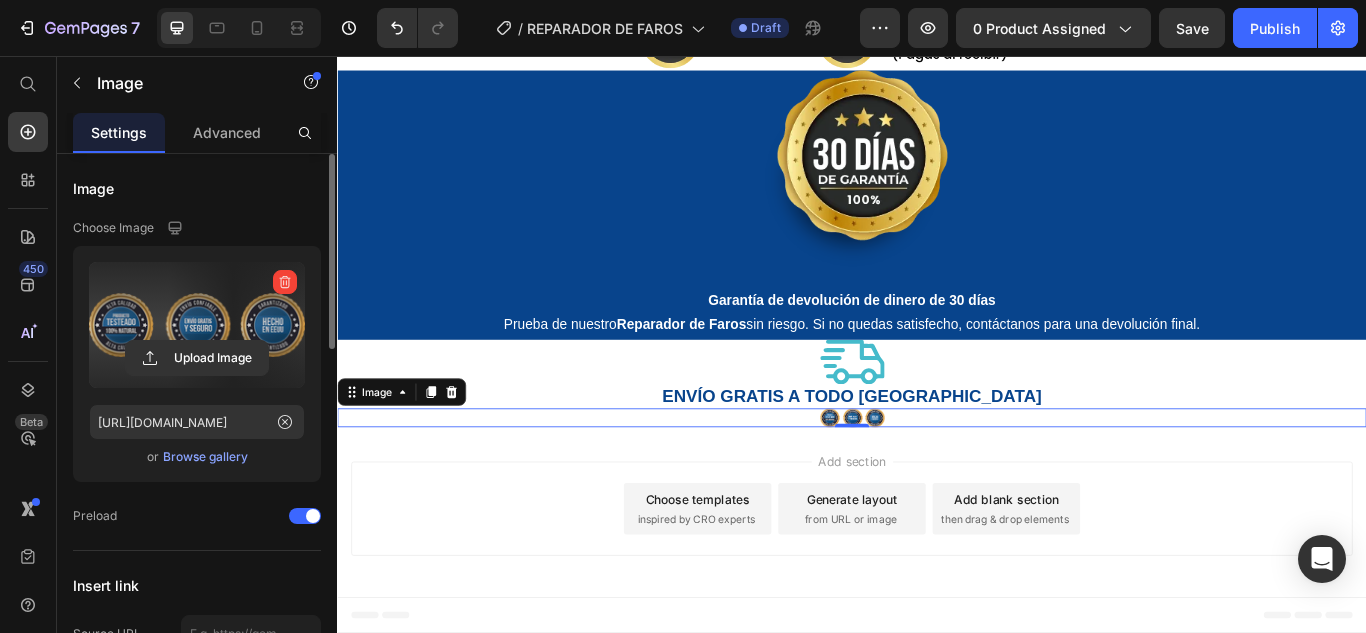scroll, scrollTop: 7200, scrollLeft: 0, axis: vertical 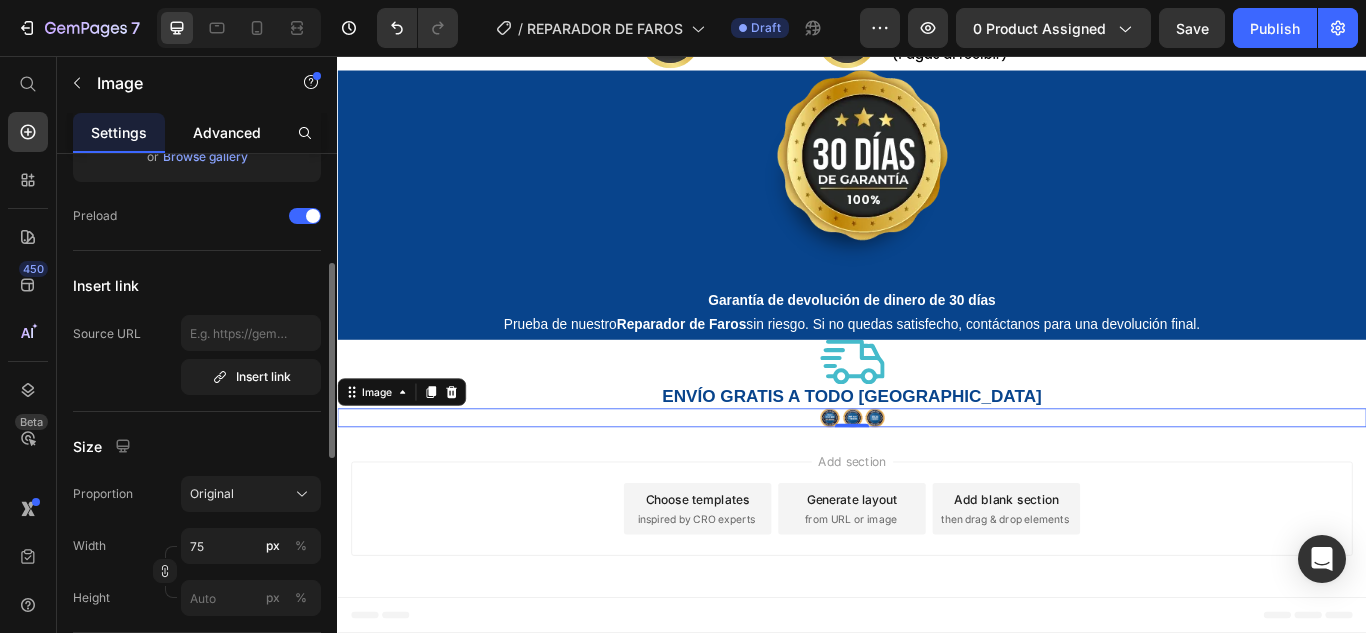 click on "Advanced" at bounding box center (227, 132) 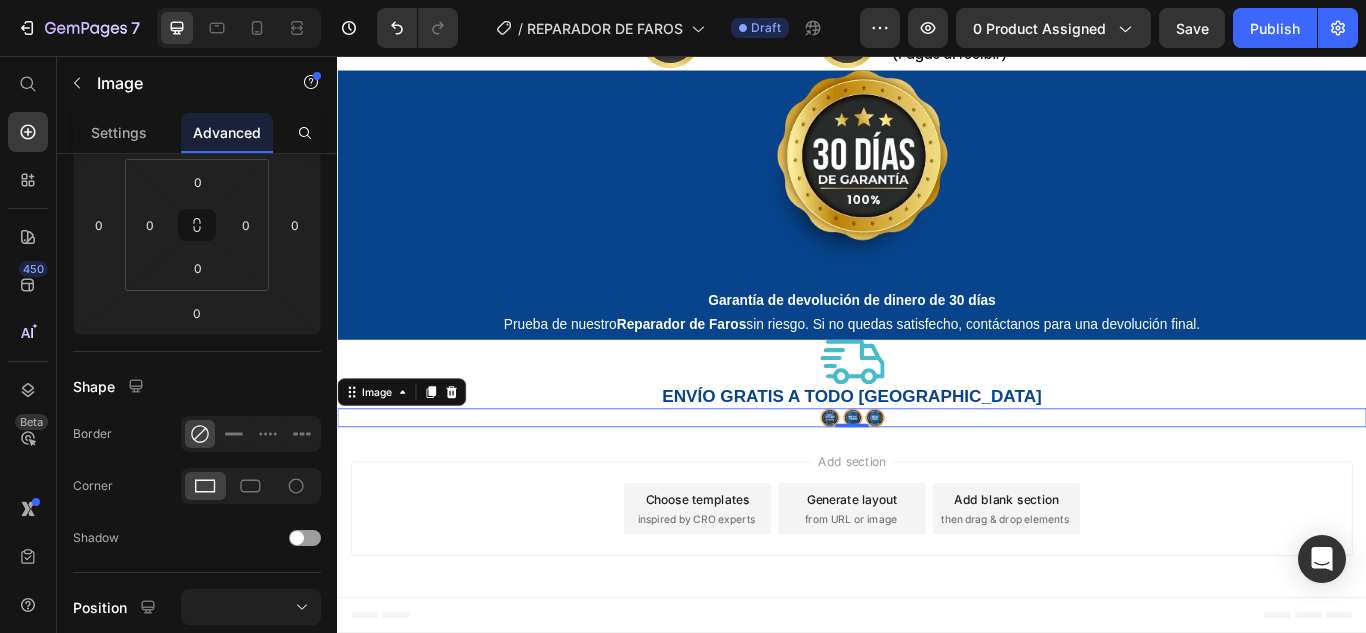 scroll, scrollTop: 0, scrollLeft: 0, axis: both 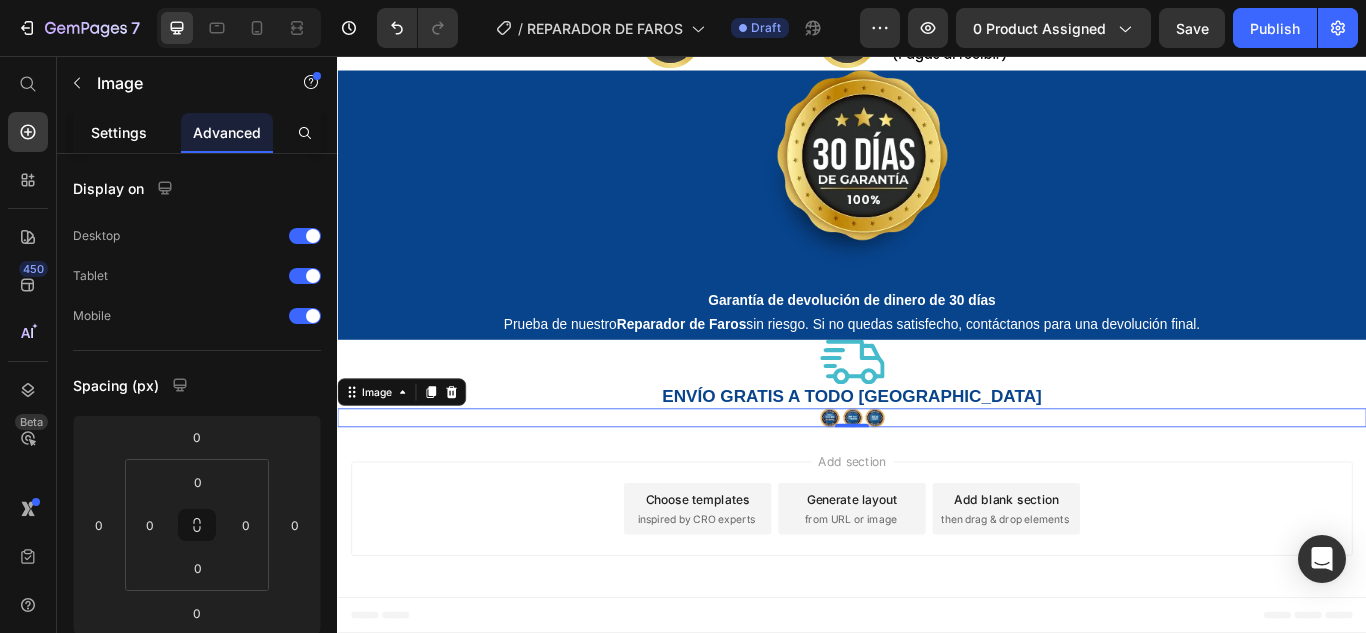 click on "Settings" at bounding box center [119, 132] 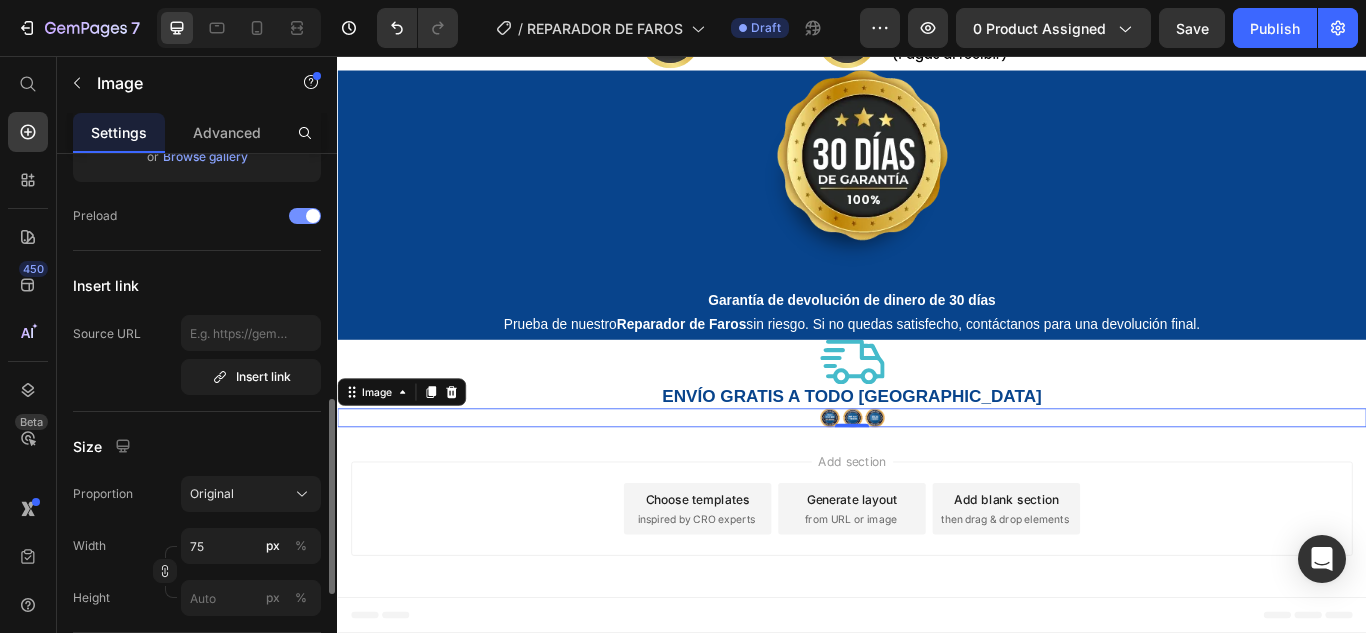 scroll, scrollTop: 400, scrollLeft: 0, axis: vertical 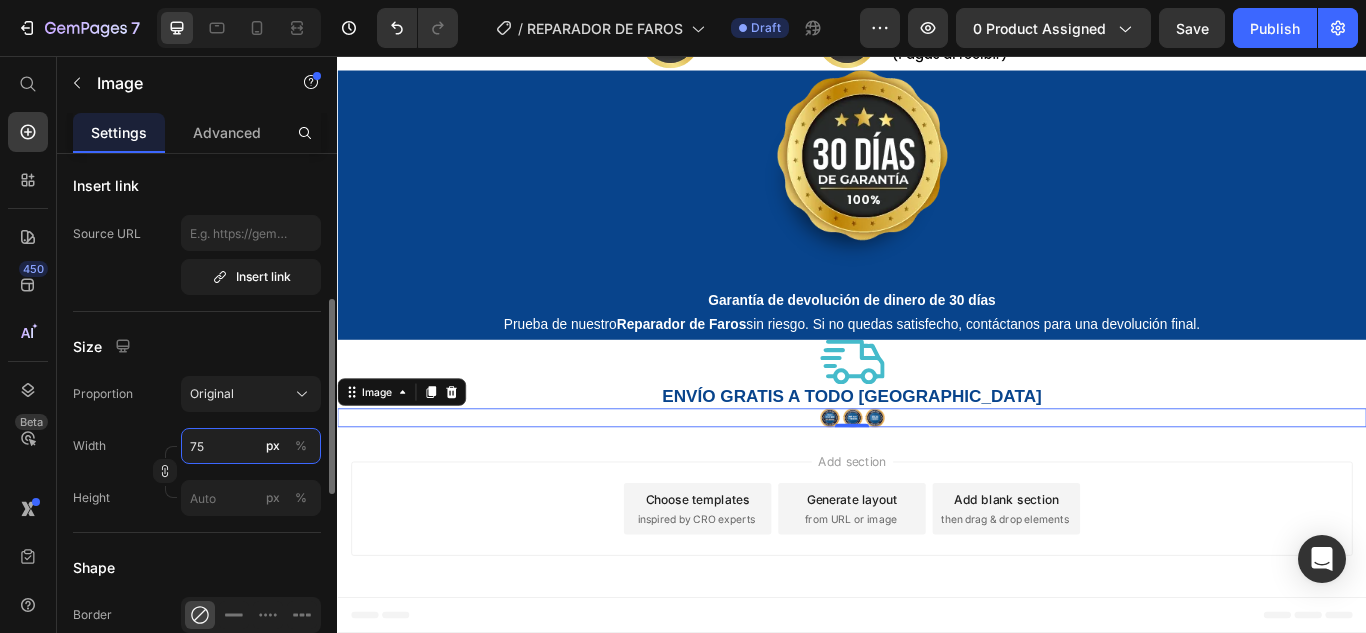 click on "75" at bounding box center (251, 446) 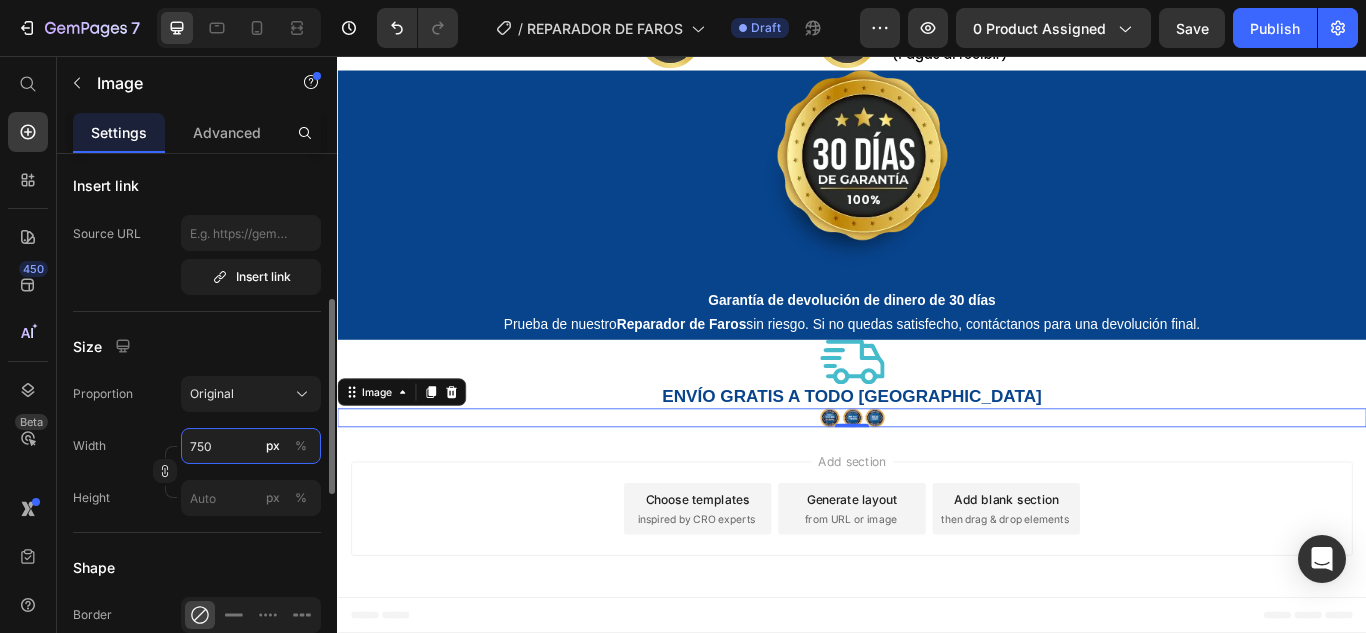scroll, scrollTop: 7216, scrollLeft: 0, axis: vertical 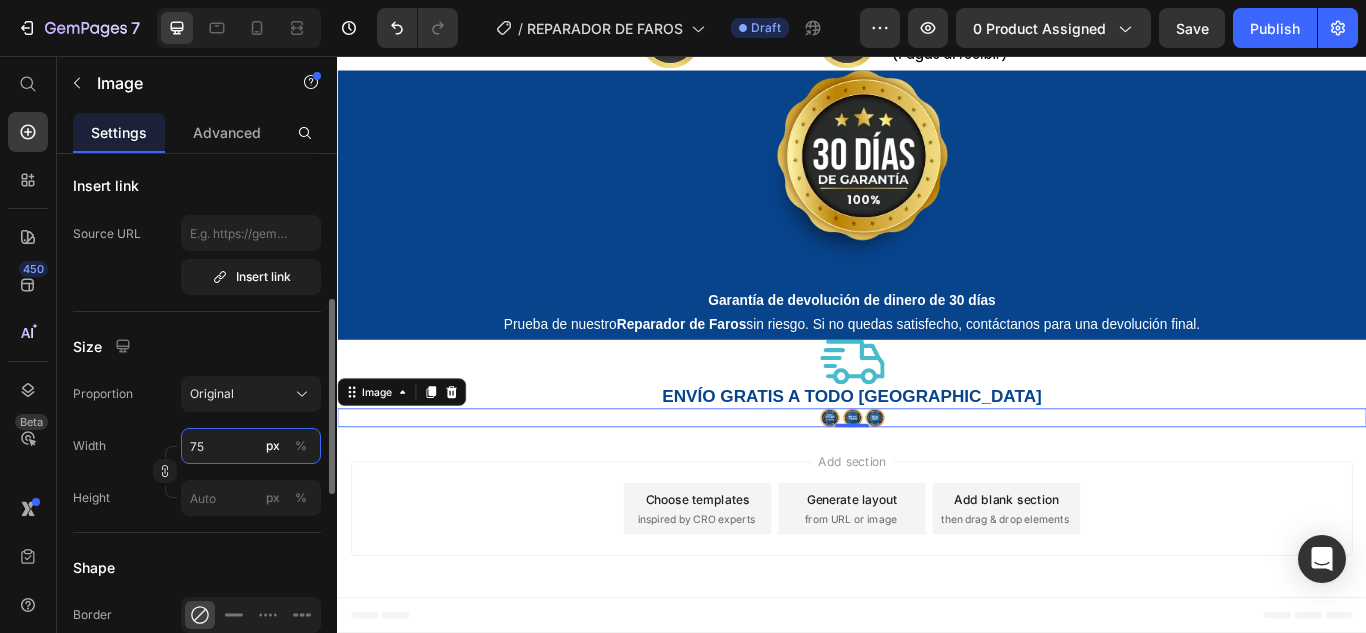 type on "7" 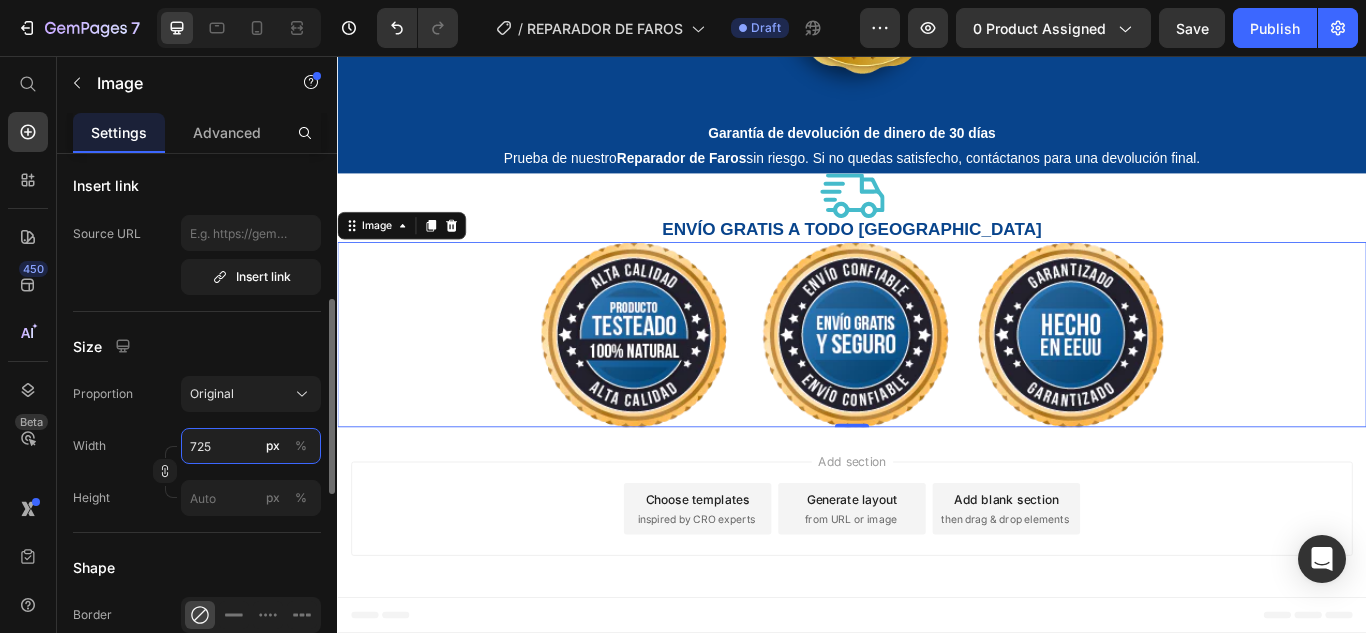 scroll, scrollTop: 7216, scrollLeft: 0, axis: vertical 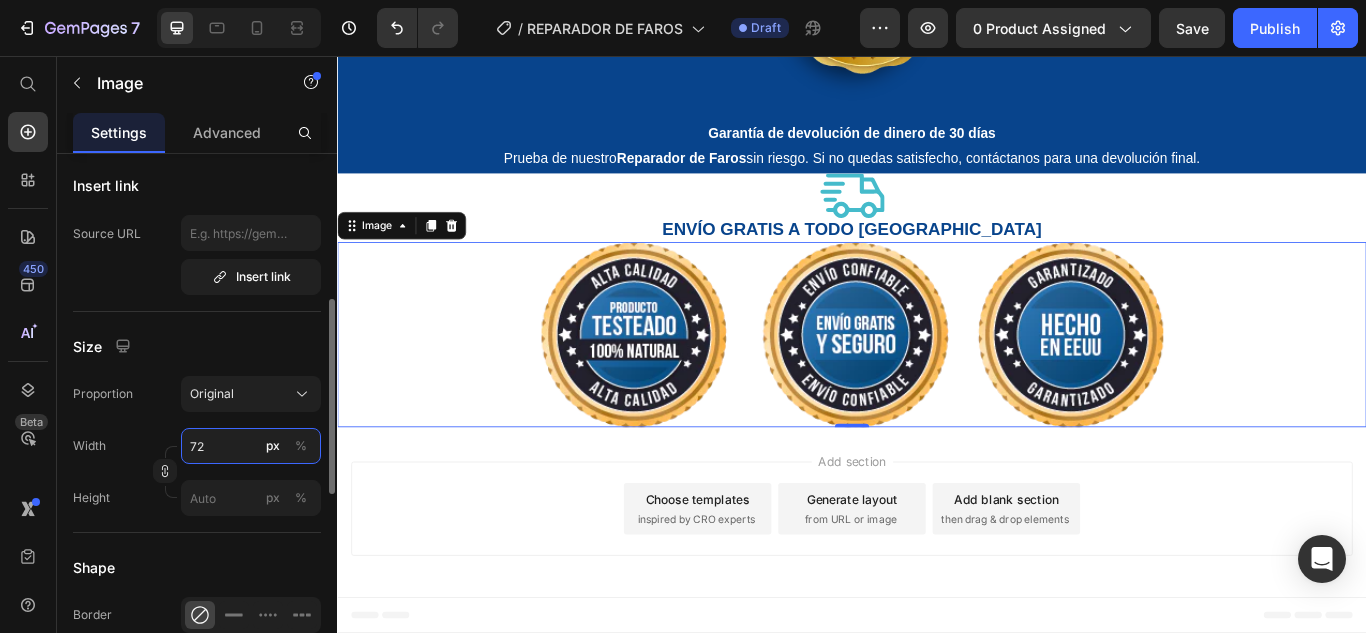 type on "7" 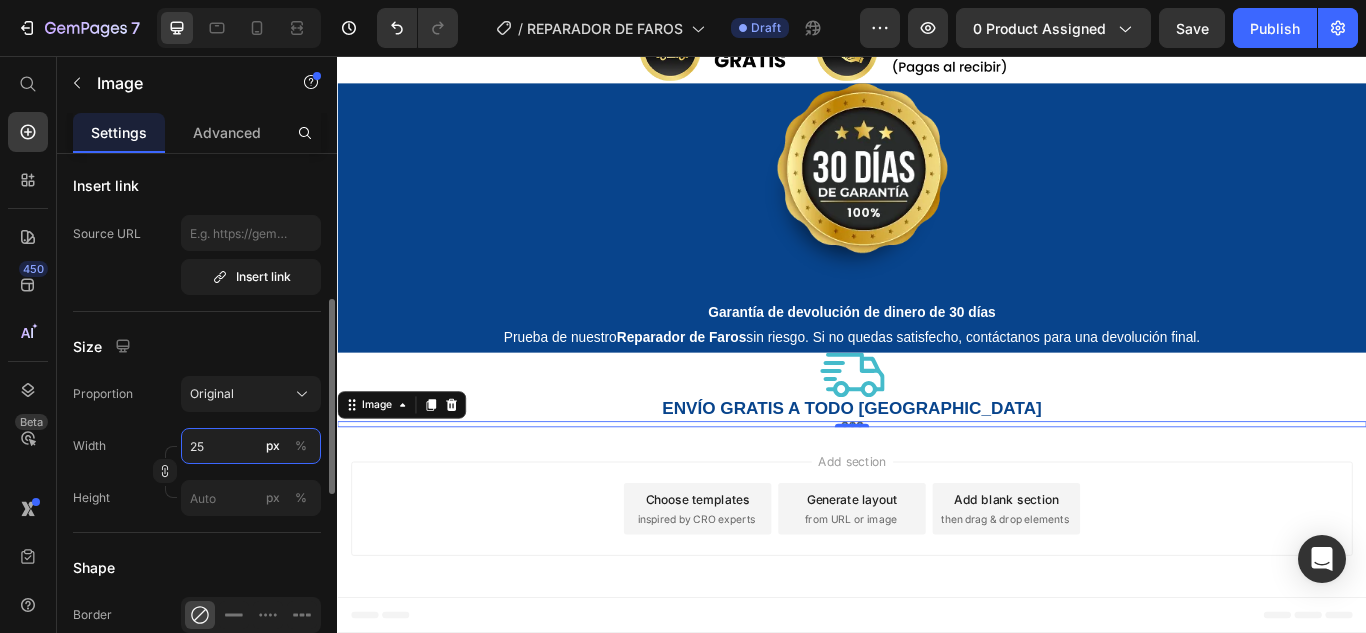 type on "250" 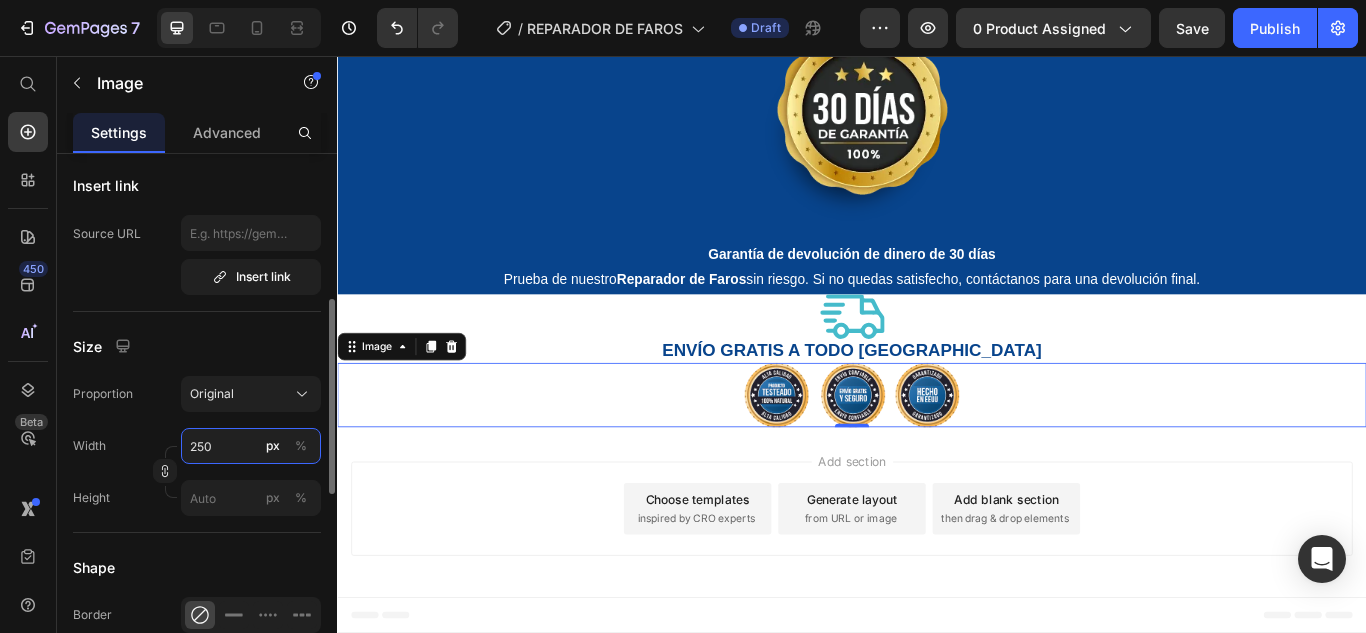 scroll, scrollTop: 7216, scrollLeft: 0, axis: vertical 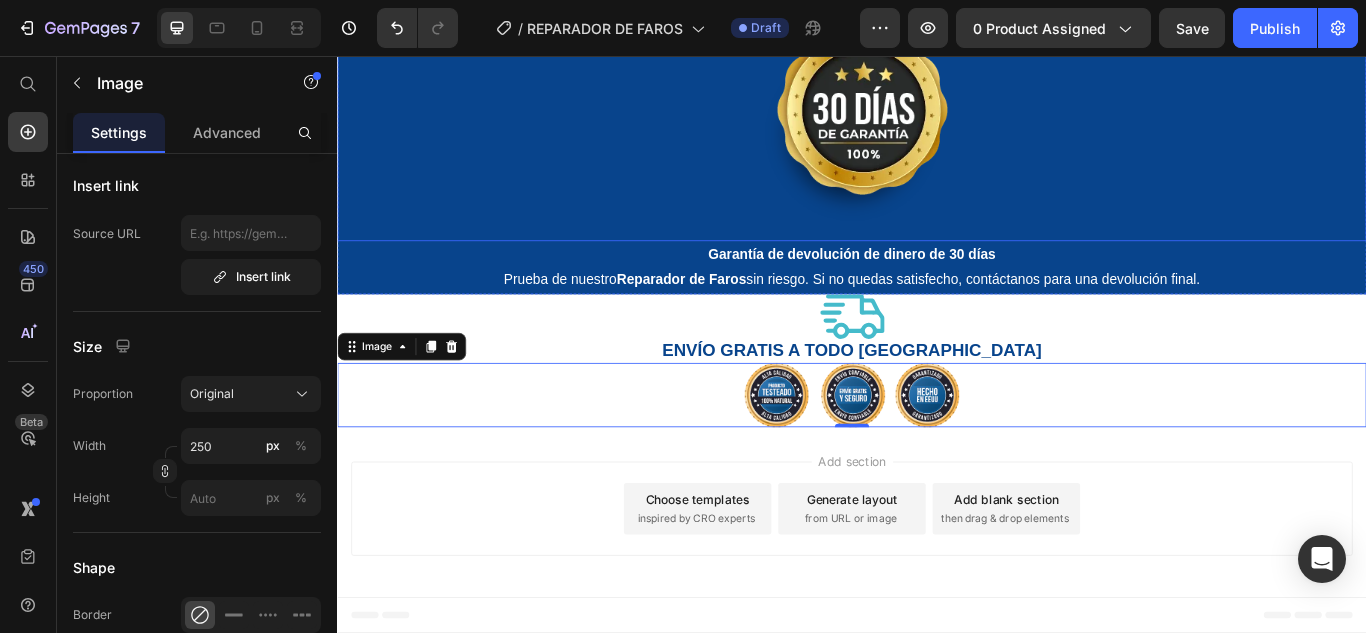 click at bounding box center [937, 146] 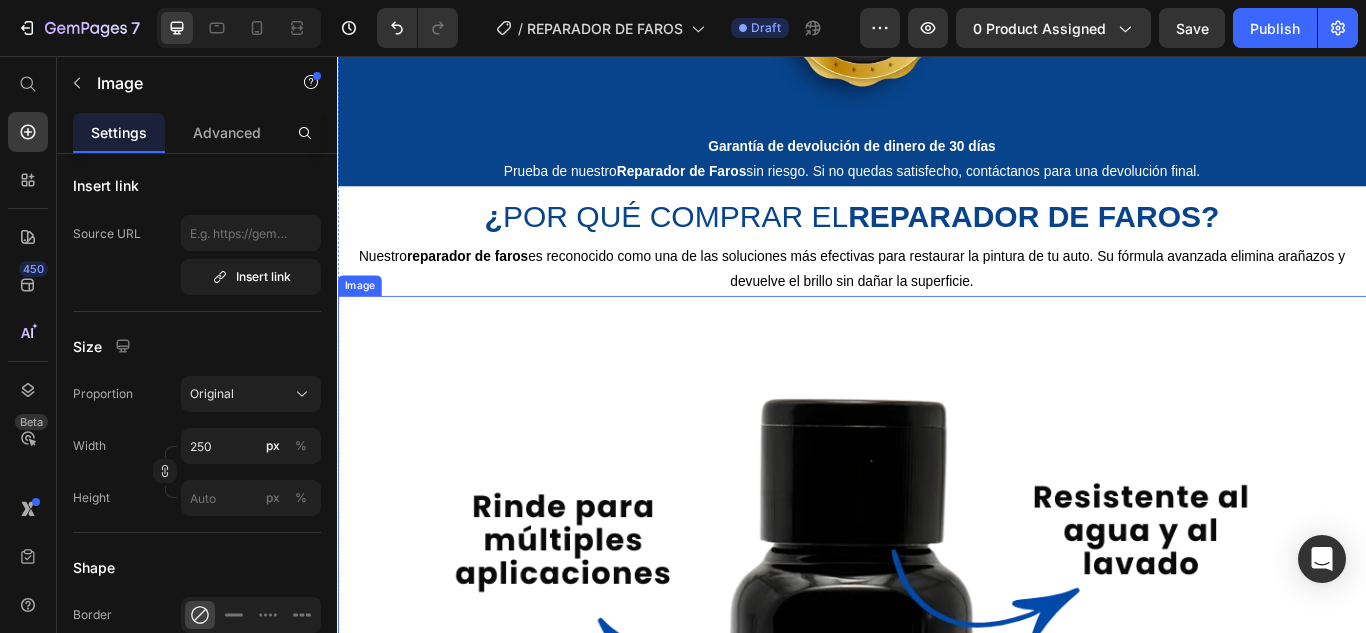 scroll, scrollTop: 5416, scrollLeft: 0, axis: vertical 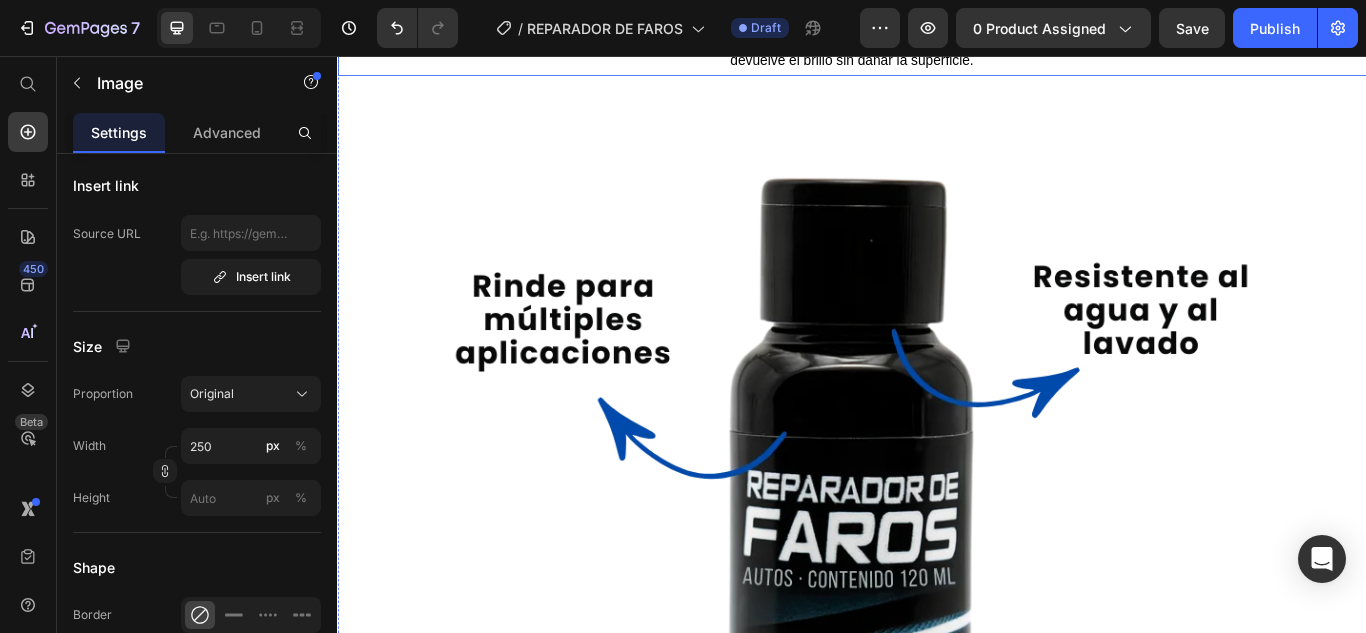 click on "Nuestro  reparador de faros  es reconocido como una de las soluciones más efectivas para restaurar la pintura de tu auto. Su fórmula avanzada elimina arañazos y devuelve el brillo sin dañar la superficie." at bounding box center [937, 48] 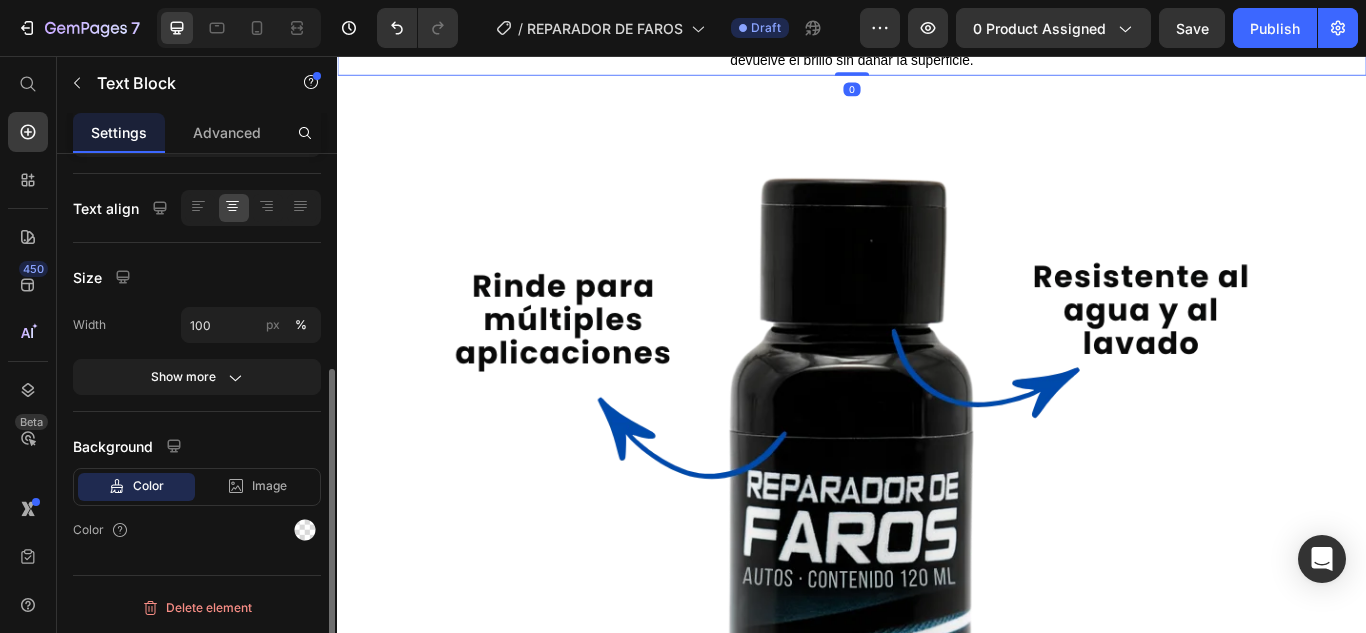 scroll, scrollTop: 0, scrollLeft: 0, axis: both 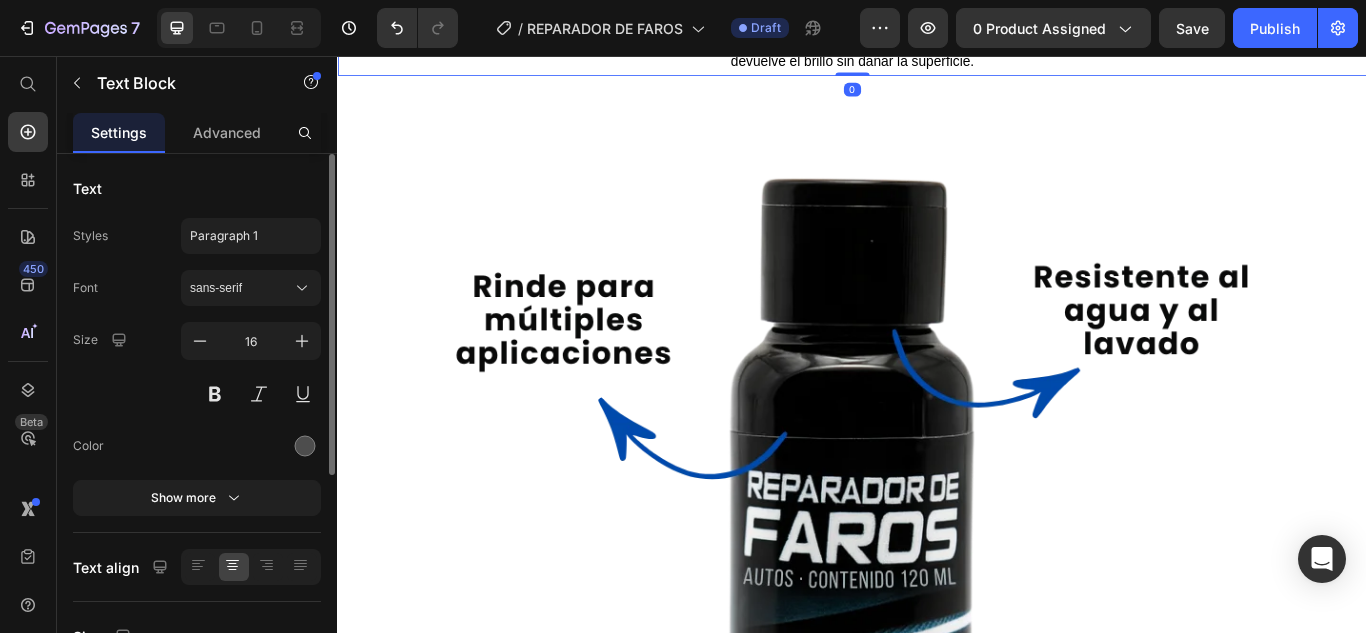 click 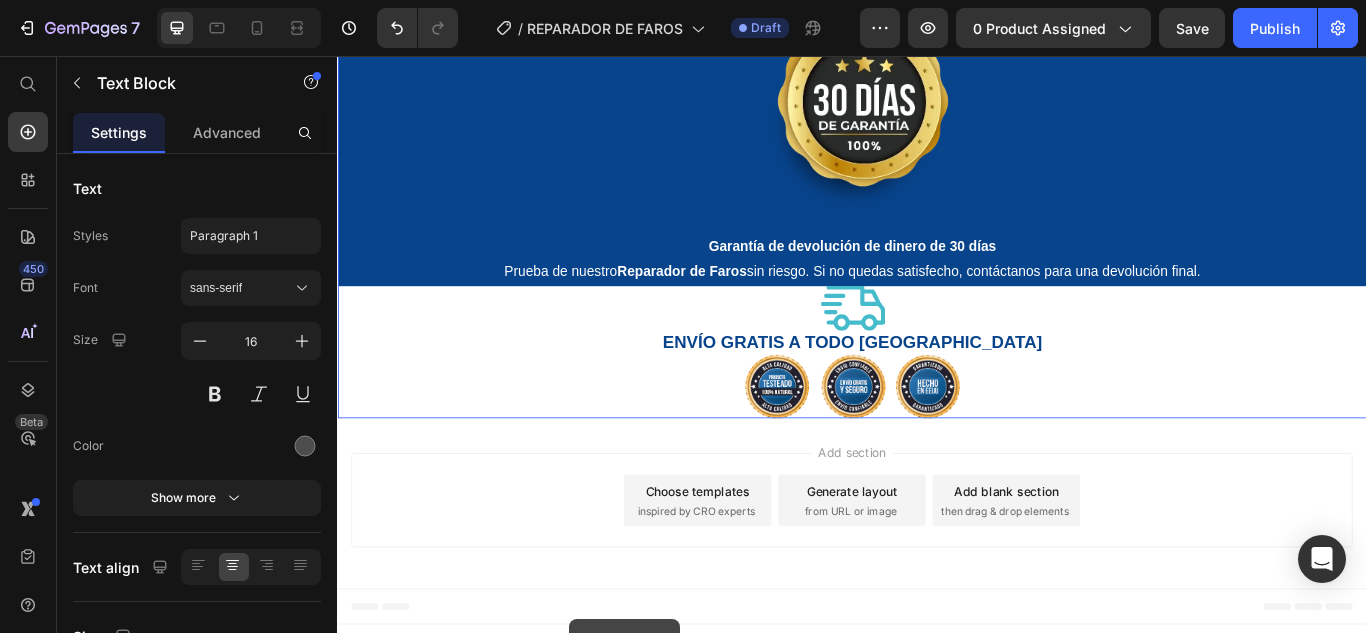 scroll, scrollTop: 7314, scrollLeft: 0, axis: vertical 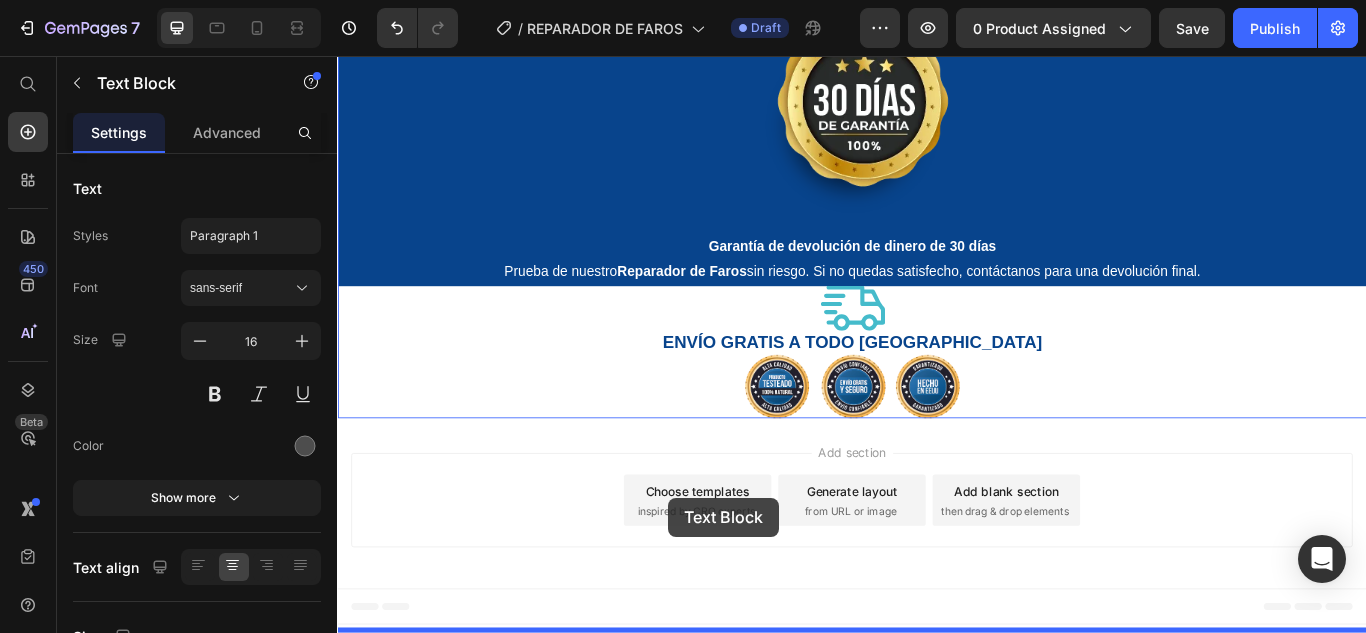 drag, startPoint x: 410, startPoint y: 327, endPoint x: 739, endPoint y: 558, distance: 401.9975 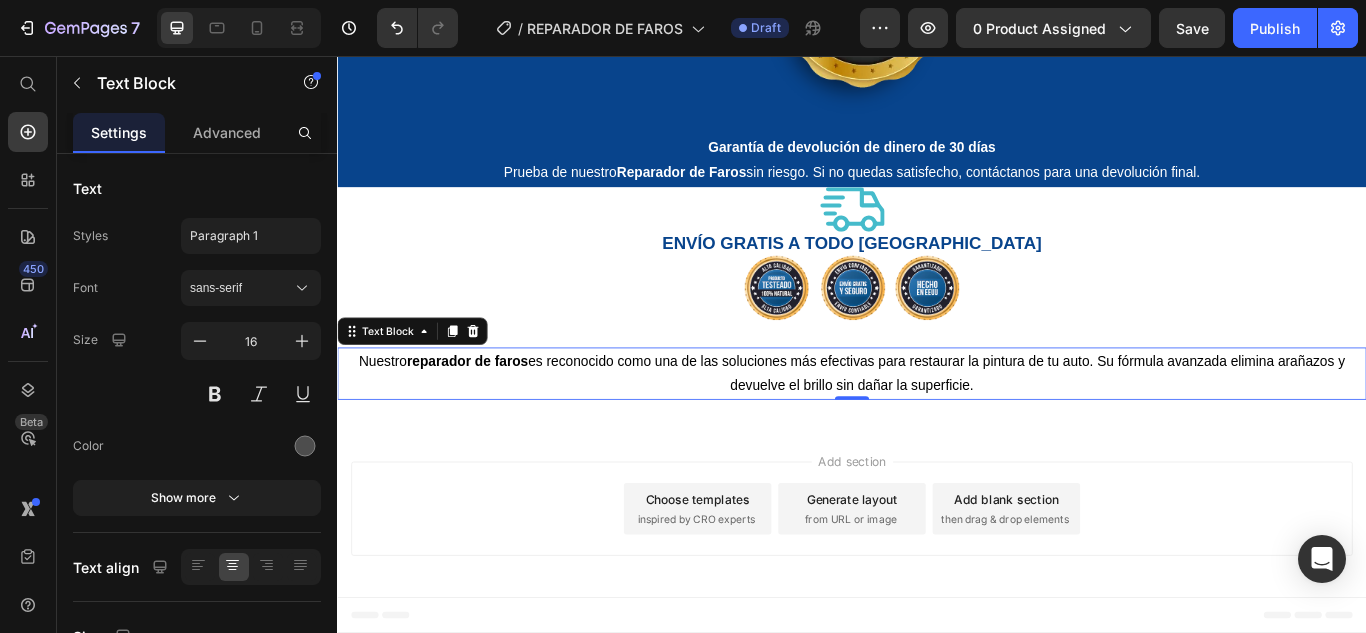 scroll, scrollTop: 7252, scrollLeft: 0, axis: vertical 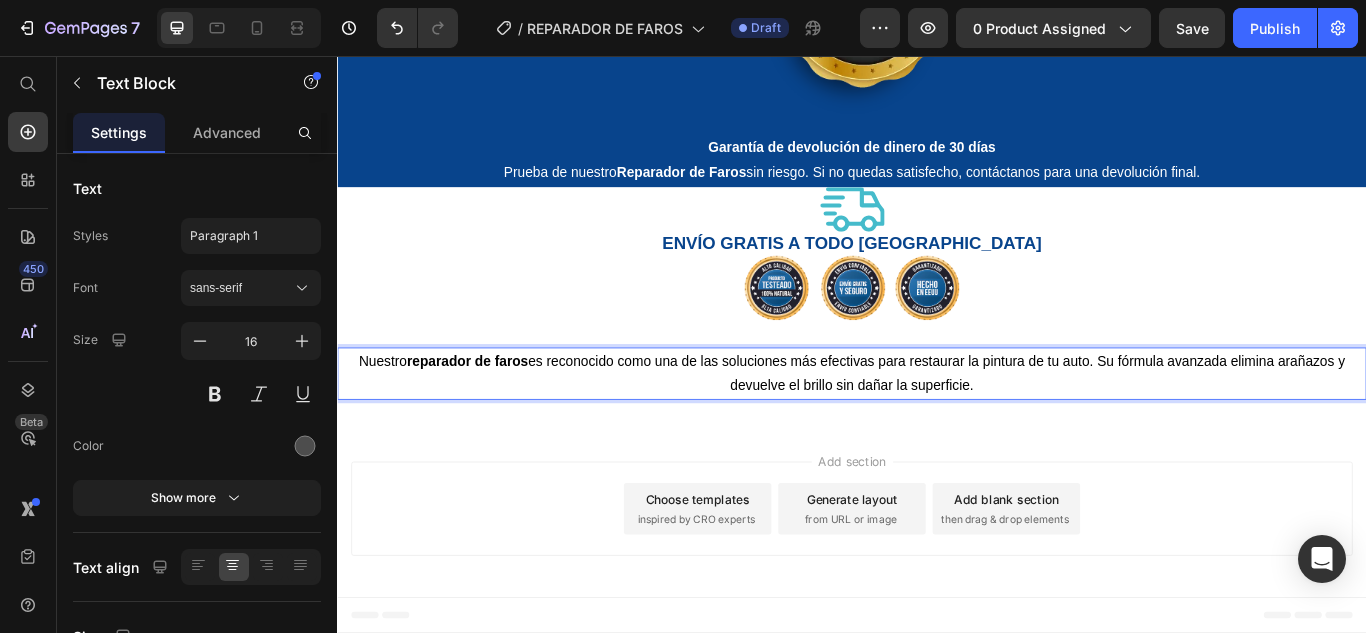 click on "Nuestro  reparador de faros  es reconocido como una de las soluciones más efectivas para restaurar la pintura de tu auto. Su fórmula avanzada elimina arañazos y devuelve el brillo sin dañar la superficie." at bounding box center [937, 426] 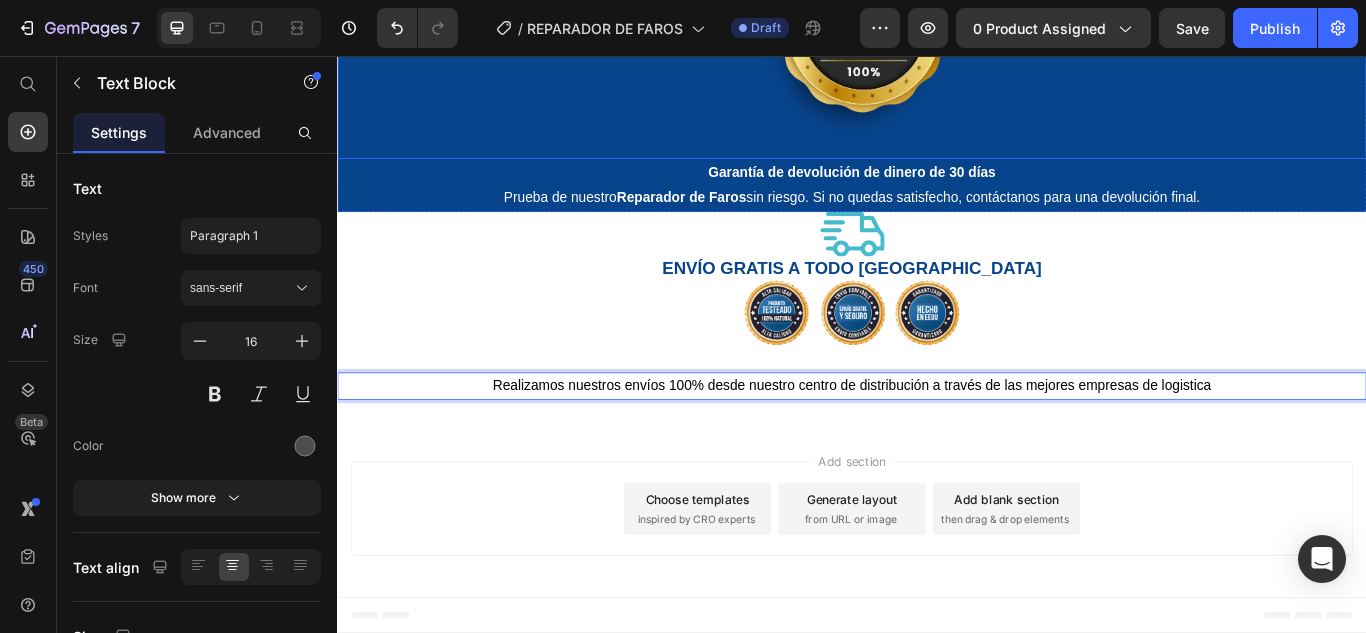 click at bounding box center (937, 50) 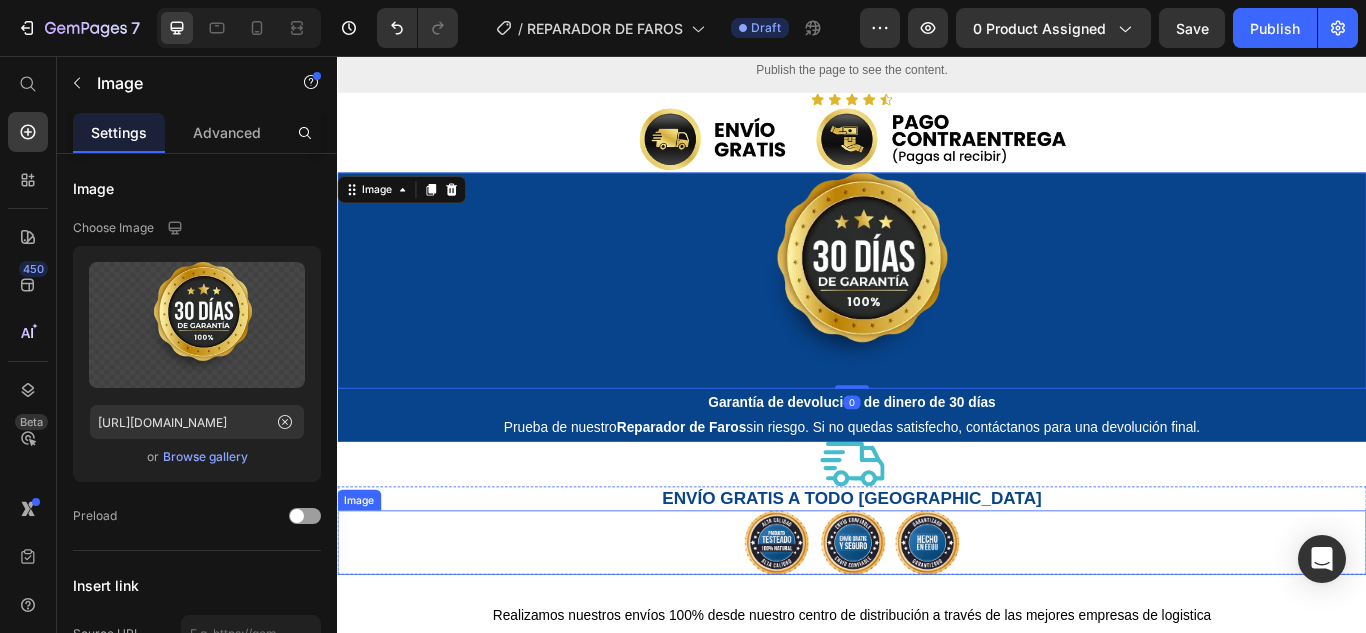scroll, scrollTop: 6852, scrollLeft: 0, axis: vertical 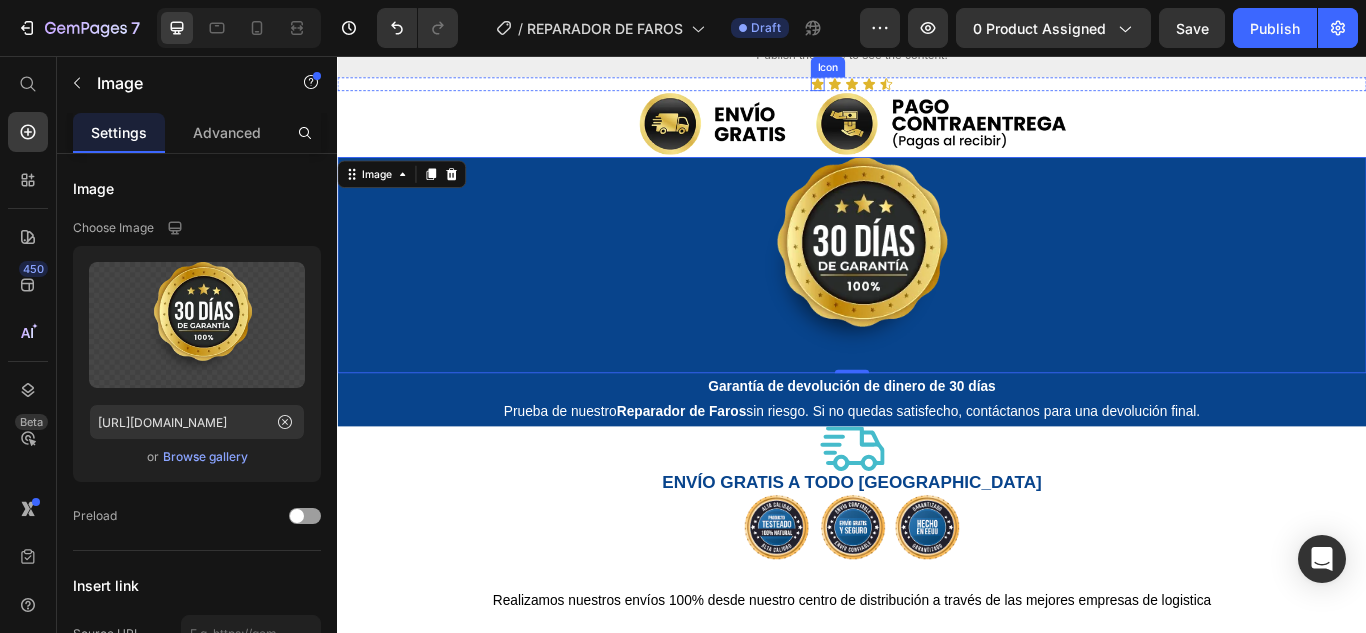 click on "Publish the page to see the content." at bounding box center [937, 54] 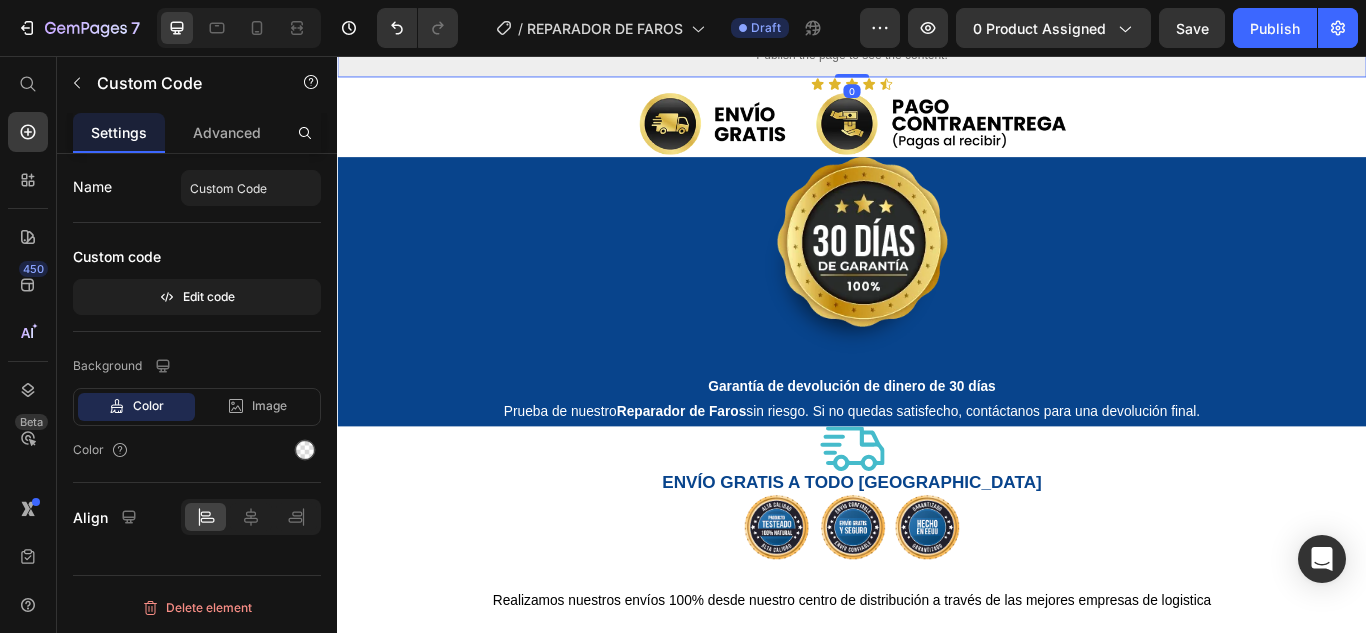 click 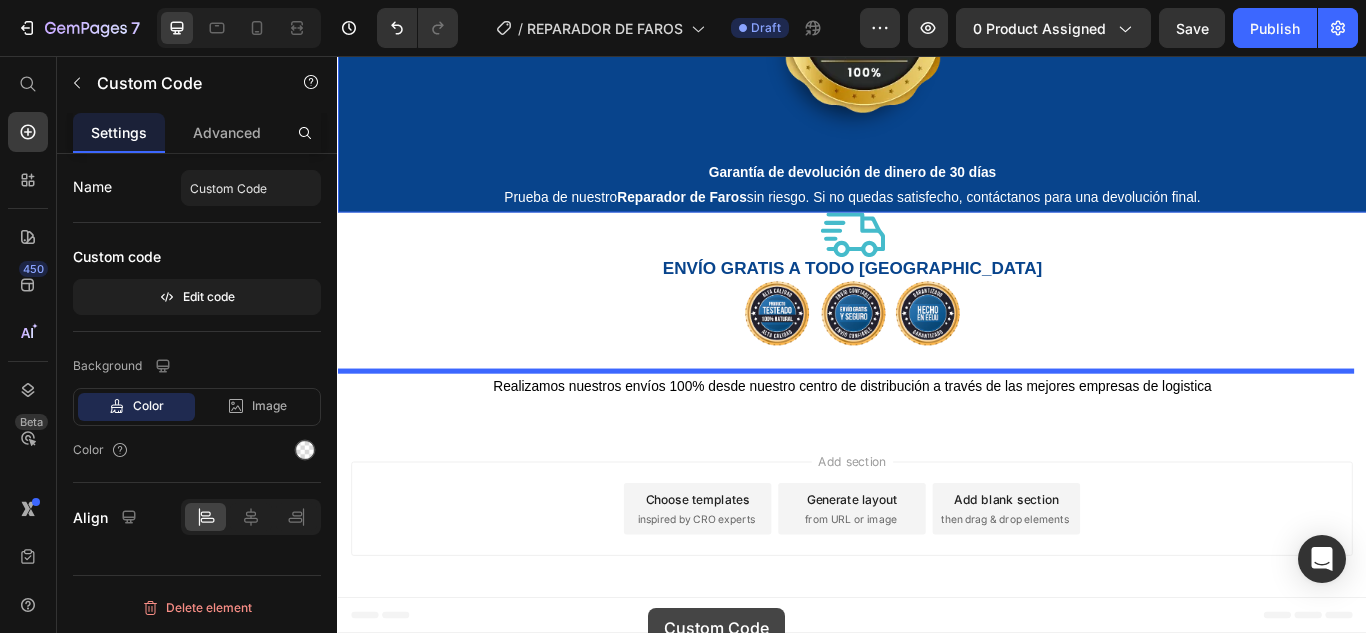 scroll, scrollTop: 7402, scrollLeft: 0, axis: vertical 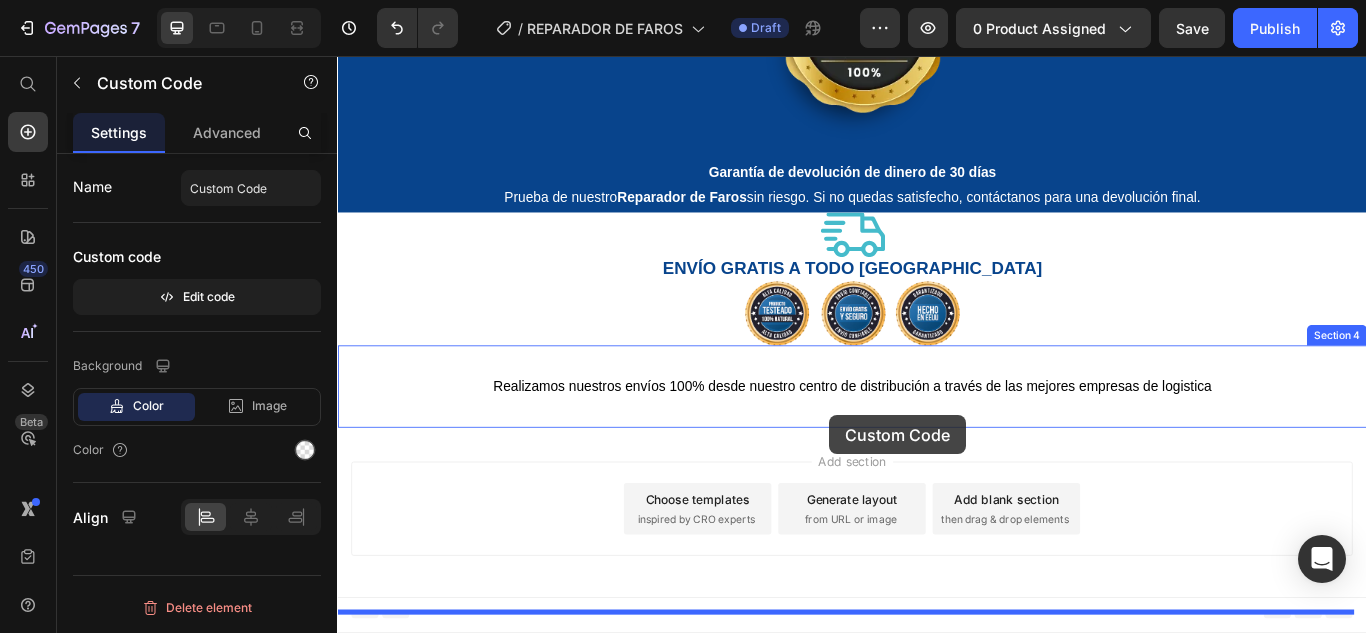 drag, startPoint x: 402, startPoint y: 310, endPoint x: 911, endPoint y: 475, distance: 535.0757 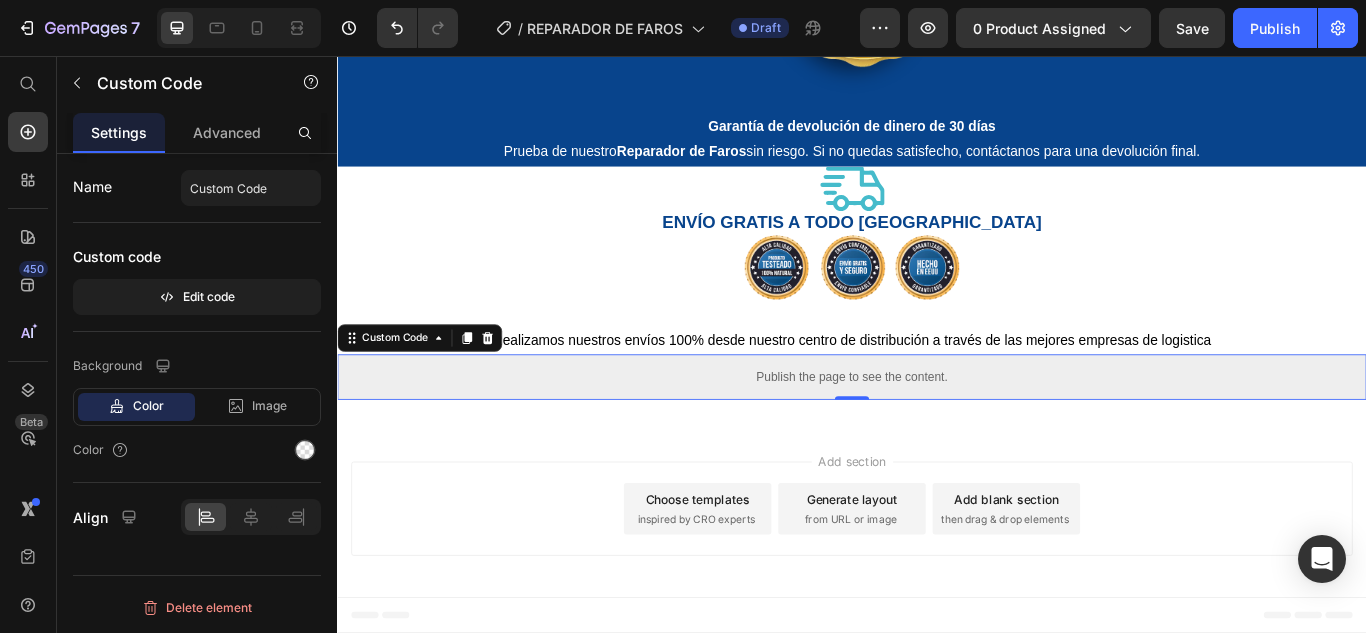 scroll, scrollTop: 7349, scrollLeft: 0, axis: vertical 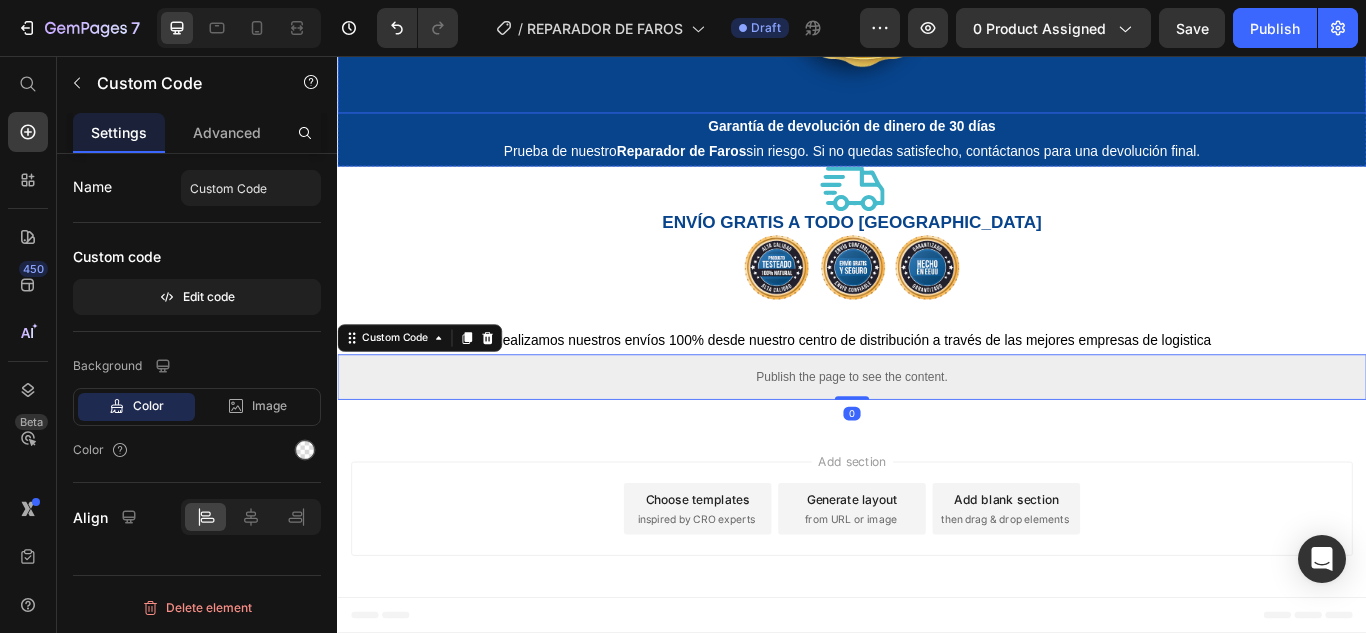 click at bounding box center [937, -3] 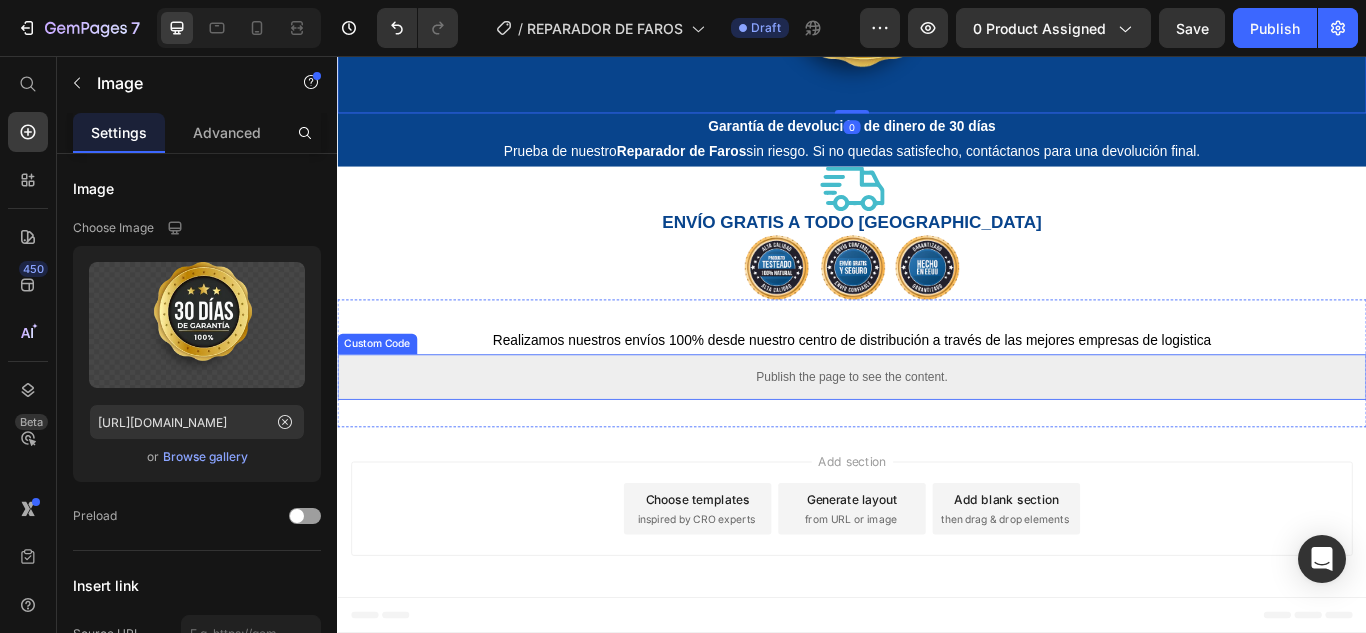 click on "Publish the page to see the content." at bounding box center (937, 430) 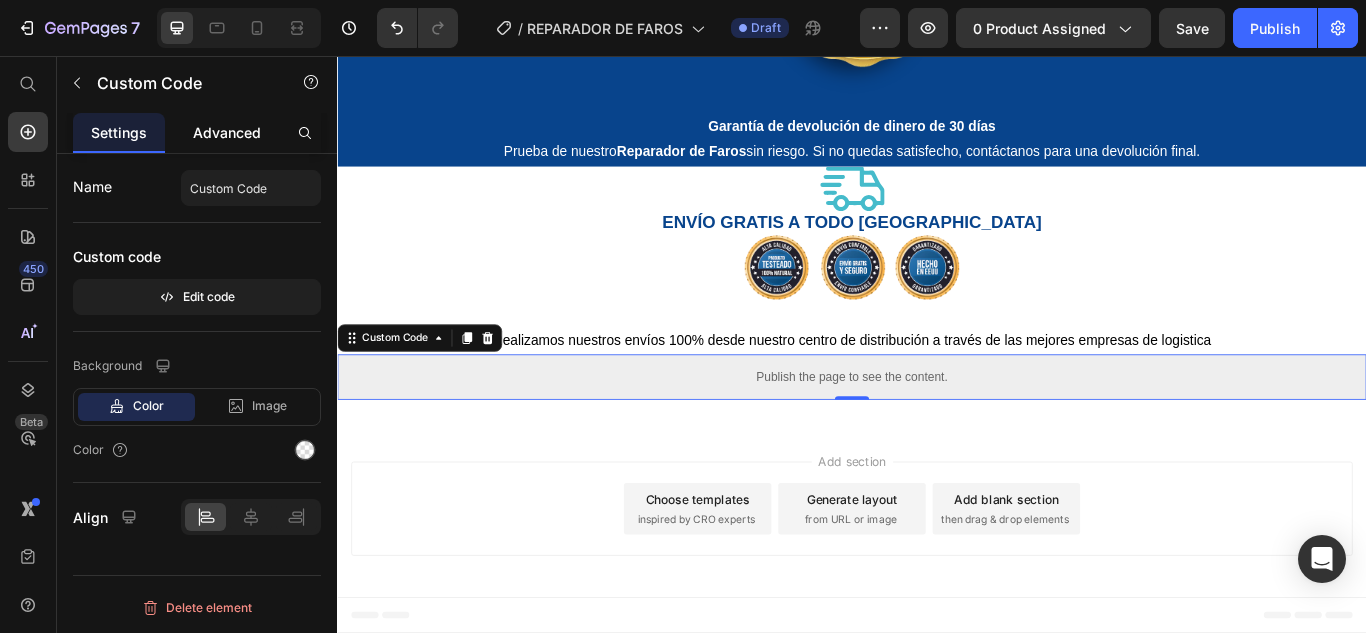 click on "Advanced" at bounding box center (227, 132) 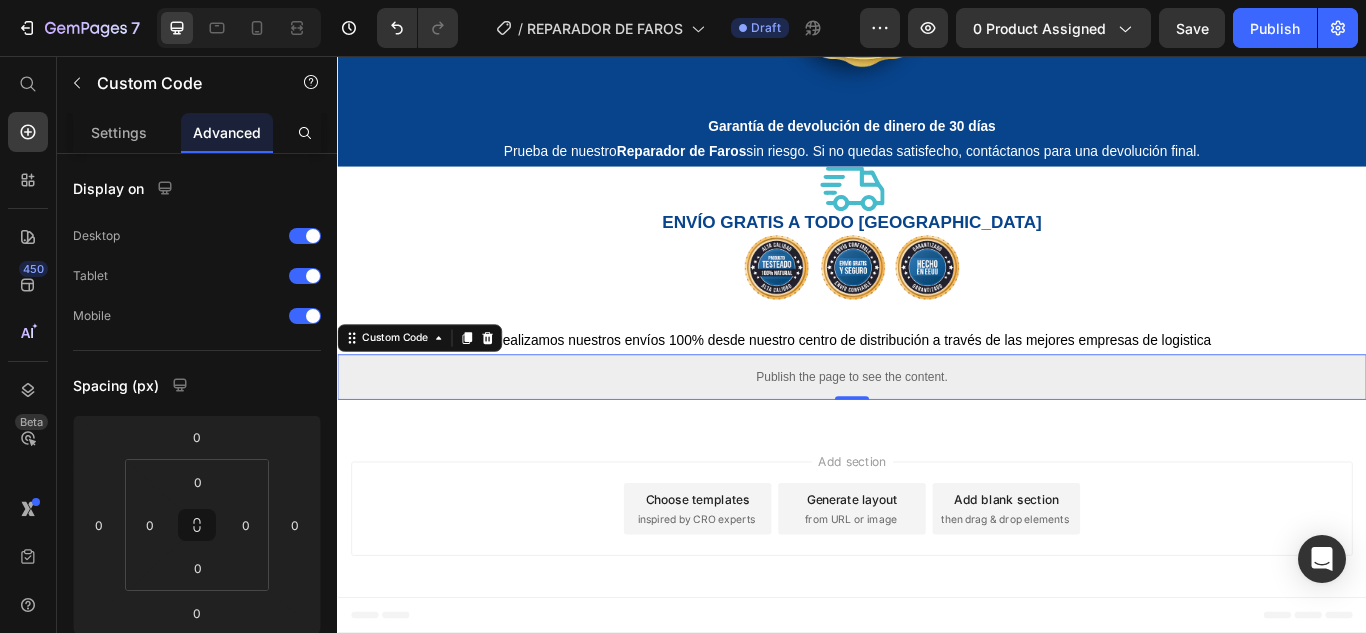 click on "Realizamos nuestros envíos 100% desde nuestro centro de distribución a través de las mejores empresas de logistica Text Block
Publish the page to see the content.
Custom Code   0 Section 4" at bounding box center [937, 415] 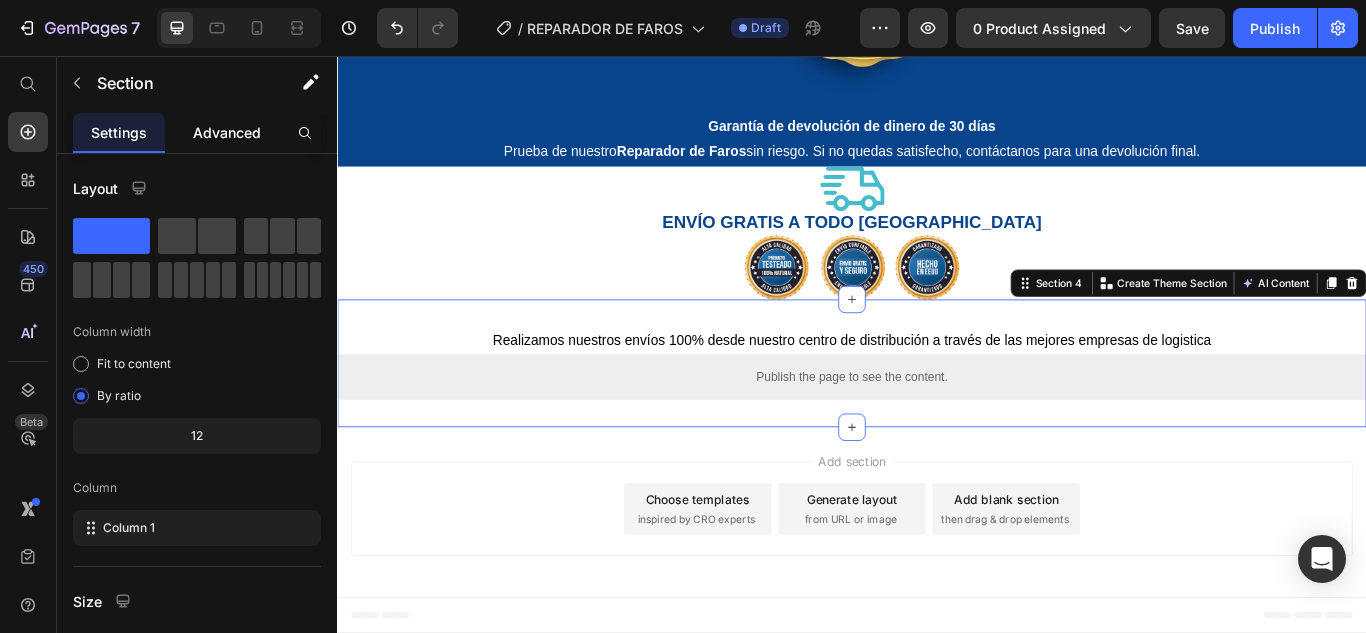 click on "Advanced" 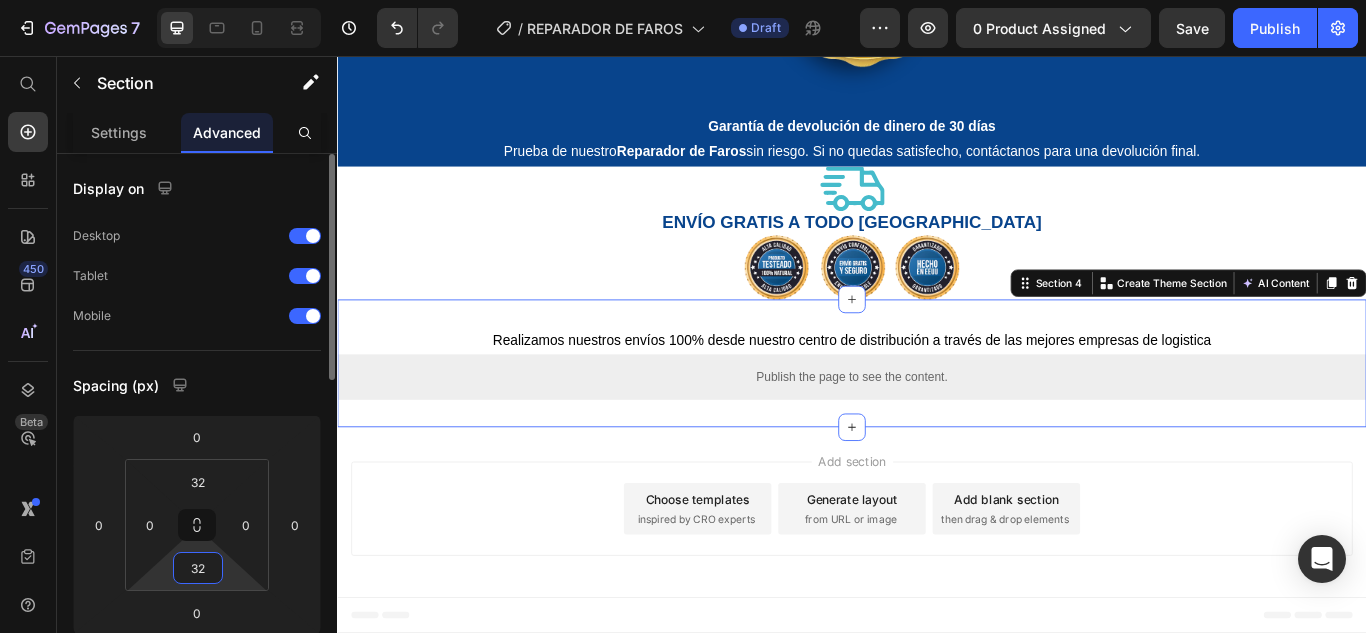 click on "32" at bounding box center (198, 568) 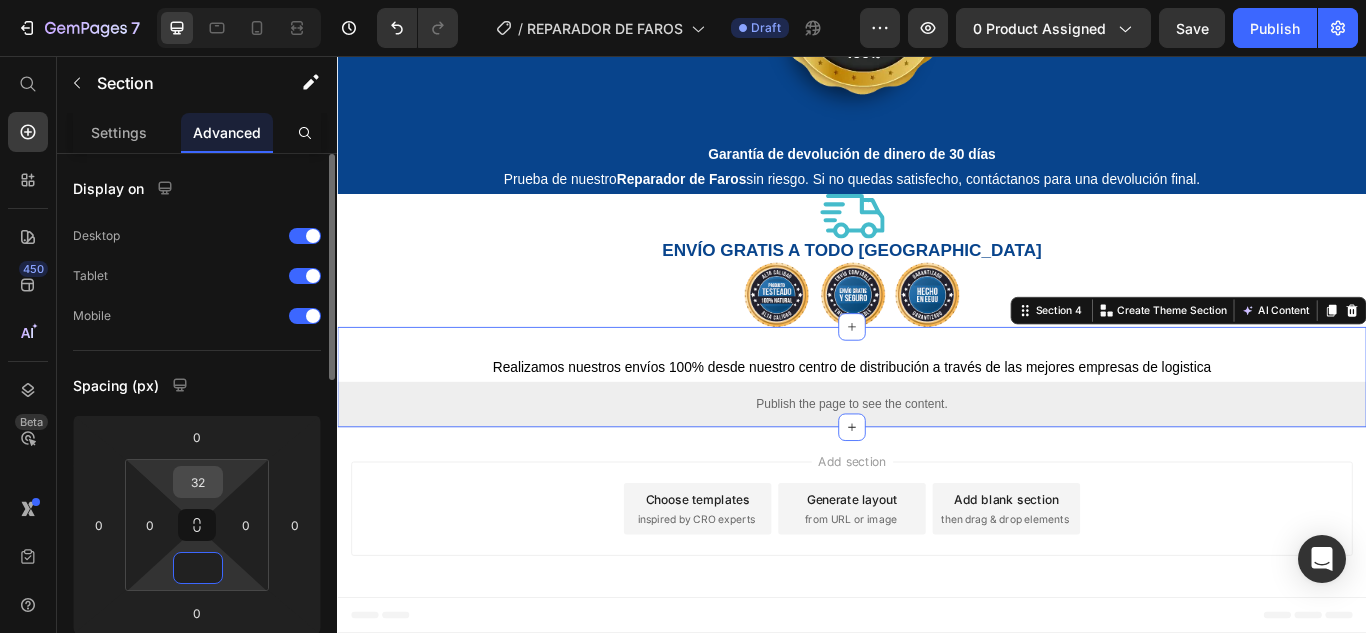 type on "0" 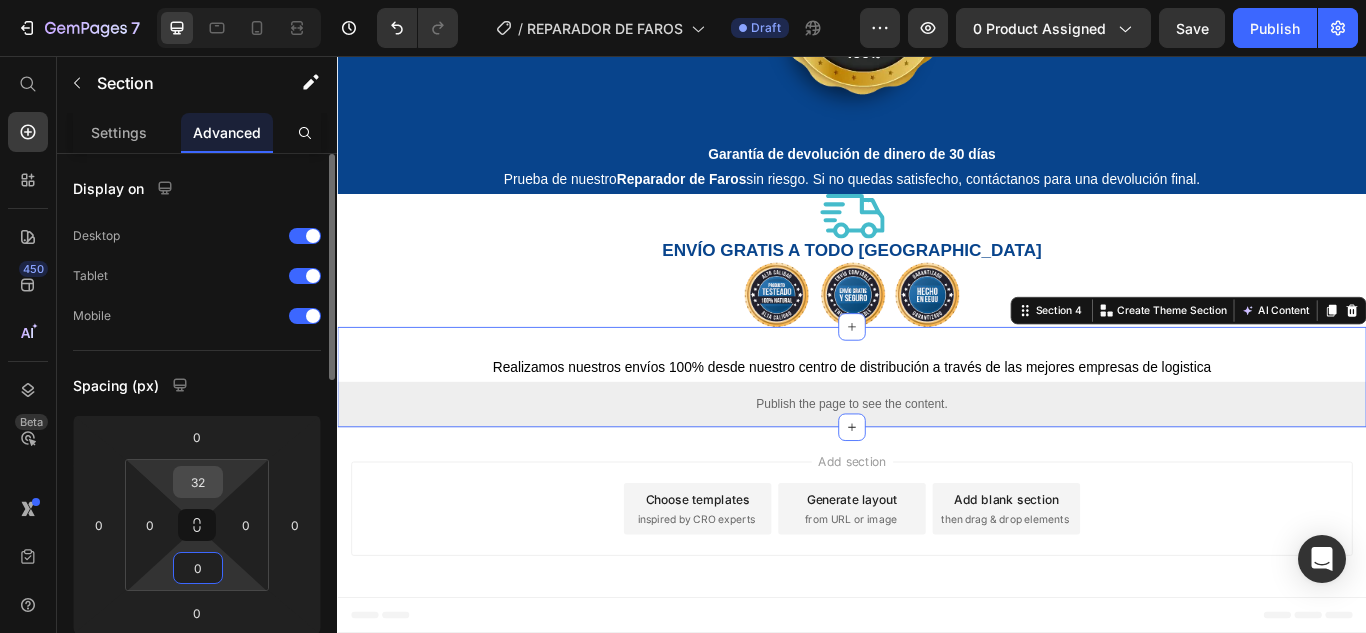 click on "32" at bounding box center (198, 482) 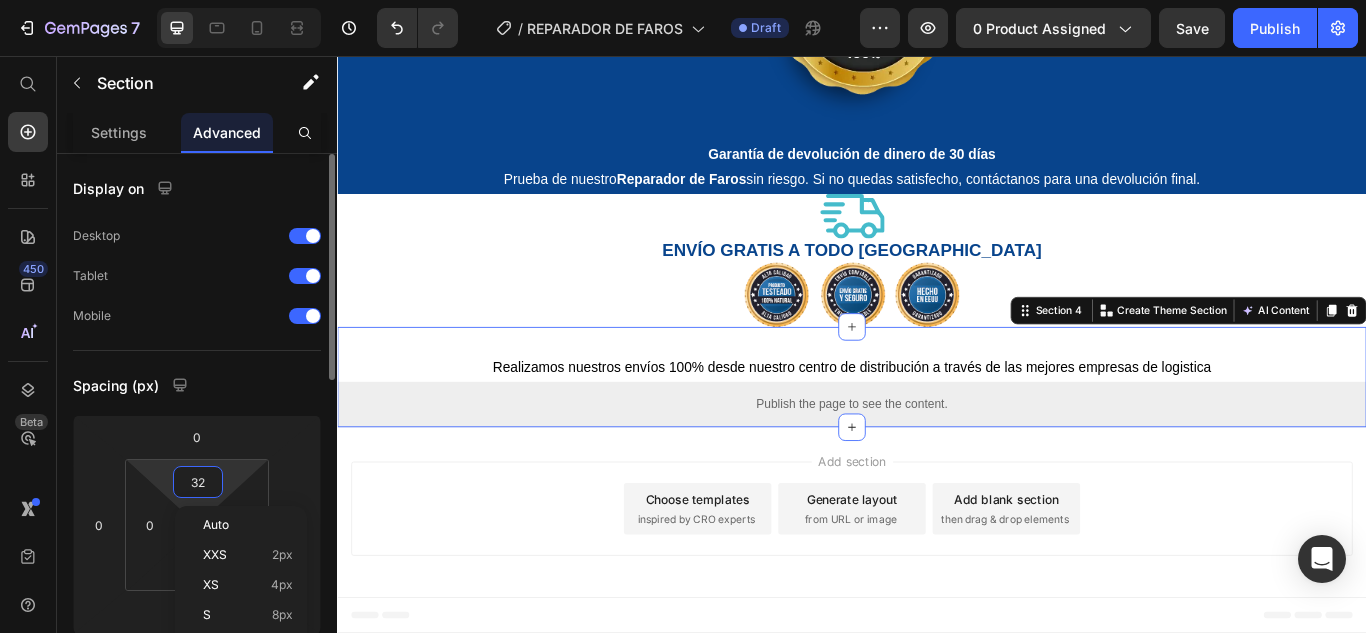 type 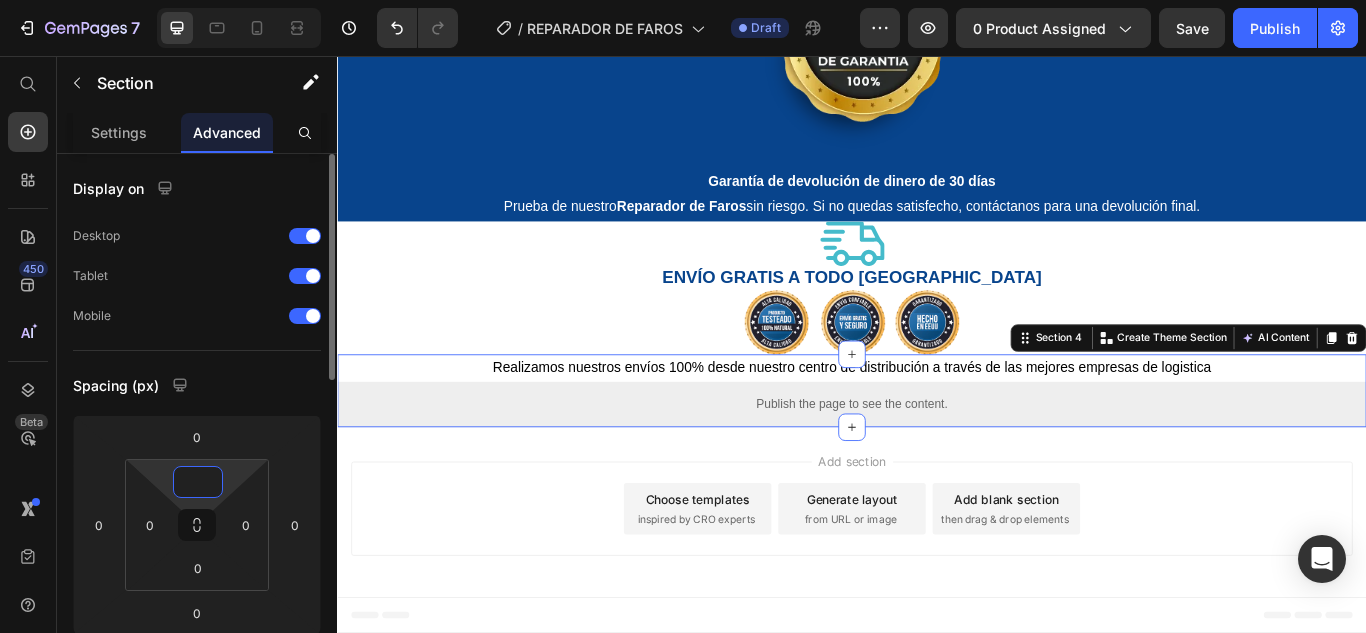 scroll, scrollTop: 7338, scrollLeft: 0, axis: vertical 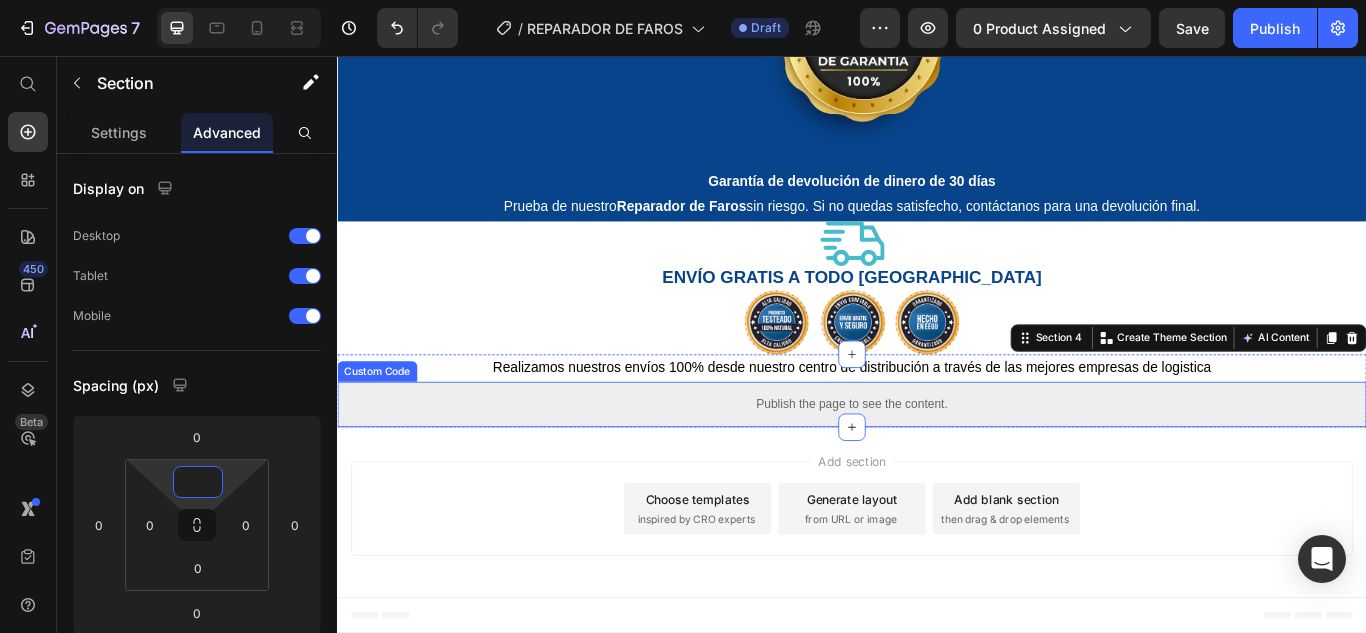 click on "Publish the page to see the content." at bounding box center (937, 462) 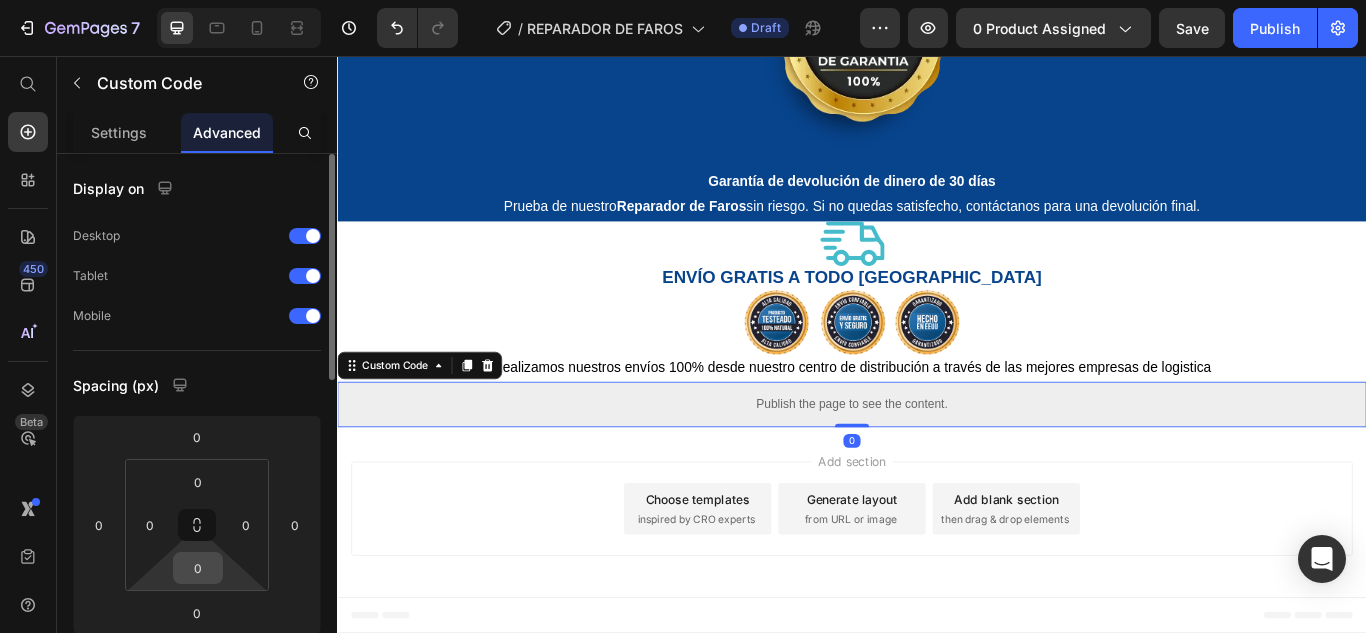click on "0" at bounding box center (198, 568) 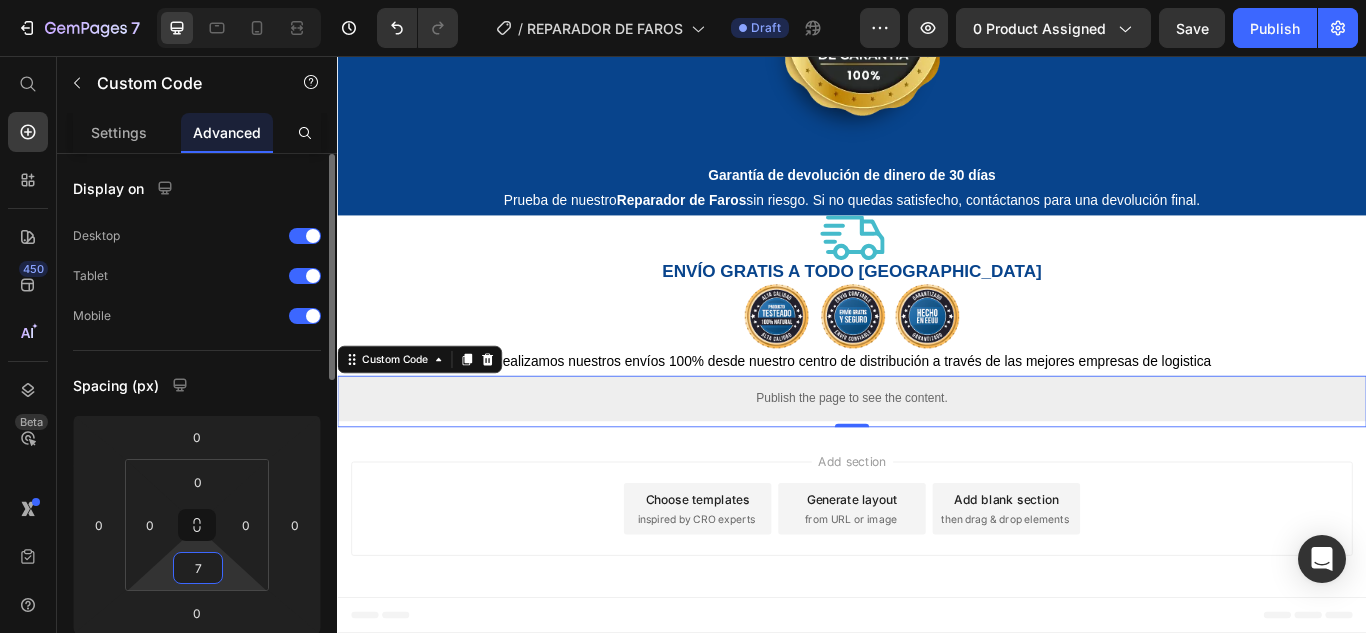 type on "70" 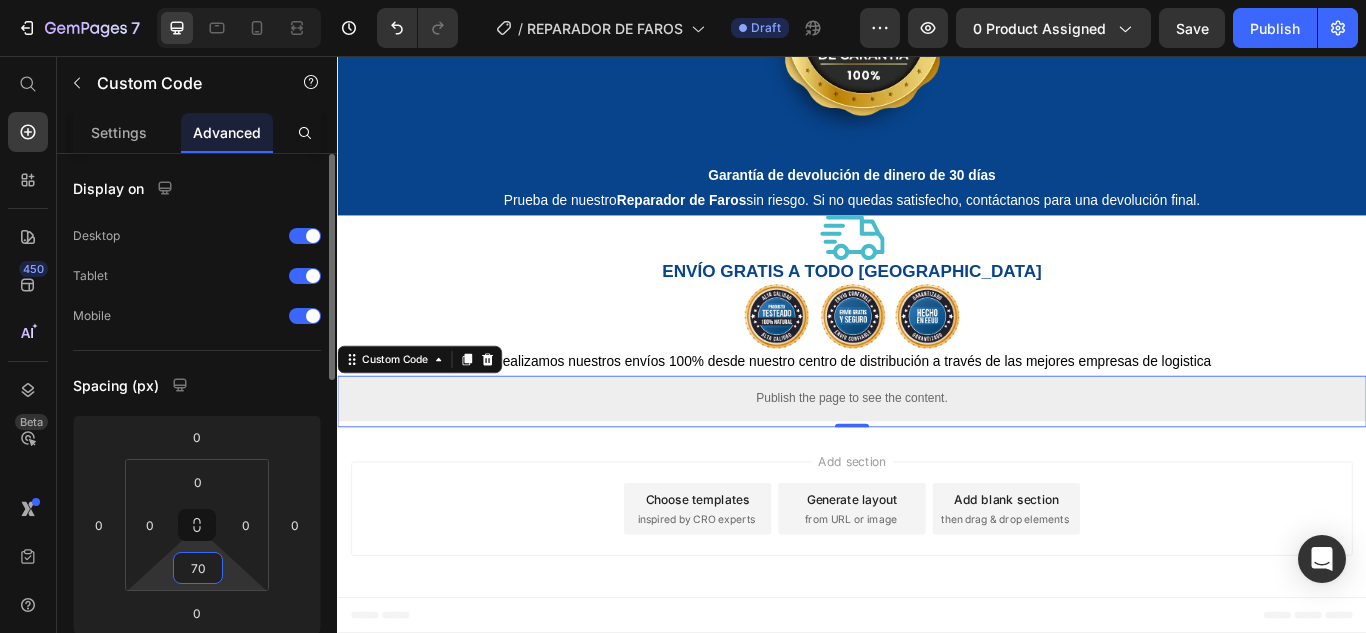 scroll, scrollTop: 7349, scrollLeft: 0, axis: vertical 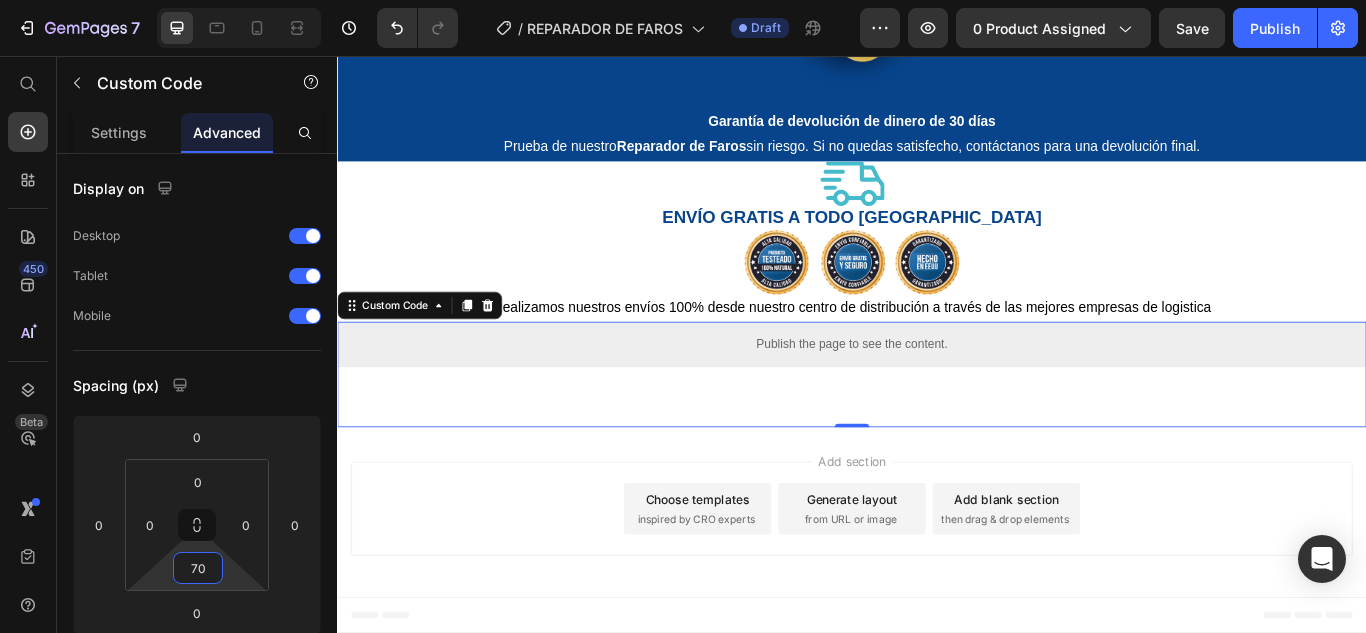 click at bounding box center [937, -9] 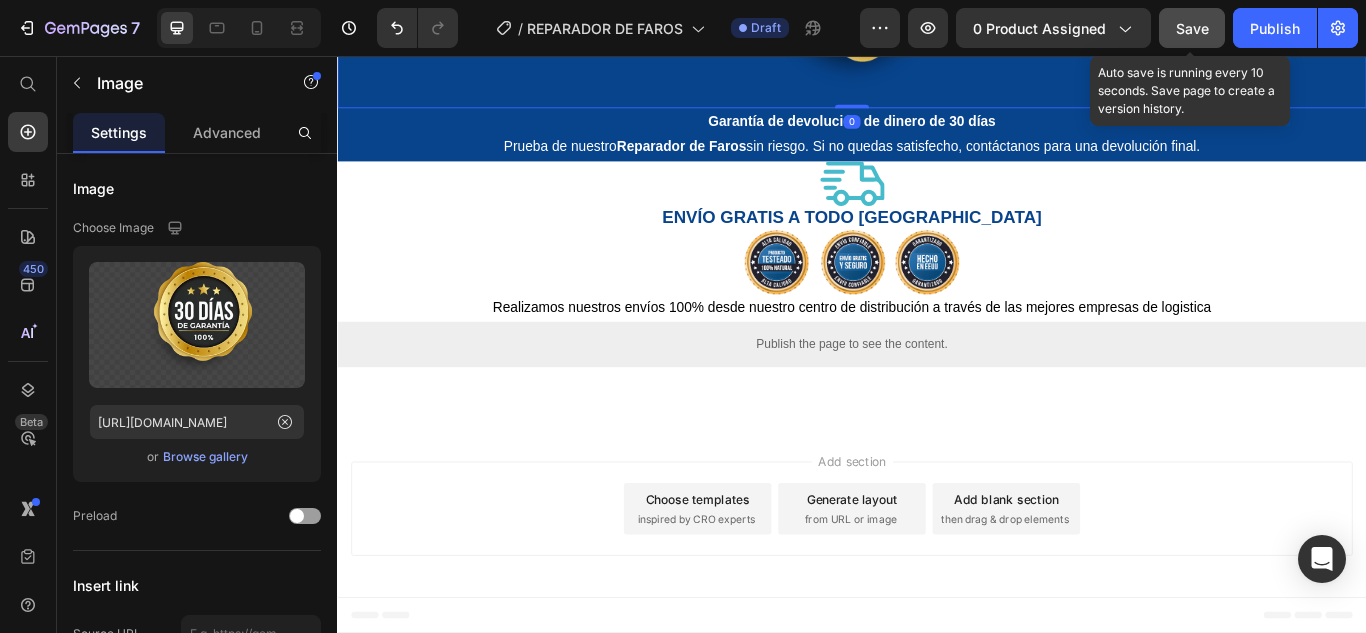 click on "Save" at bounding box center (1192, 28) 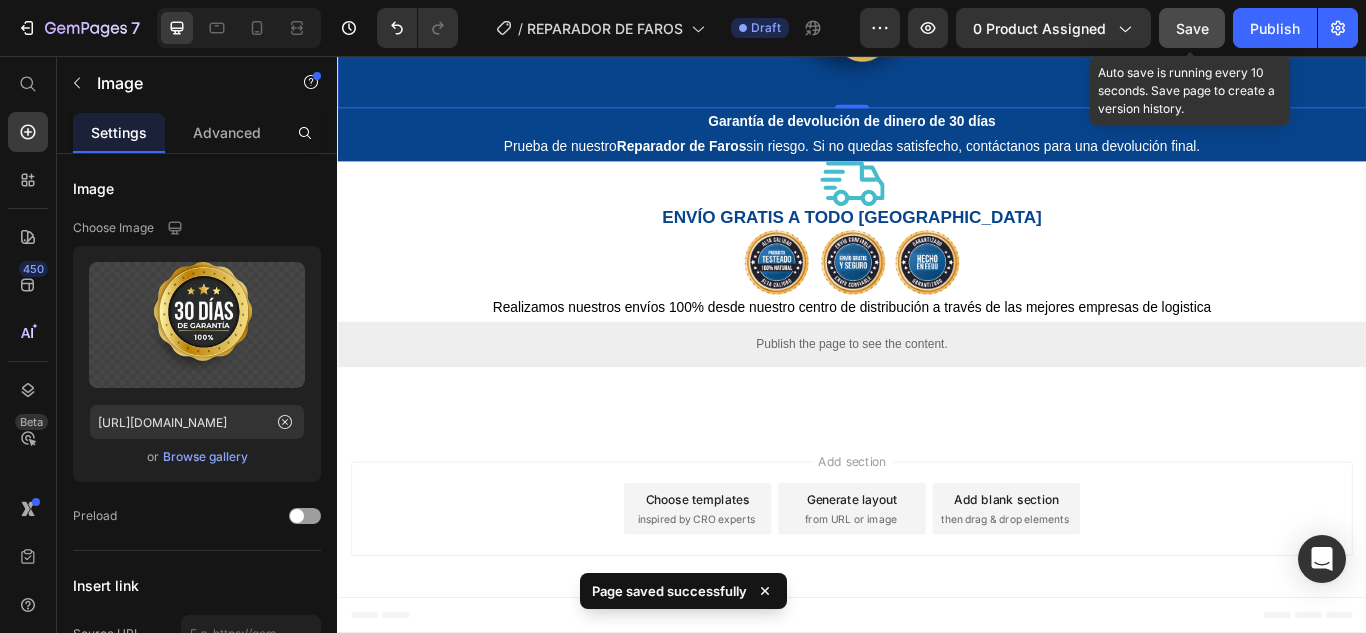 click on "Save" 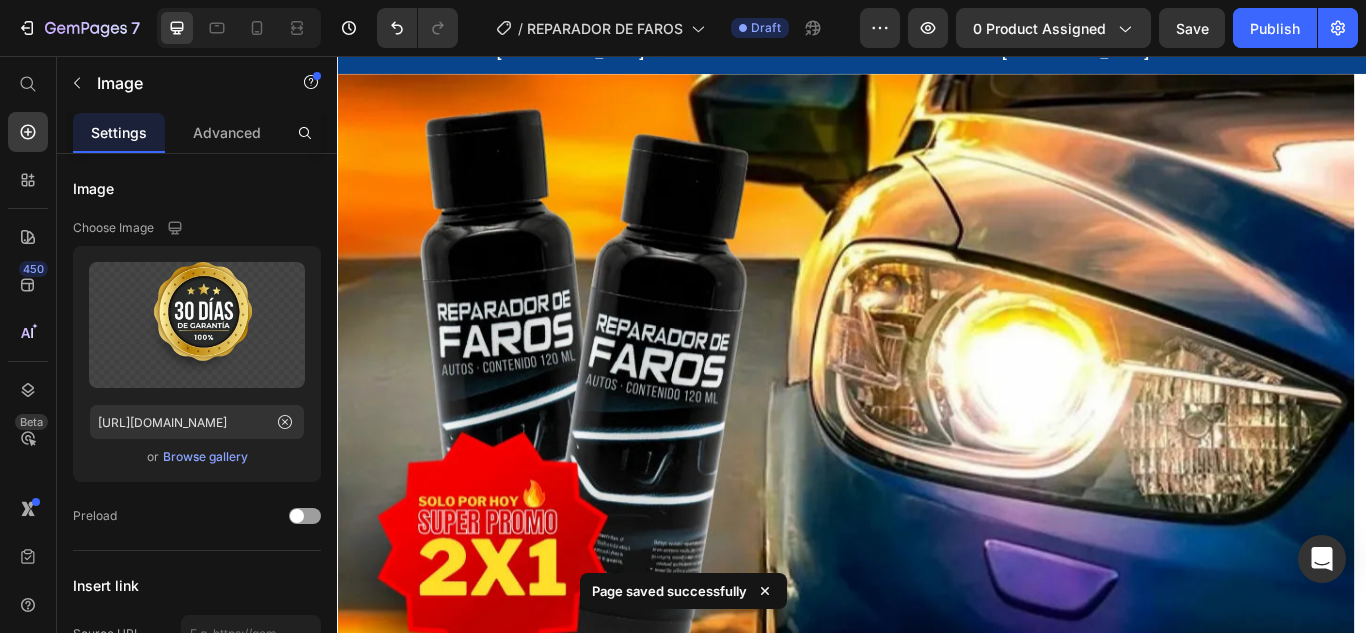 scroll, scrollTop: 0, scrollLeft: 0, axis: both 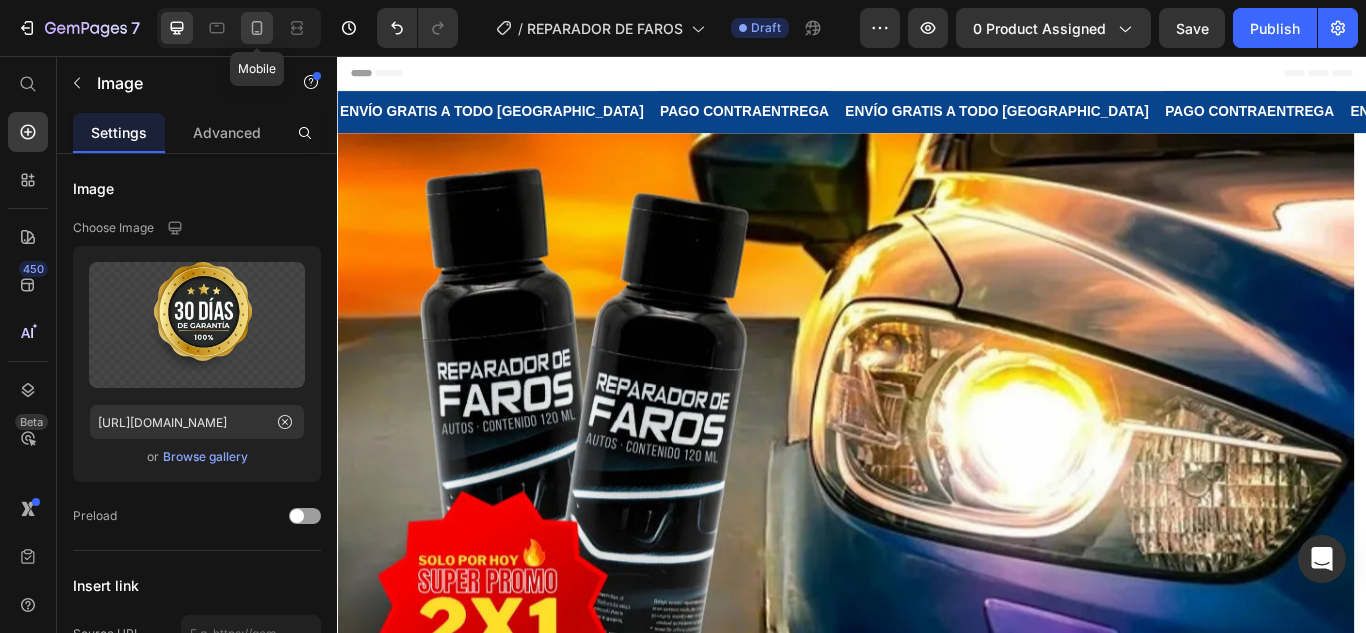 click 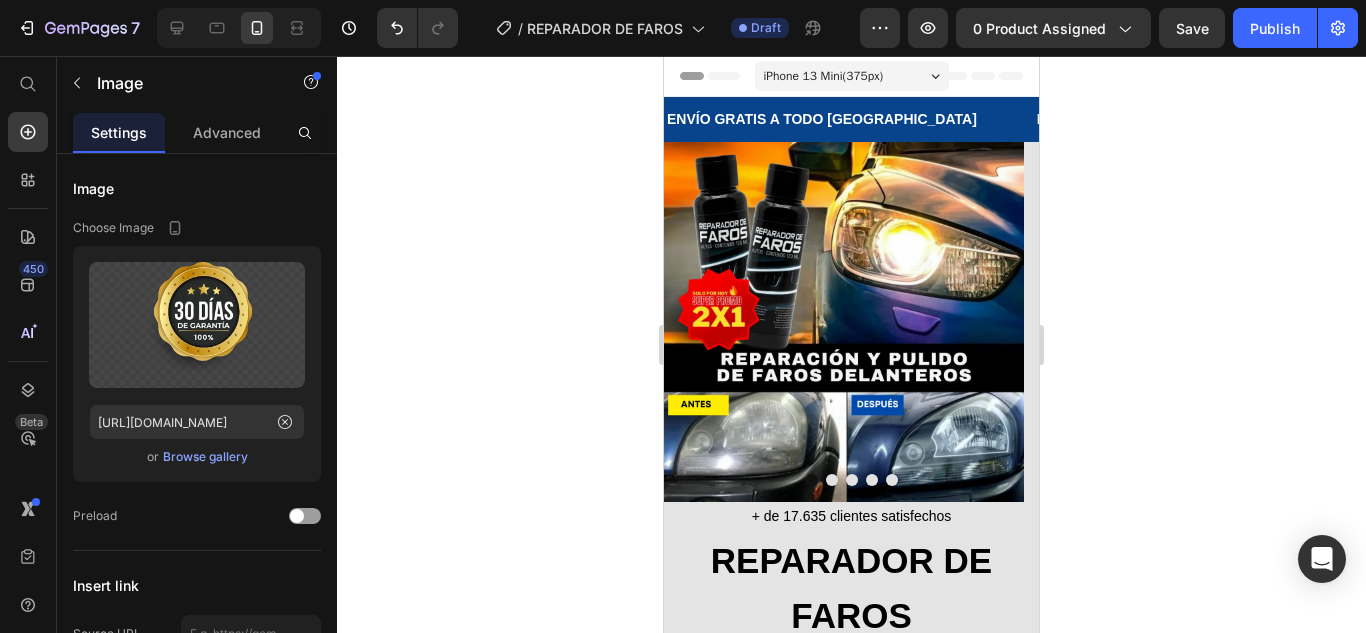 click 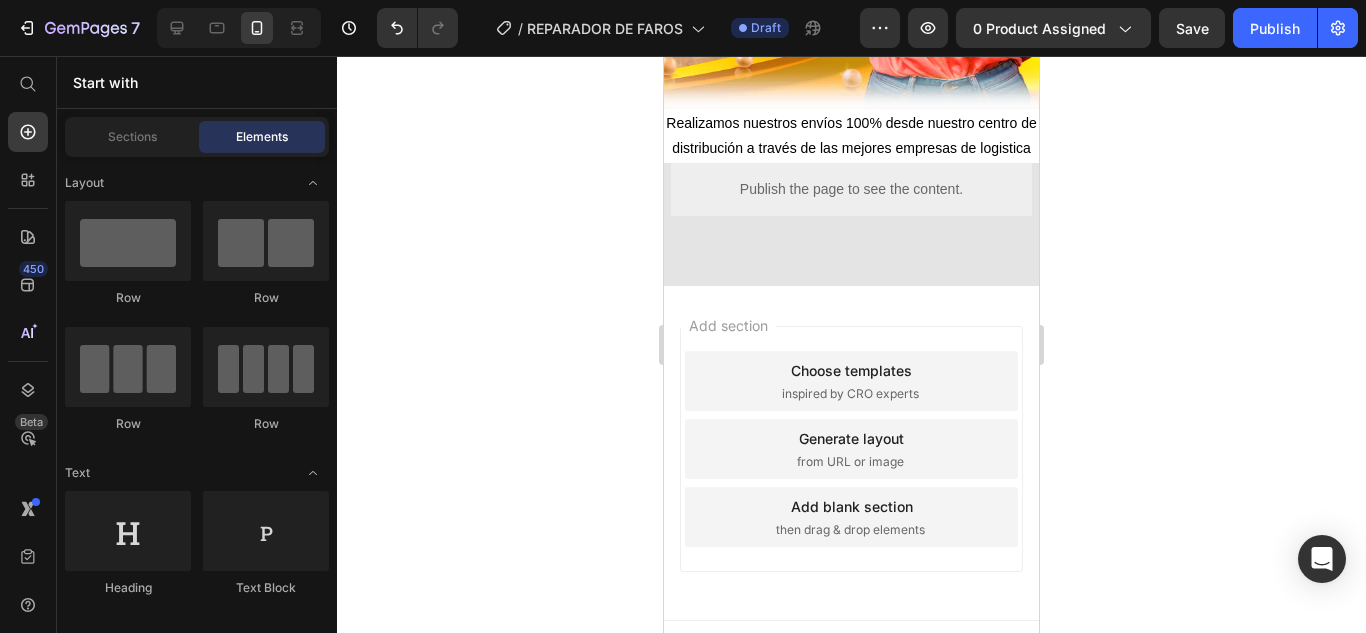 scroll, scrollTop: 6554, scrollLeft: 0, axis: vertical 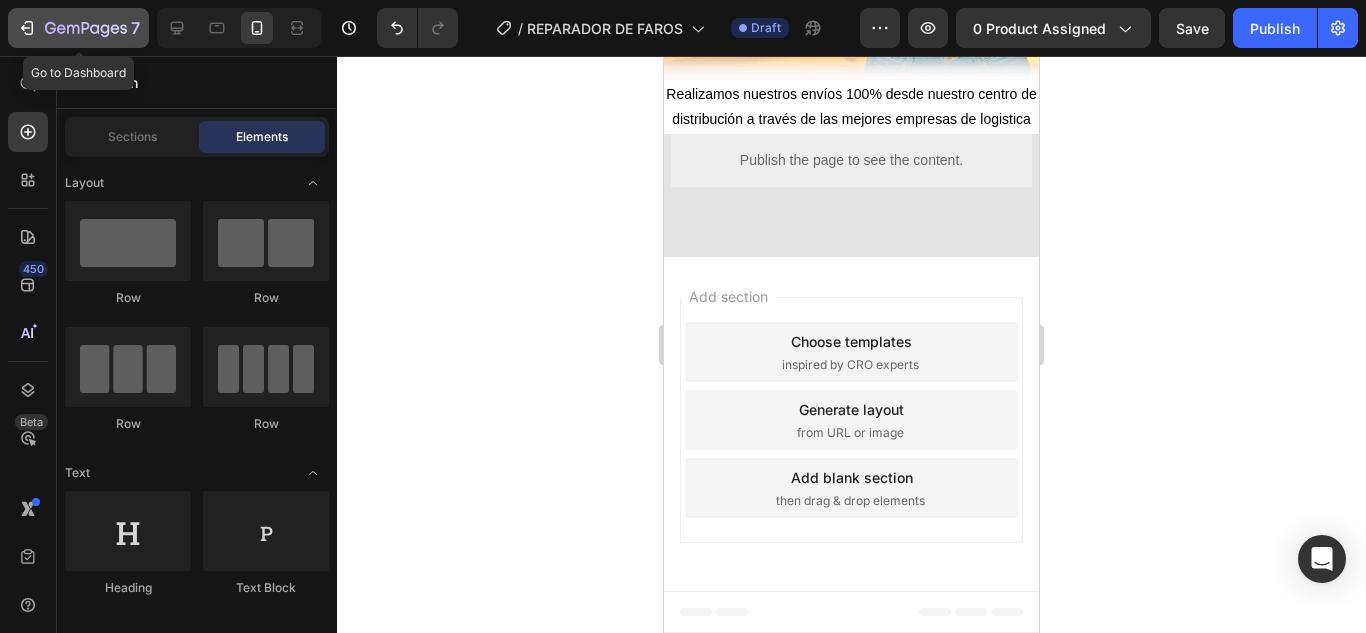 click on "7" at bounding box center (78, 28) 